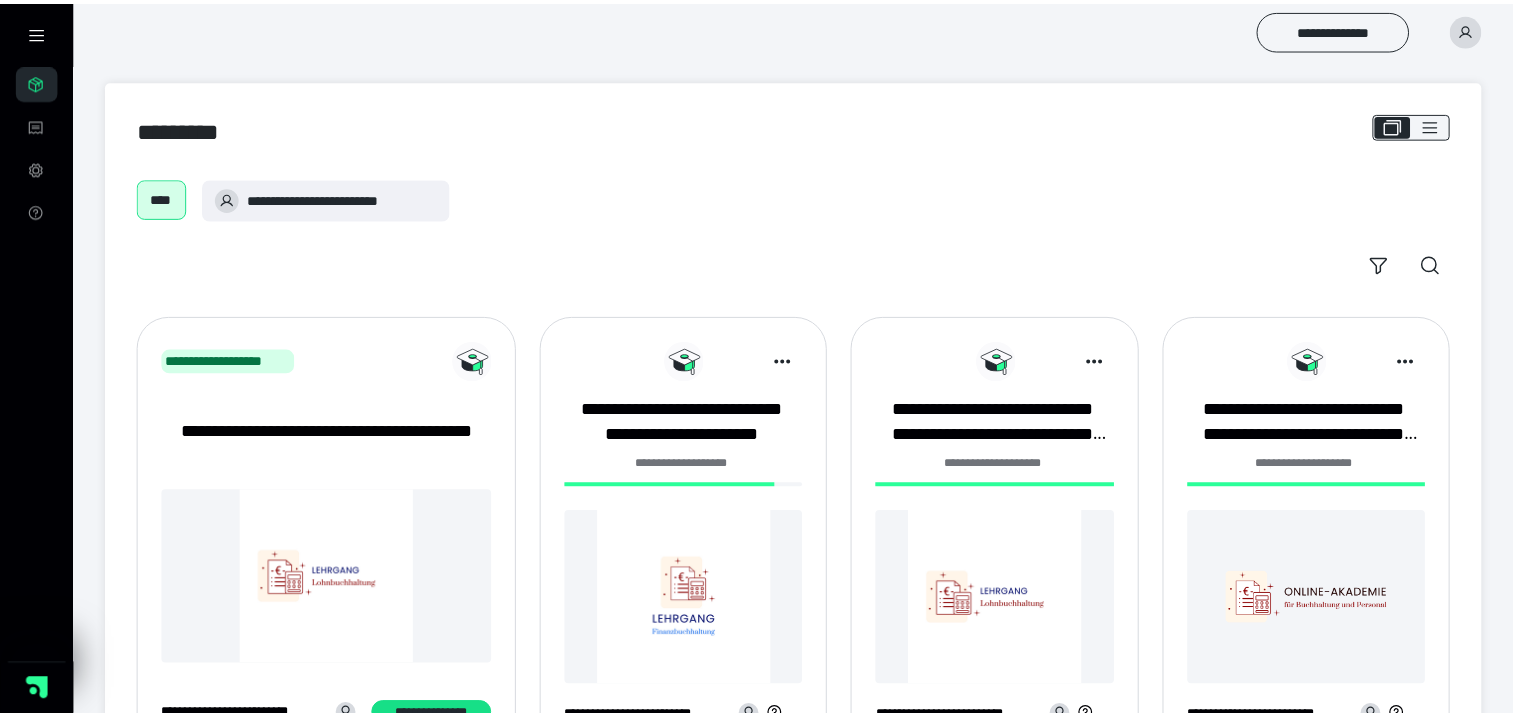 scroll, scrollTop: 0, scrollLeft: 0, axis: both 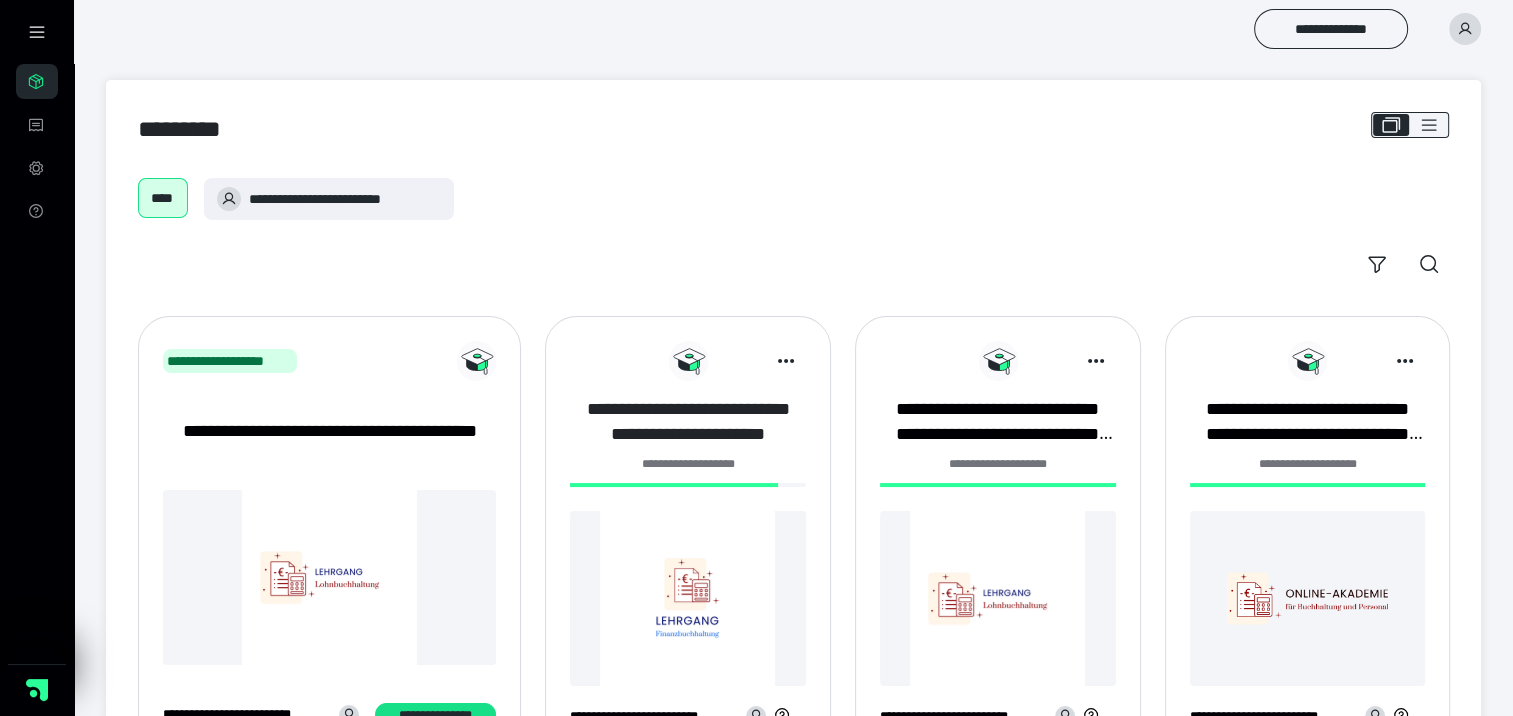 click on "**********" at bounding box center (688, 422) 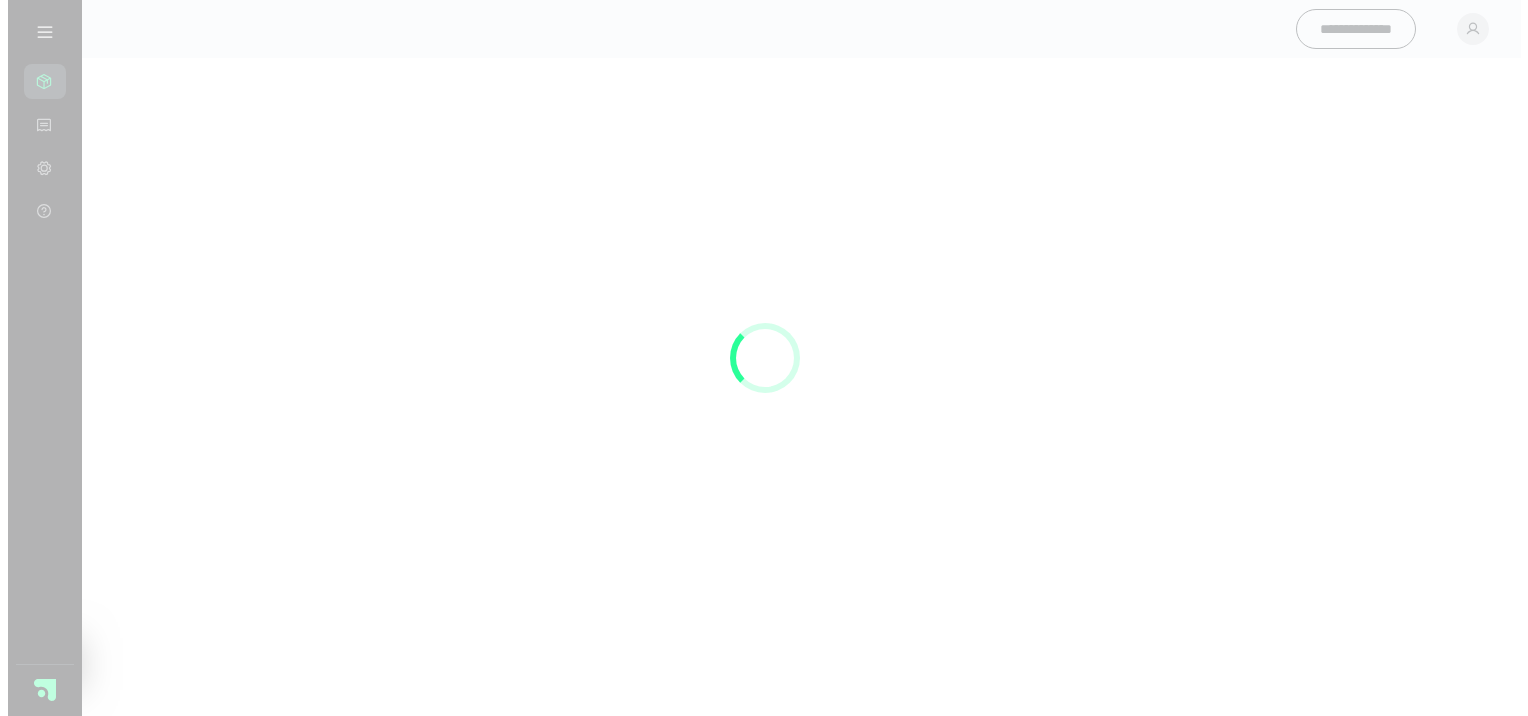 scroll, scrollTop: 0, scrollLeft: 0, axis: both 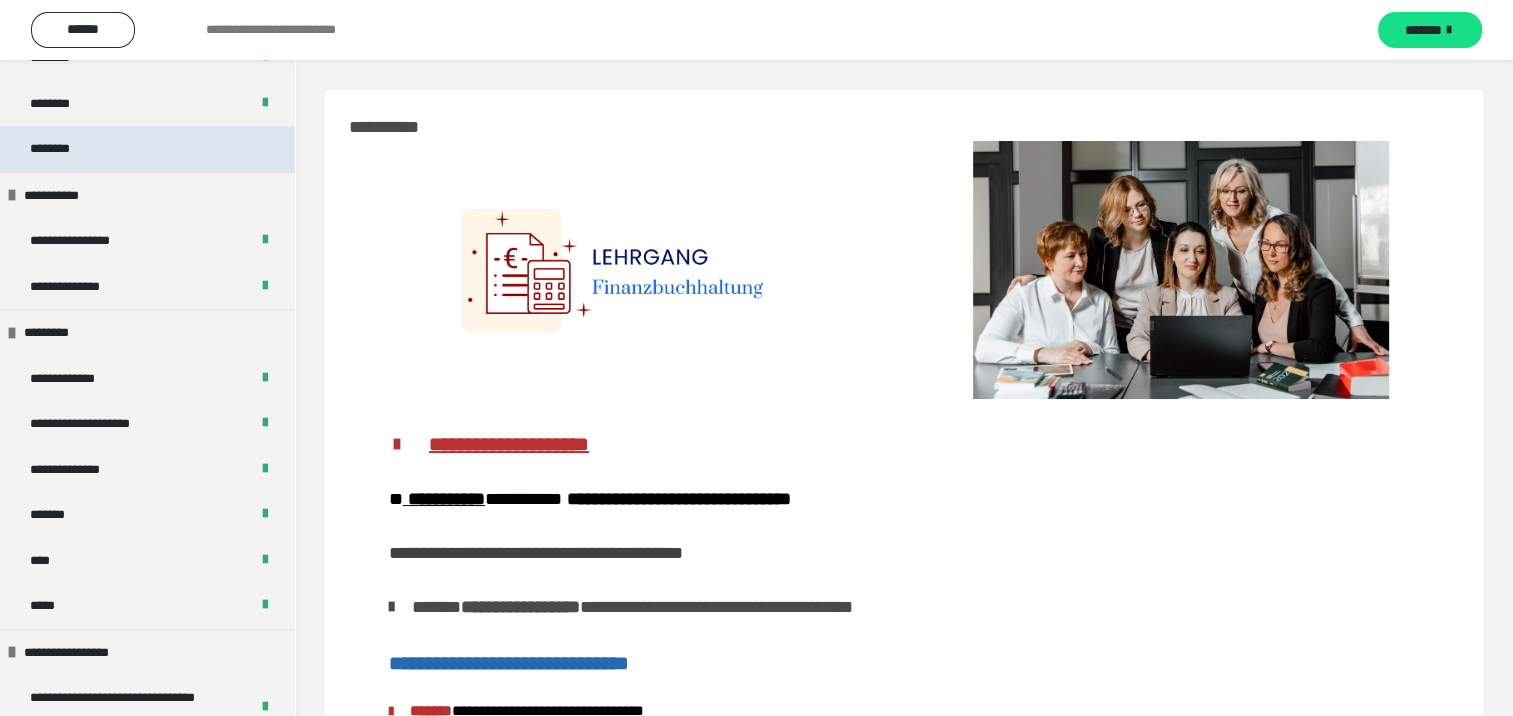click on "********" at bounding box center (147, 149) 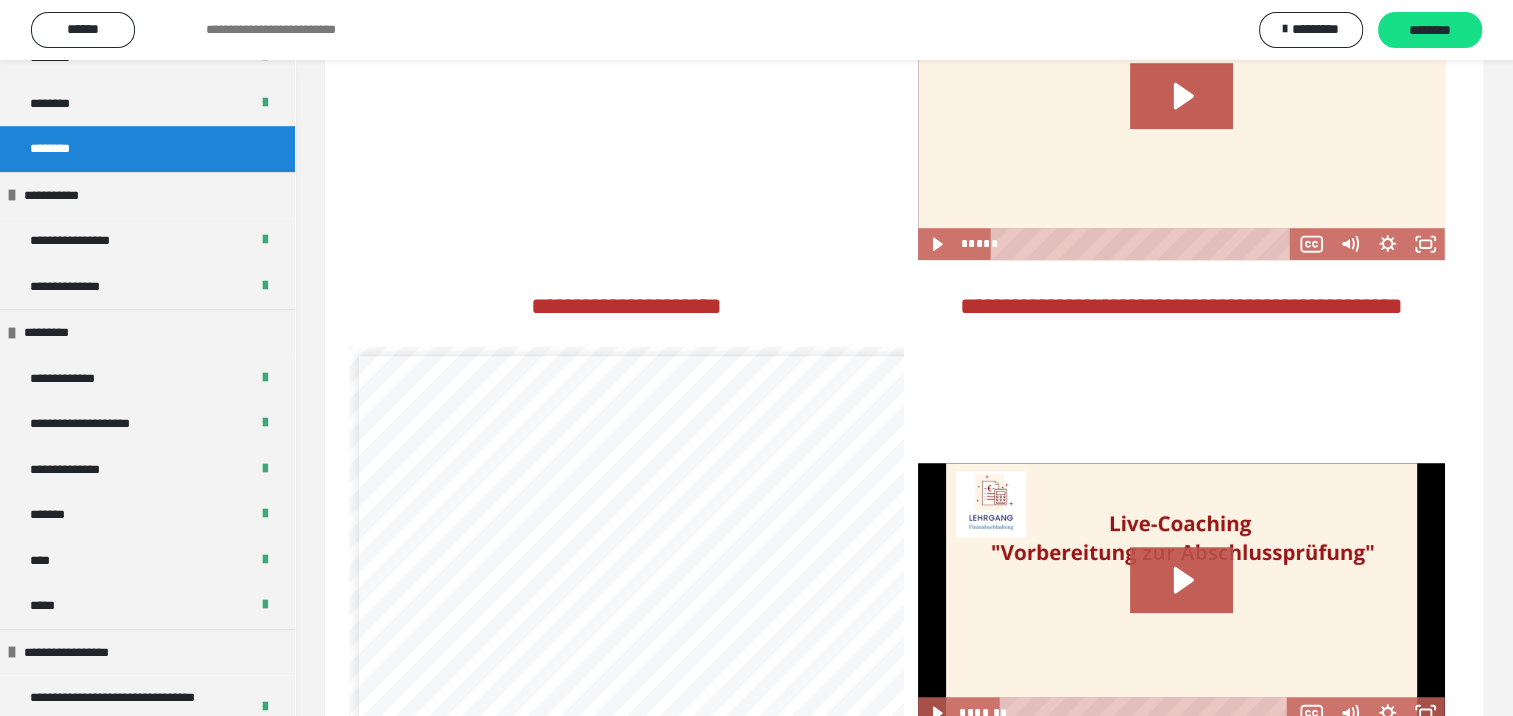 scroll, scrollTop: 1424, scrollLeft: 0, axis: vertical 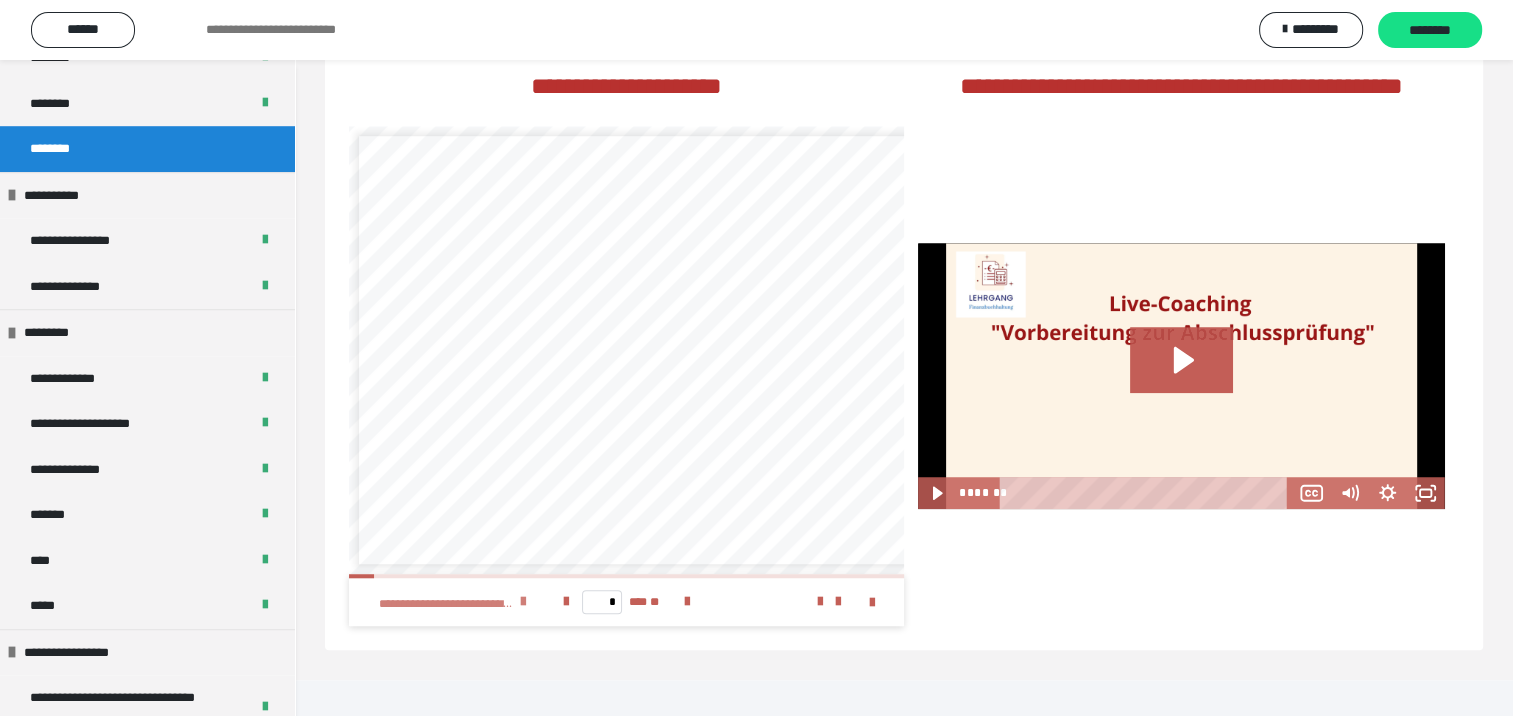 click at bounding box center [523, 602] 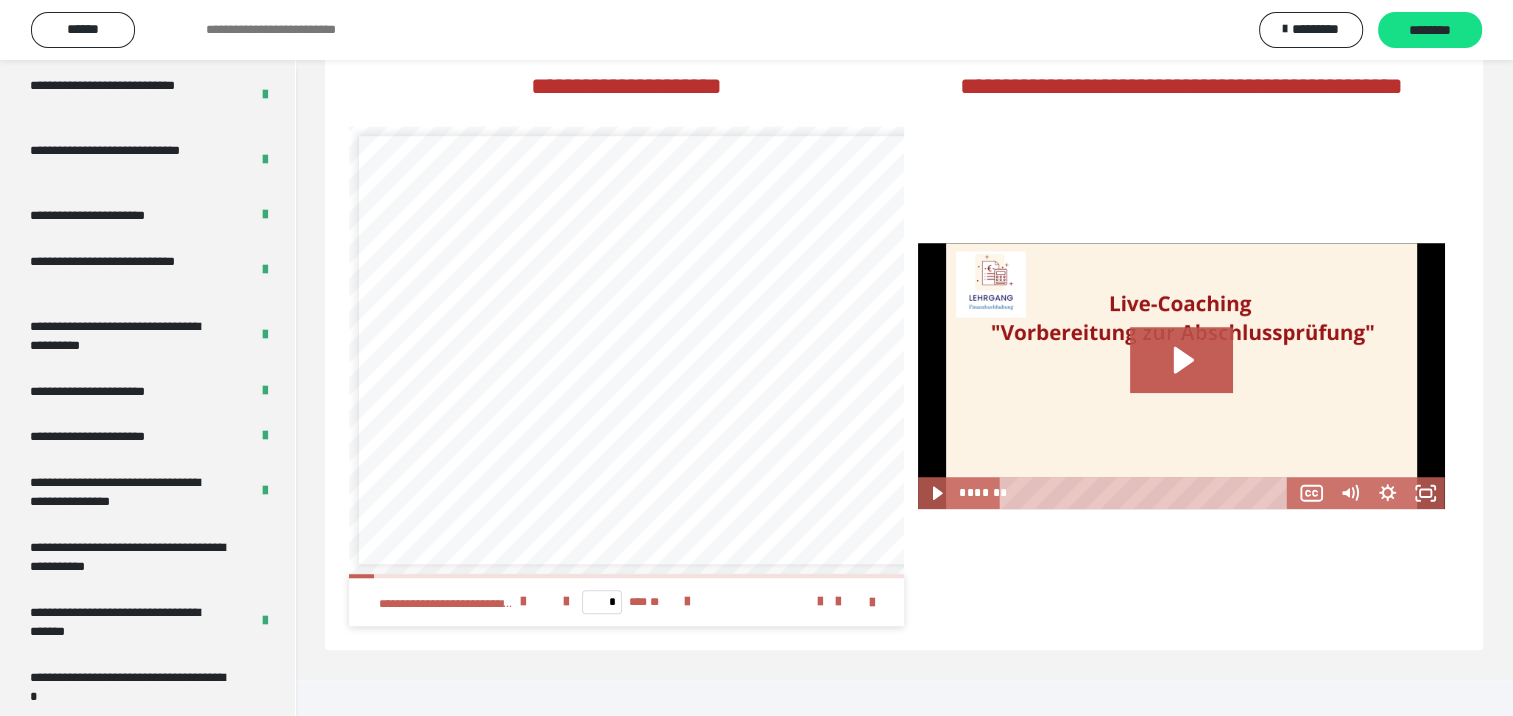 scroll, scrollTop: 4127, scrollLeft: 0, axis: vertical 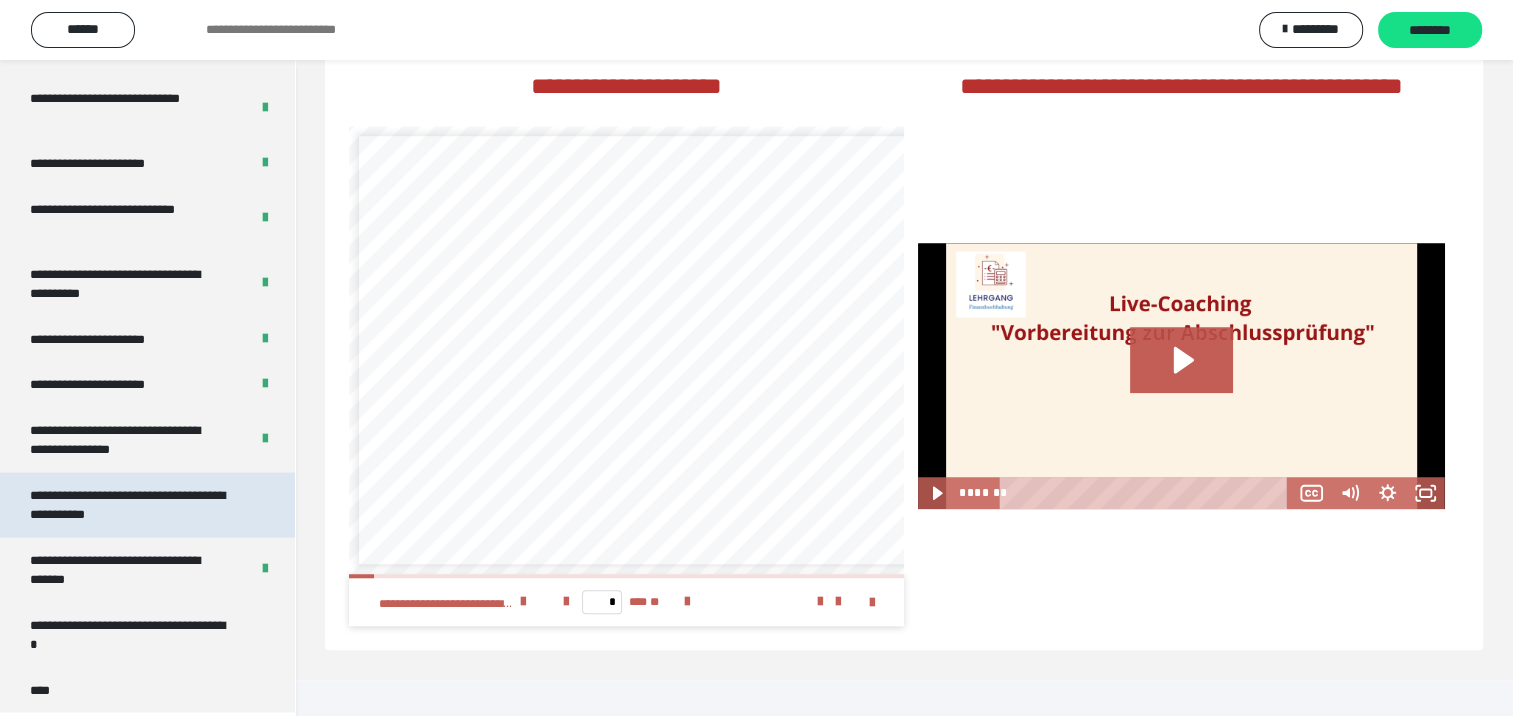 click on "**********" at bounding box center [132, 505] 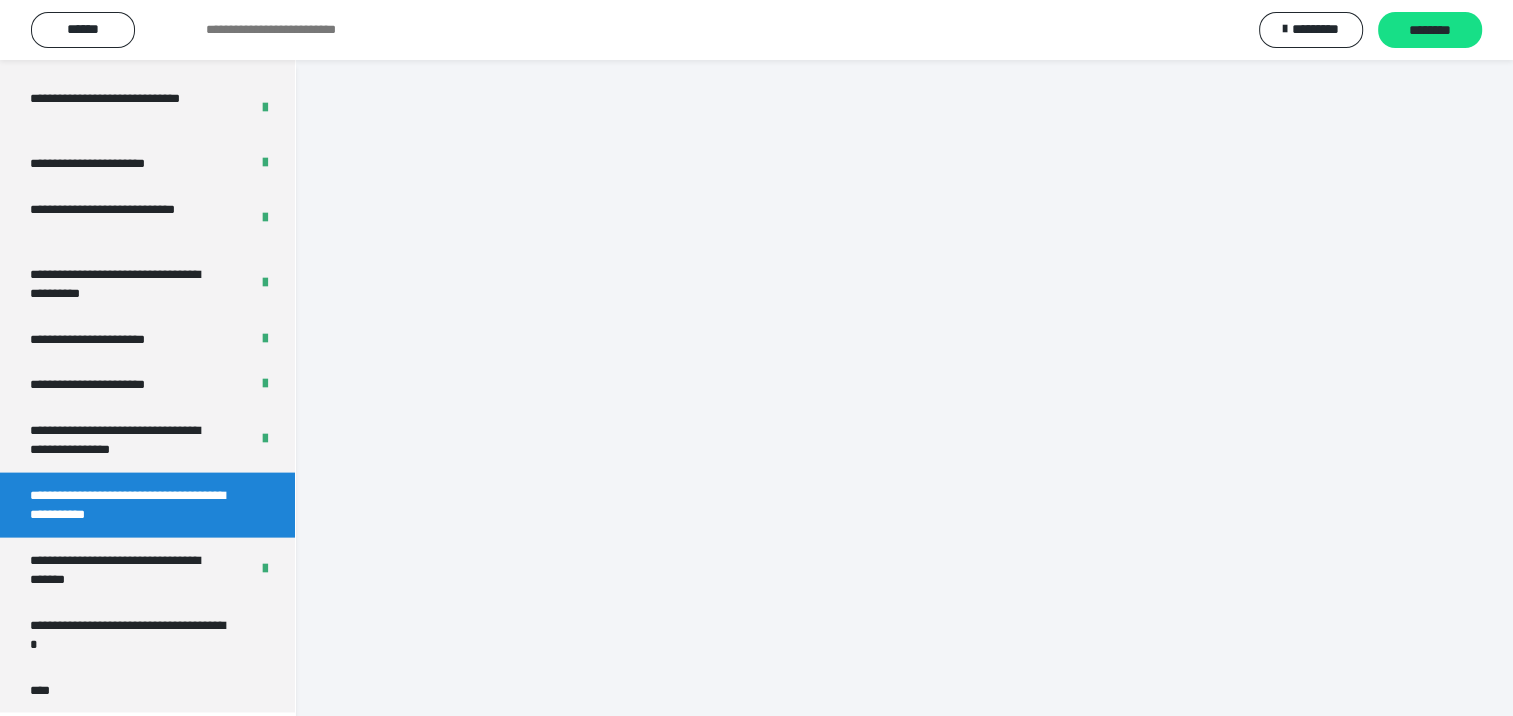 scroll, scrollTop: 60, scrollLeft: 0, axis: vertical 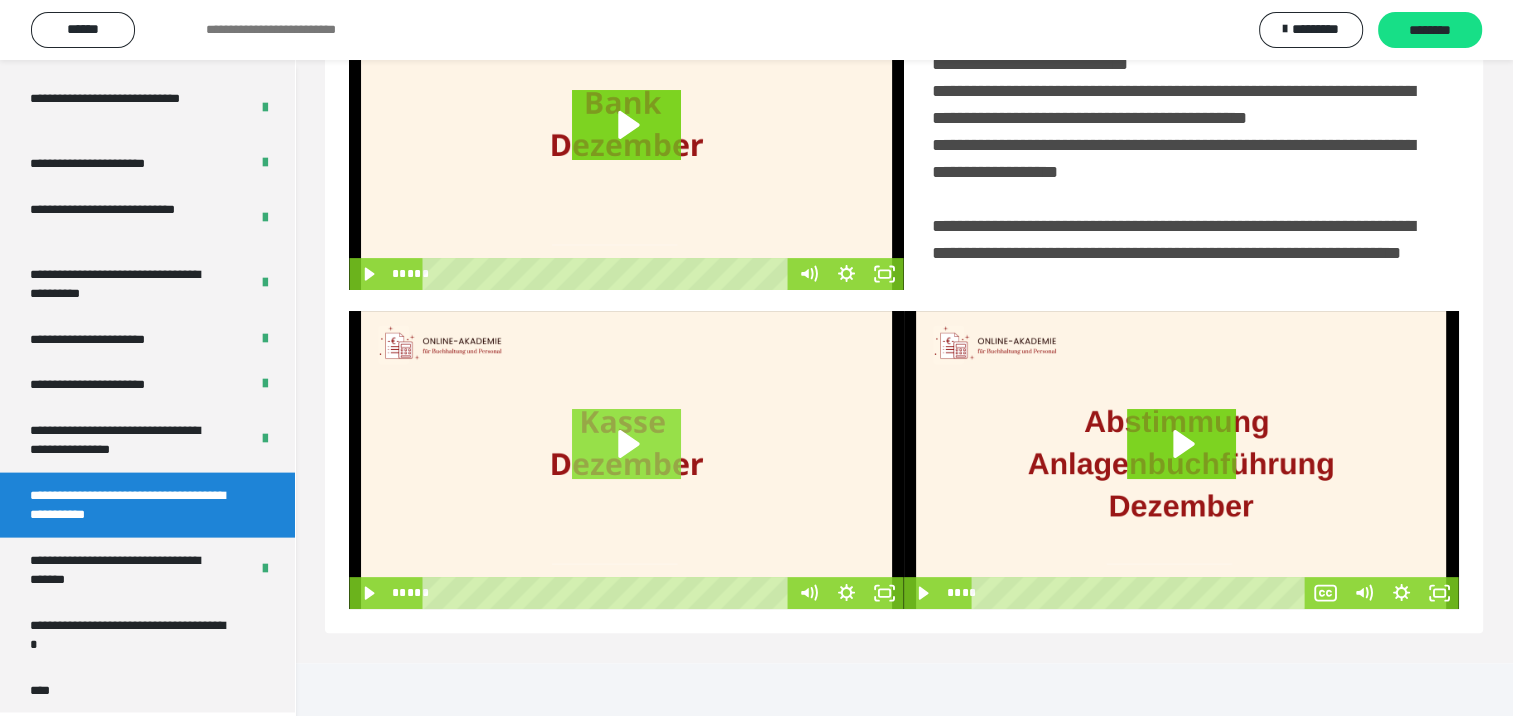 click 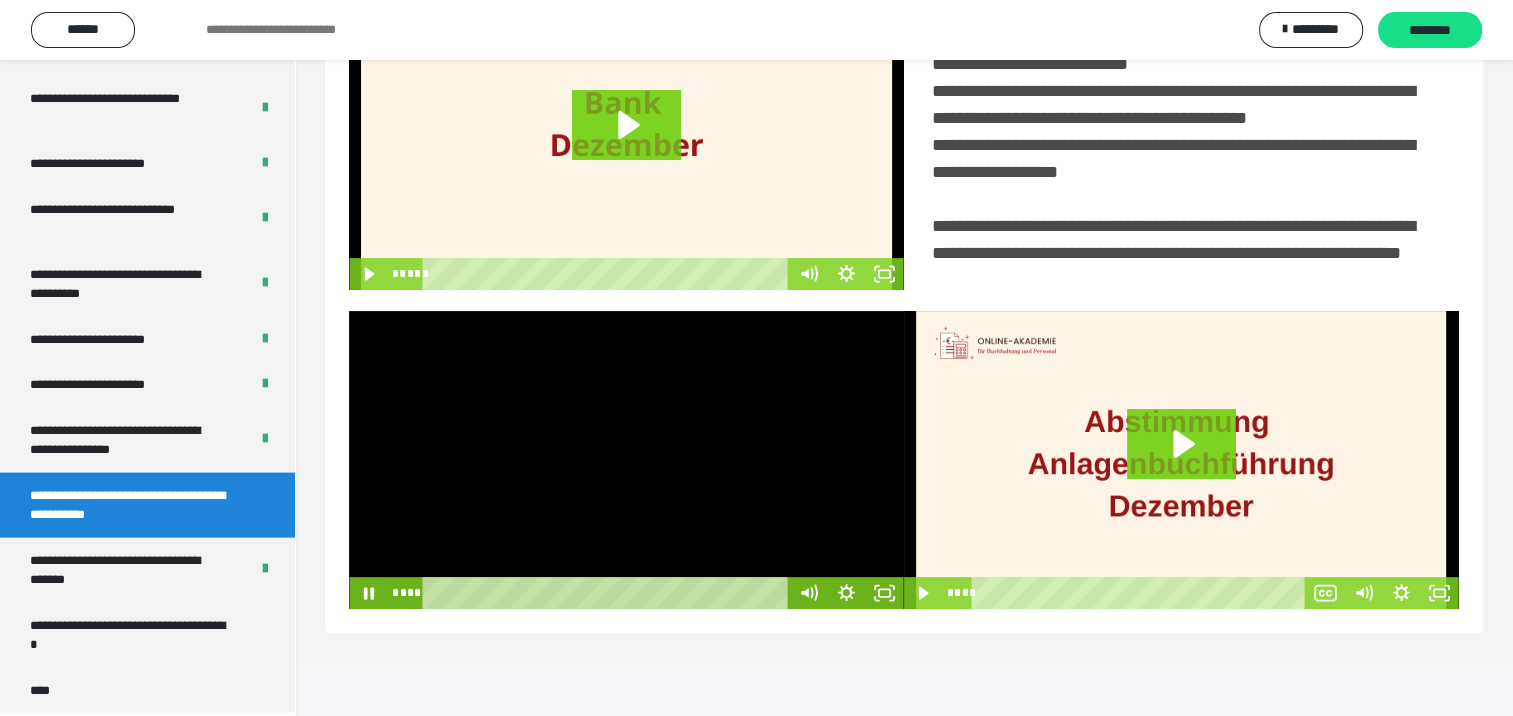 click at bounding box center (626, 460) 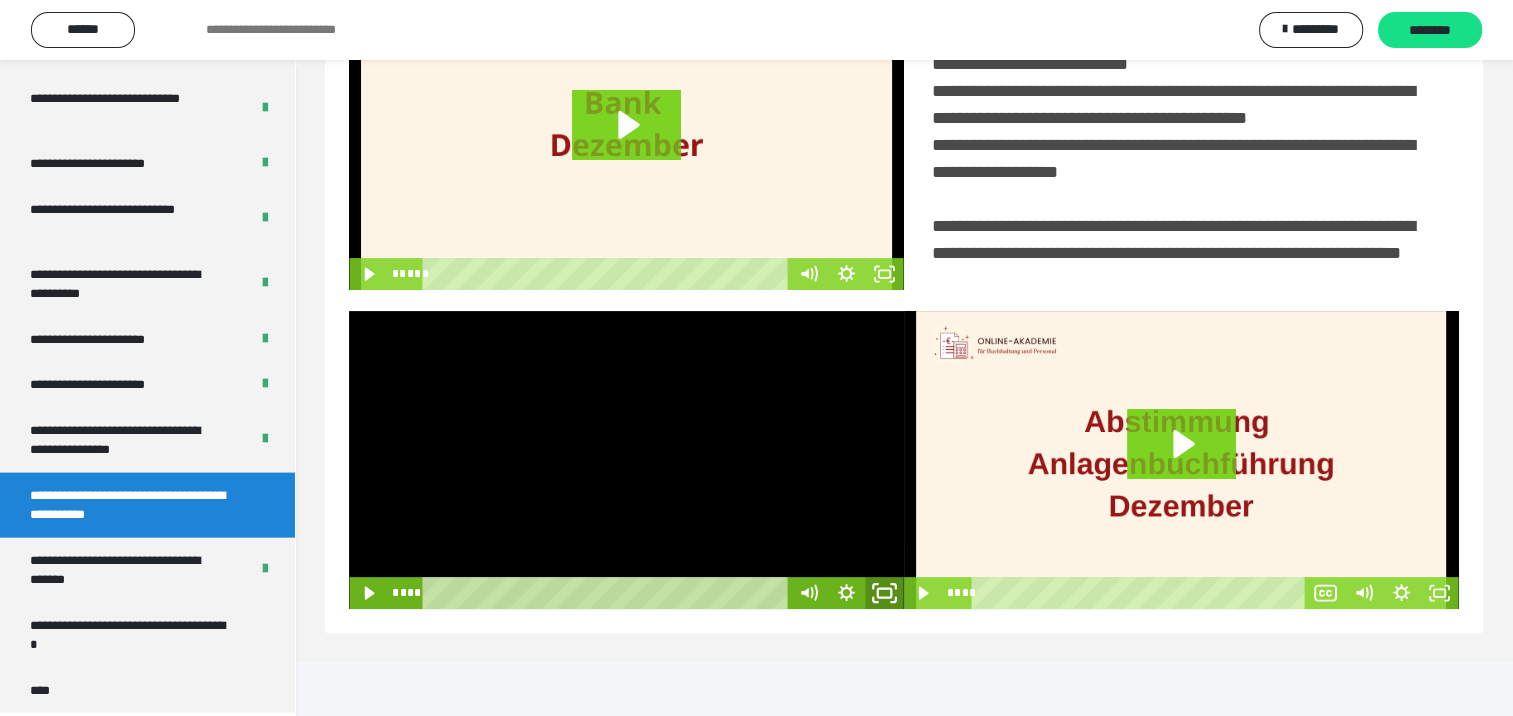 click 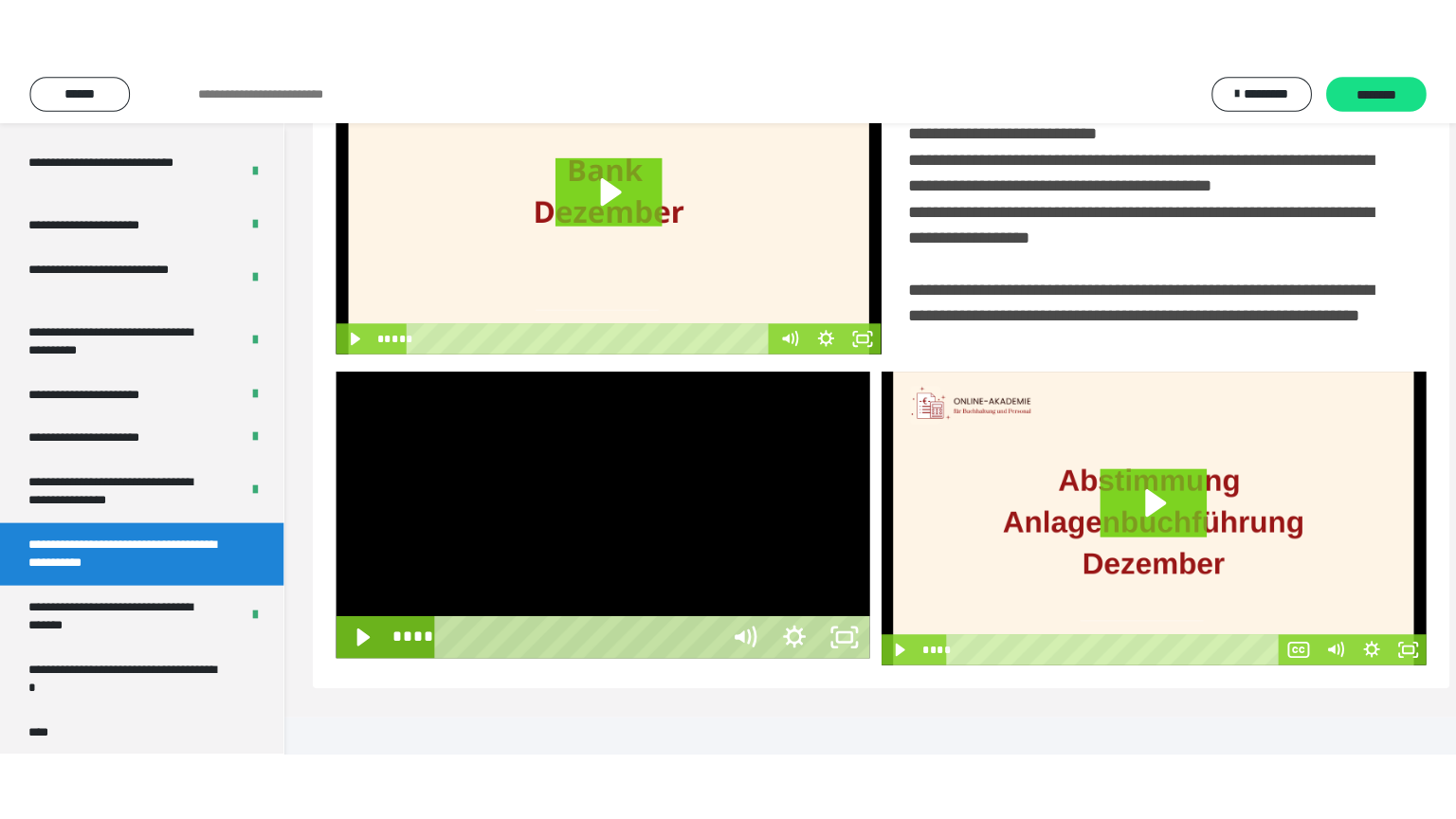 scroll, scrollTop: 317, scrollLeft: 0, axis: vertical 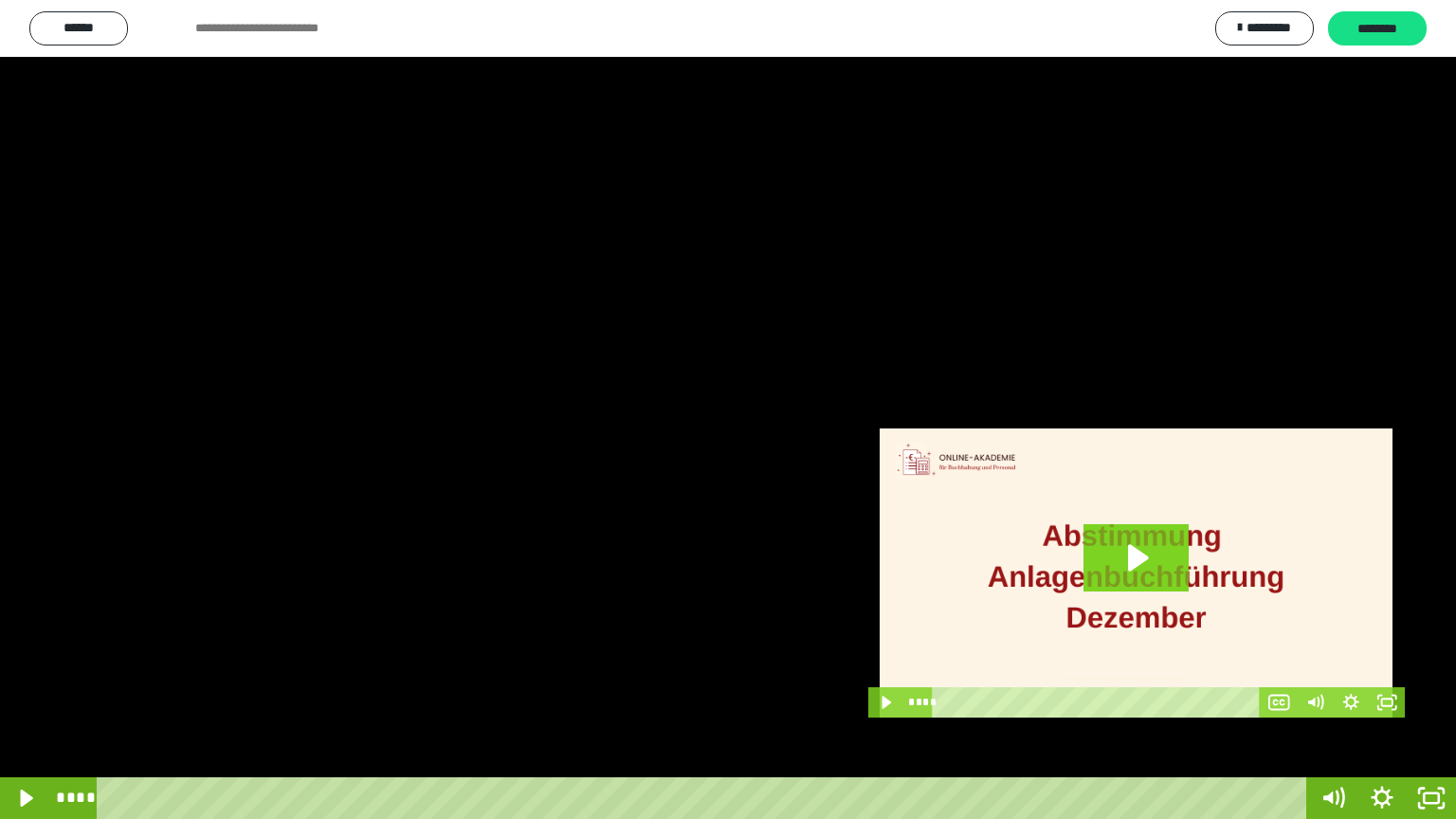 click at bounding box center [728, 410] 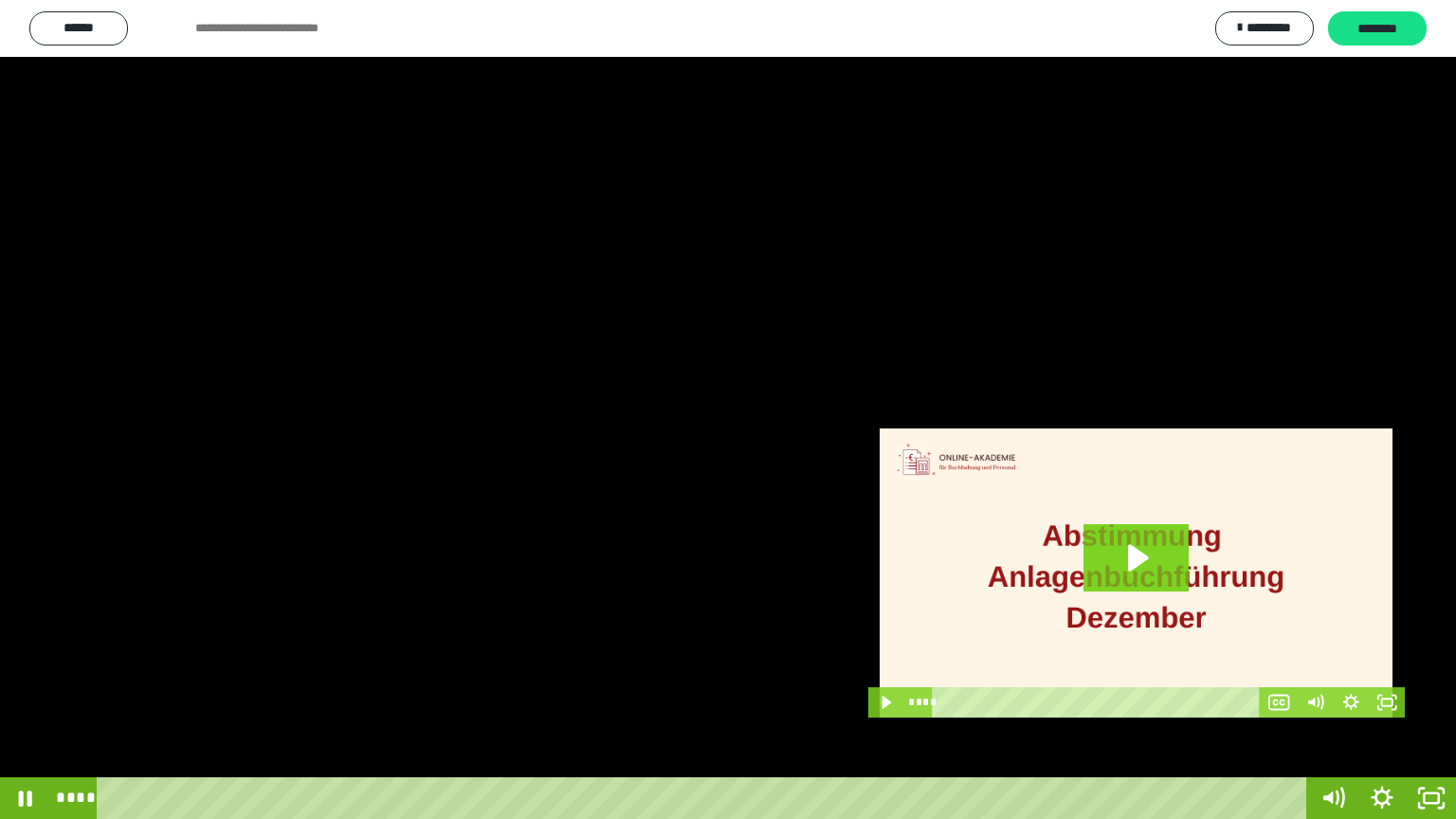 click at bounding box center [728, 410] 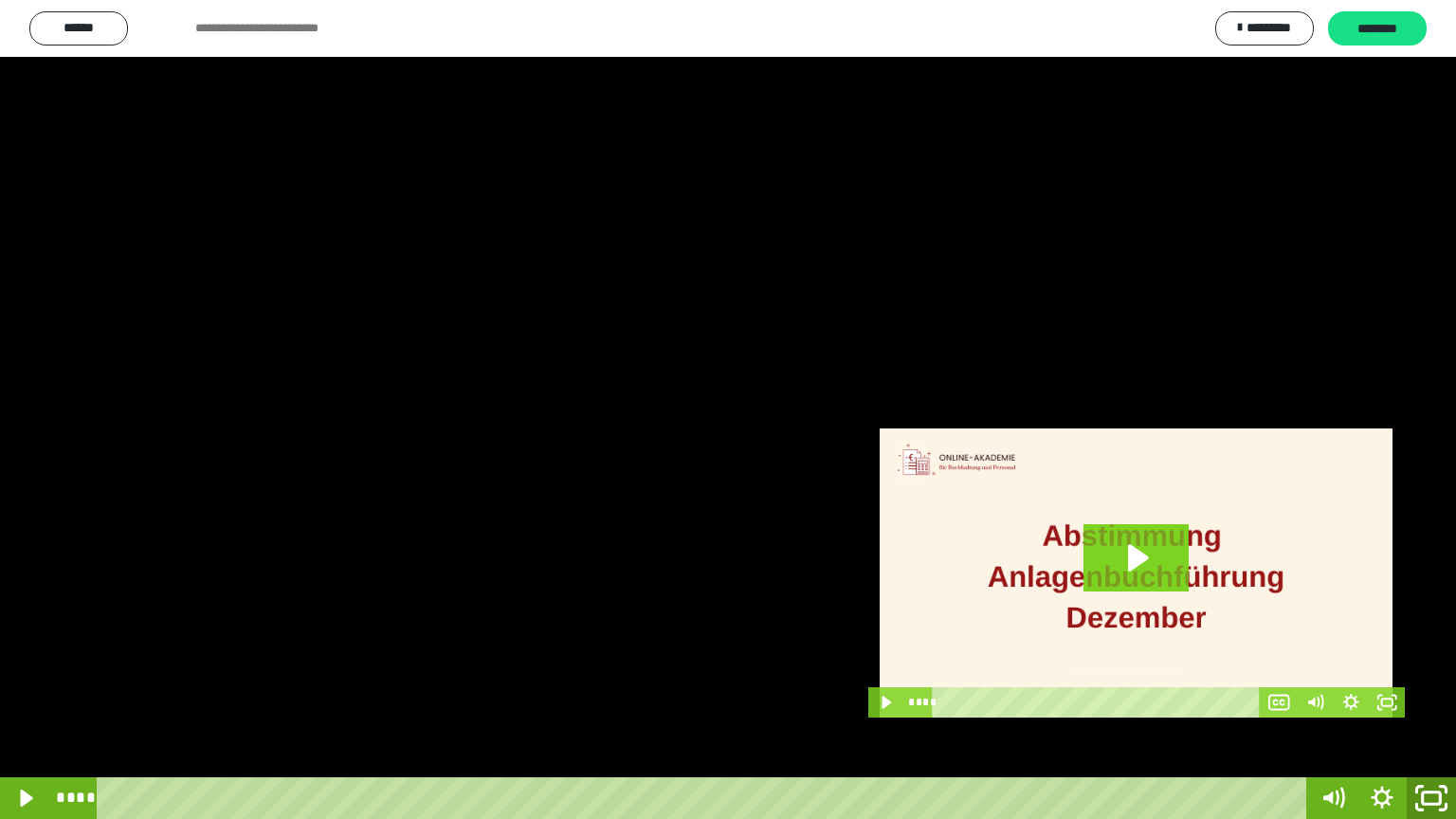 click 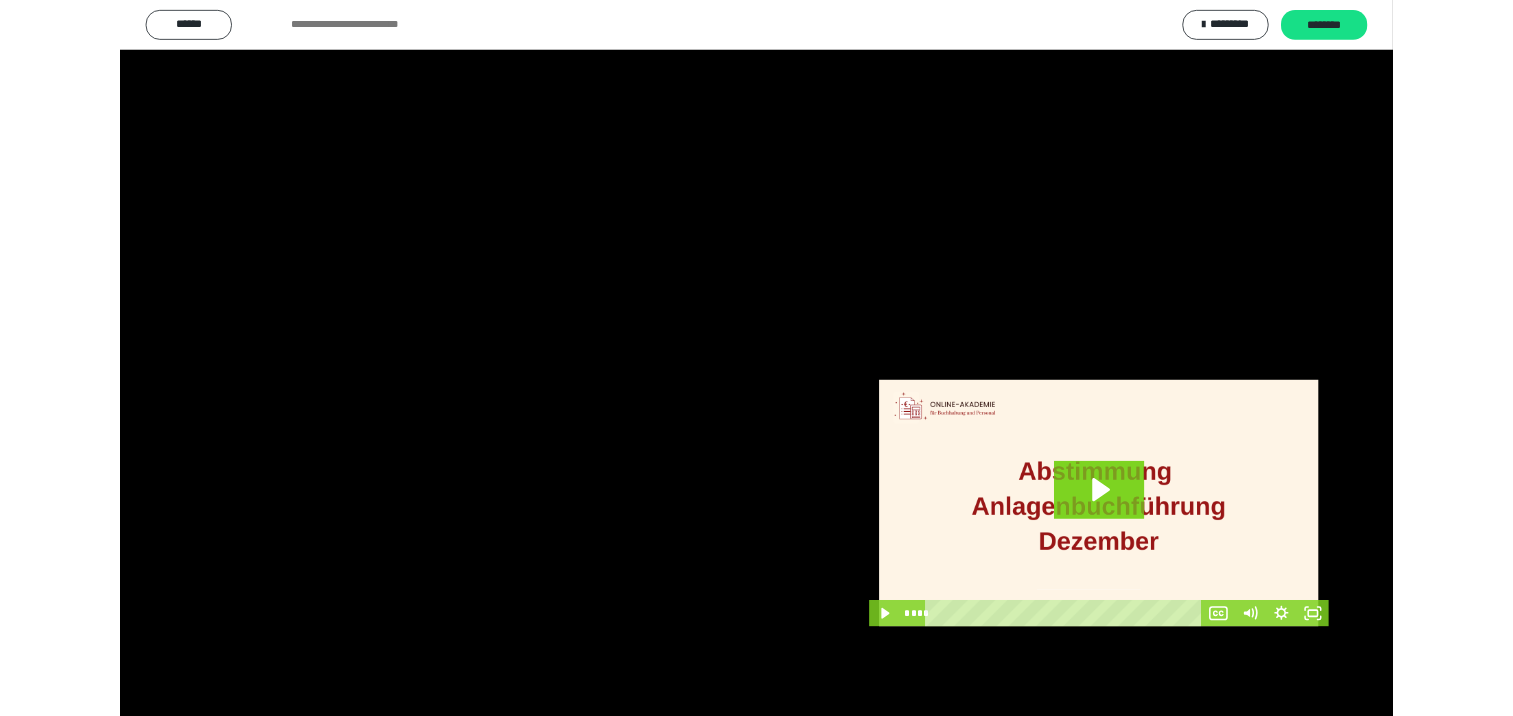 scroll, scrollTop: 326, scrollLeft: 0, axis: vertical 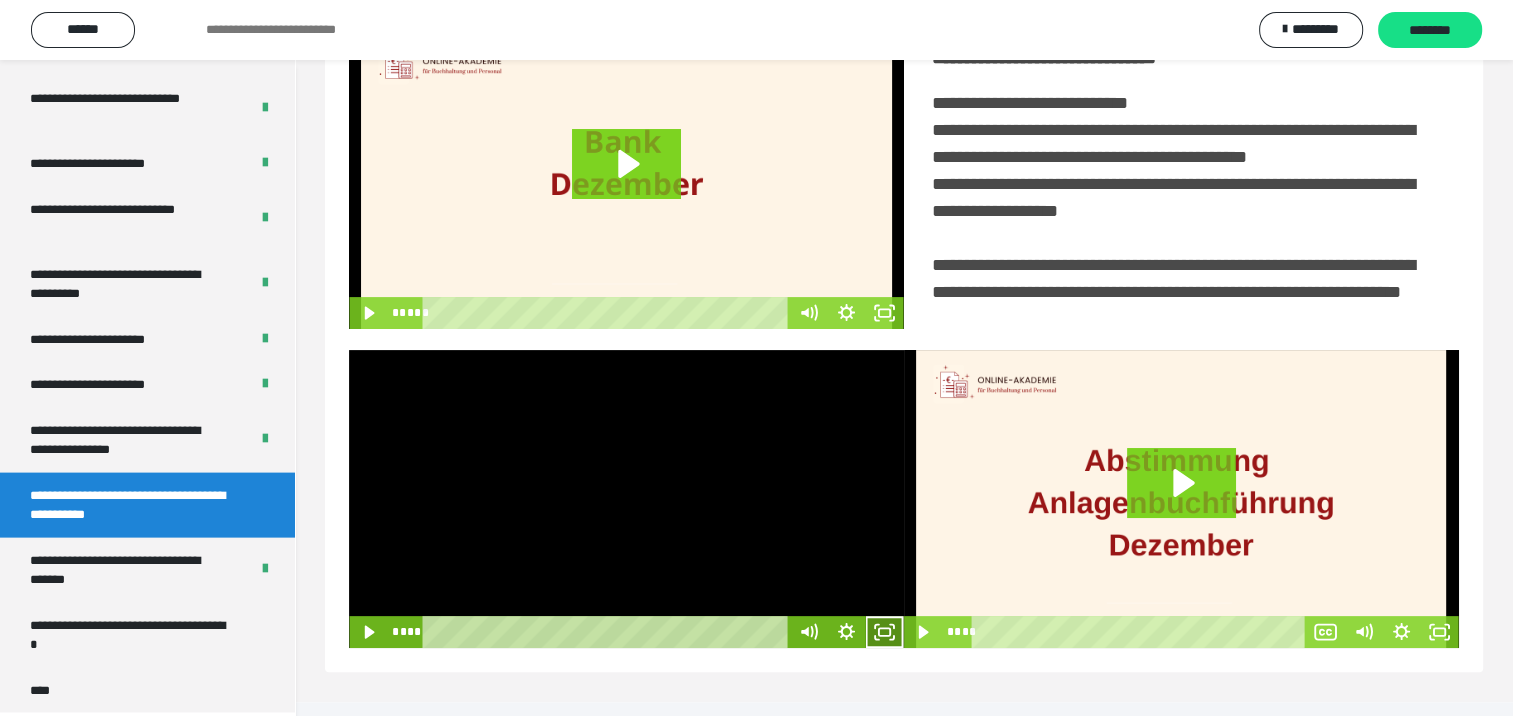 click 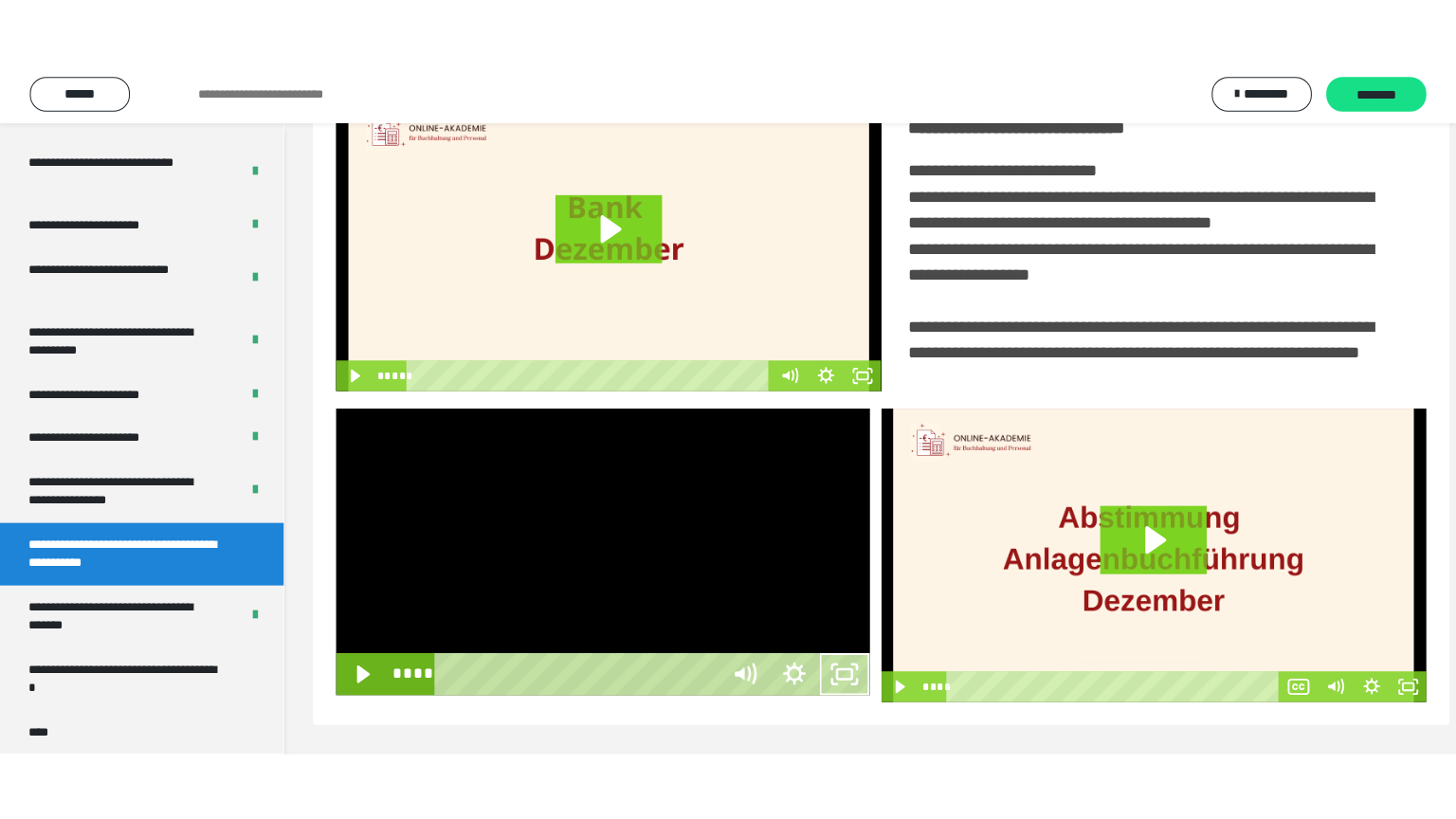 scroll, scrollTop: 317, scrollLeft: 0, axis: vertical 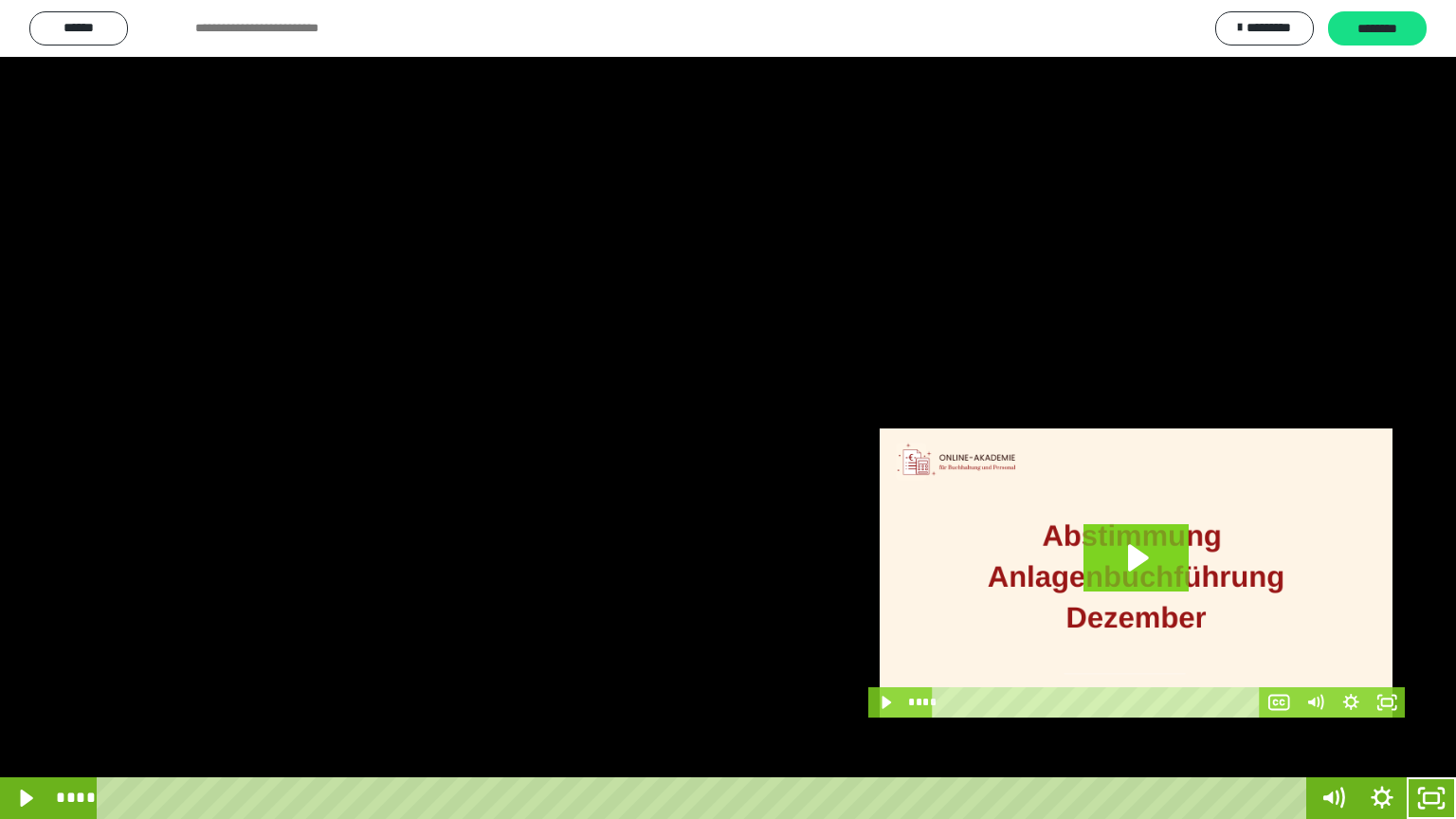 click at bounding box center (728, 410) 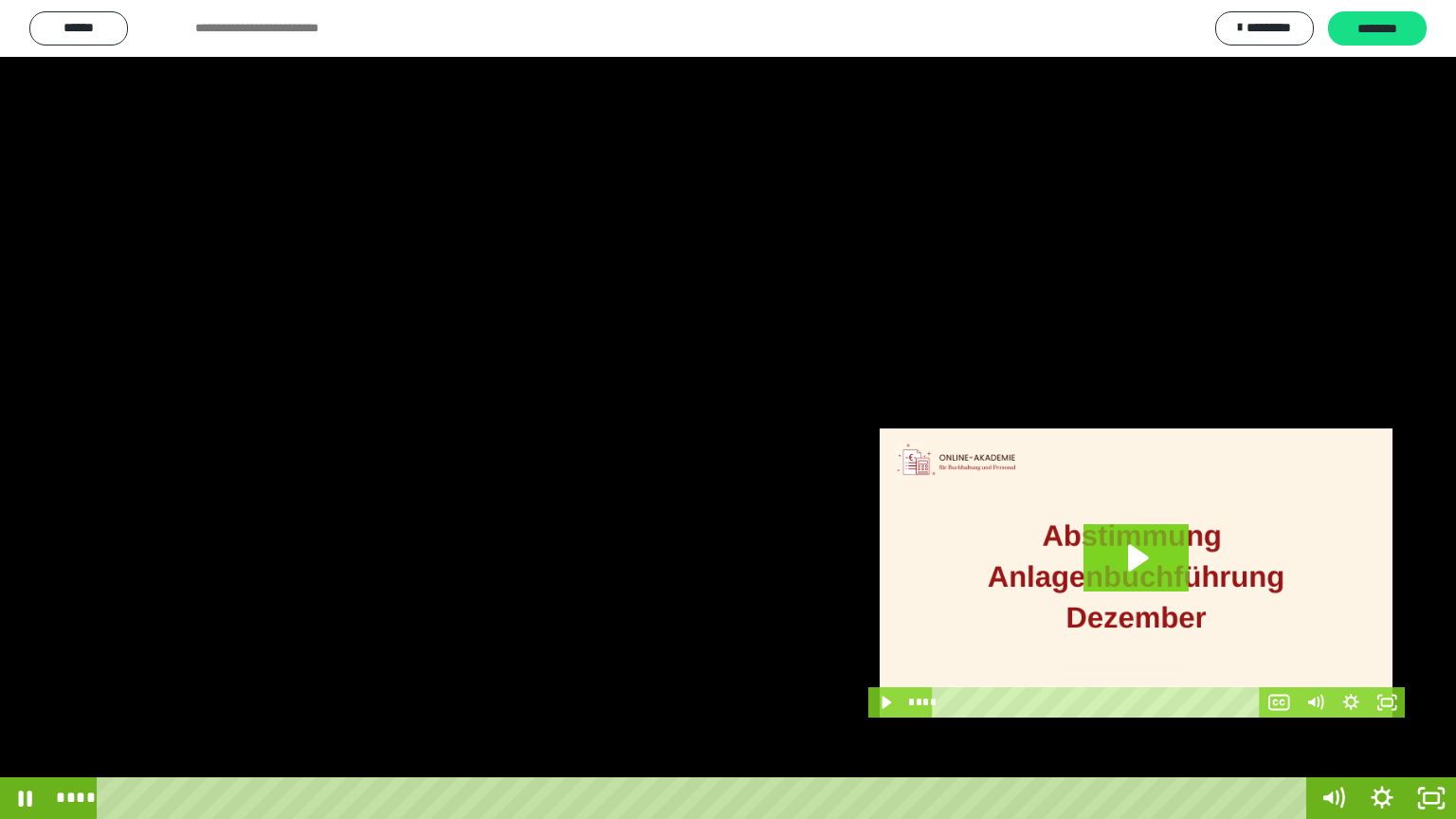 click at bounding box center (728, 410) 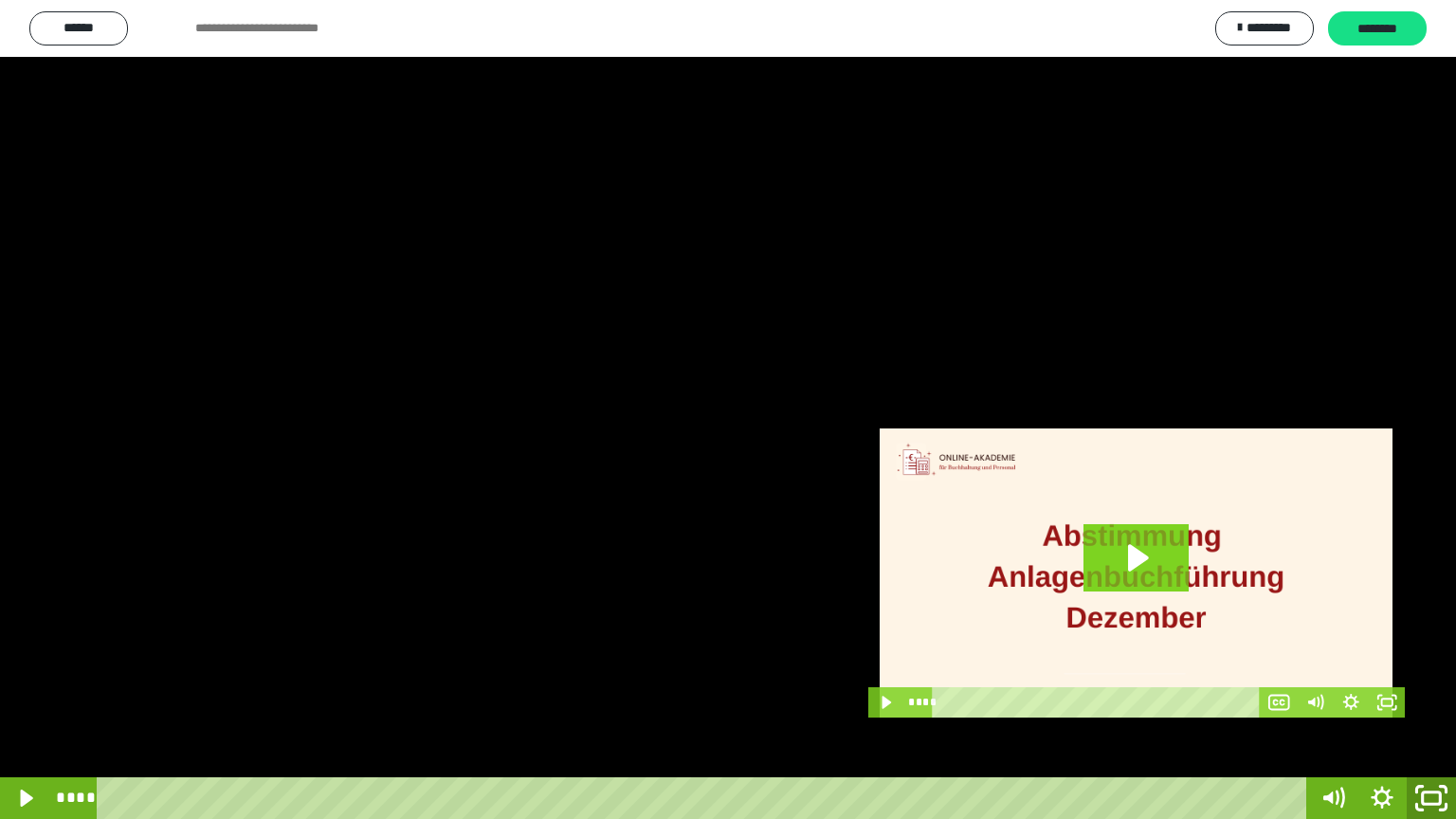 click 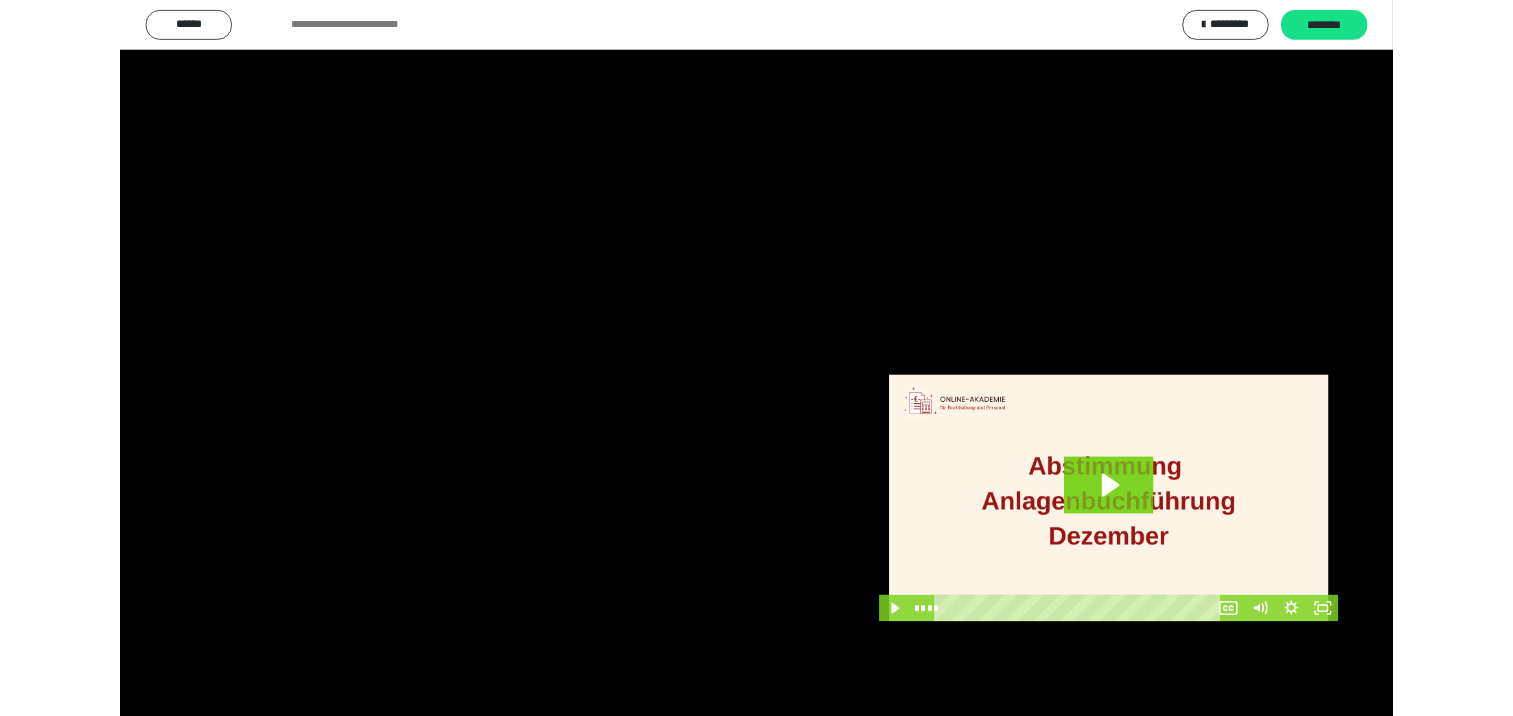 scroll, scrollTop: 326, scrollLeft: 0, axis: vertical 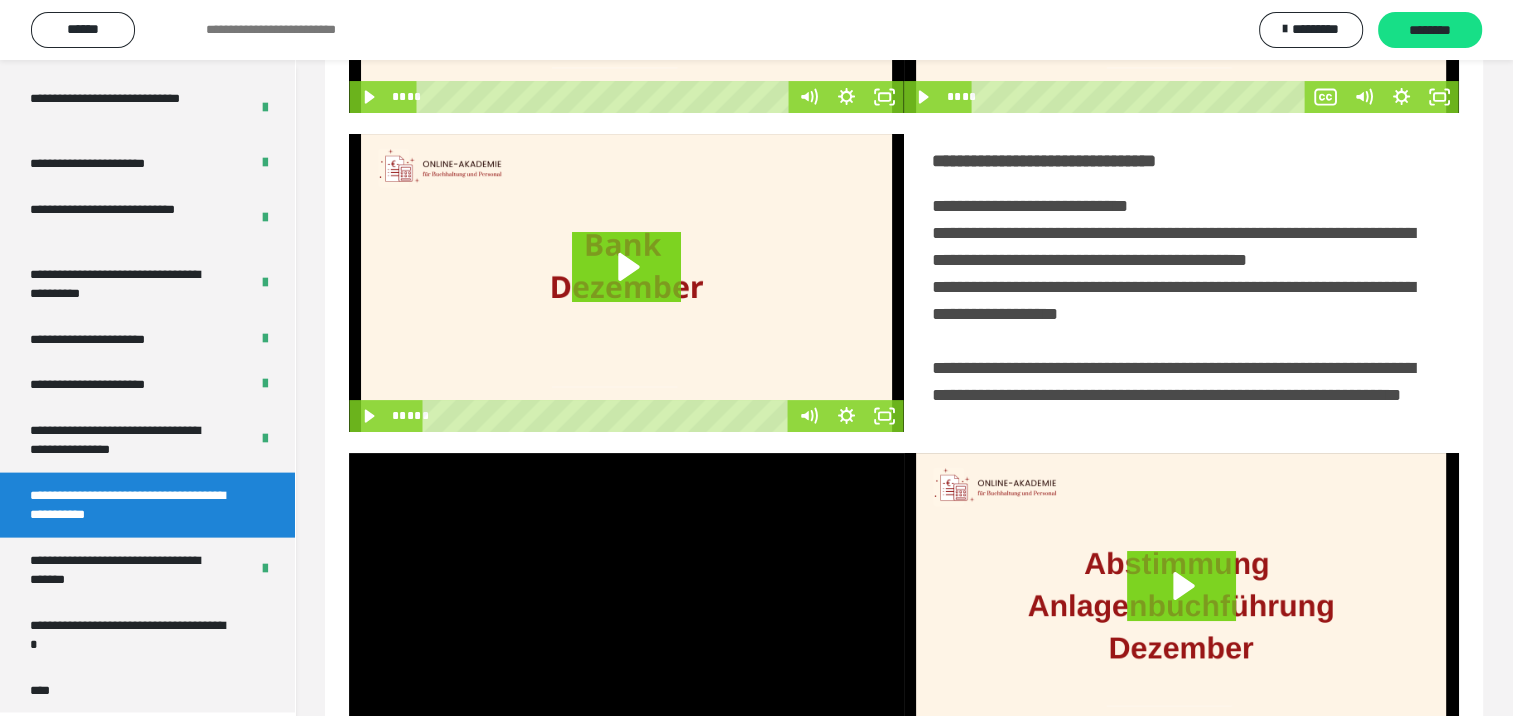 click at bounding box center [626, 602] 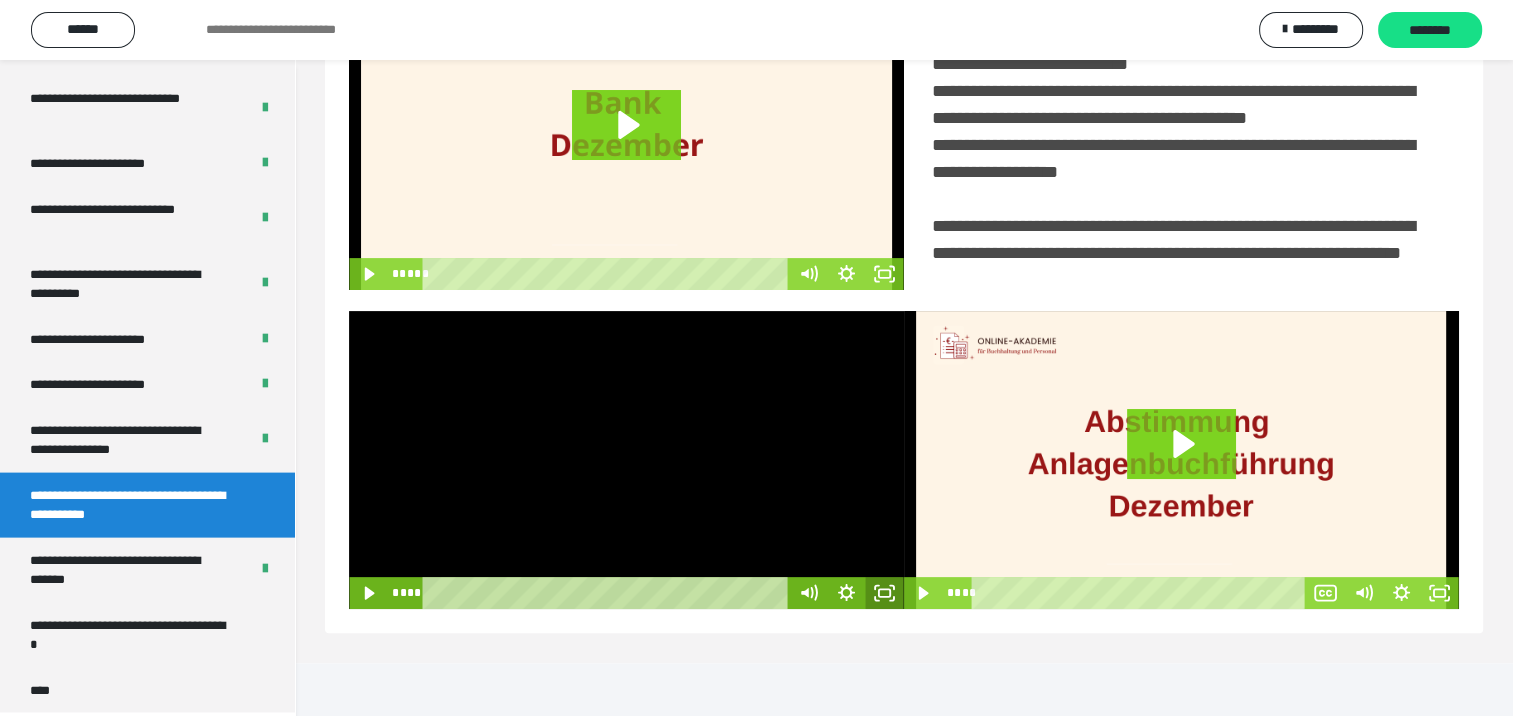 click 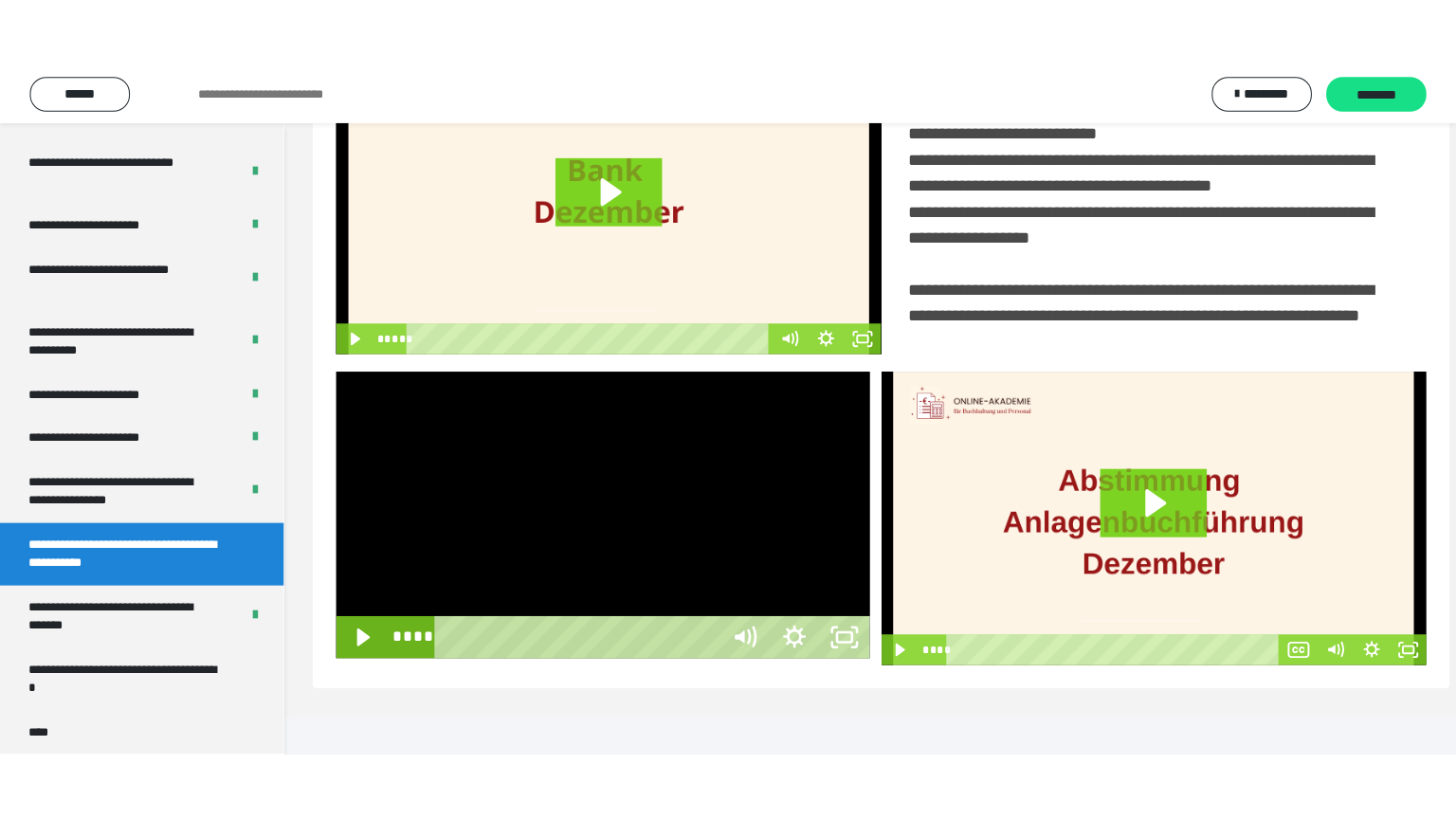 scroll, scrollTop: 317, scrollLeft: 0, axis: vertical 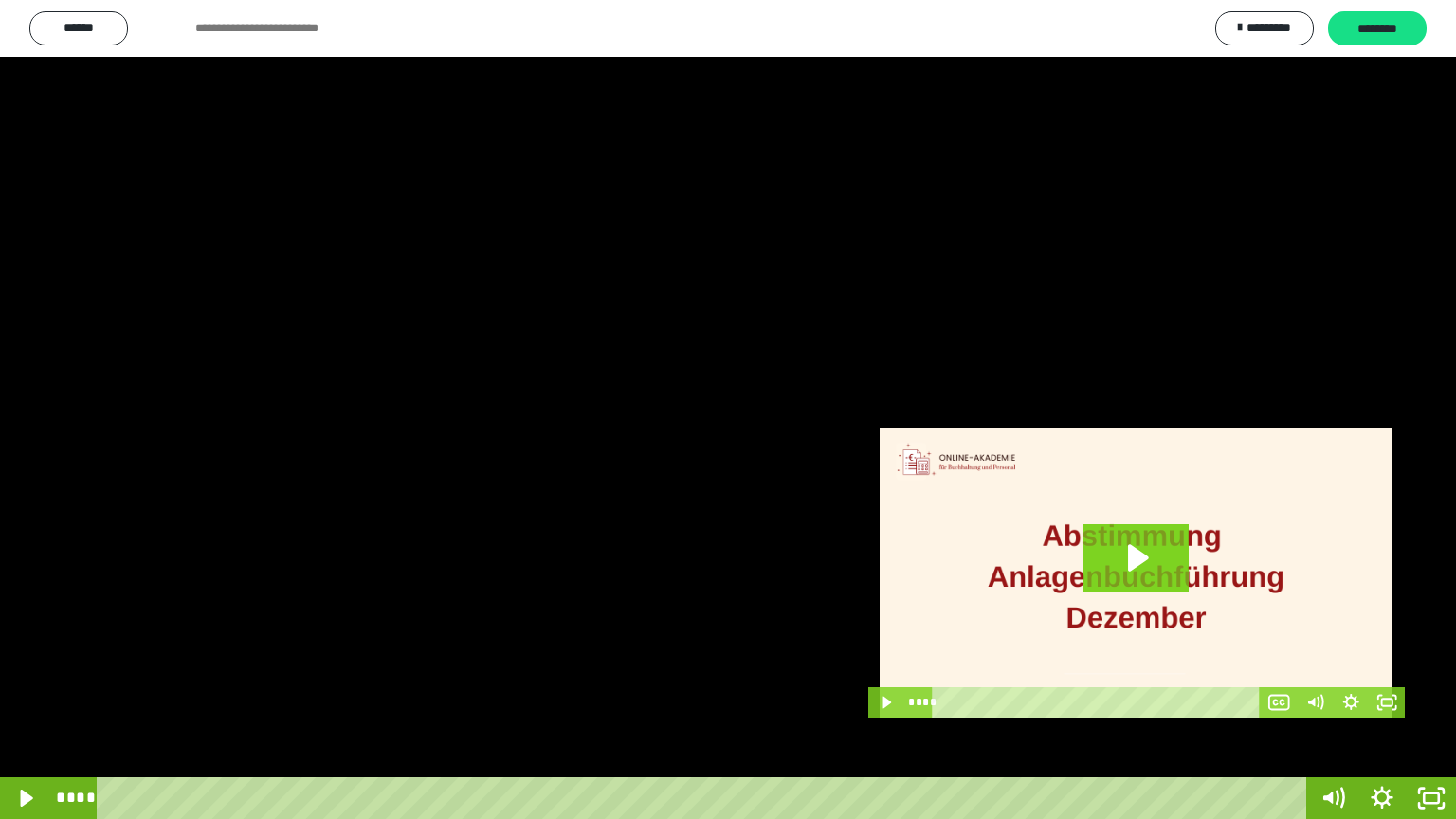 click at bounding box center [728, 410] 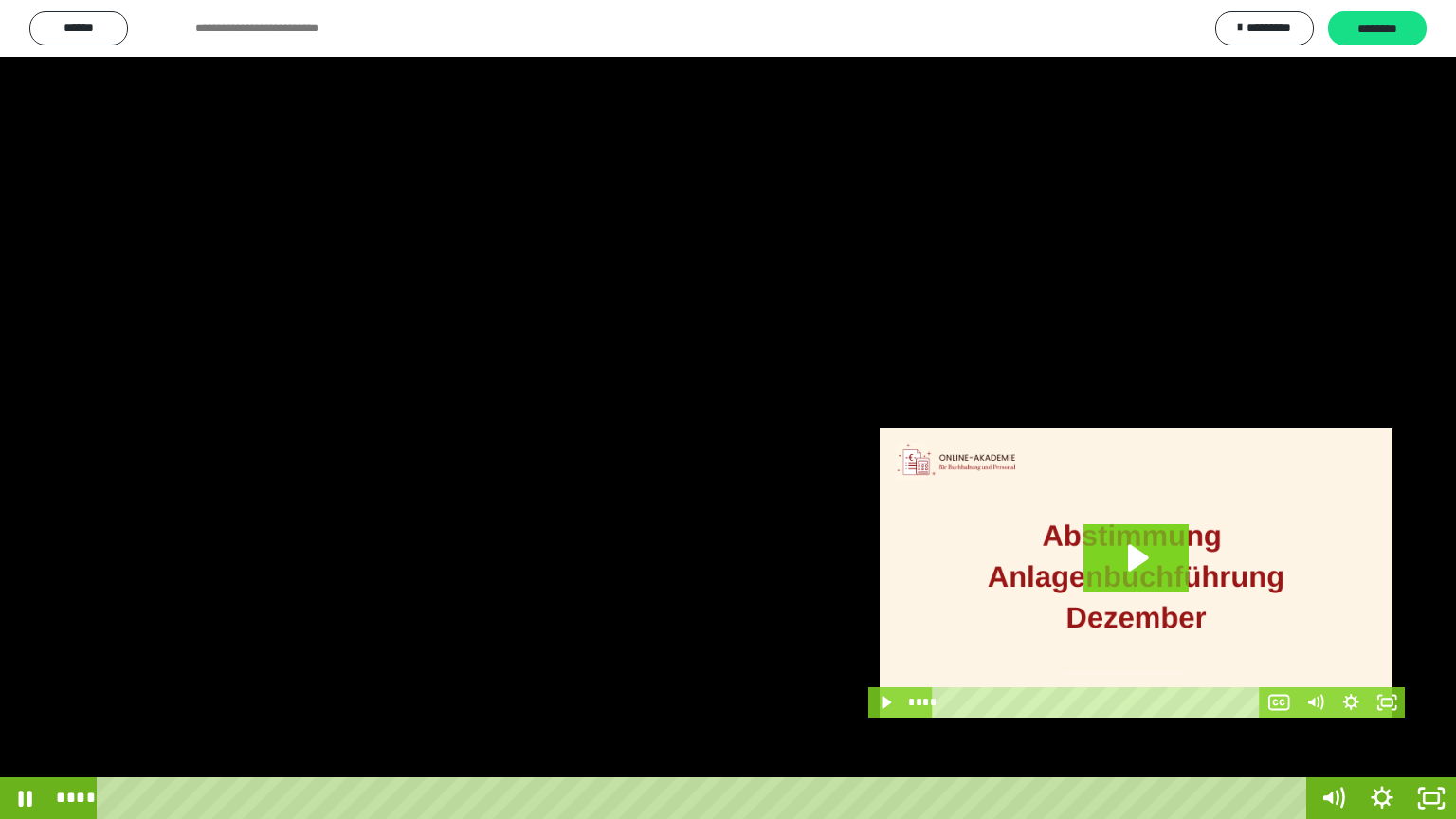 click at bounding box center (728, 410) 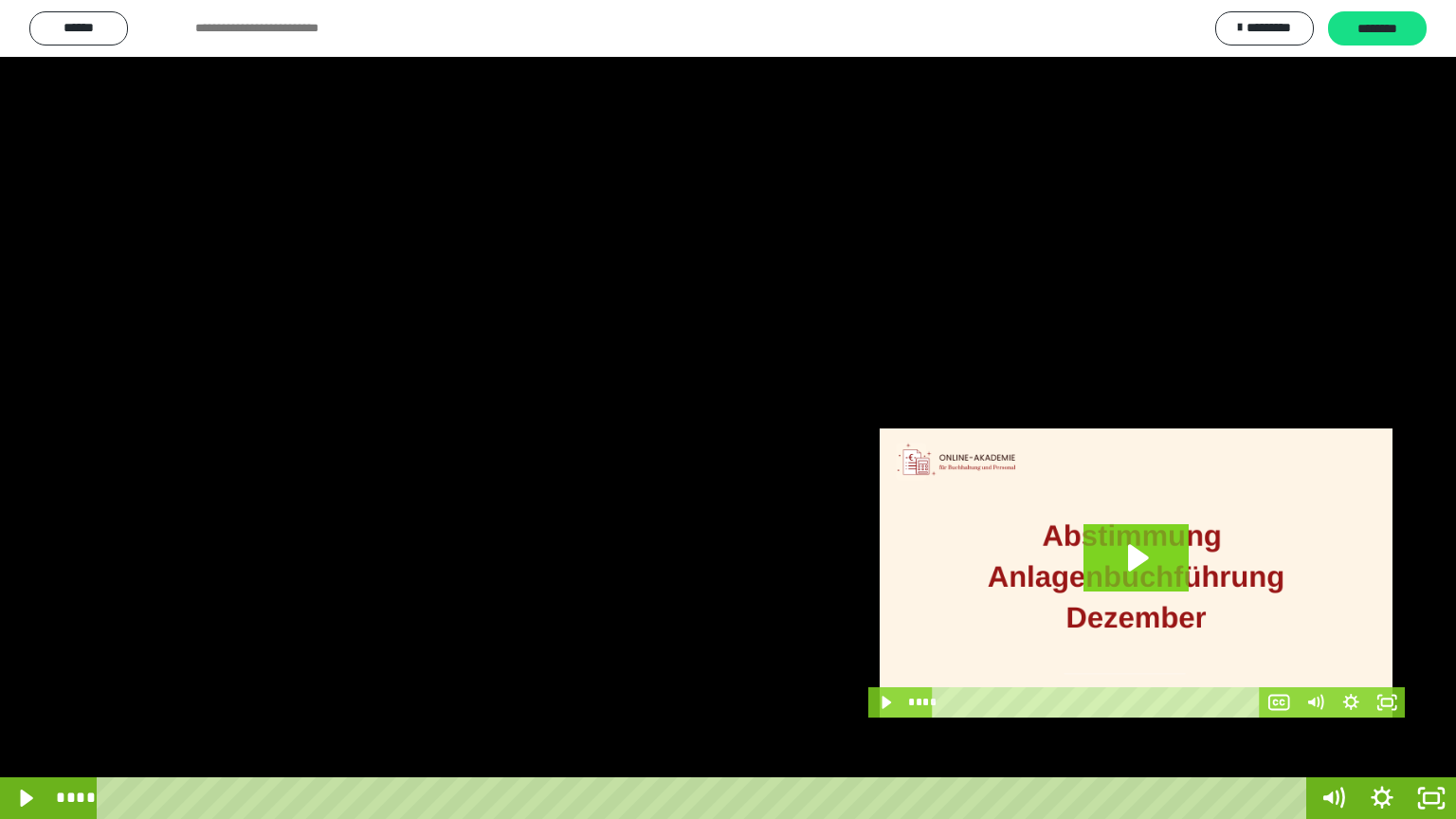 click at bounding box center (728, 410) 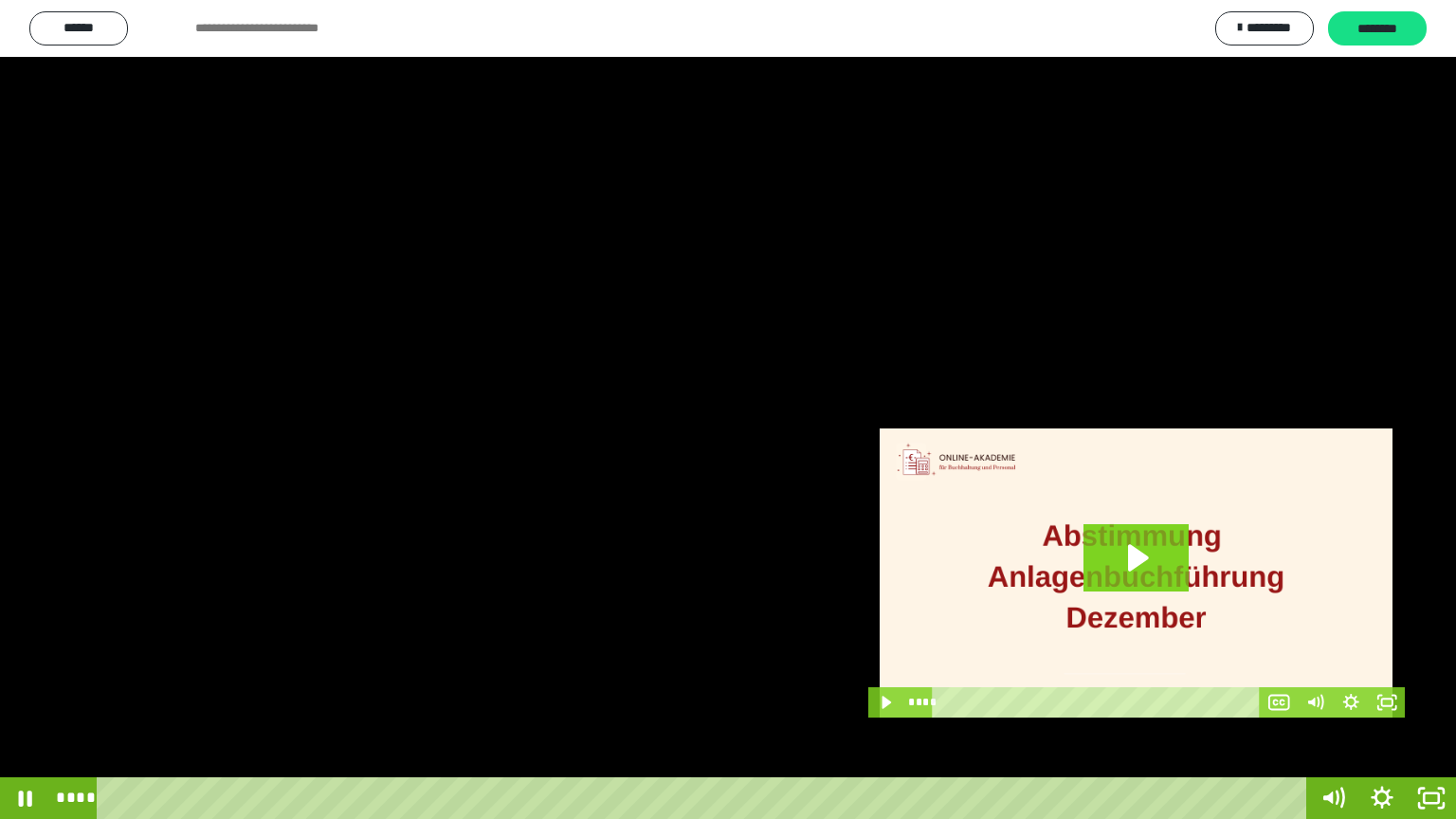 click at bounding box center [728, 410] 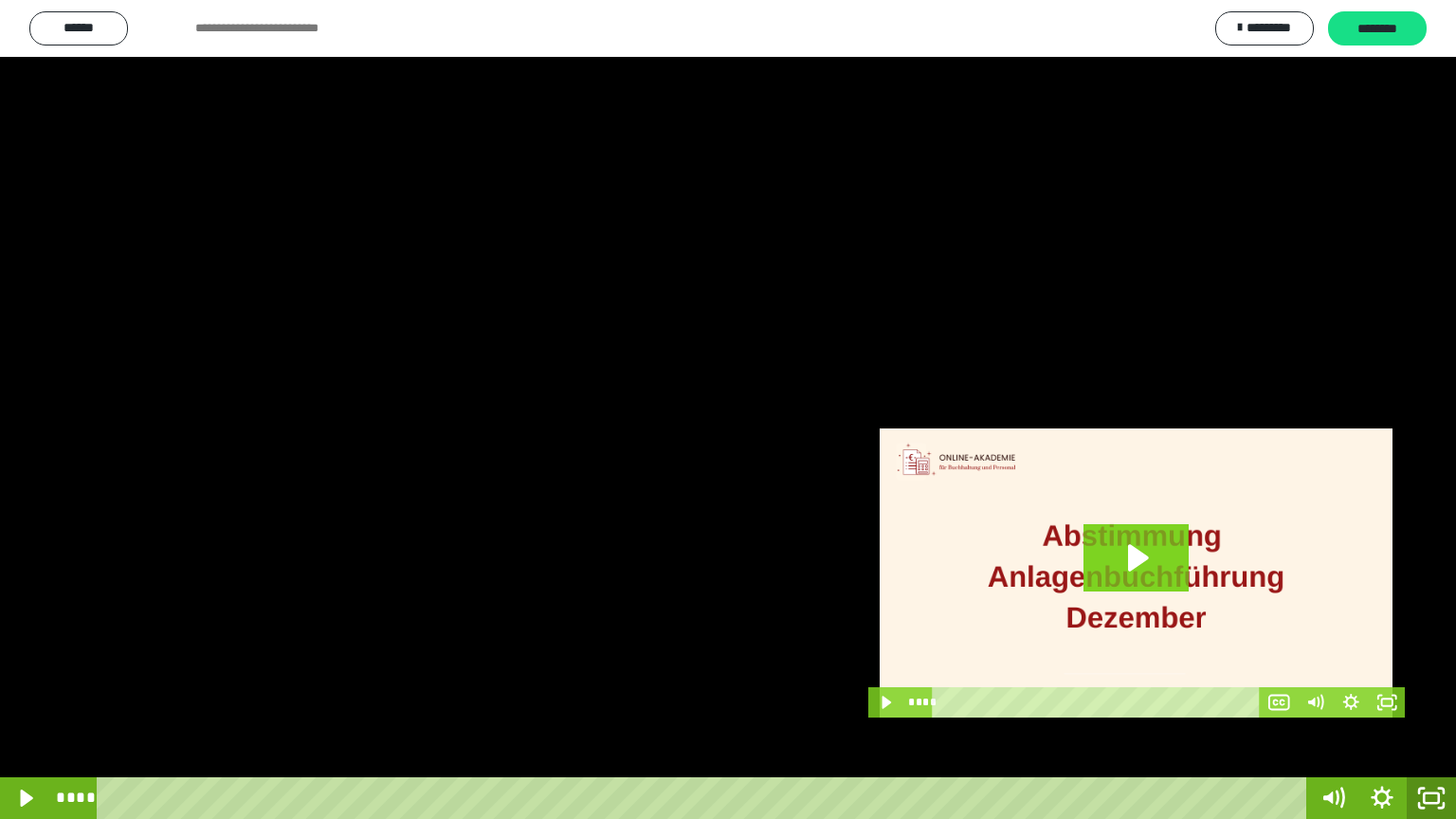 click 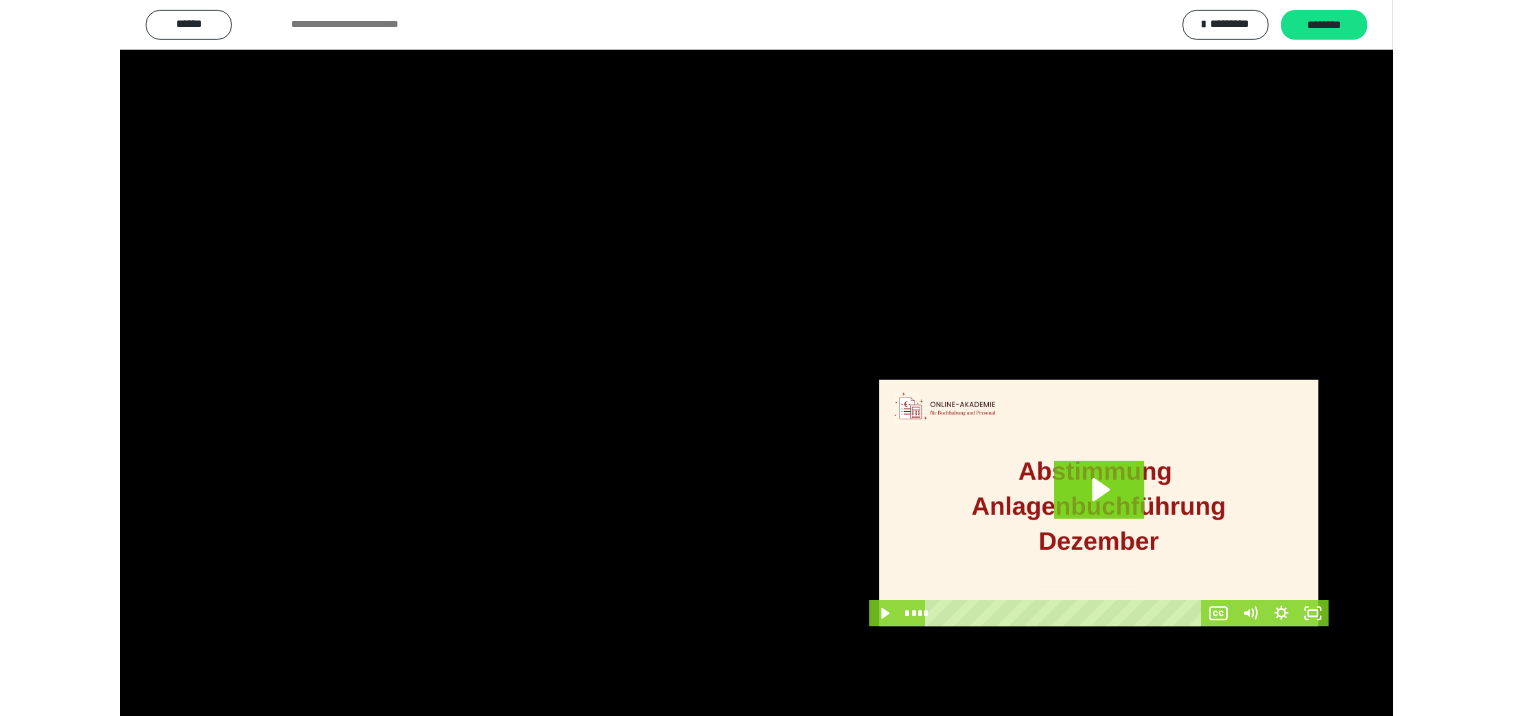 scroll, scrollTop: 326, scrollLeft: 0, axis: vertical 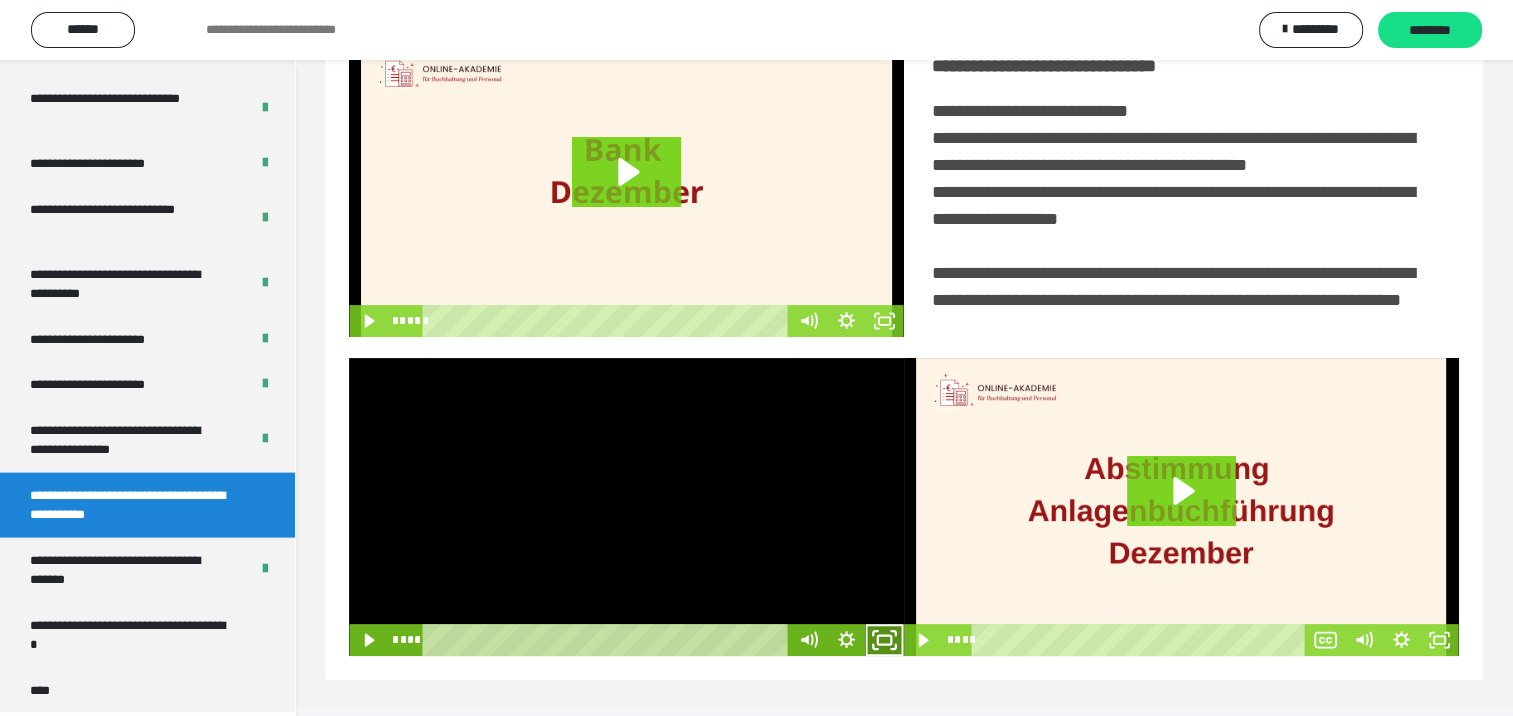 click 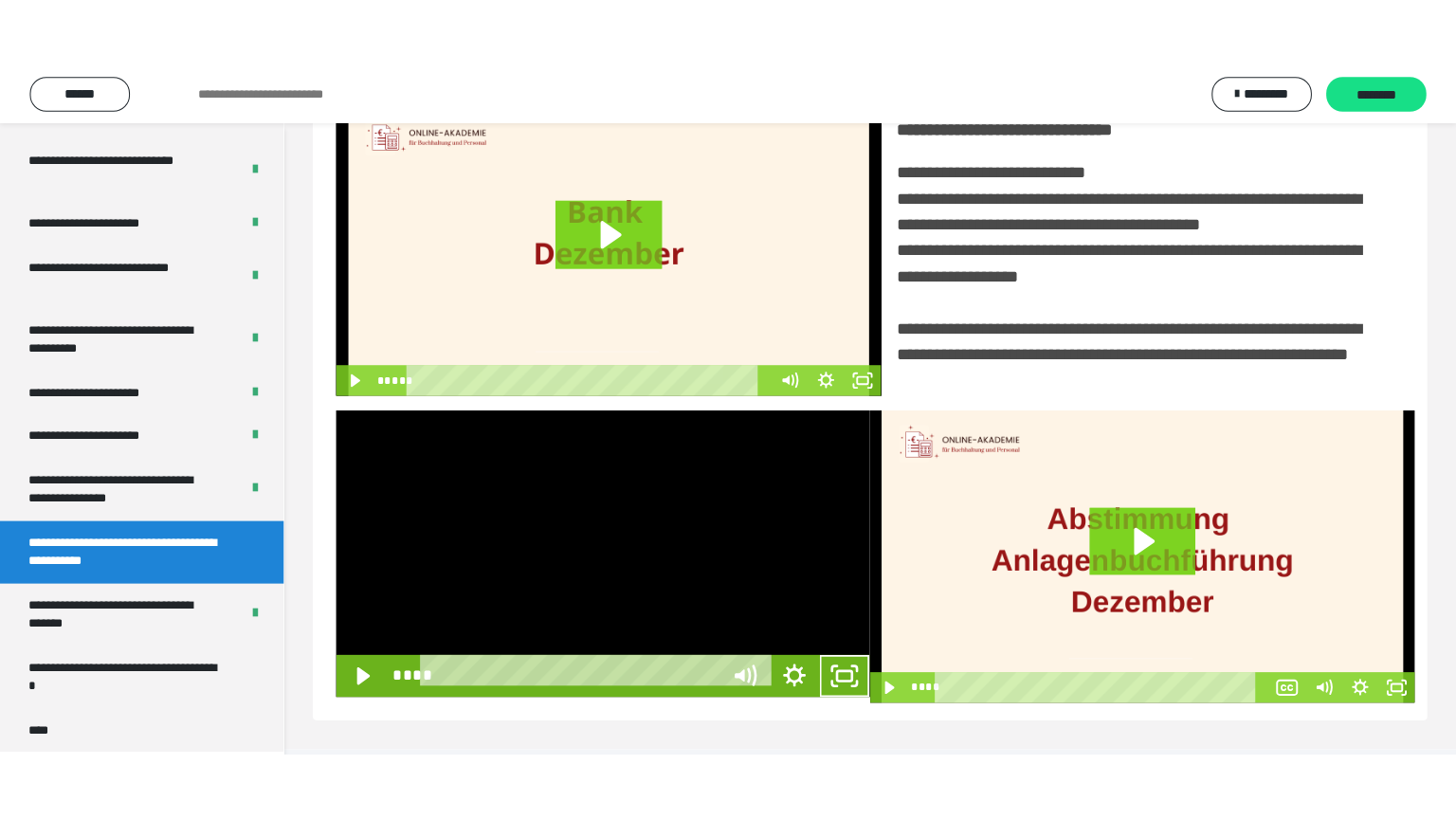 scroll, scrollTop: 317, scrollLeft: 0, axis: vertical 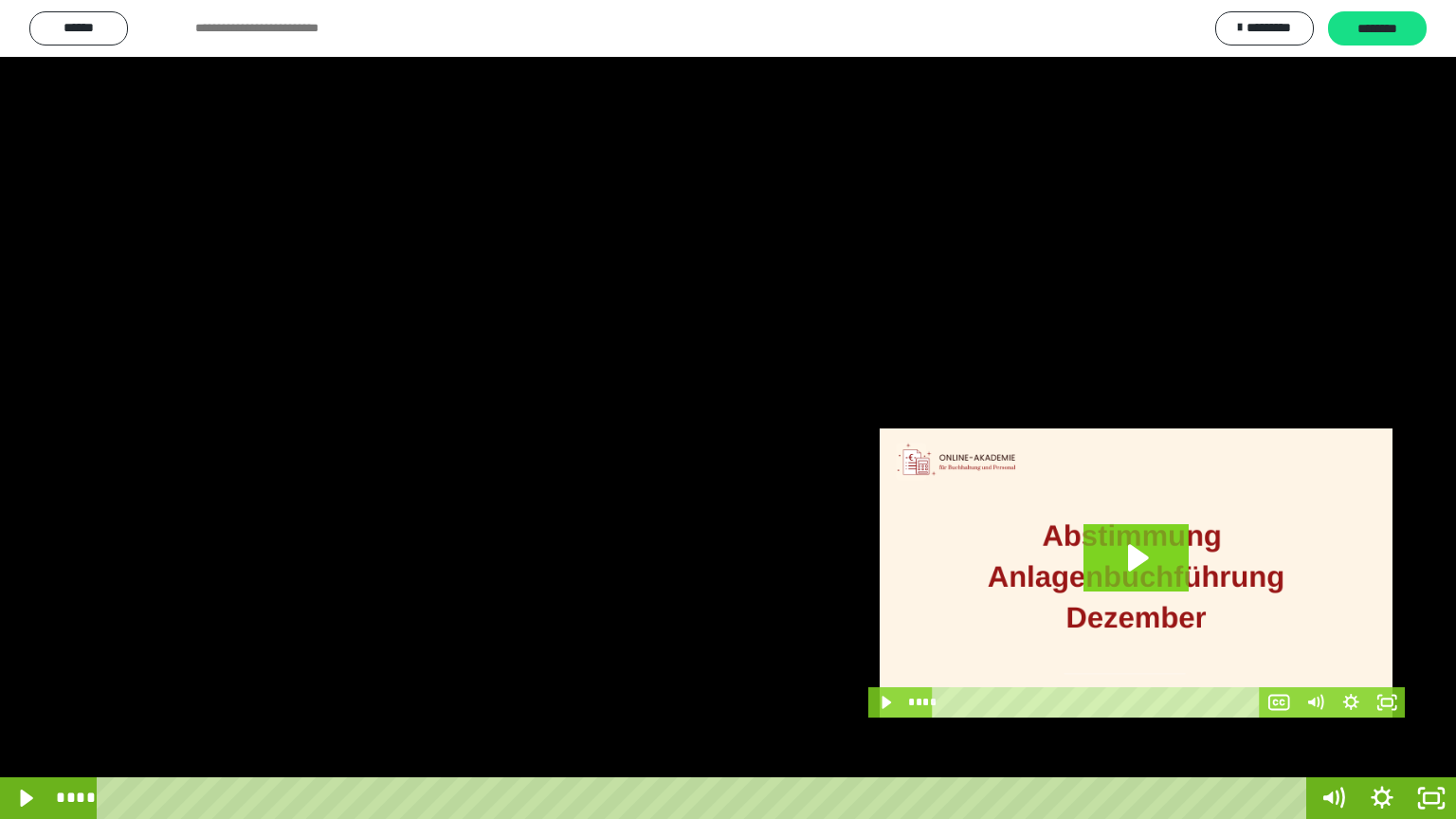 click at bounding box center (728, 410) 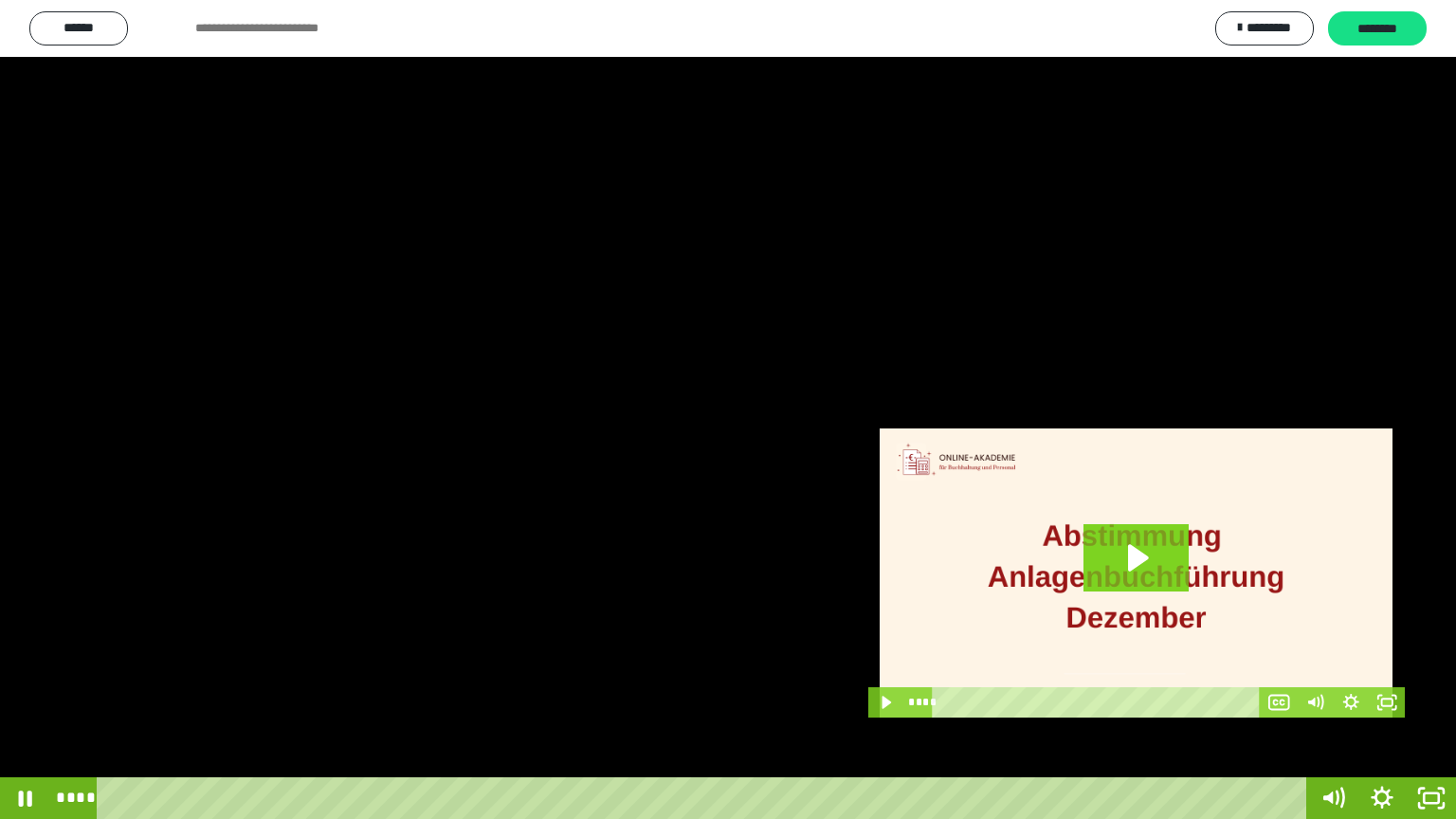 click at bounding box center (728, 410) 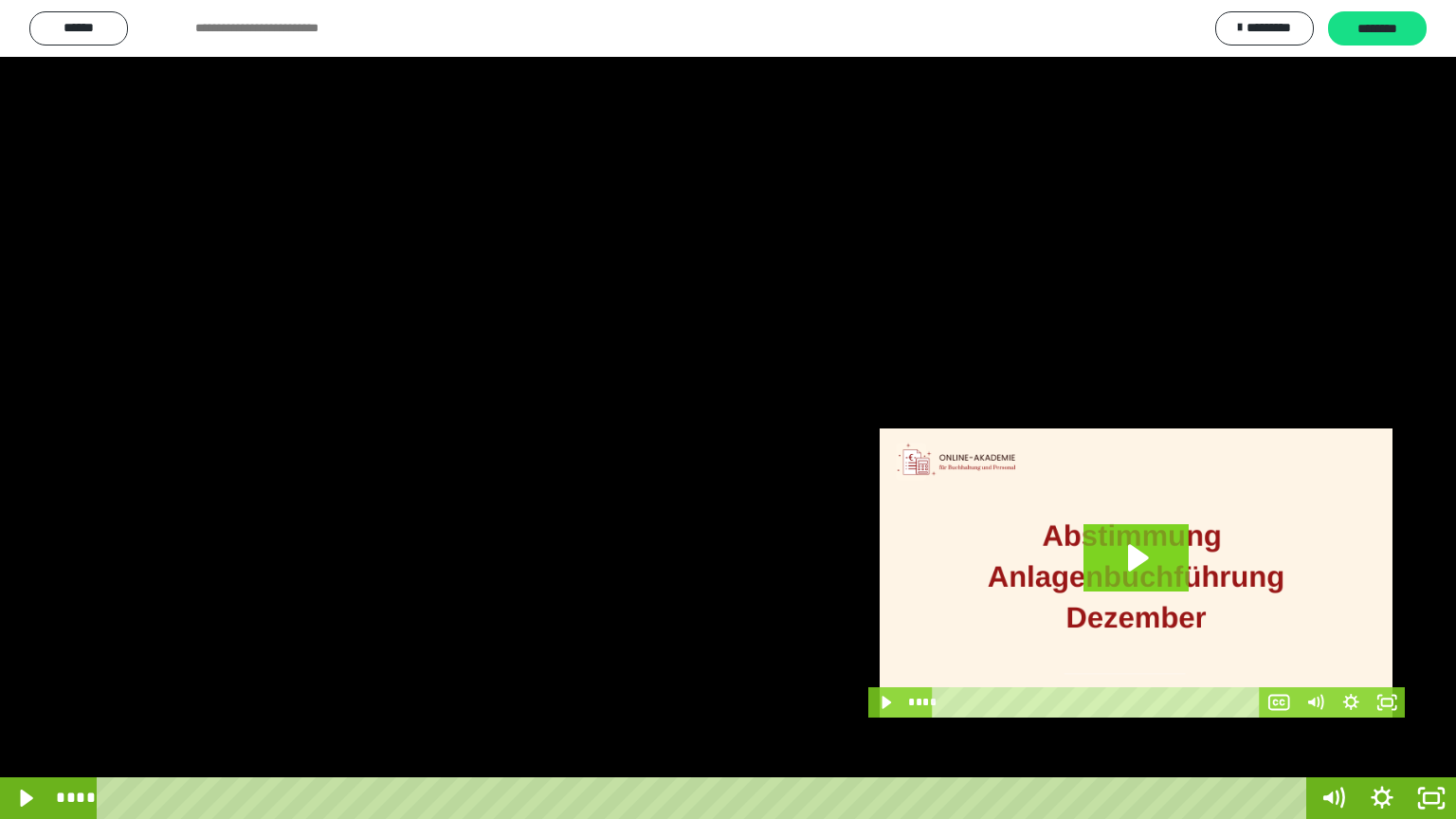 click at bounding box center [728, 410] 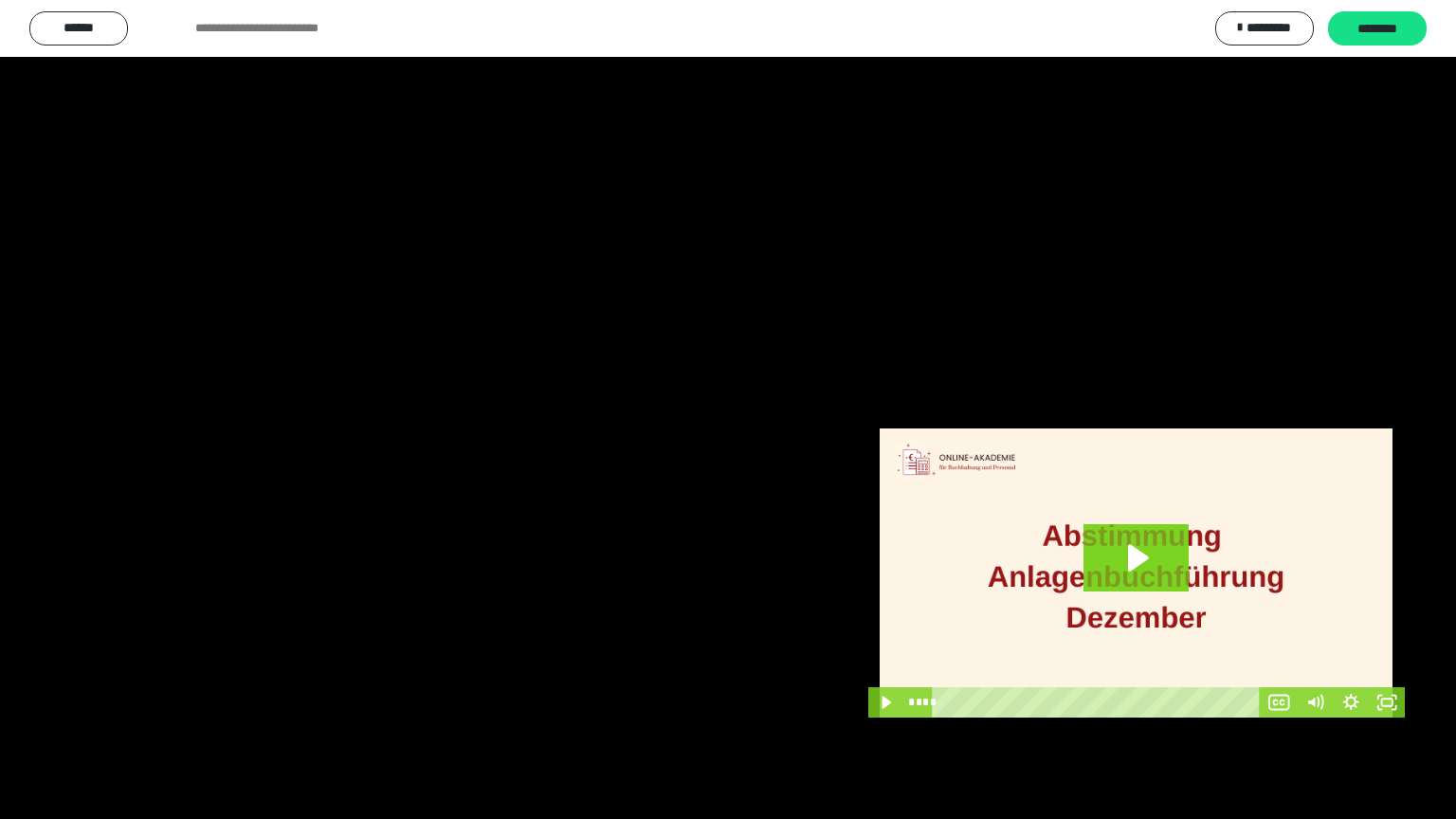 click at bounding box center [728, 410] 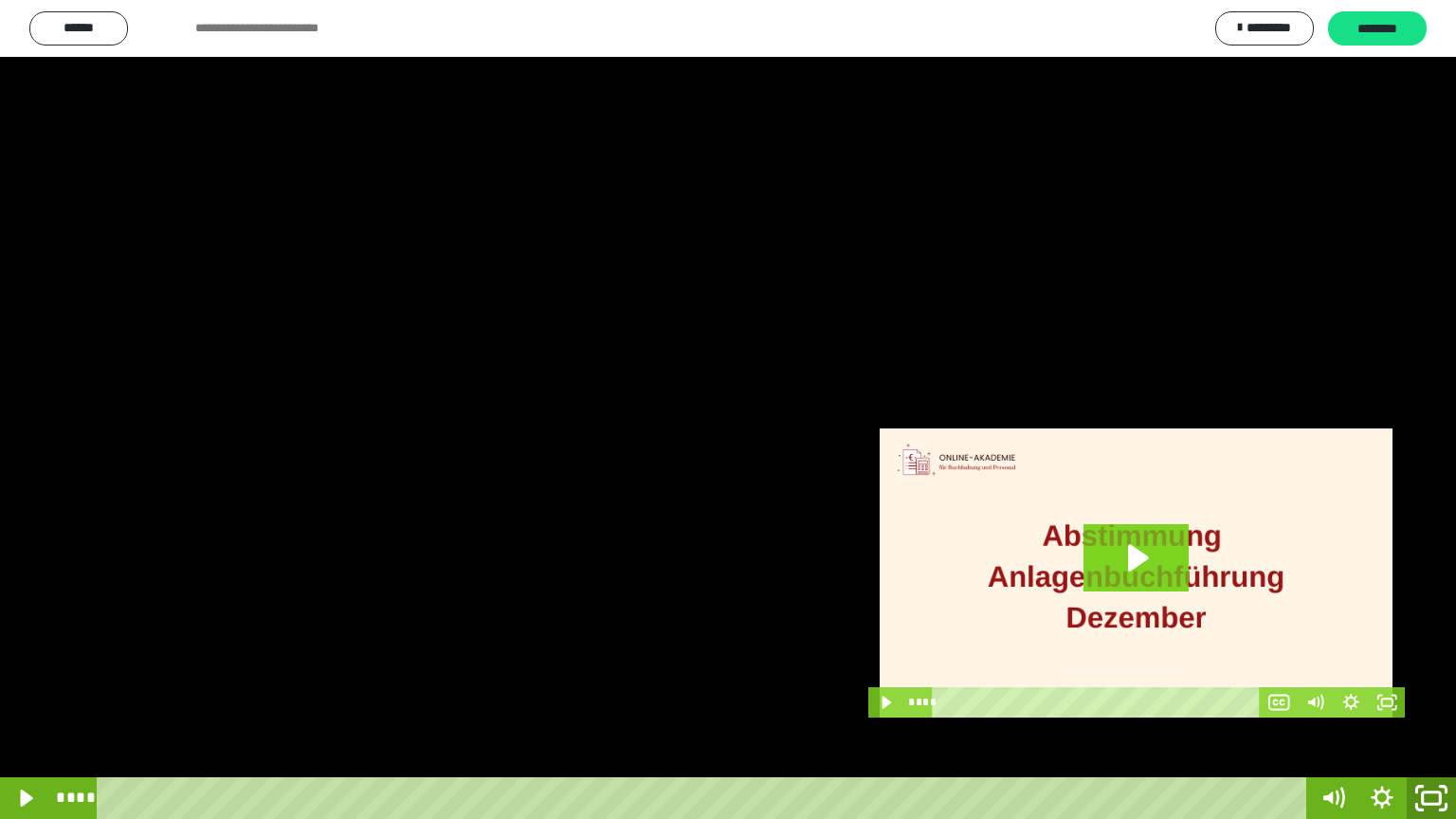 click 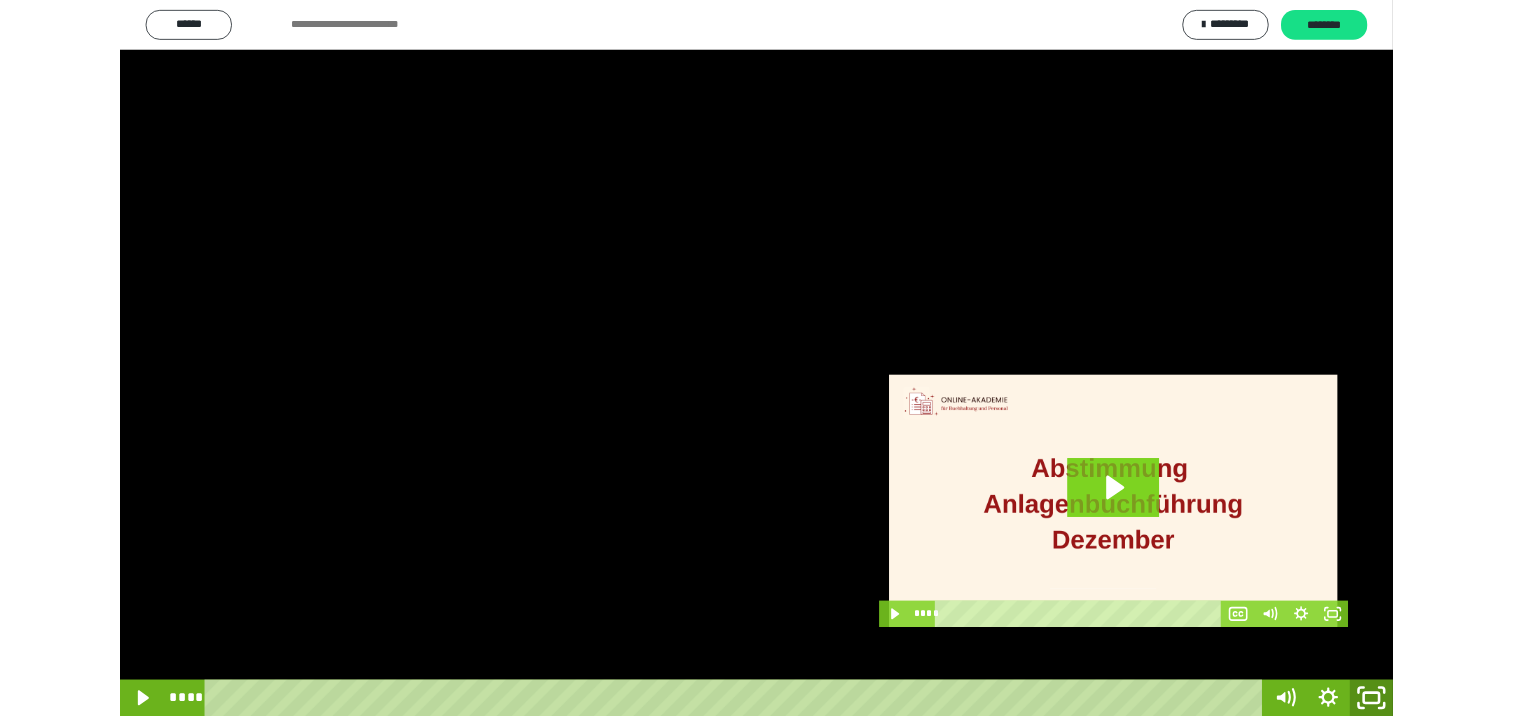 scroll, scrollTop: 326, scrollLeft: 0, axis: vertical 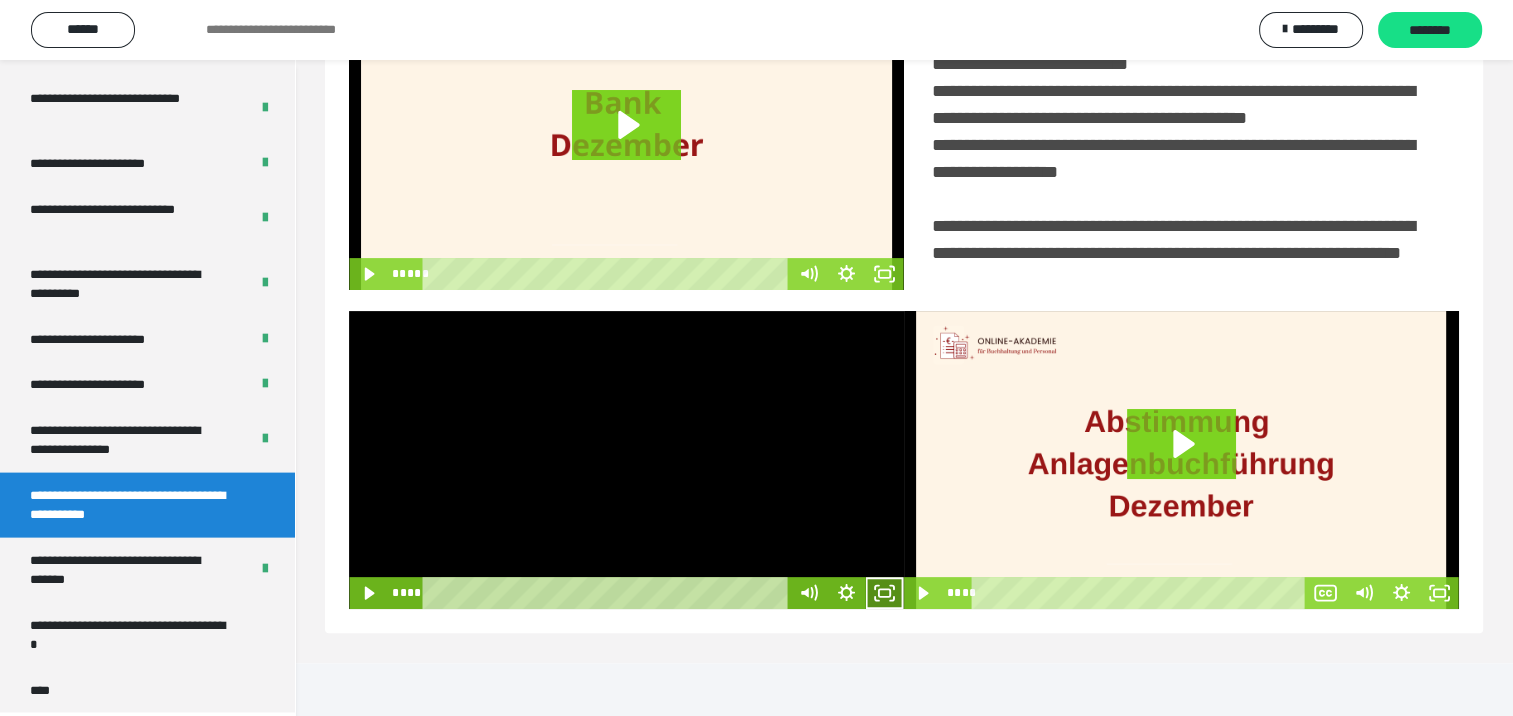 click 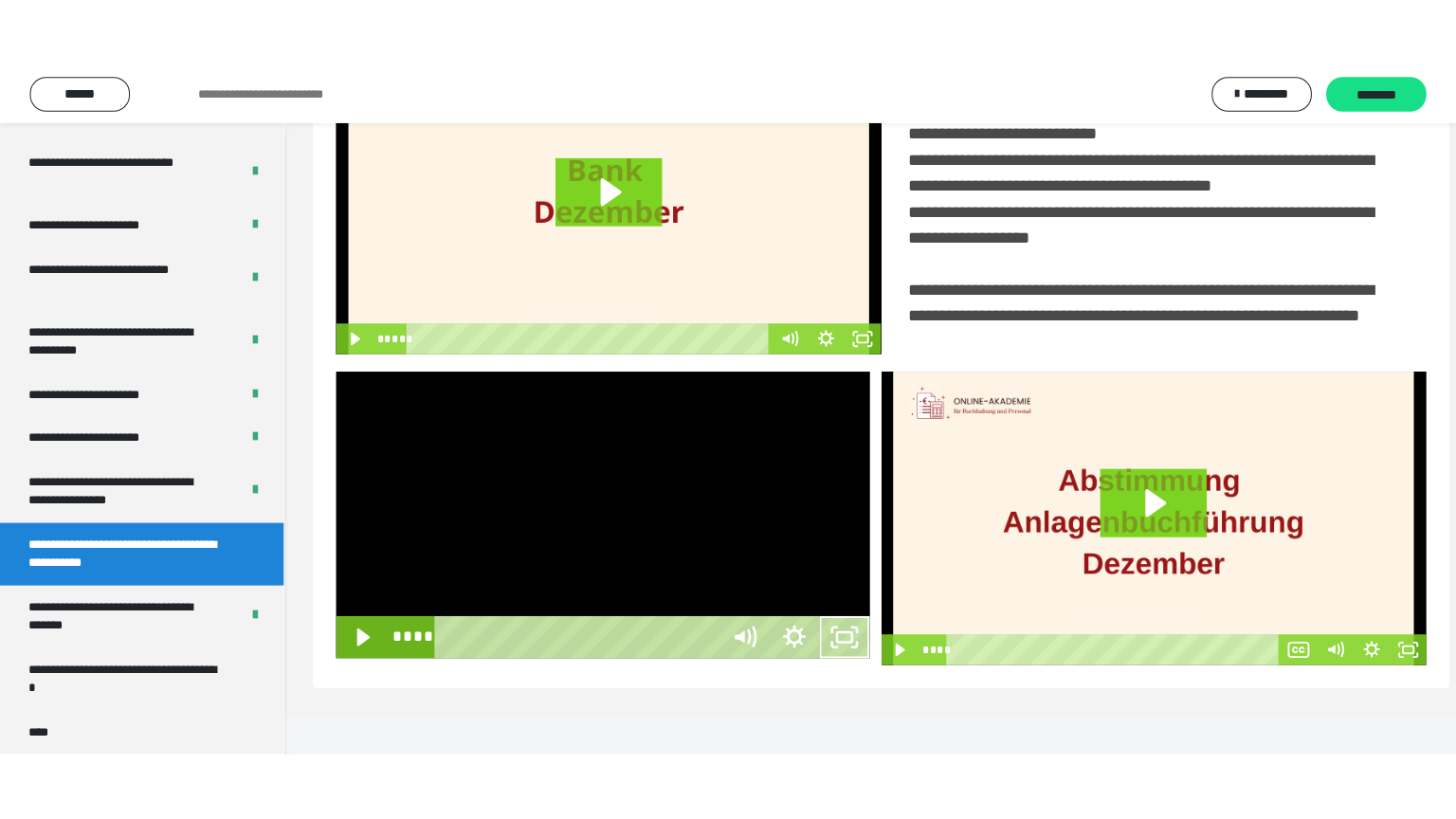 scroll, scrollTop: 317, scrollLeft: 0, axis: vertical 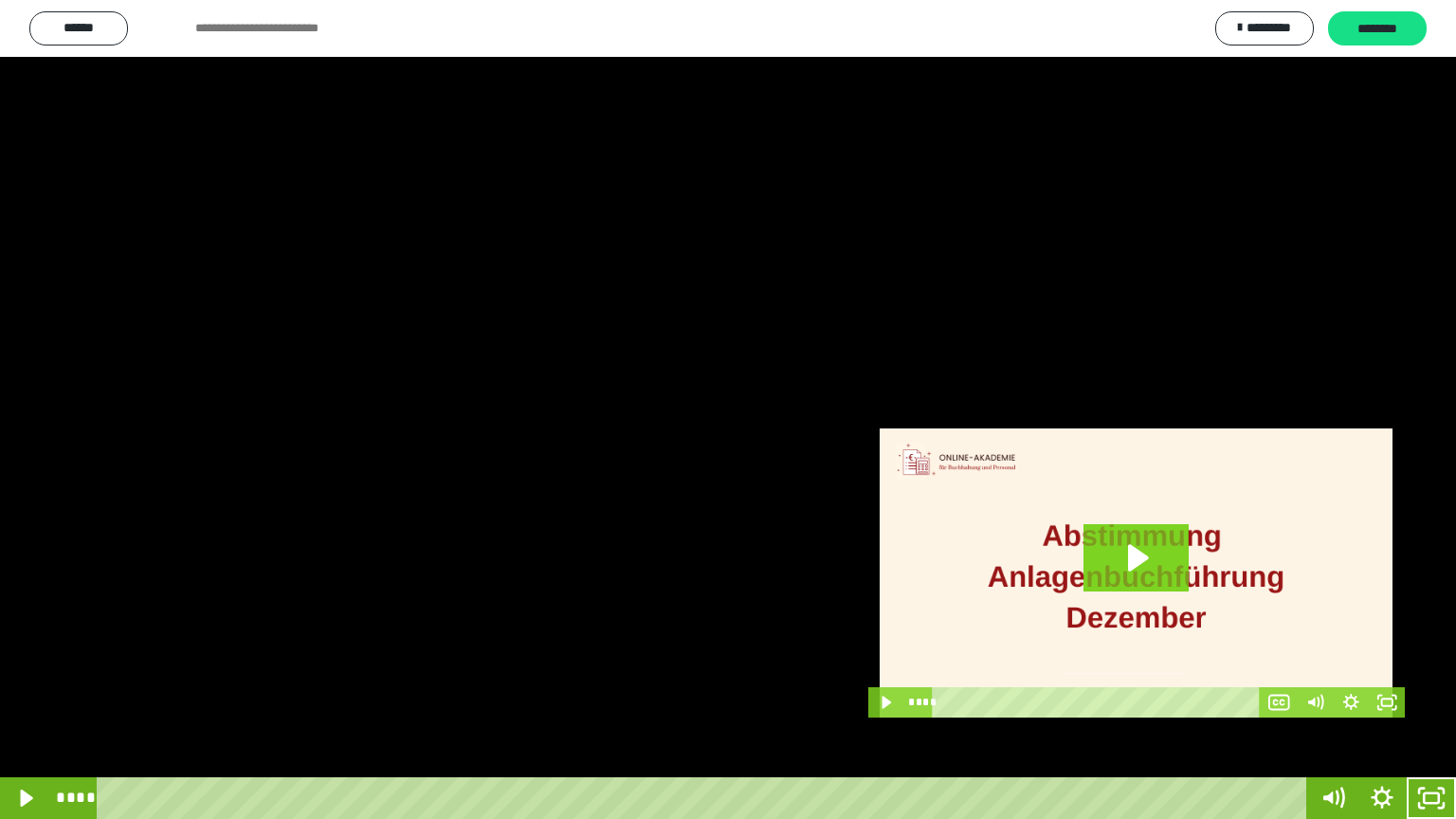 click at bounding box center [728, 410] 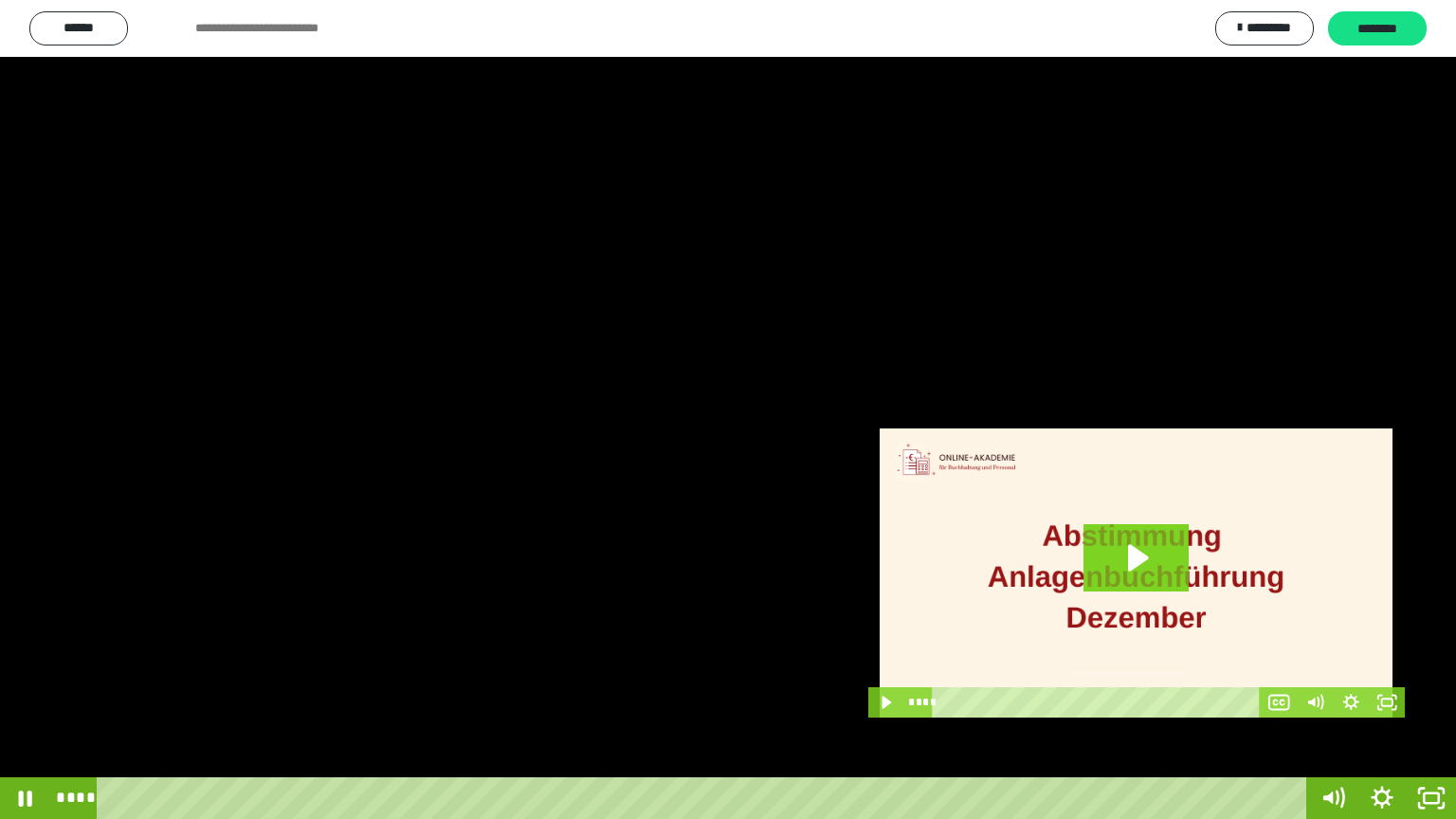 click at bounding box center [728, 410] 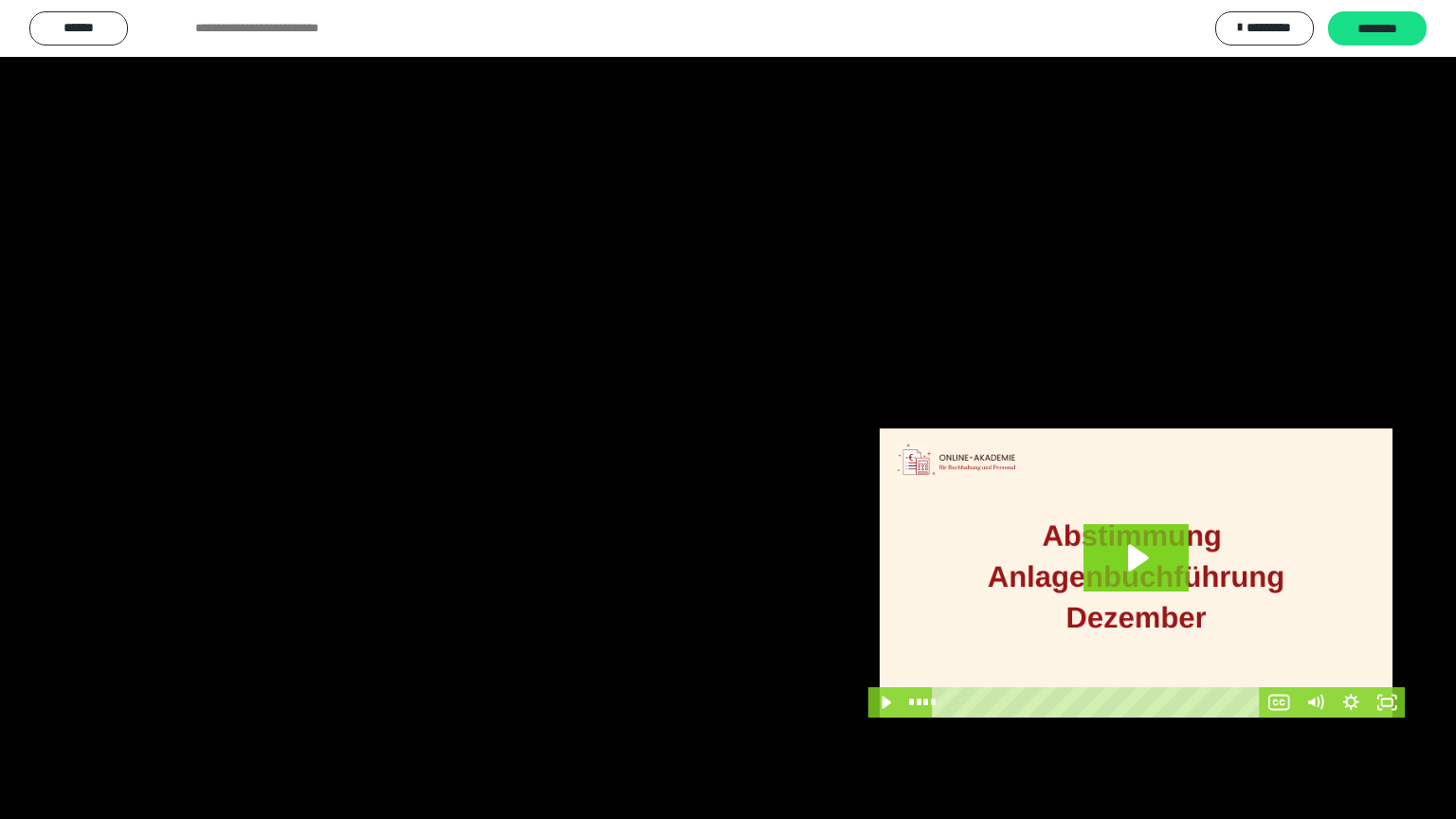 click at bounding box center [728, 410] 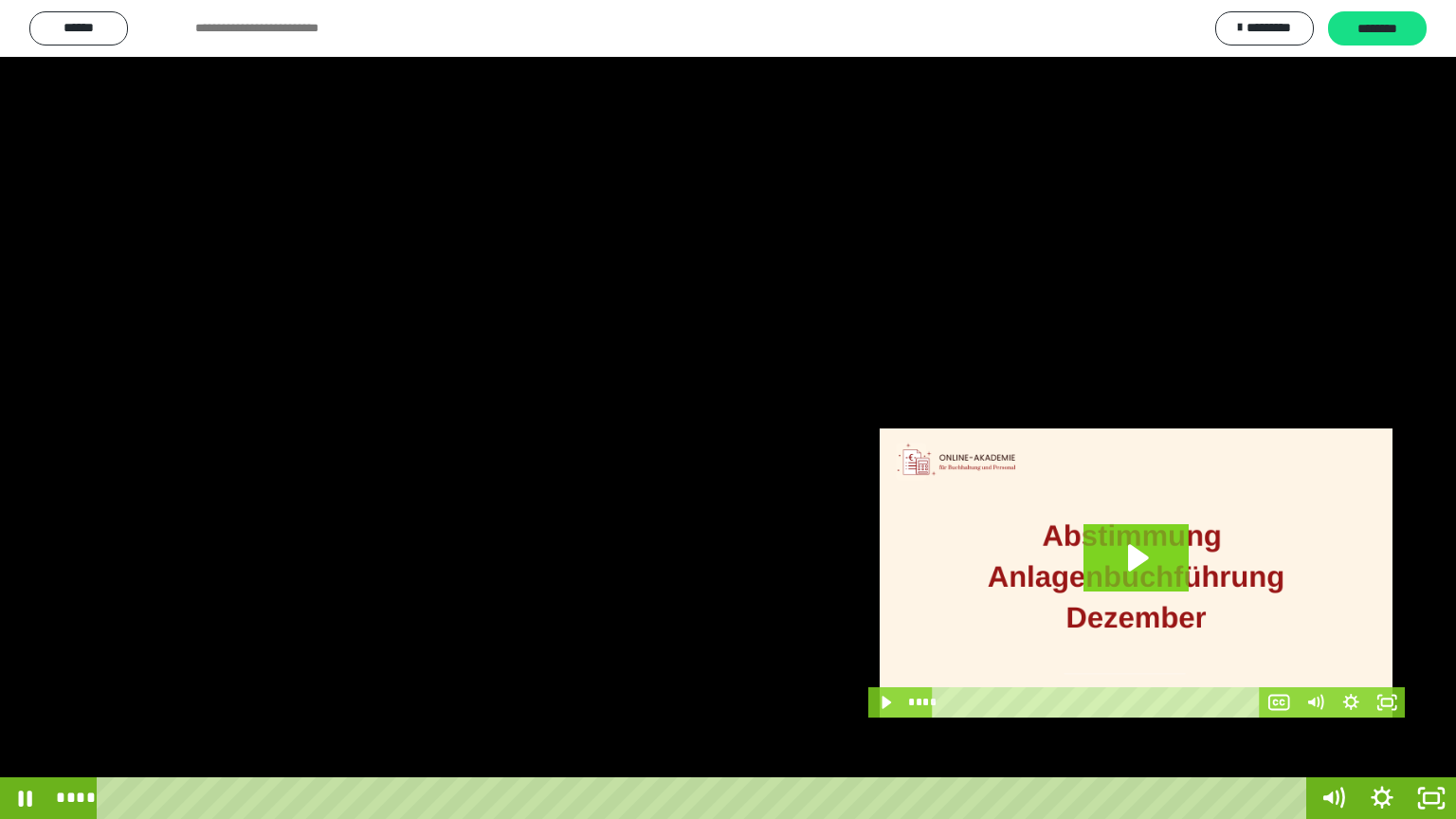 click at bounding box center [728, 410] 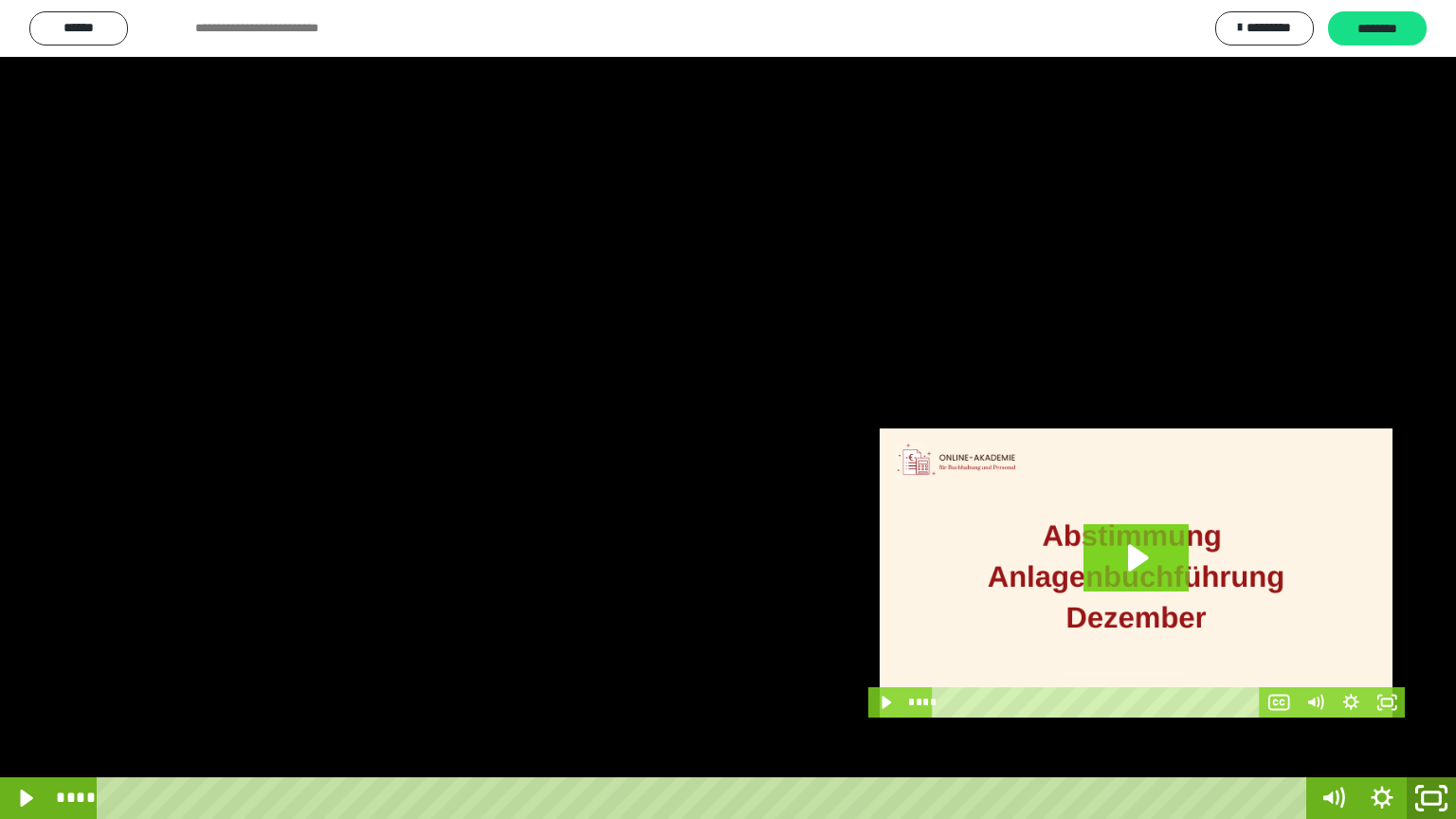 click 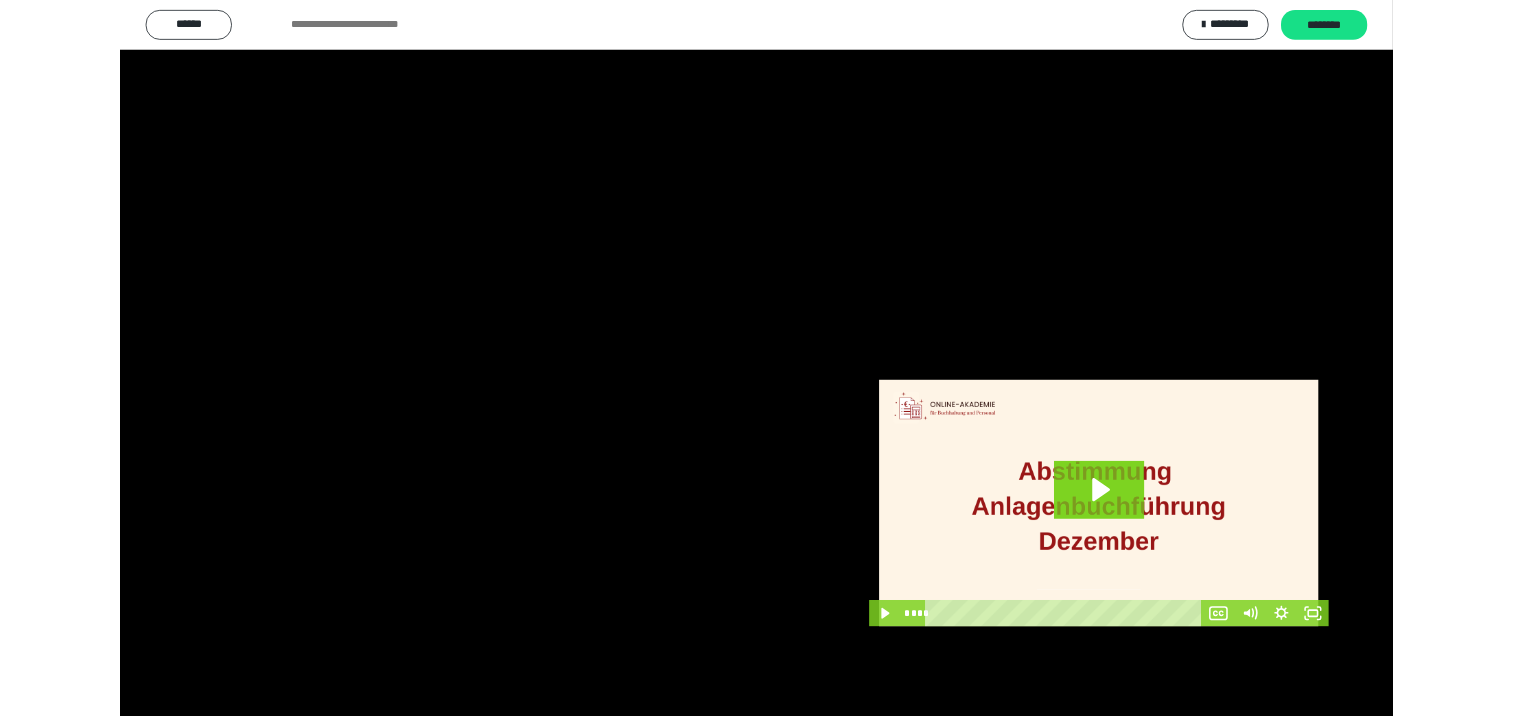 scroll, scrollTop: 326, scrollLeft: 0, axis: vertical 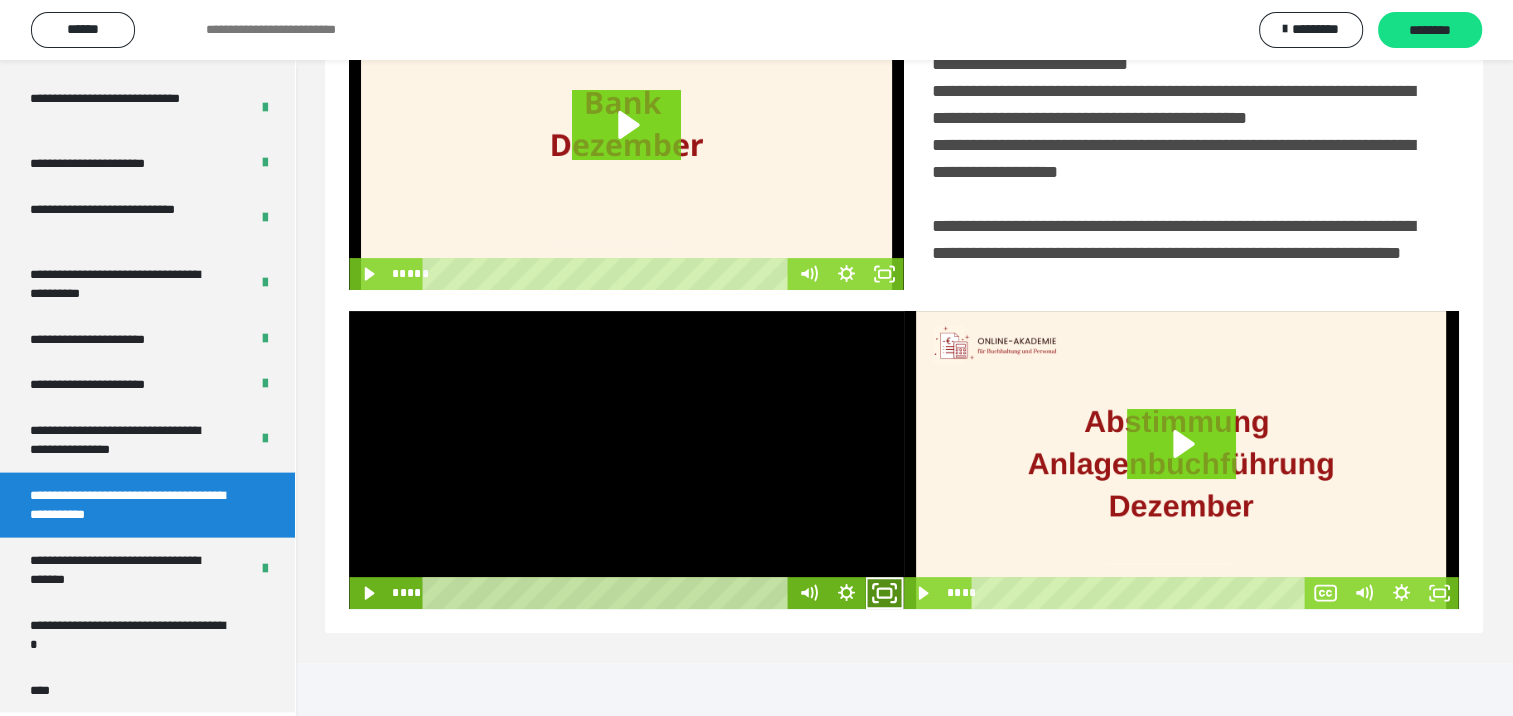 click 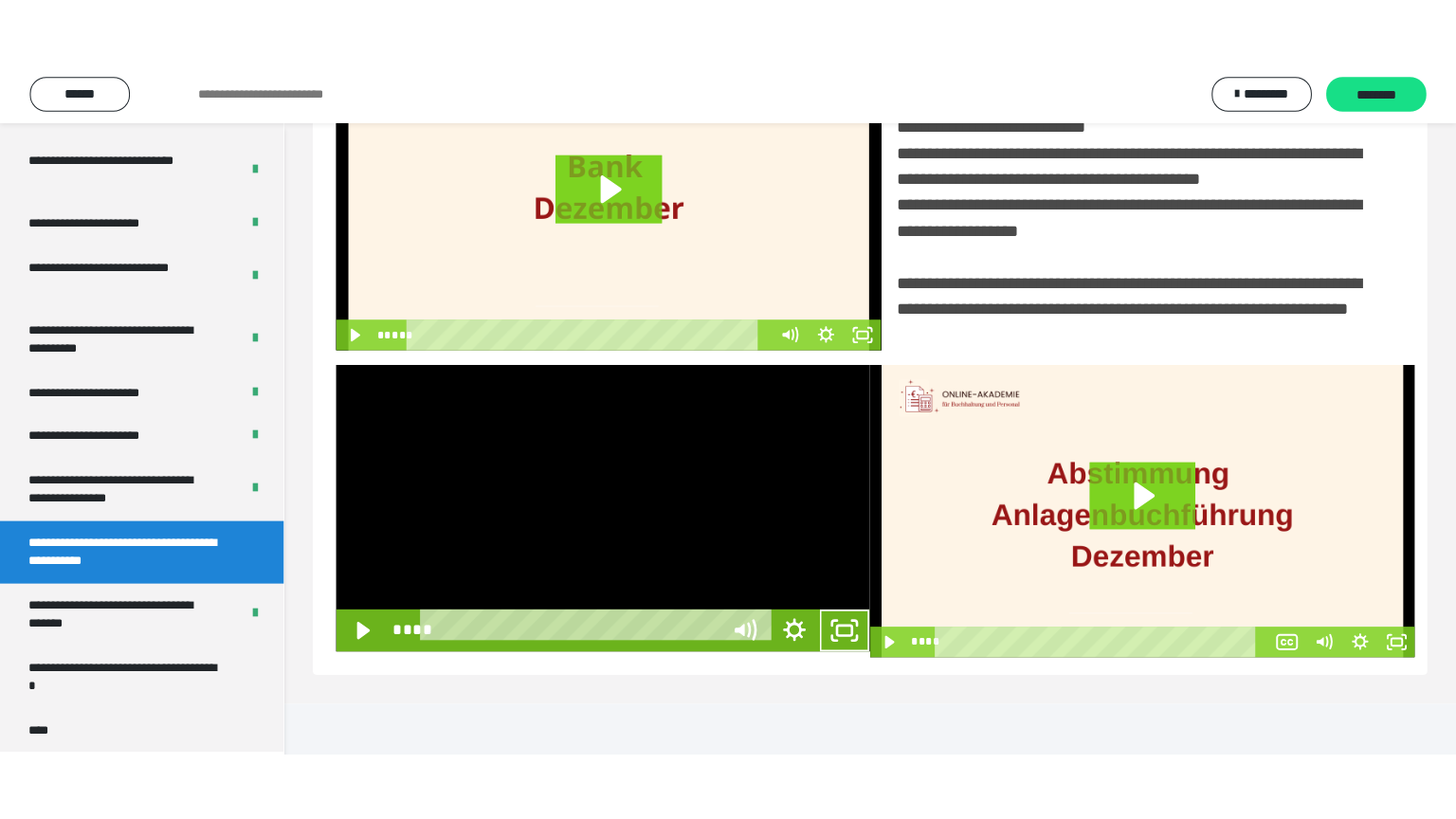 scroll, scrollTop: 317, scrollLeft: 0, axis: vertical 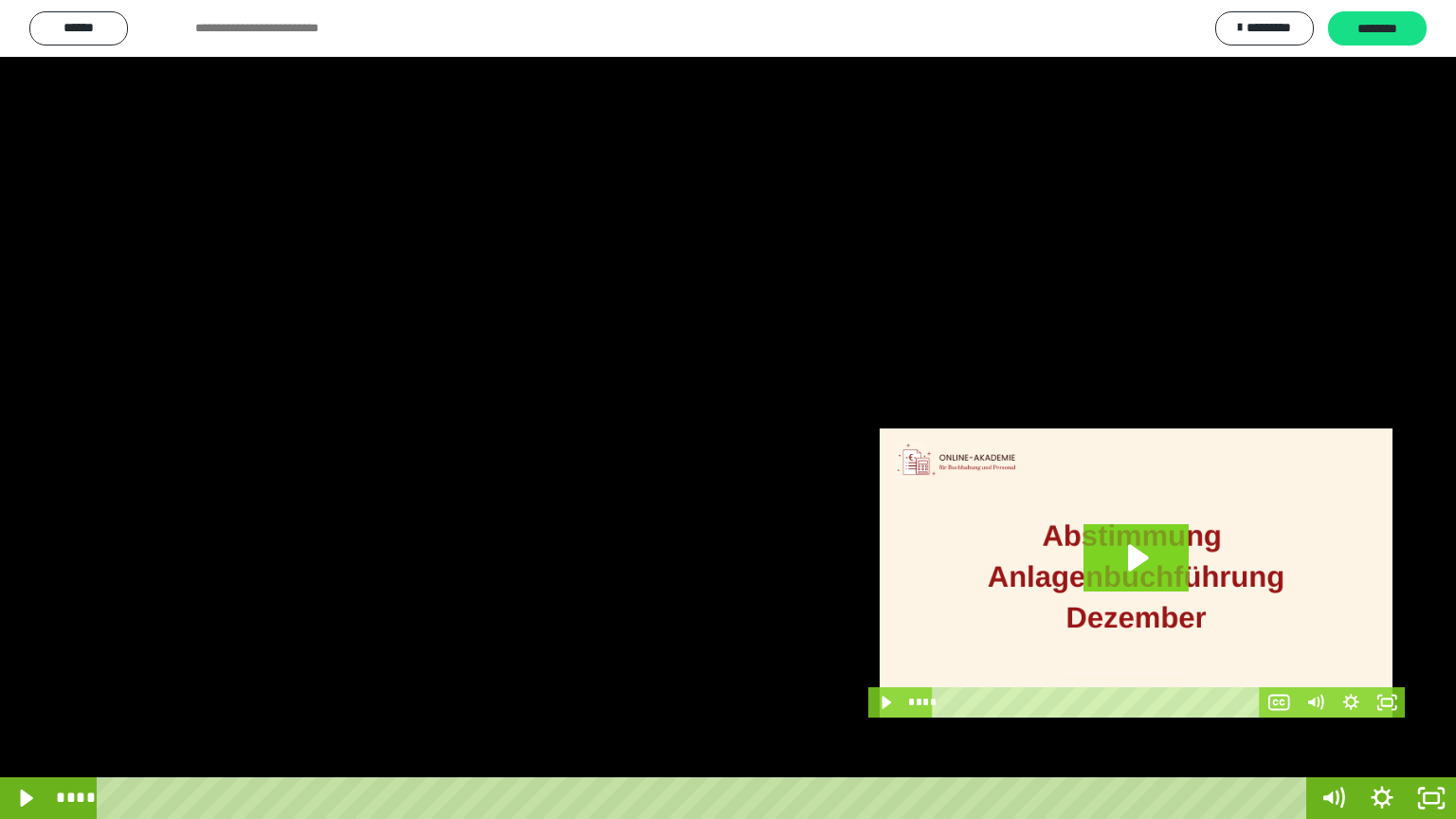 click at bounding box center (728, 410) 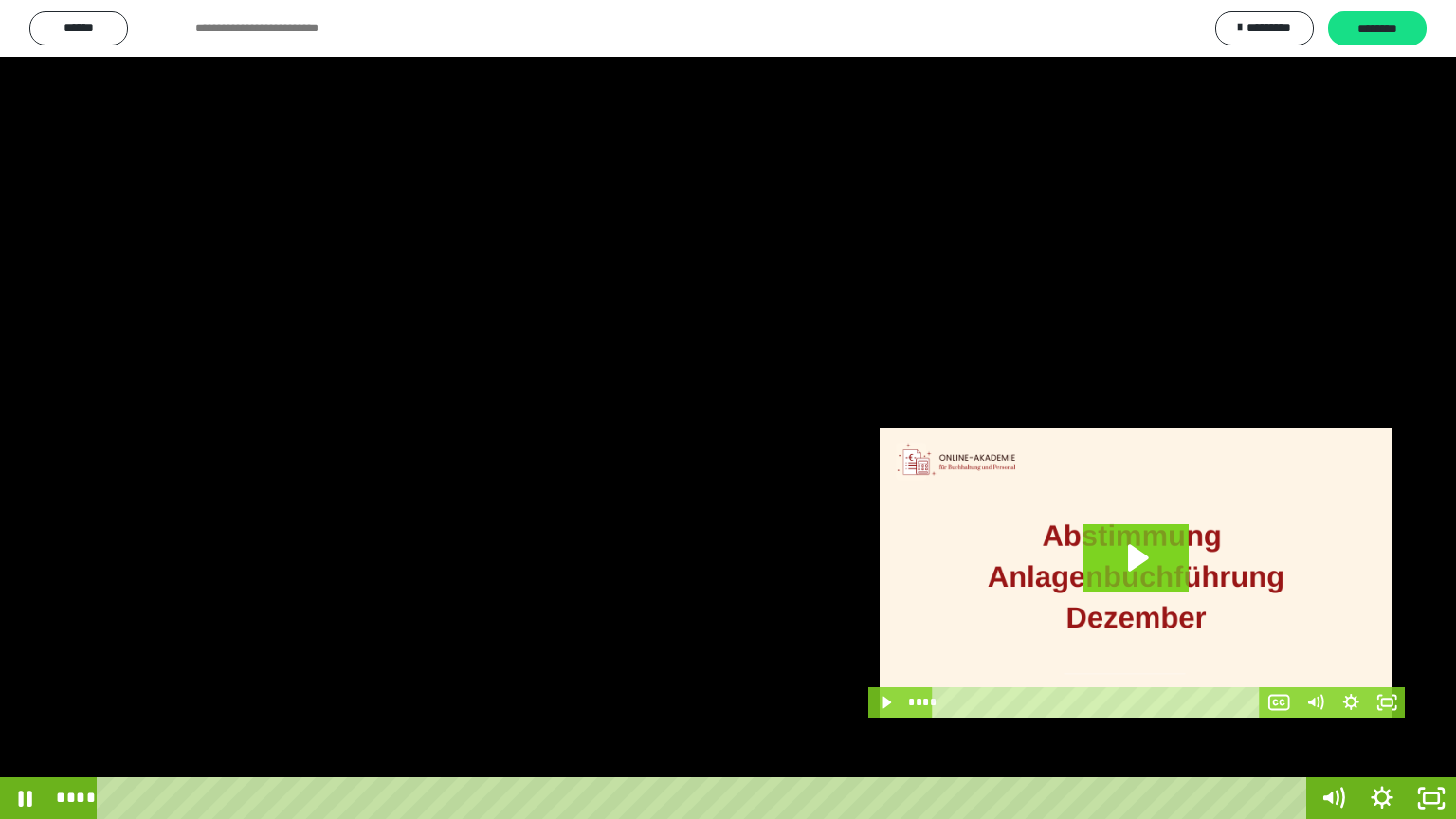 click at bounding box center [728, 410] 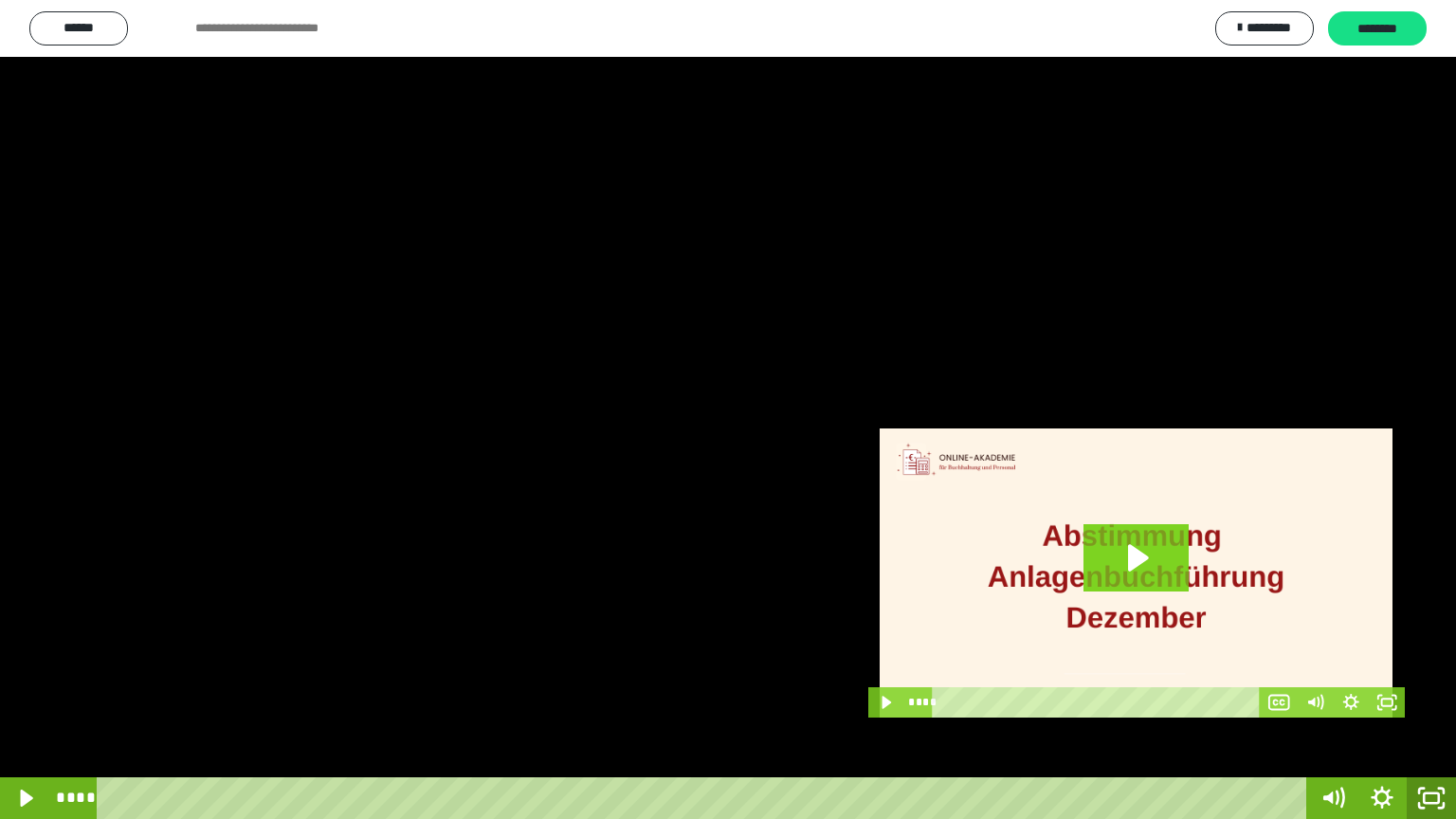 click 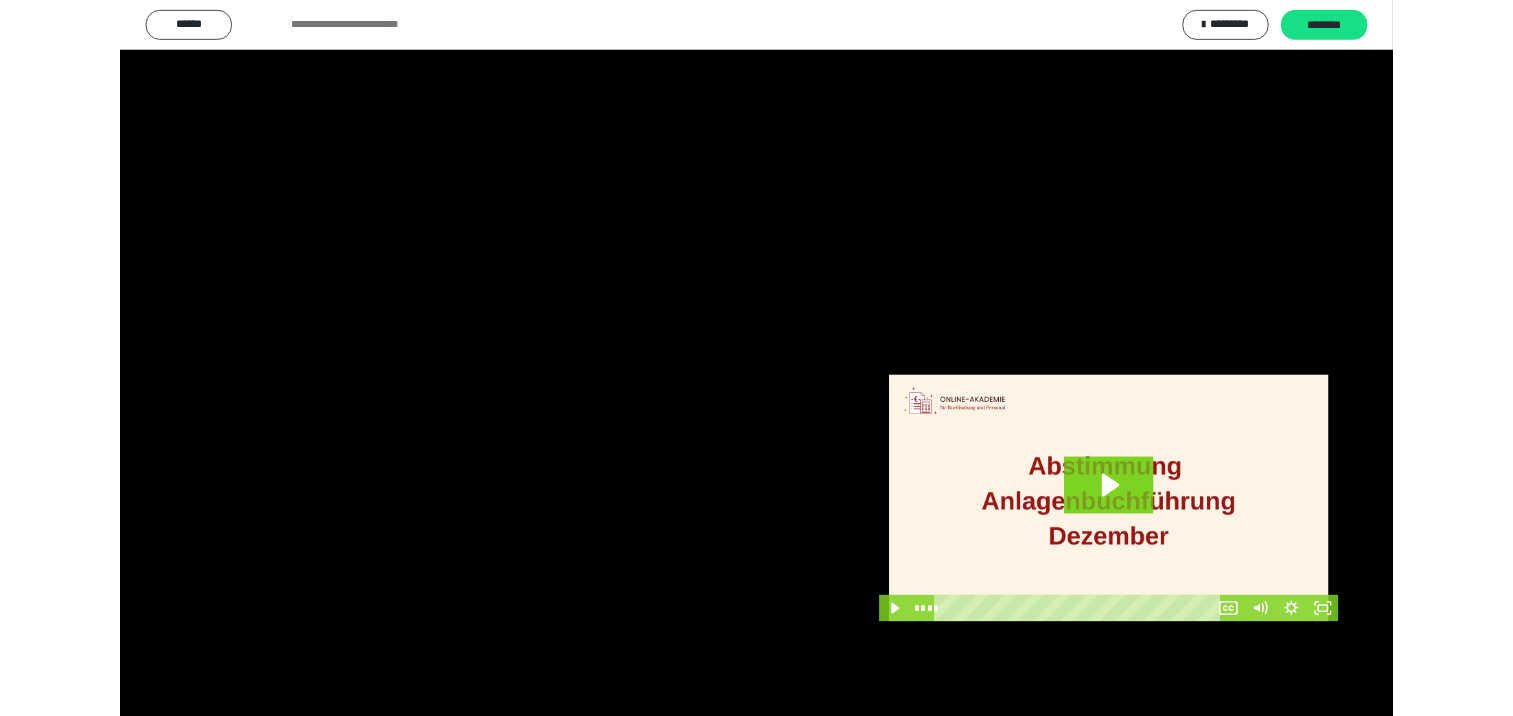 scroll, scrollTop: 326, scrollLeft: 0, axis: vertical 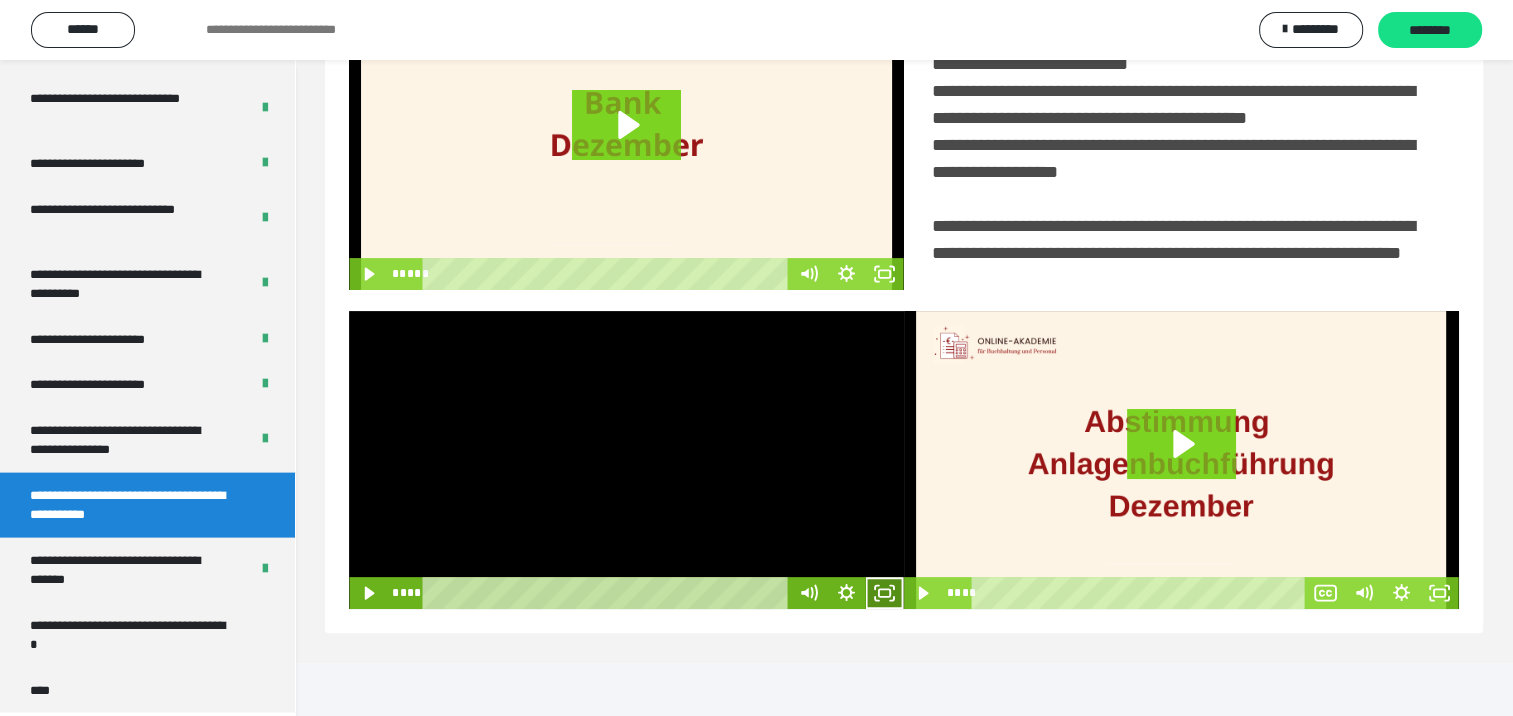 click 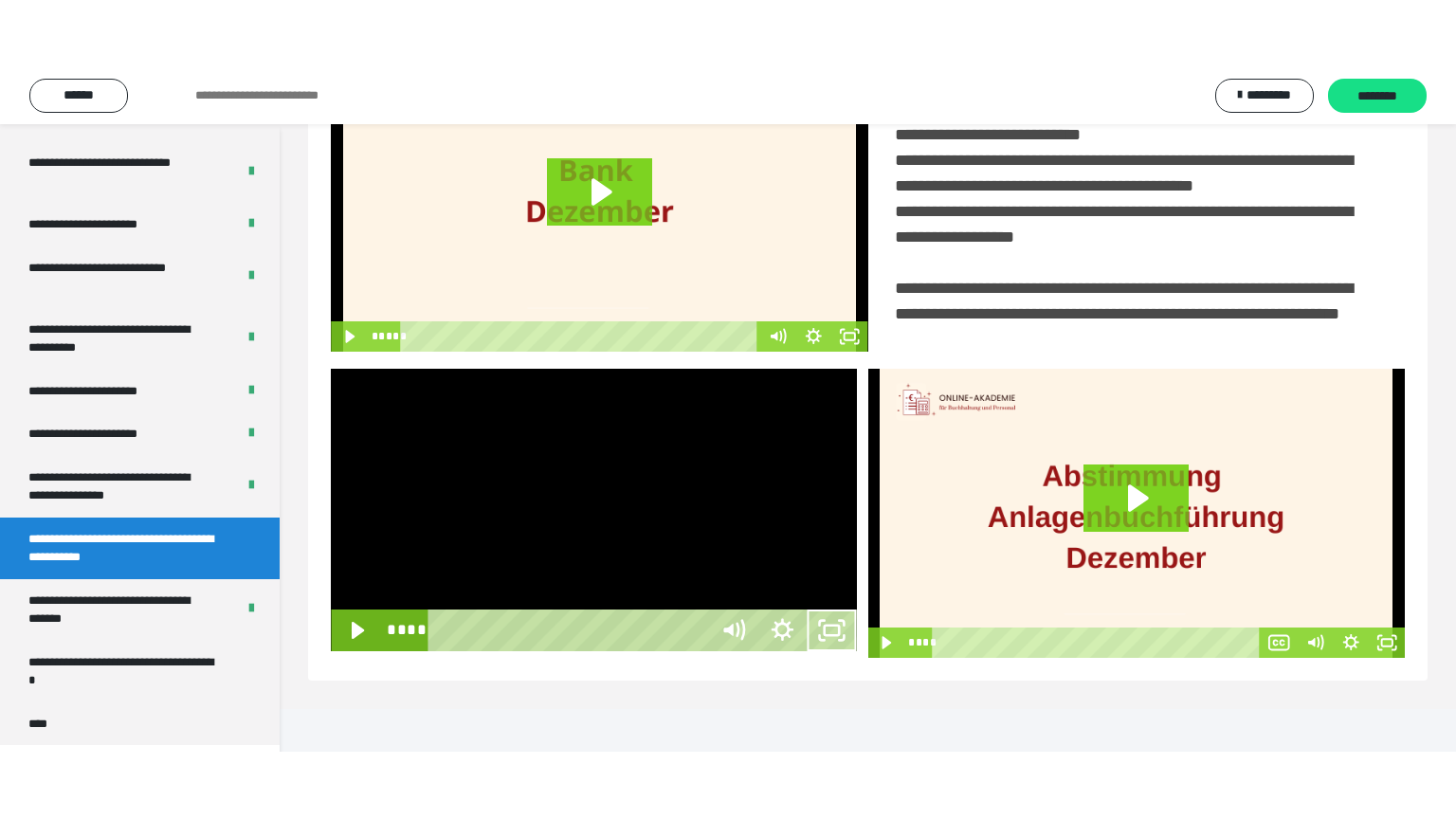 scroll, scrollTop: 317, scrollLeft: 0, axis: vertical 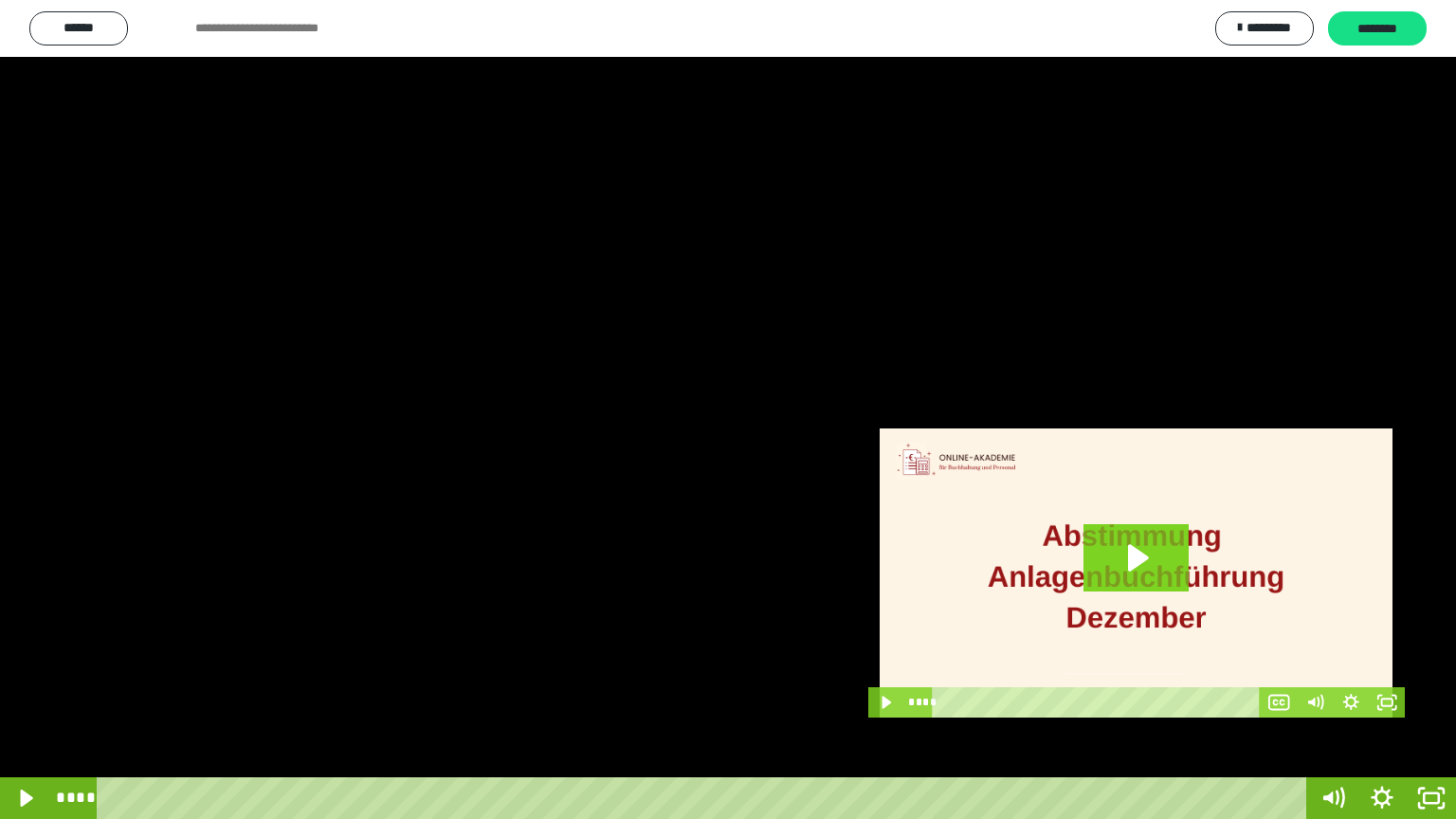 click at bounding box center [728, 410] 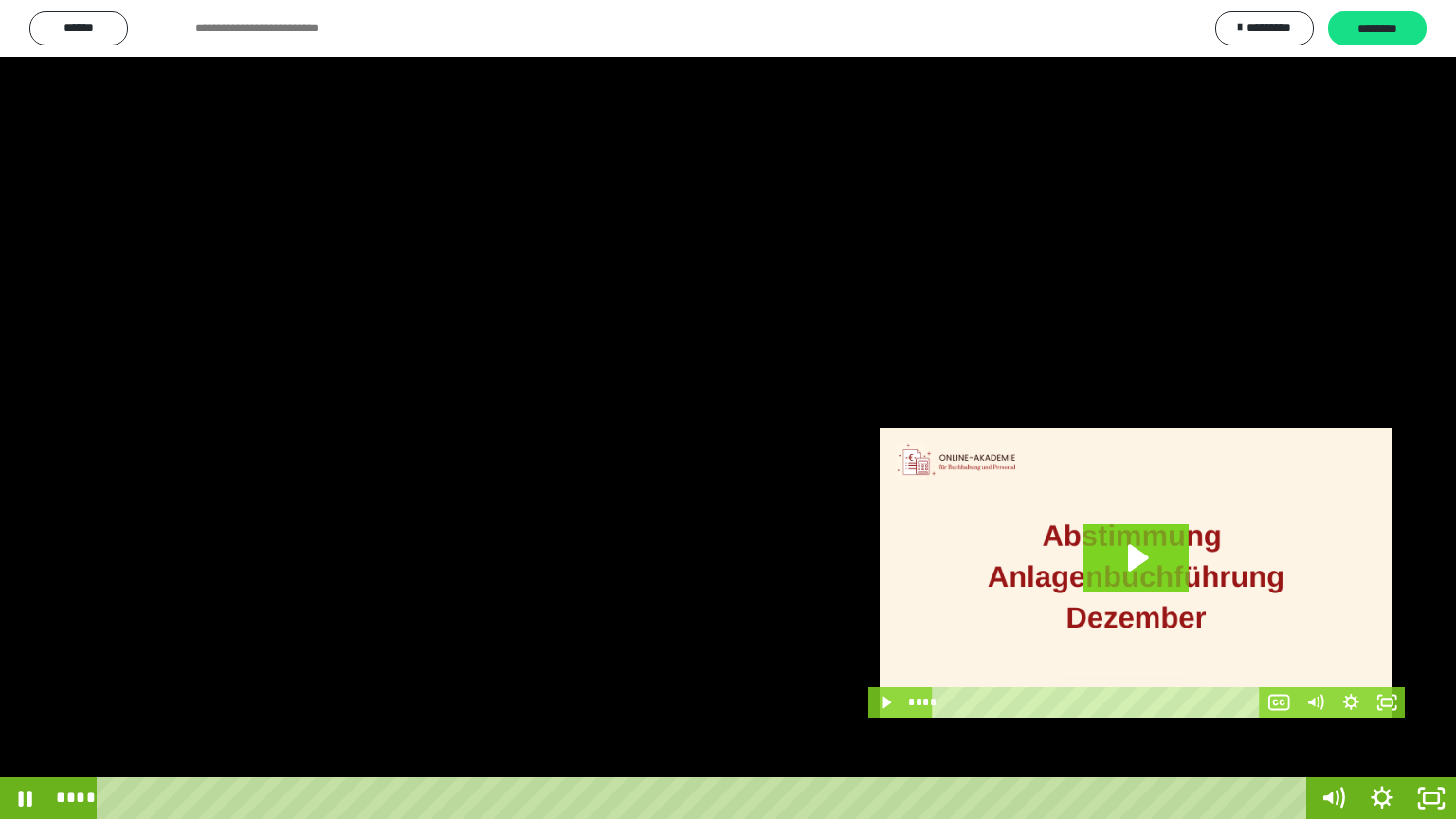 click at bounding box center (728, 410) 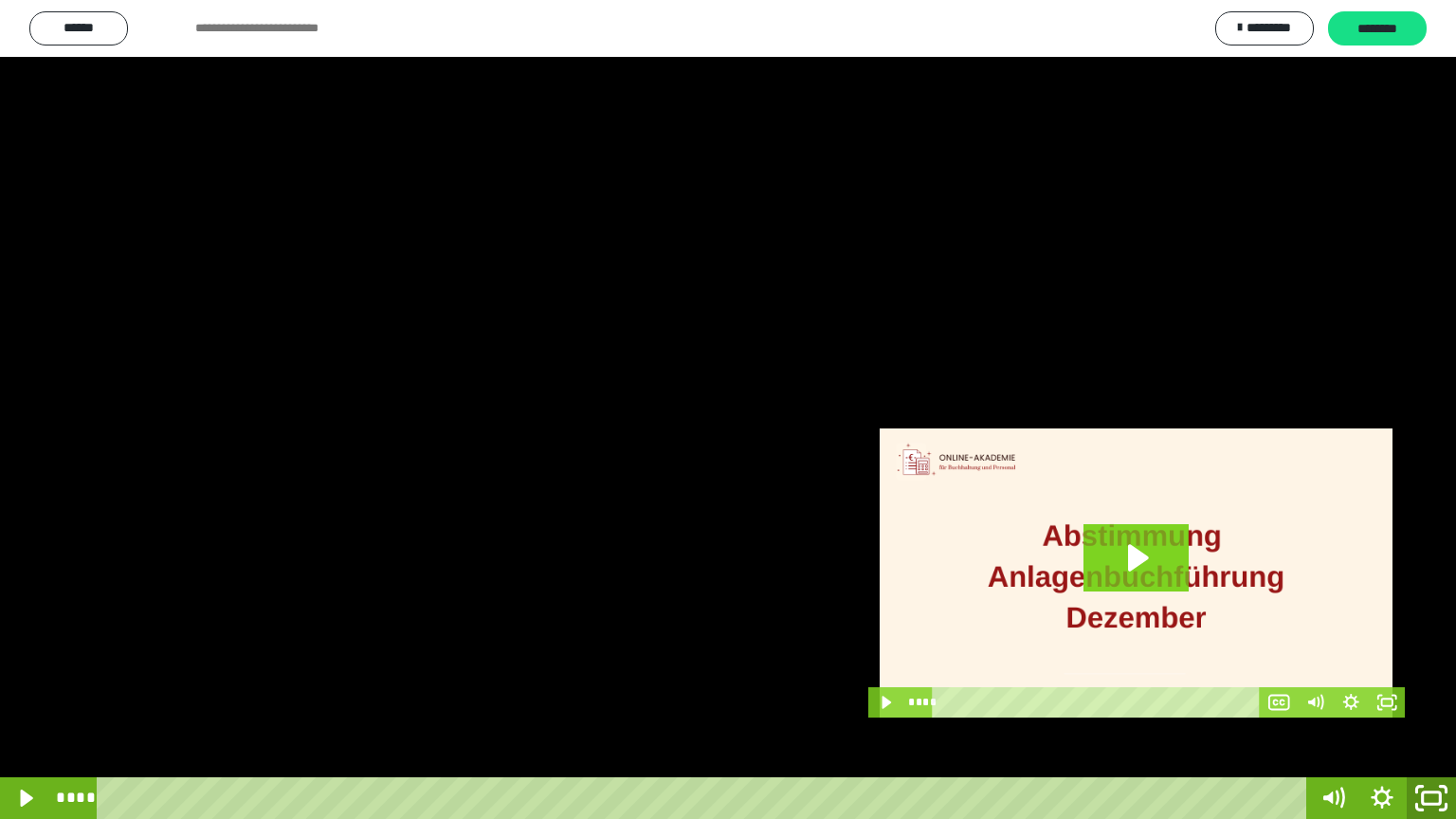 click 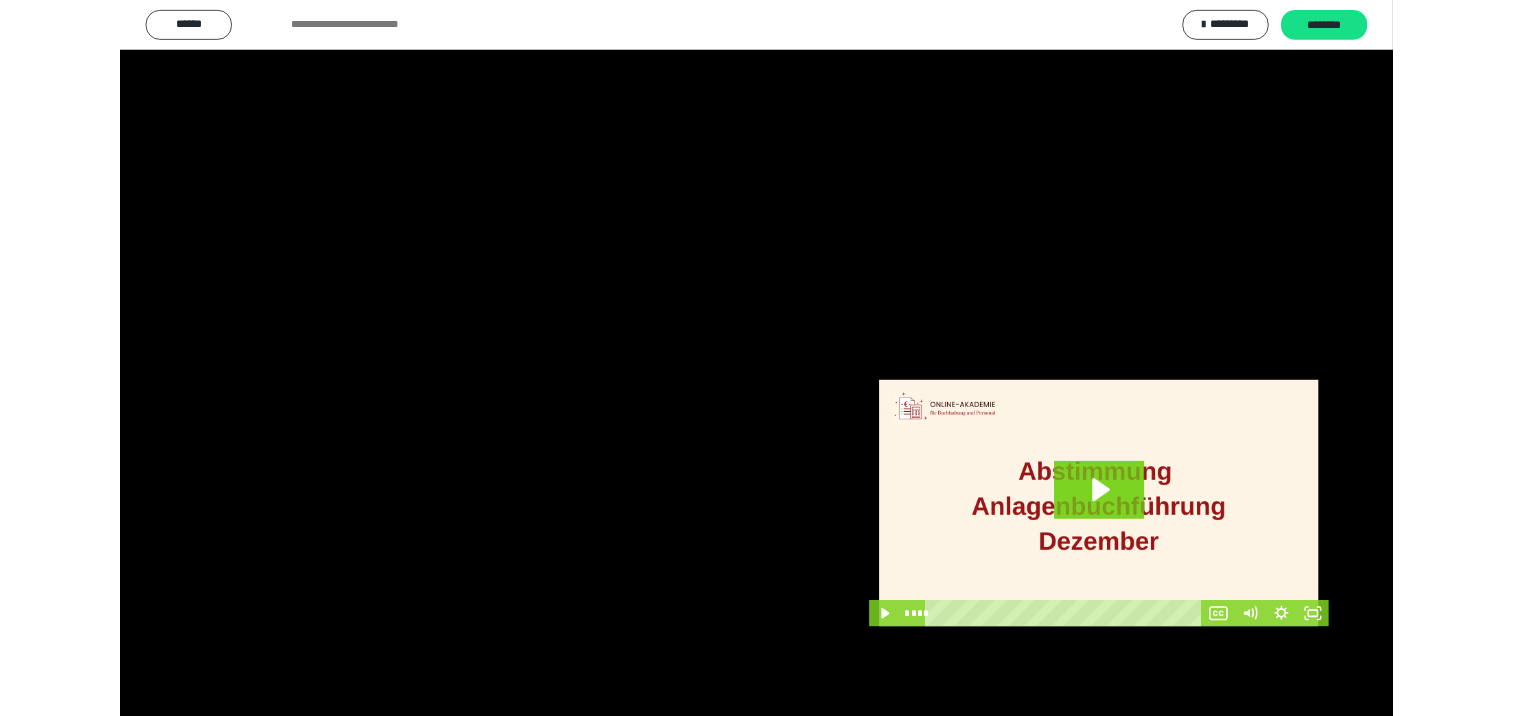 scroll, scrollTop: 326, scrollLeft: 0, axis: vertical 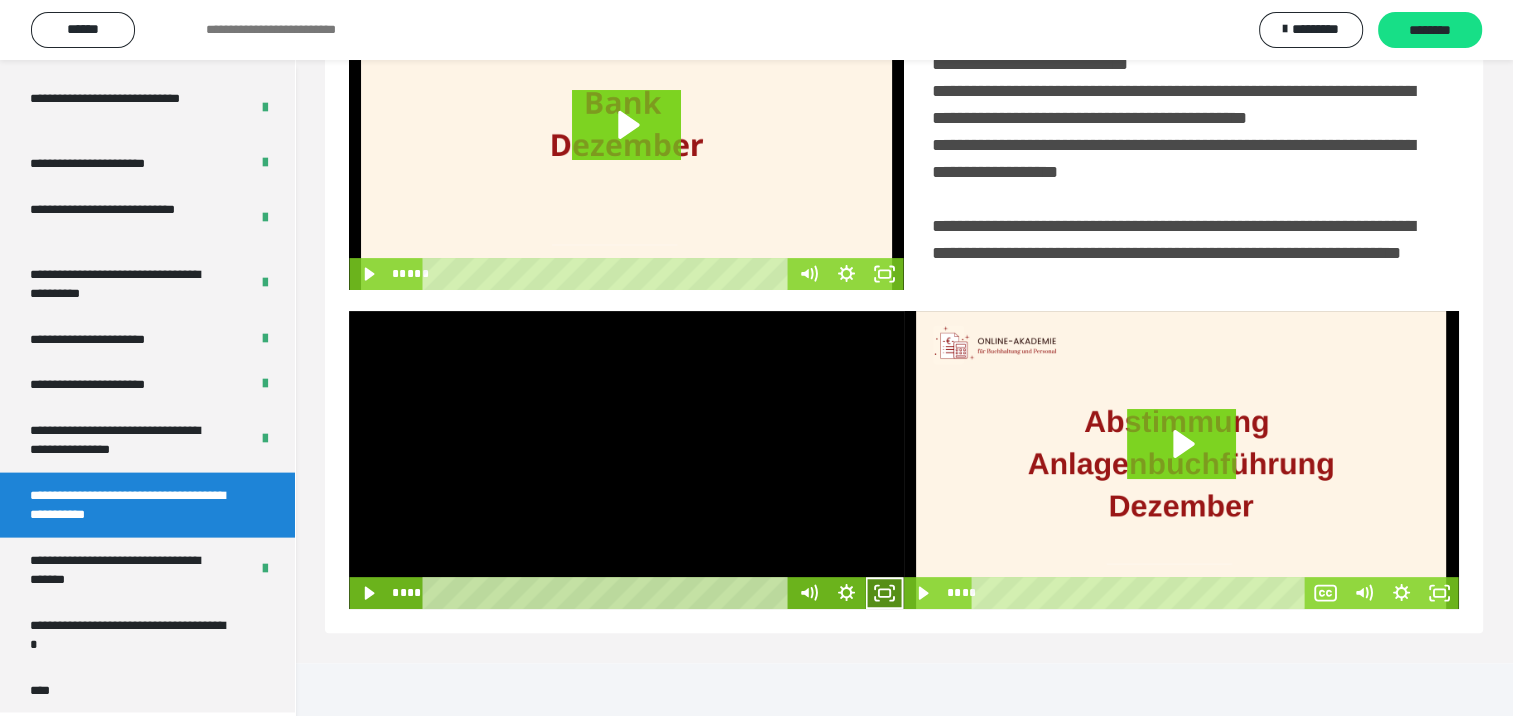 click 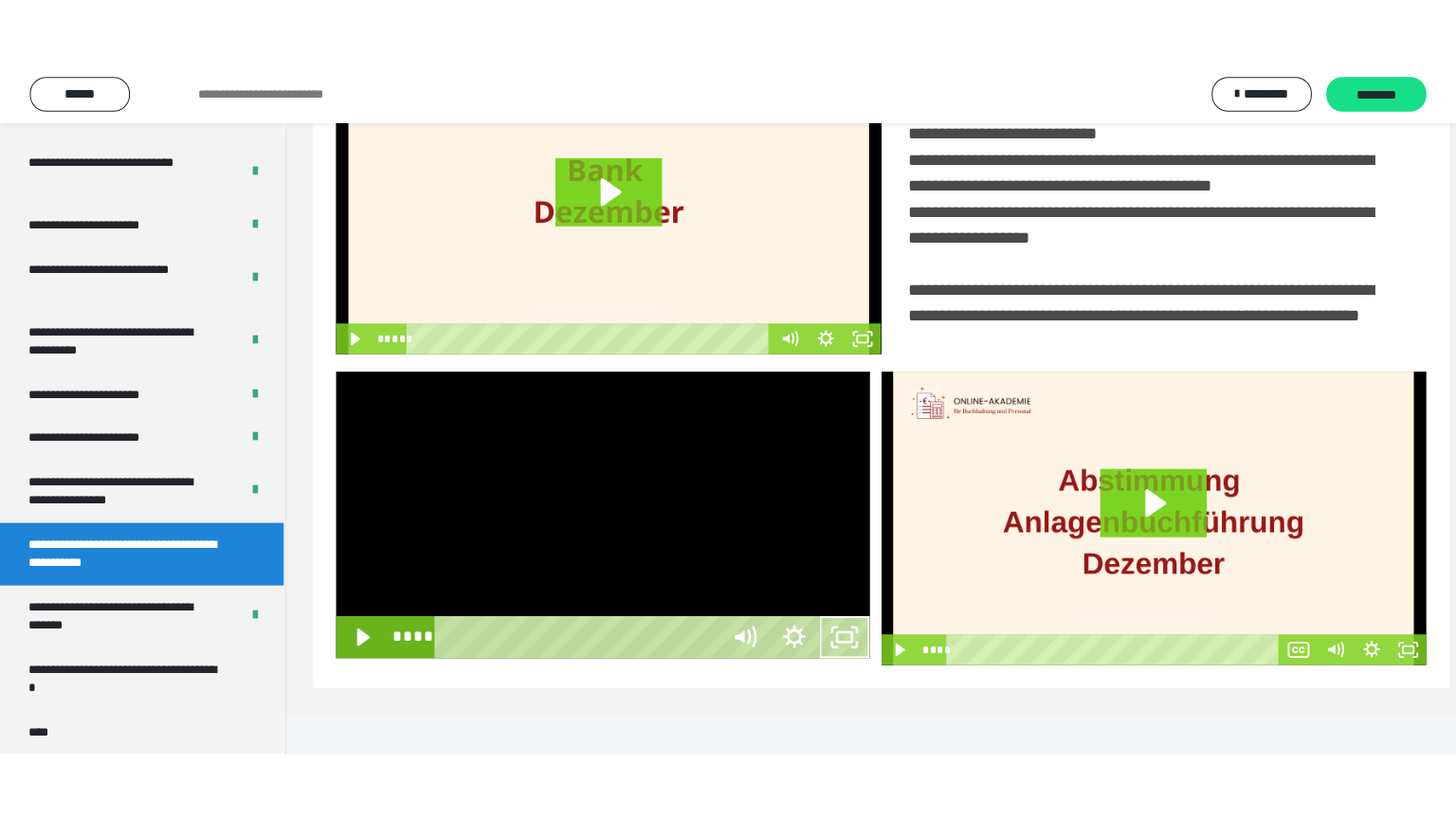 scroll, scrollTop: 317, scrollLeft: 0, axis: vertical 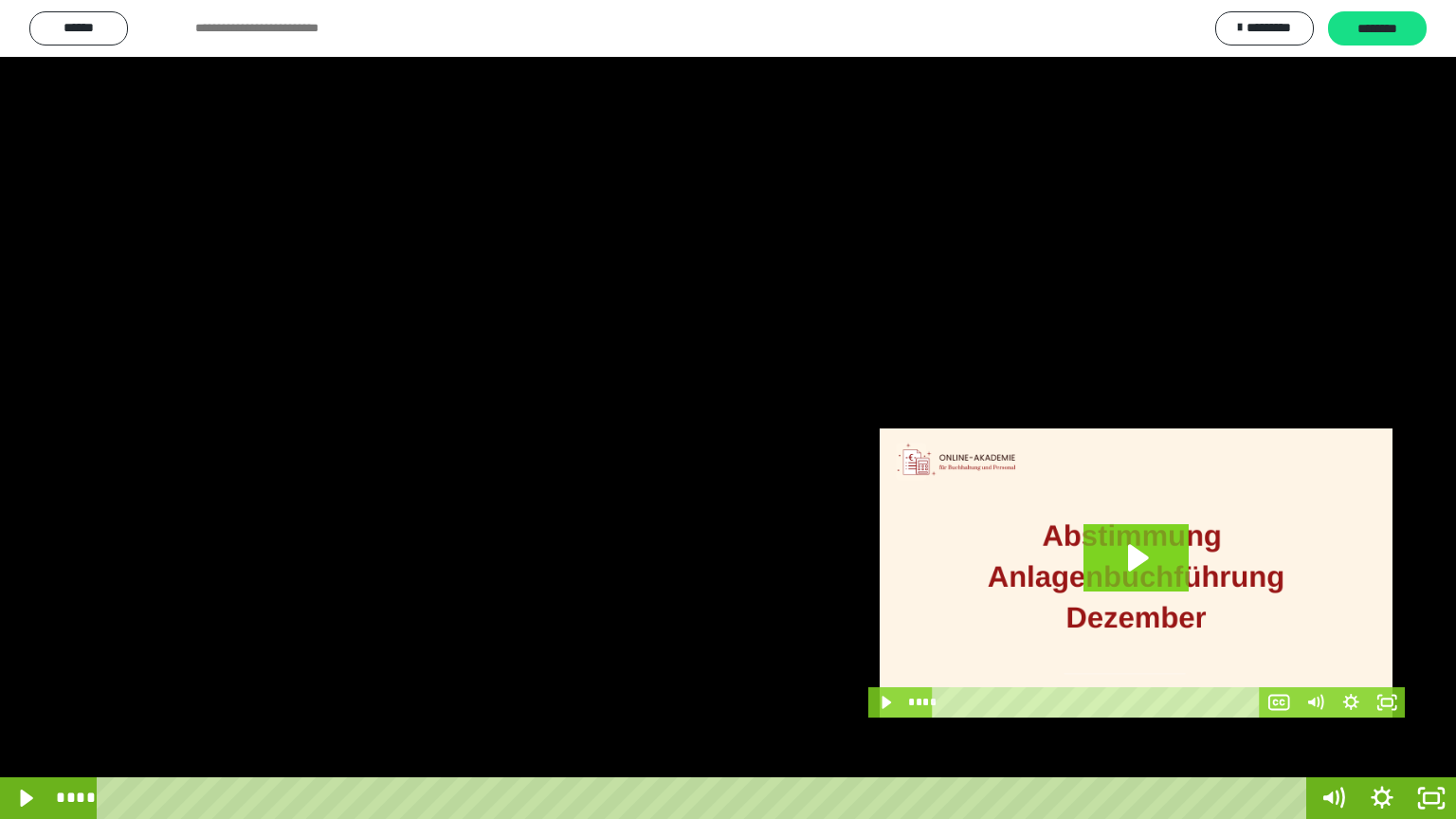 click at bounding box center [728, 410] 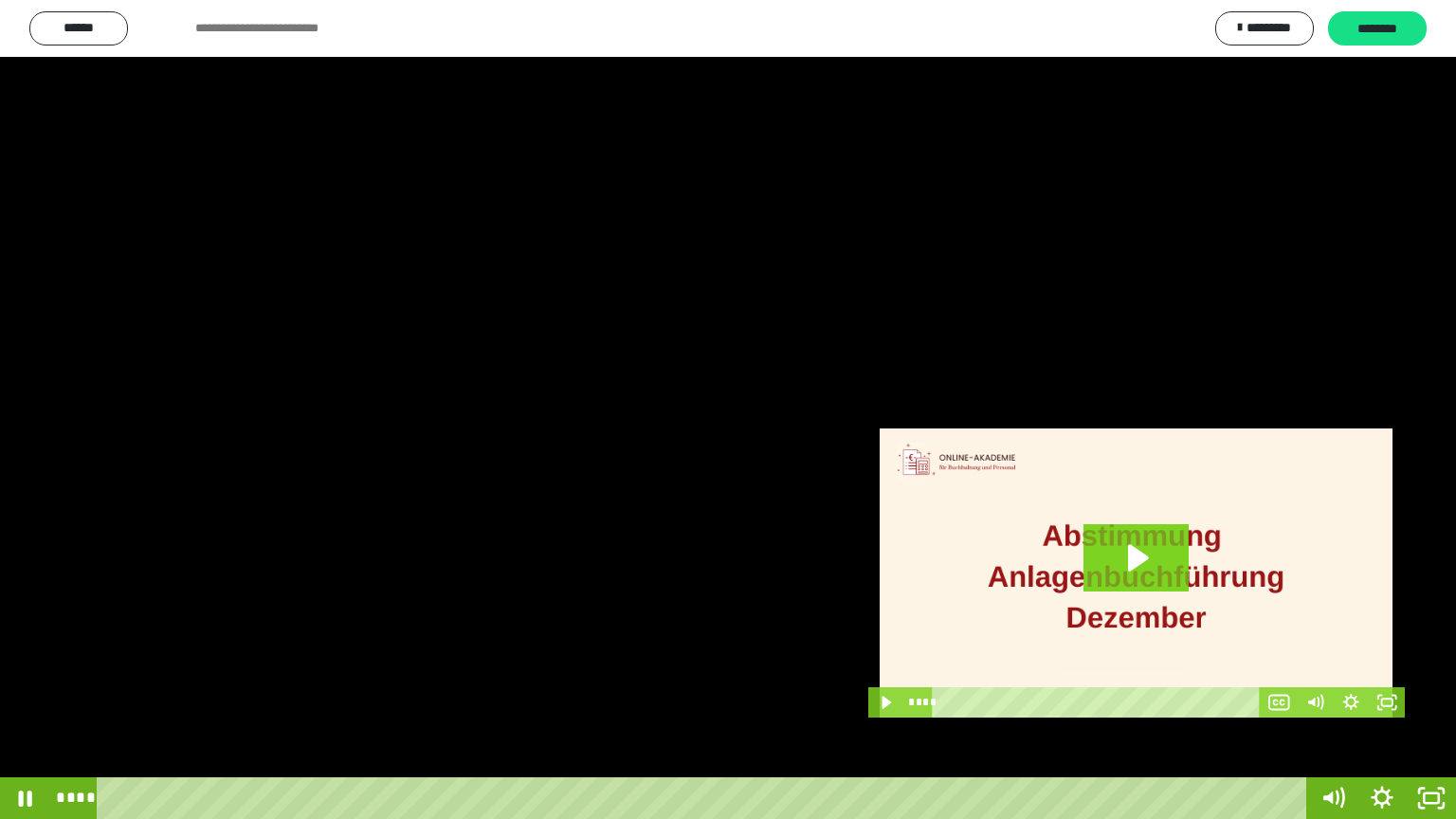click at bounding box center [728, 410] 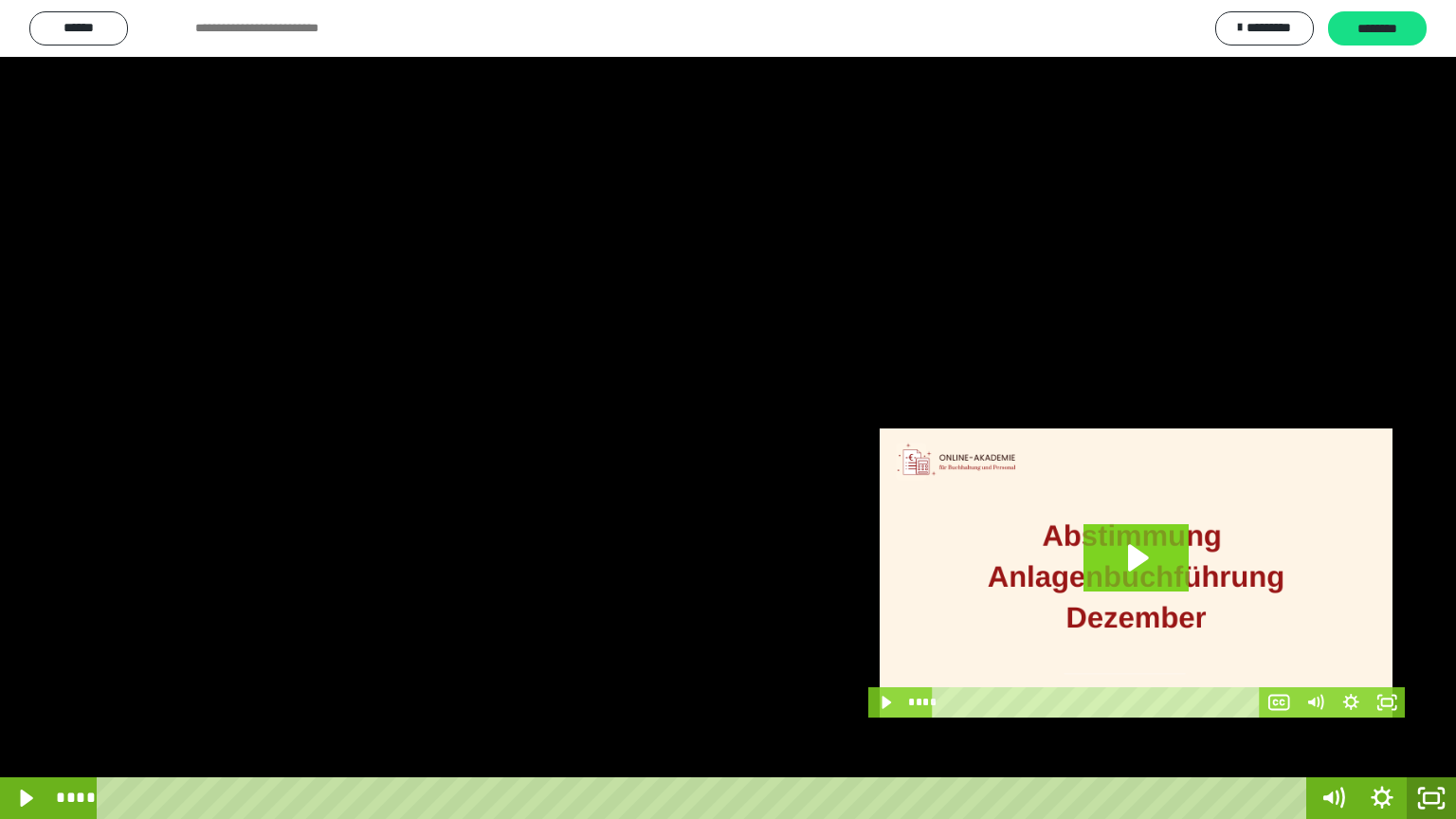 click 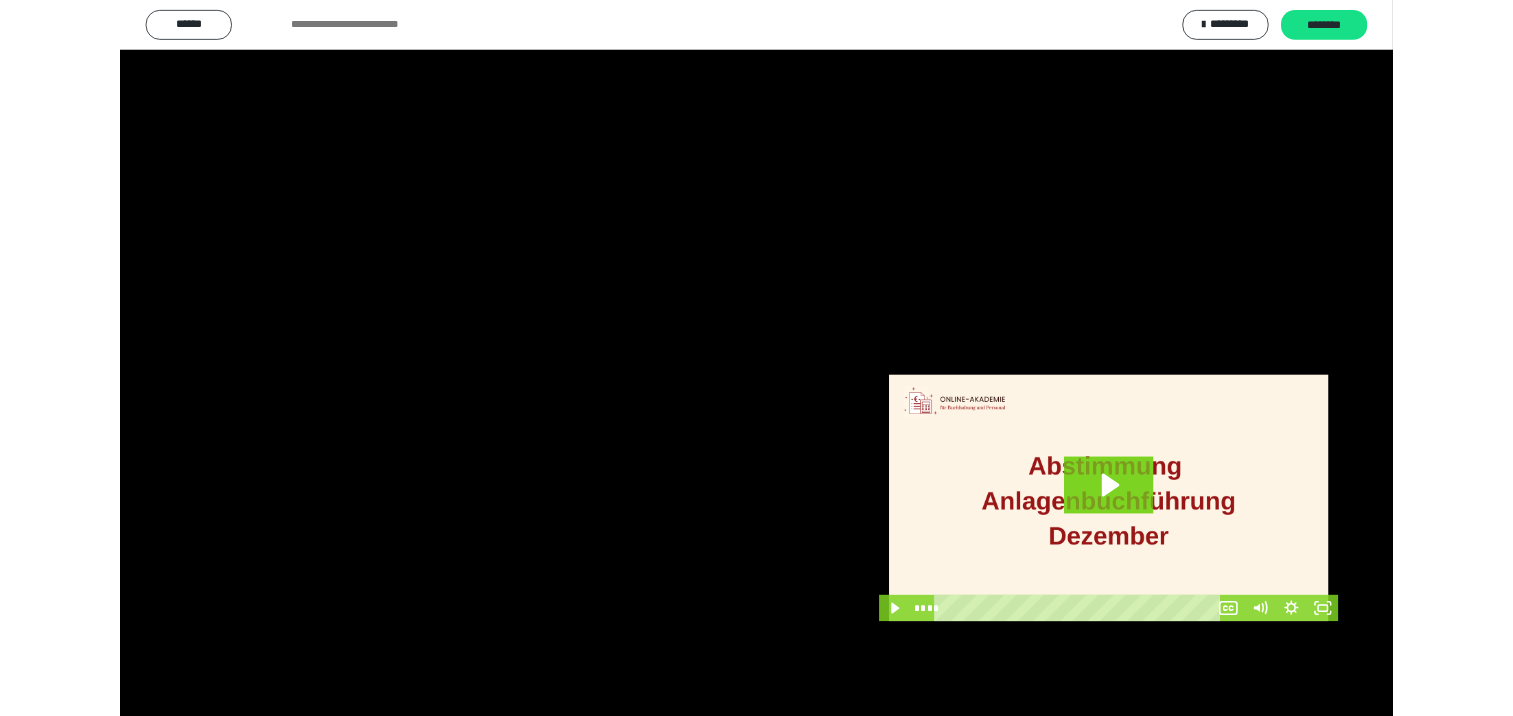 scroll, scrollTop: 326, scrollLeft: 0, axis: vertical 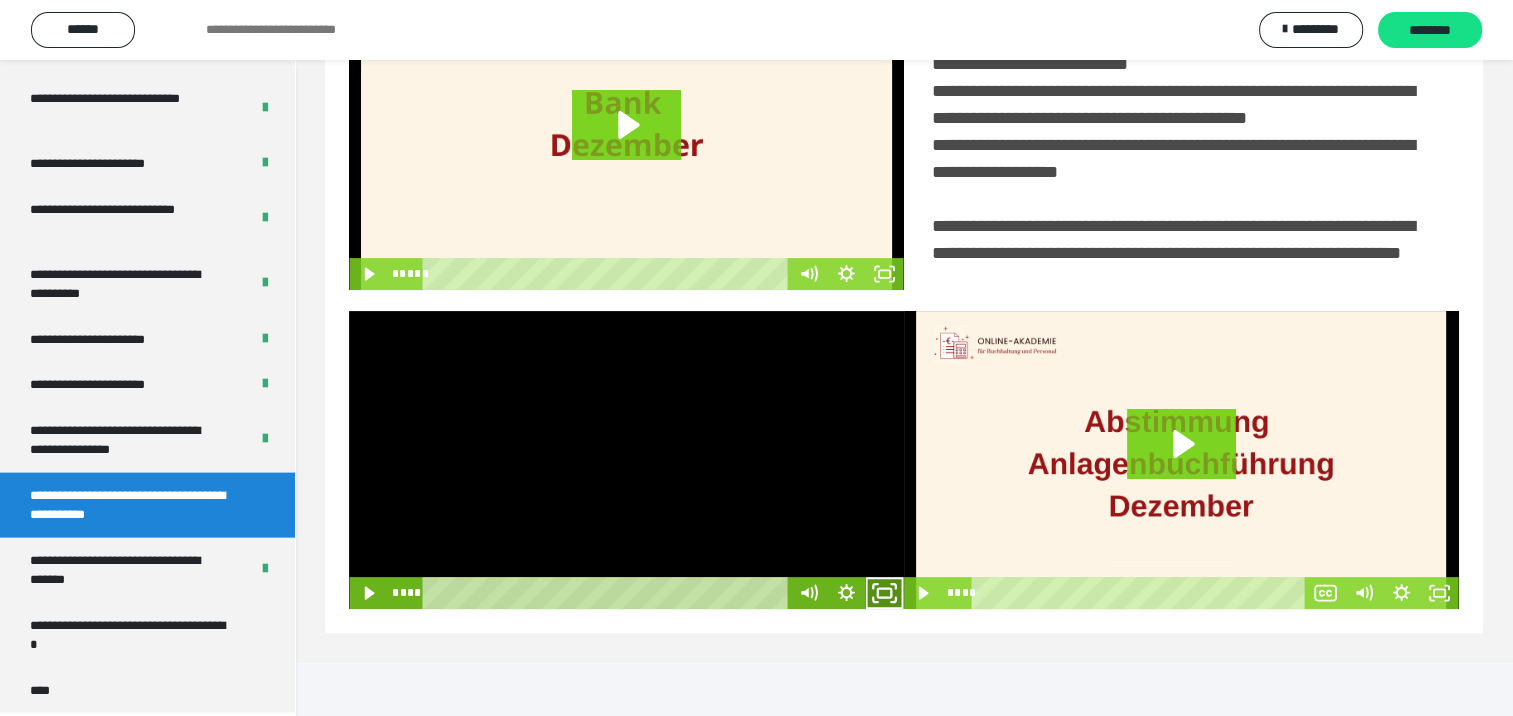 click 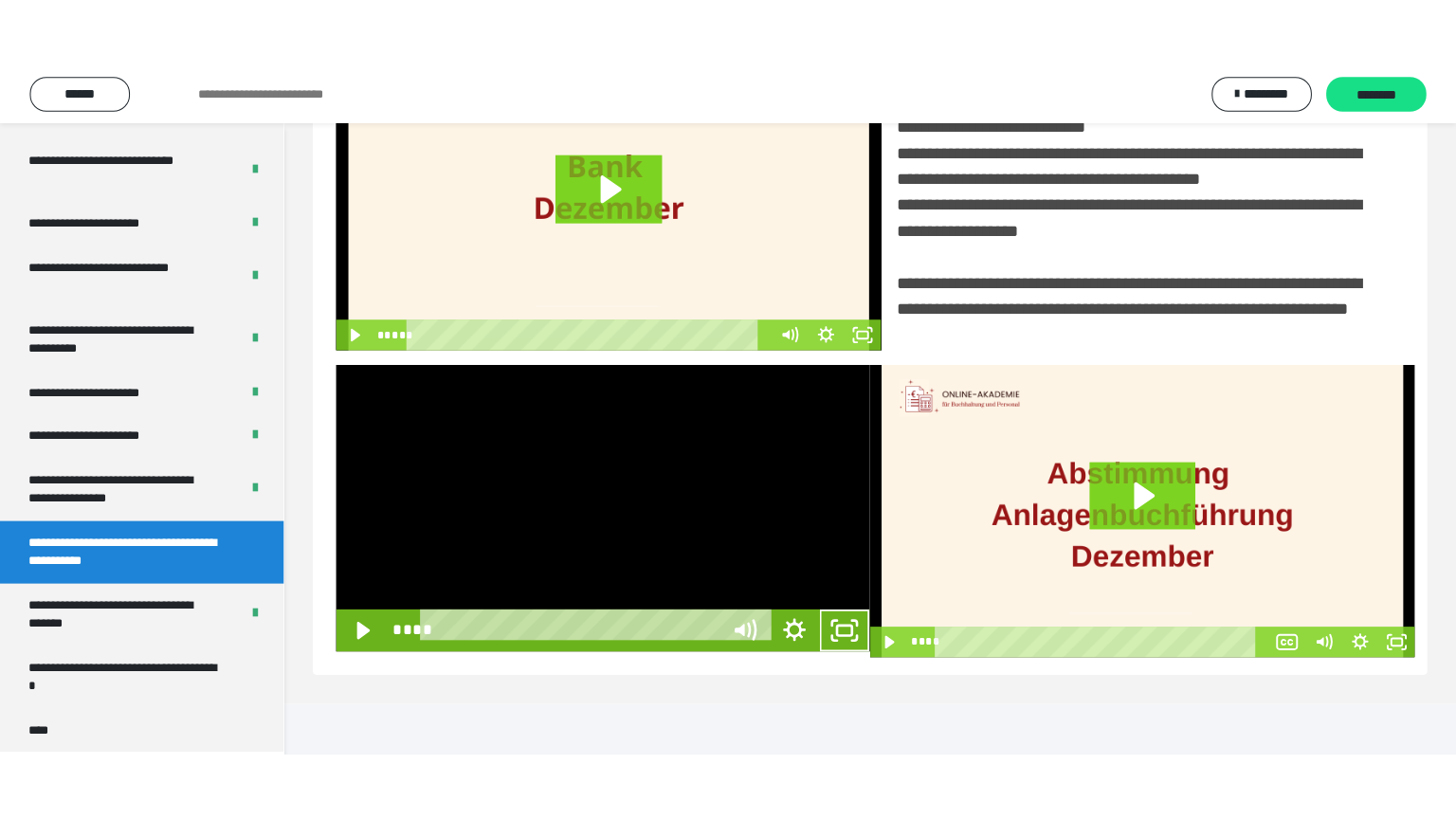 scroll, scrollTop: 317, scrollLeft: 0, axis: vertical 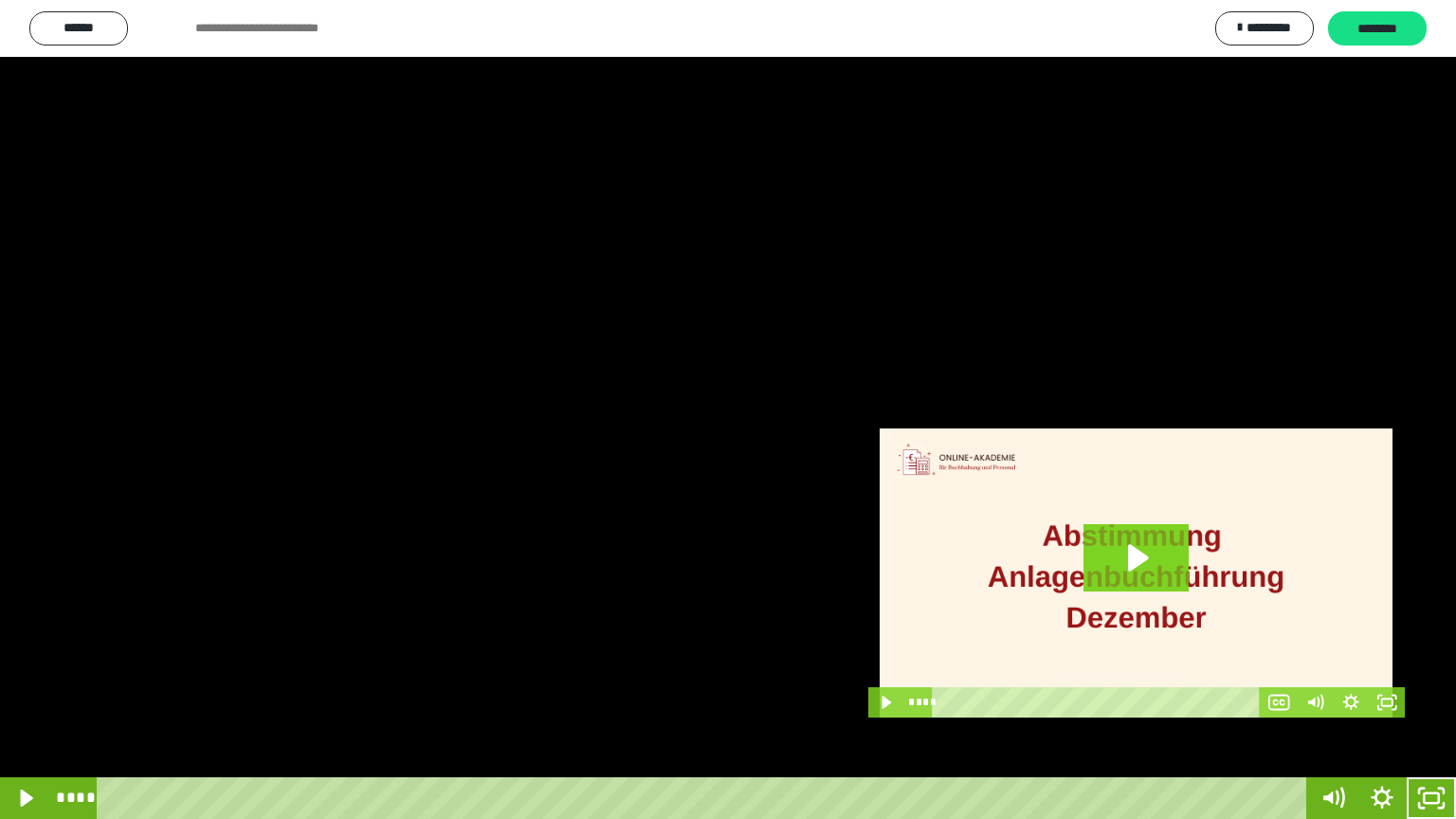 click at bounding box center (728, 410) 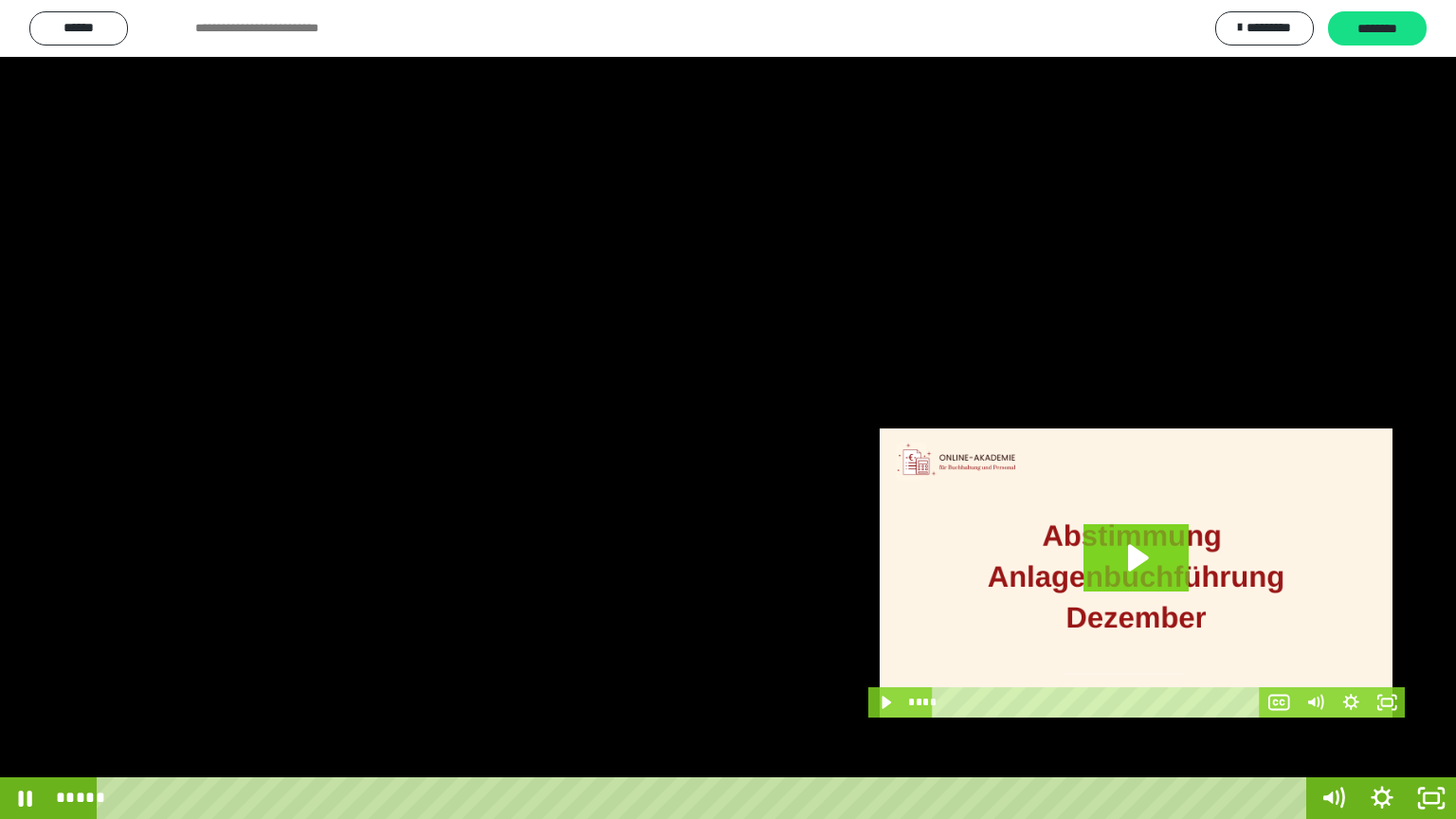 click at bounding box center (728, 410) 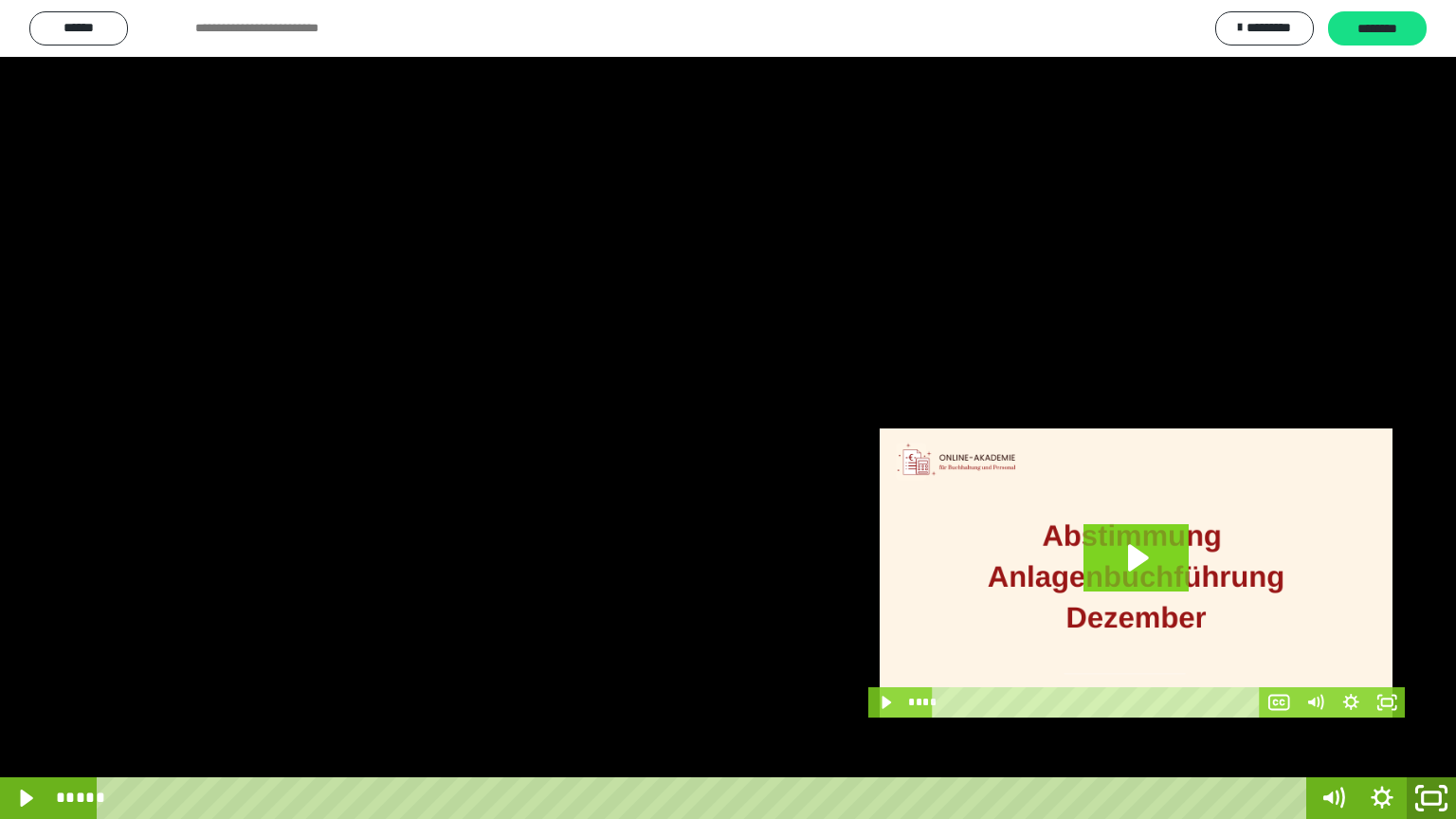 click 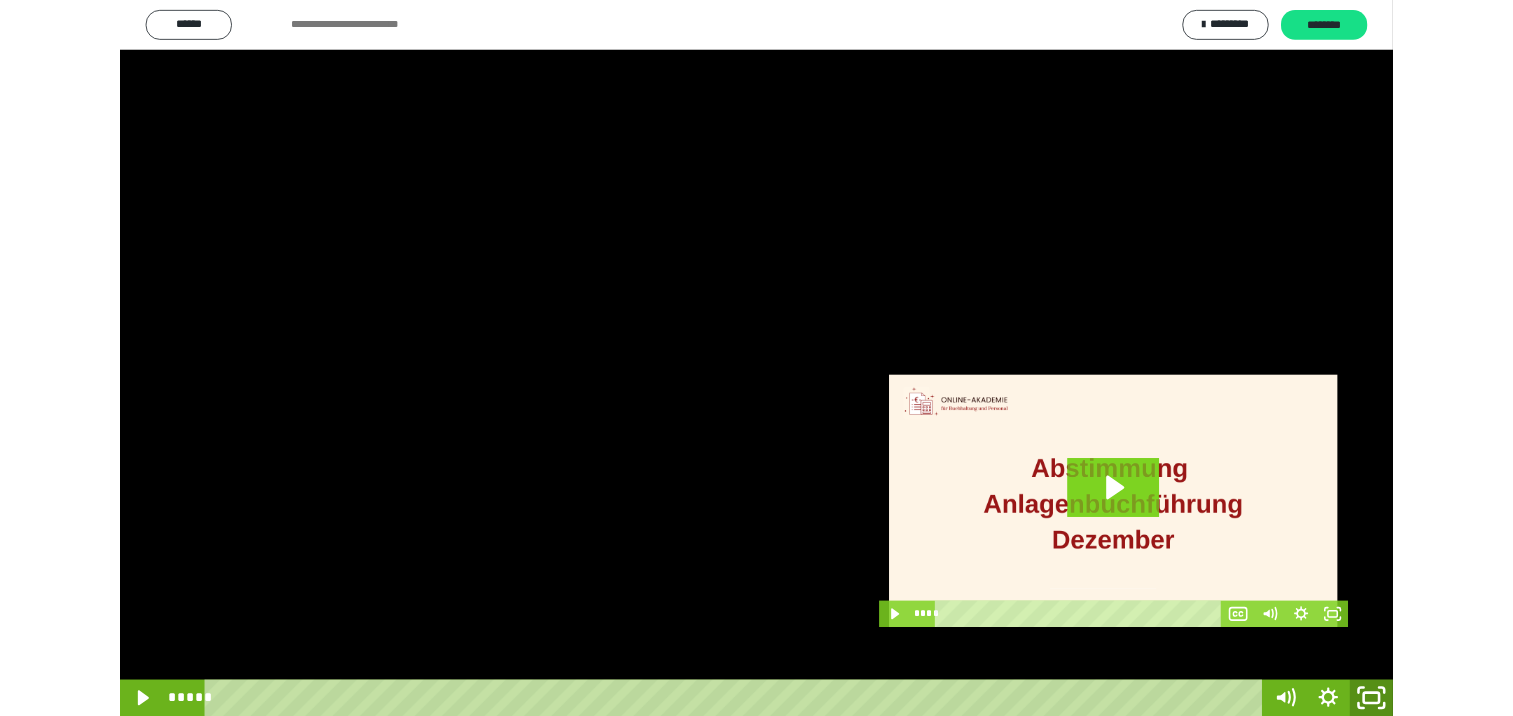 scroll, scrollTop: 326, scrollLeft: 0, axis: vertical 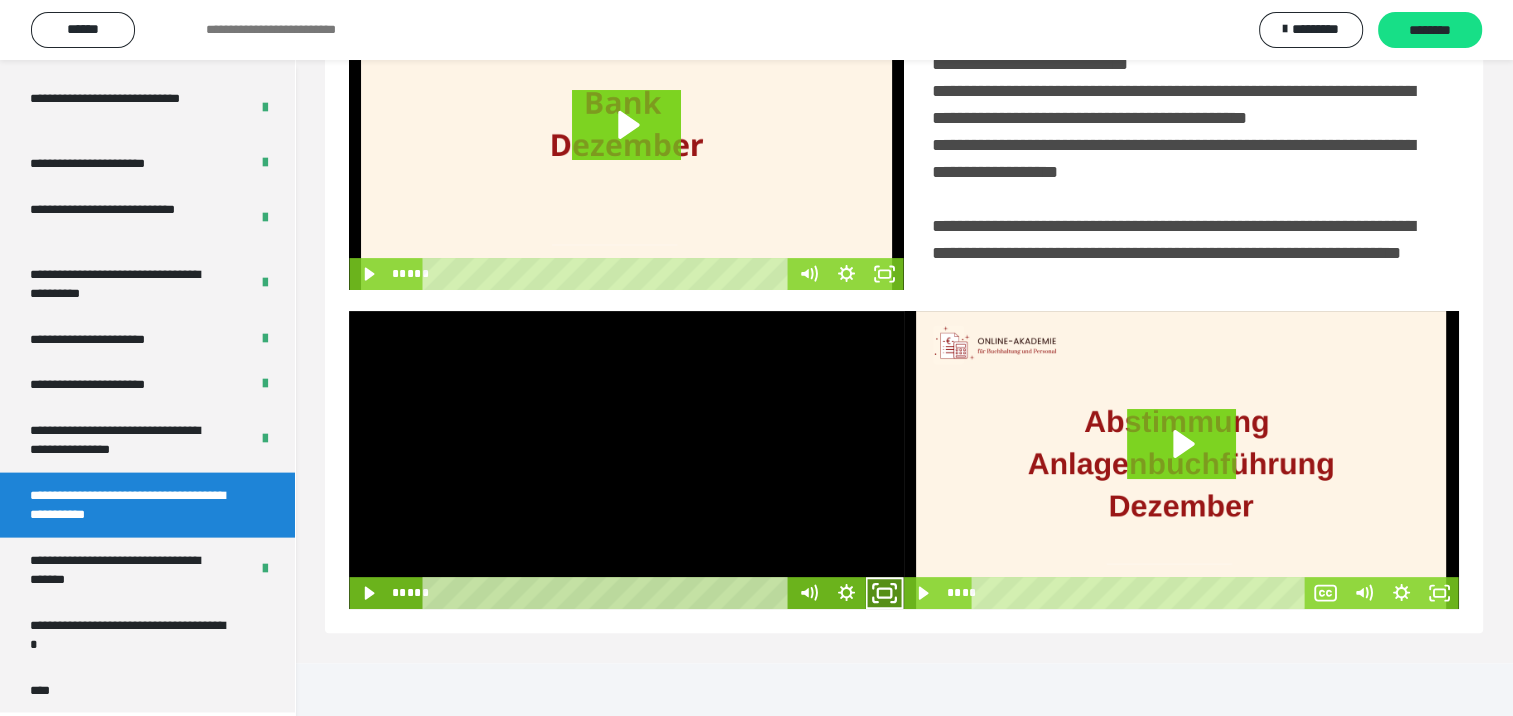 click 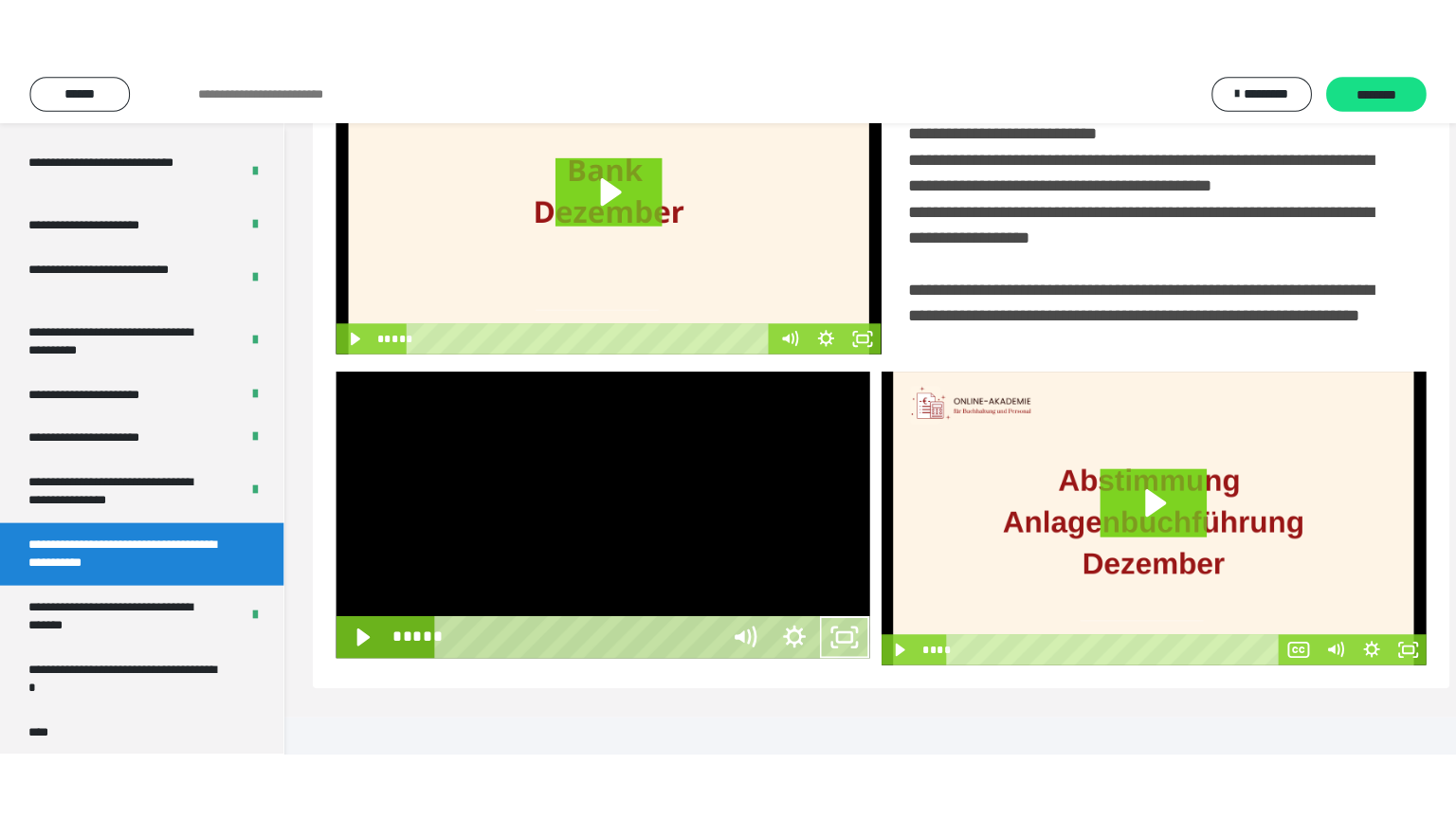 scroll, scrollTop: 317, scrollLeft: 0, axis: vertical 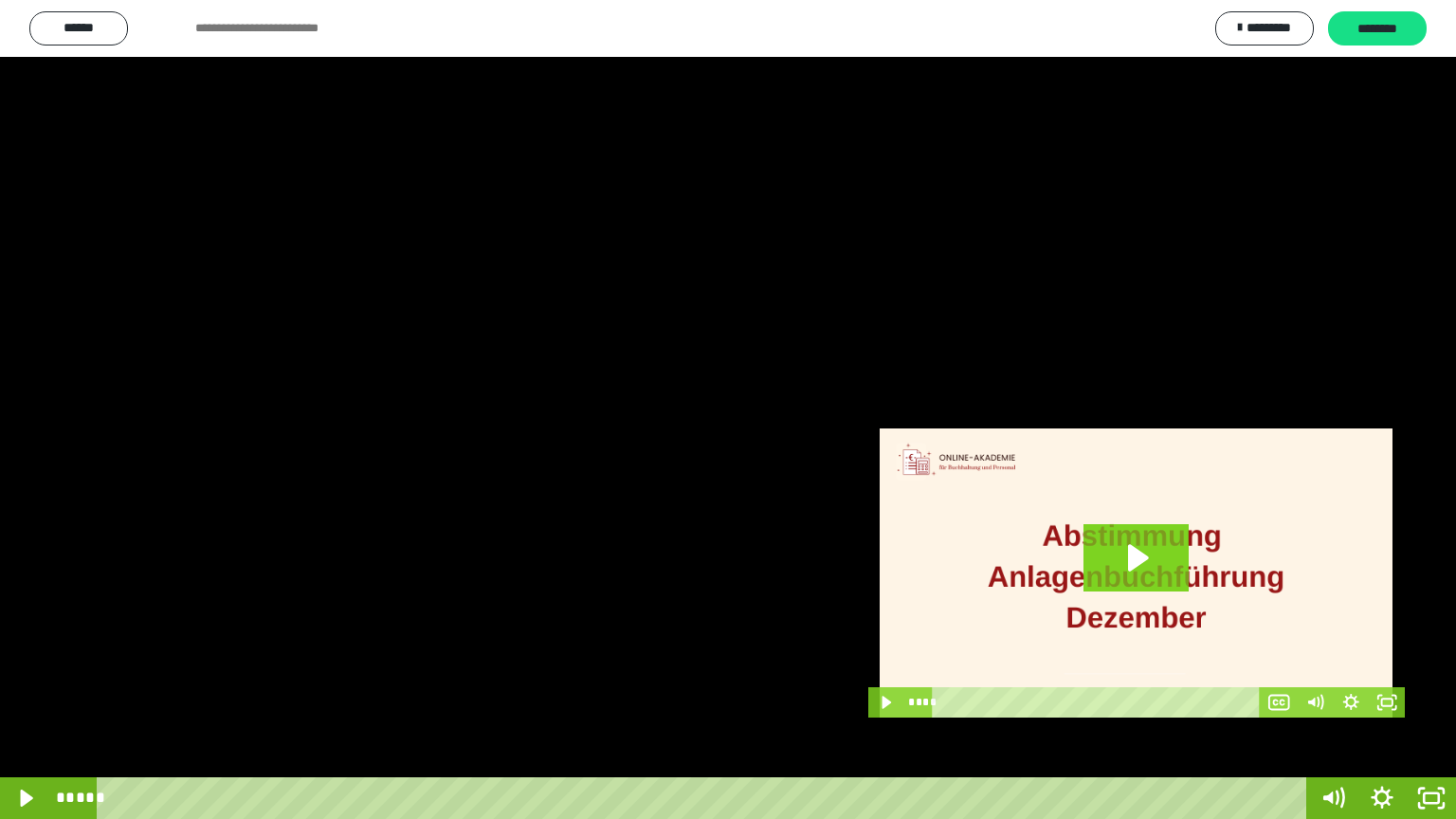 click at bounding box center [728, 410] 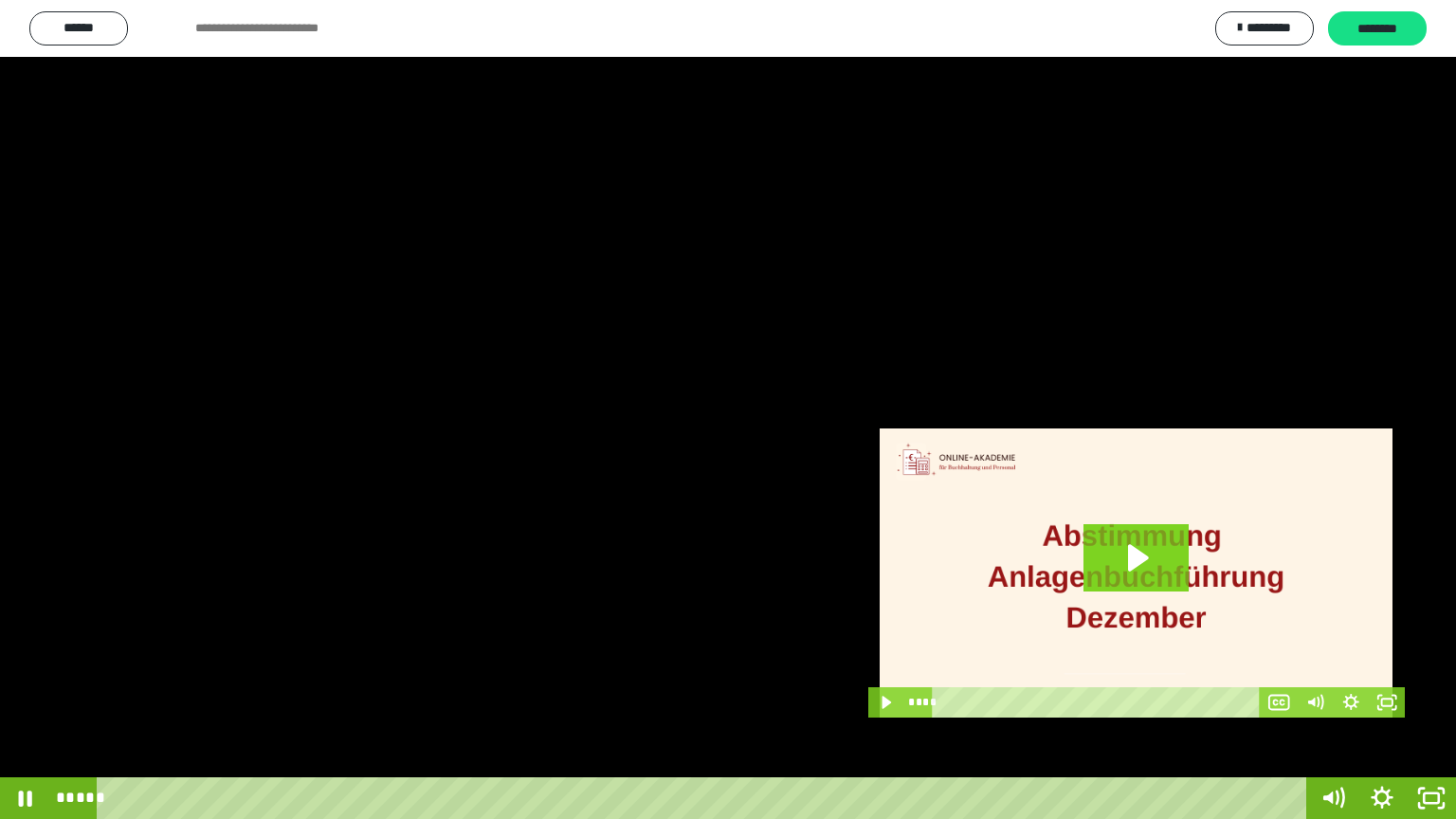 click at bounding box center (728, 410) 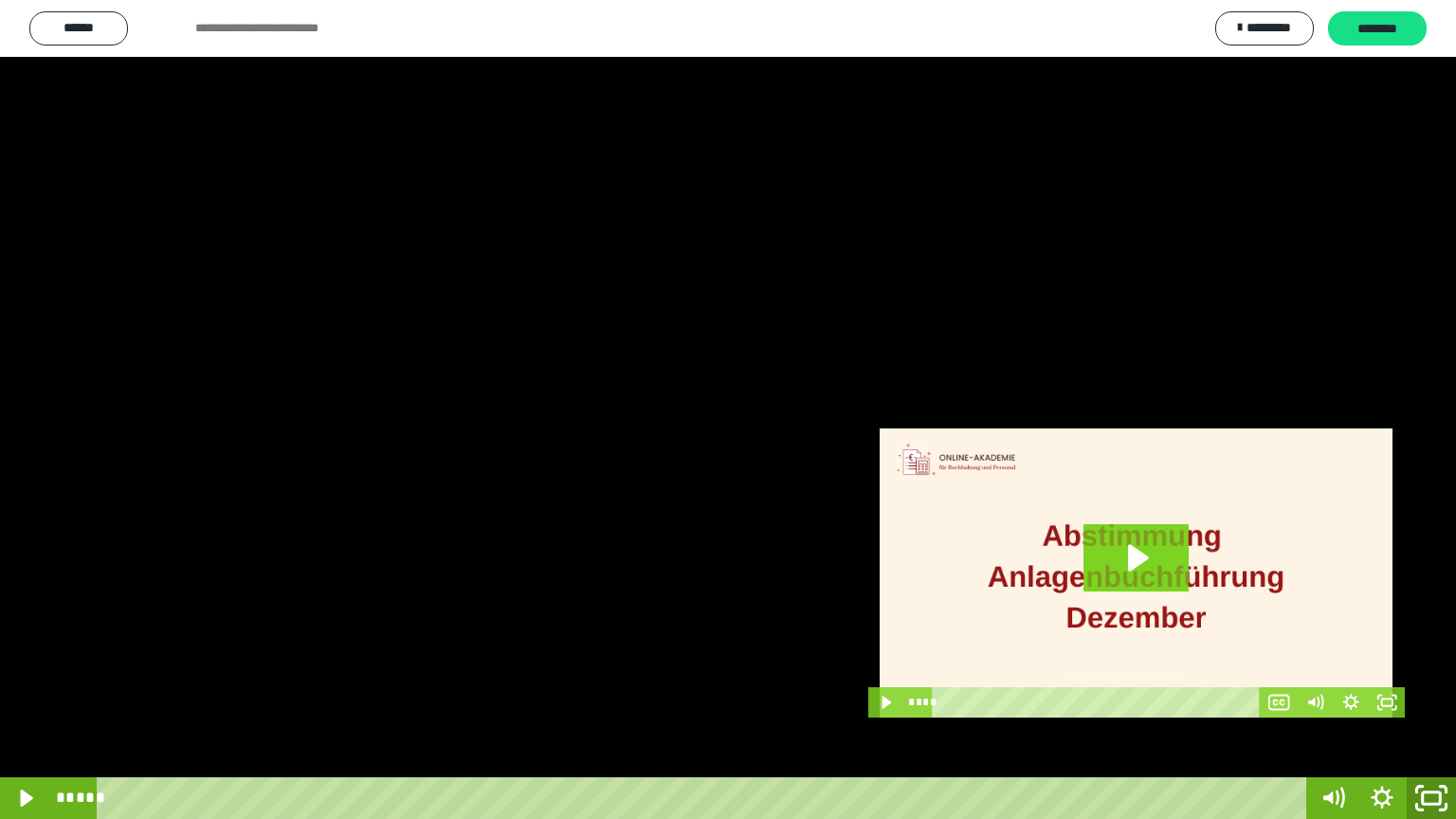 click 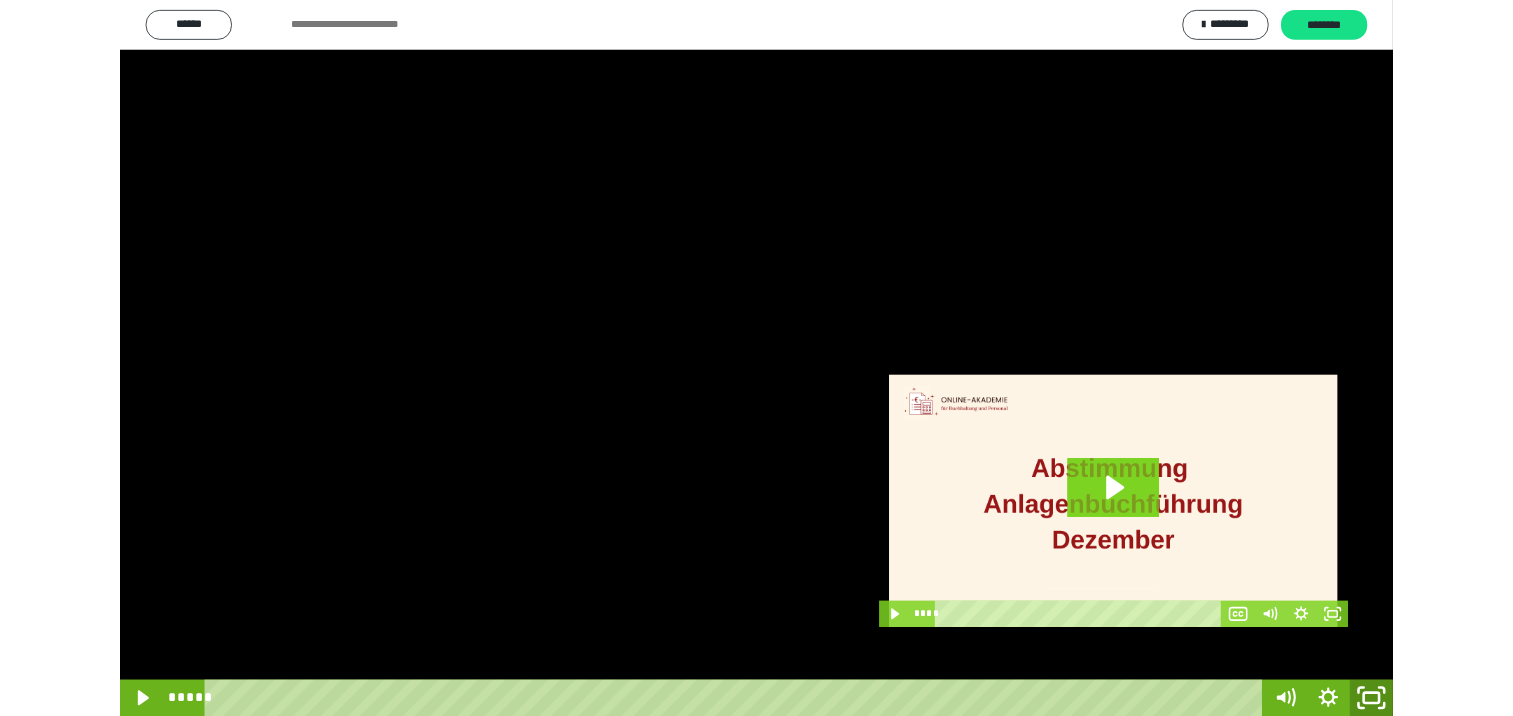 scroll, scrollTop: 326, scrollLeft: 0, axis: vertical 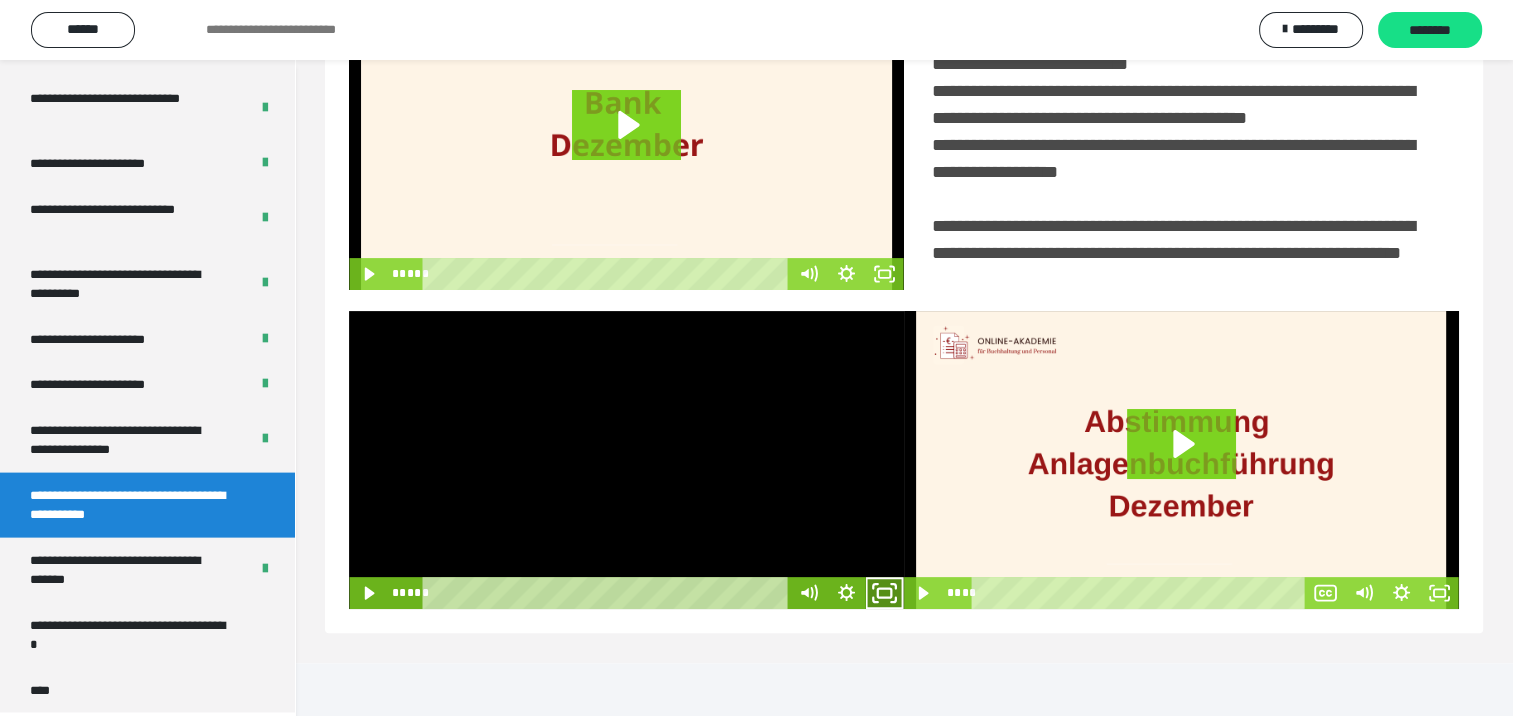 click 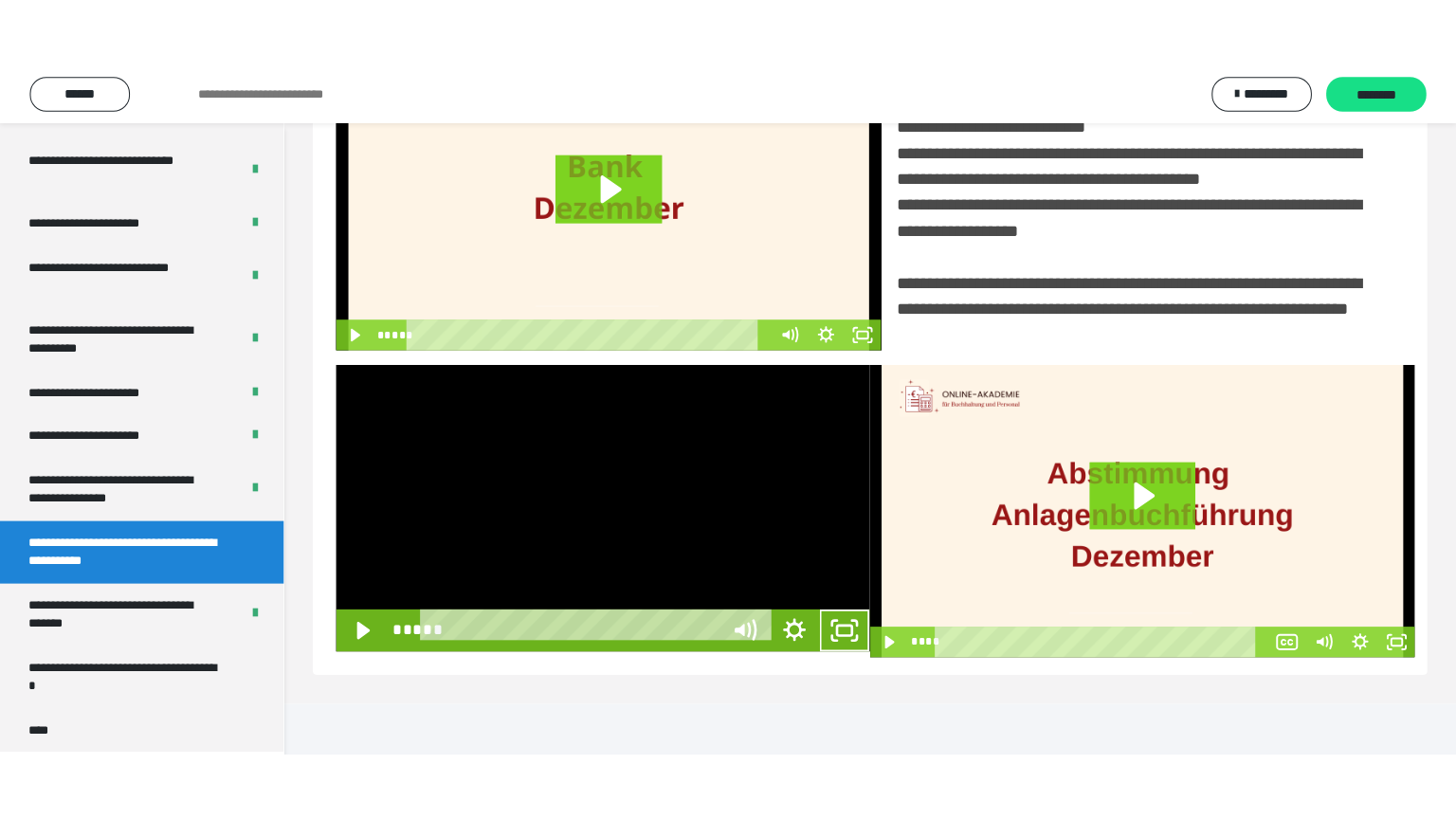 scroll, scrollTop: 317, scrollLeft: 0, axis: vertical 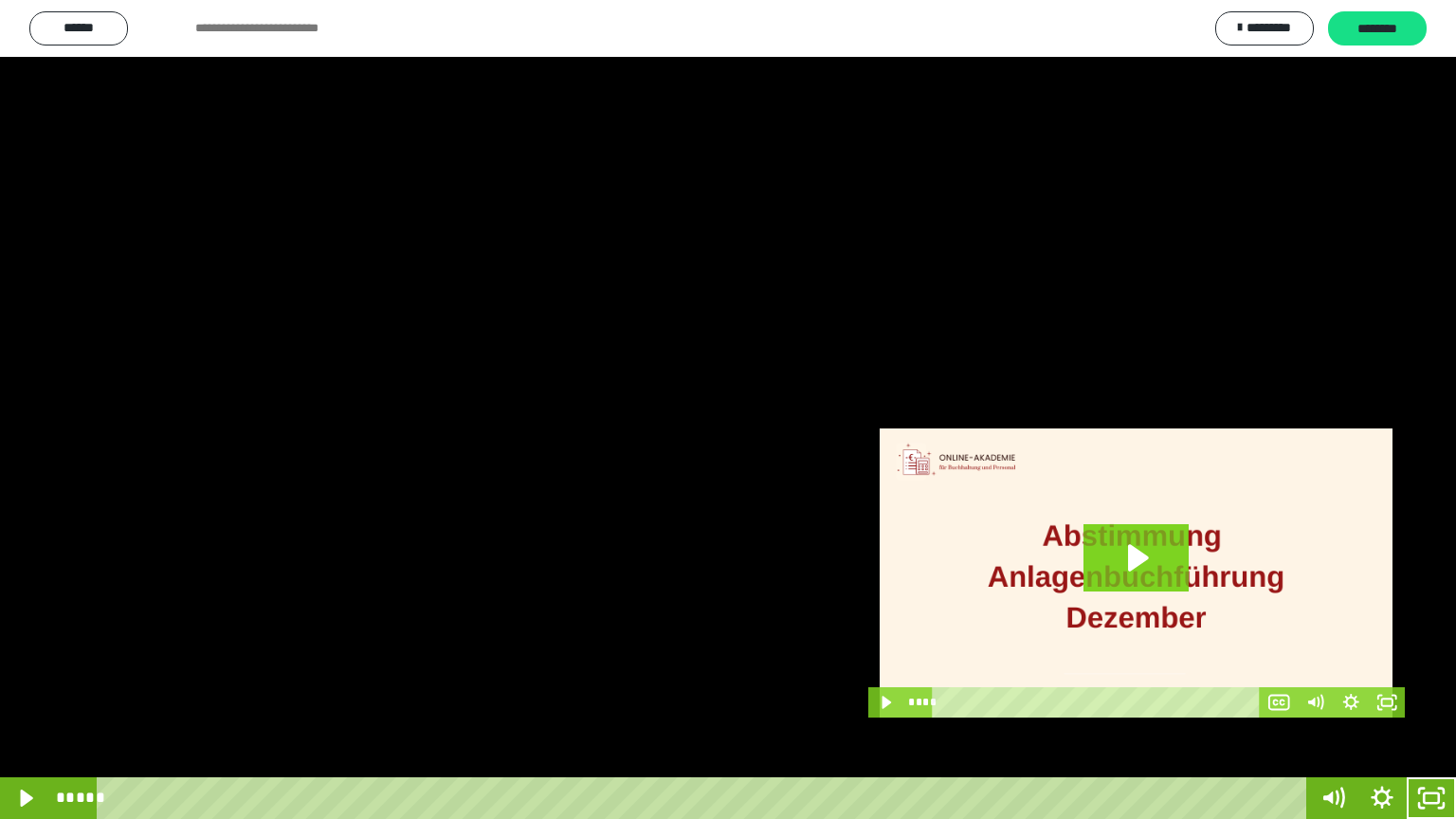 click at bounding box center [728, 410] 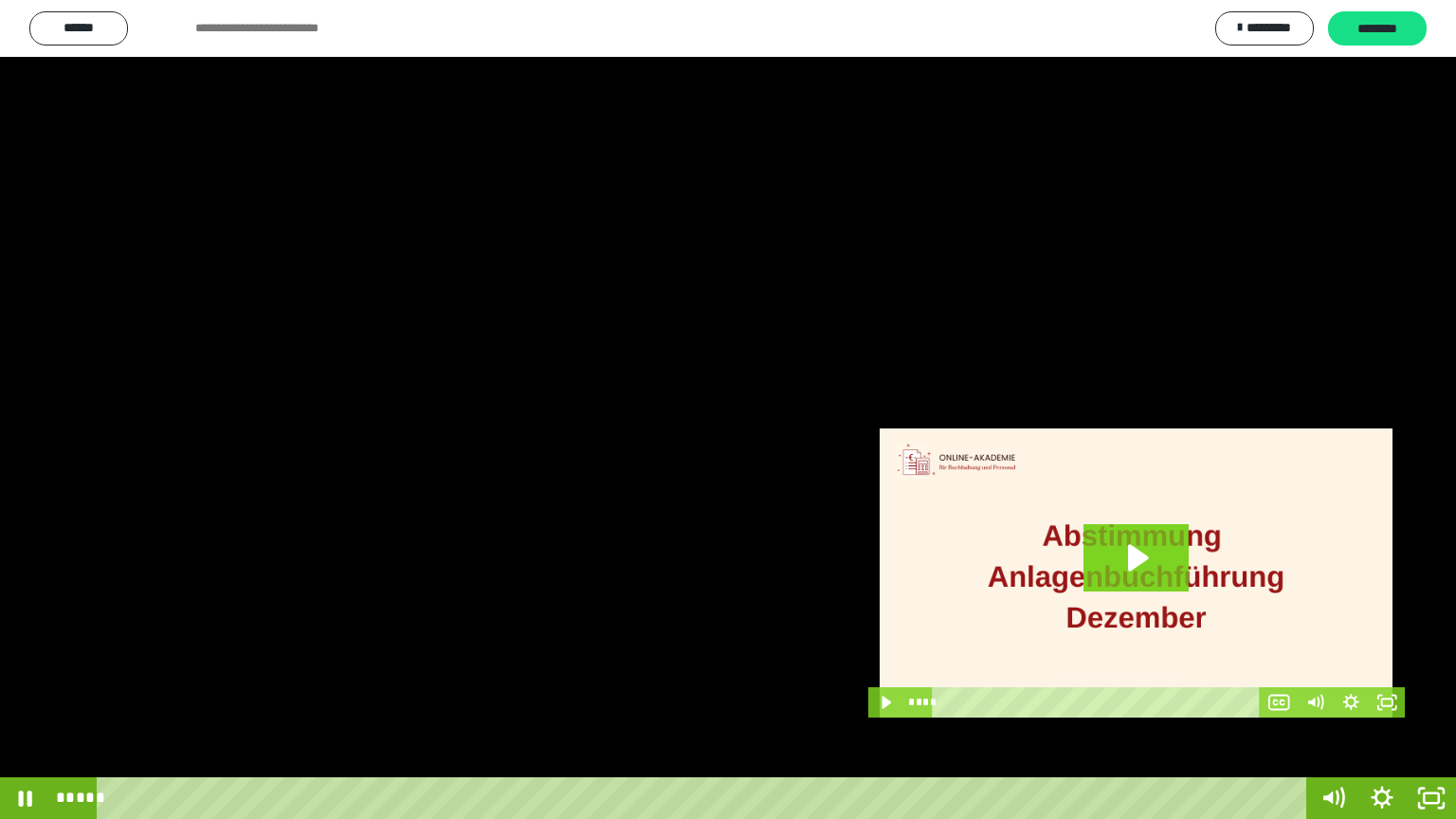 click at bounding box center [728, 410] 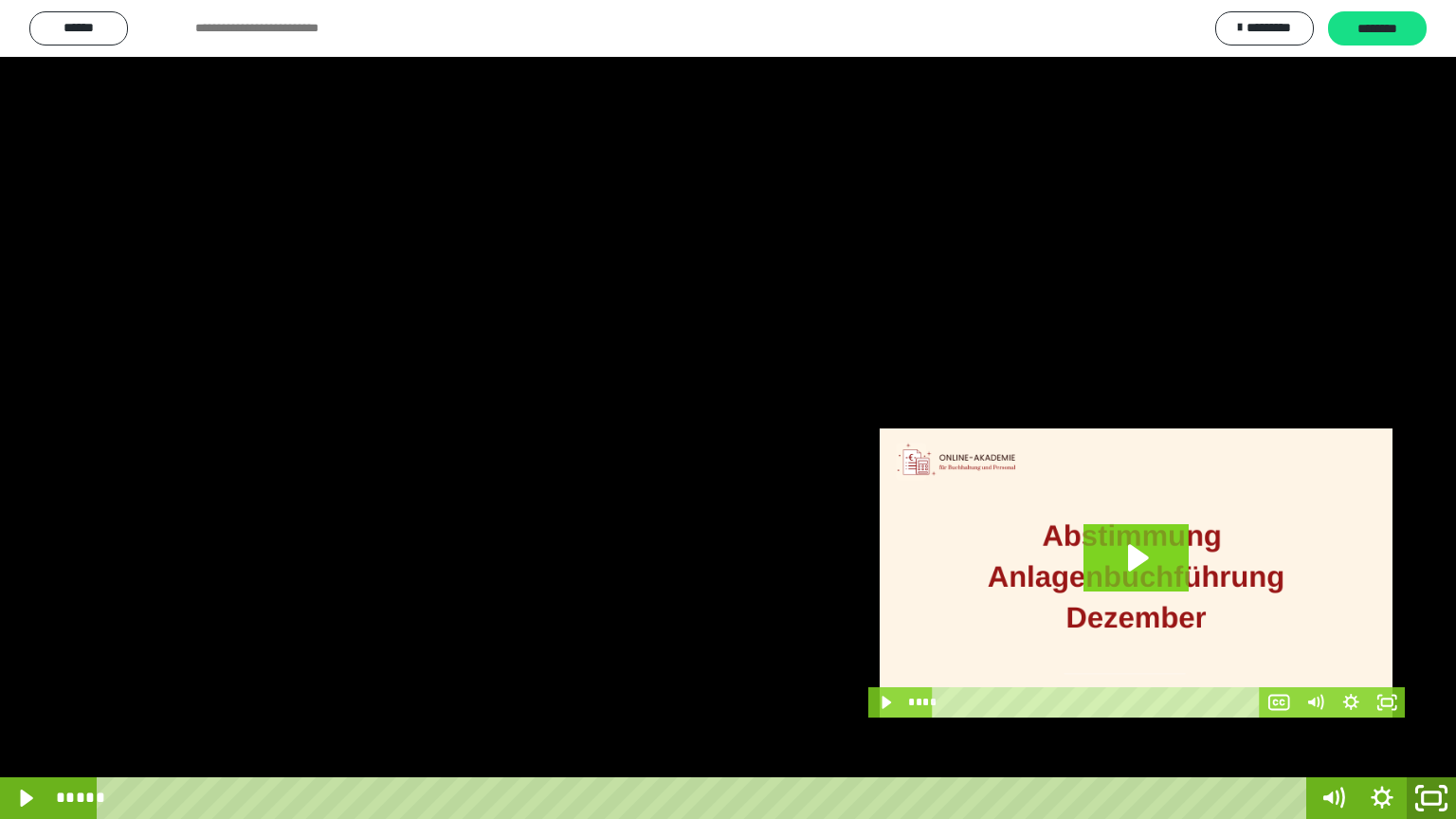 click 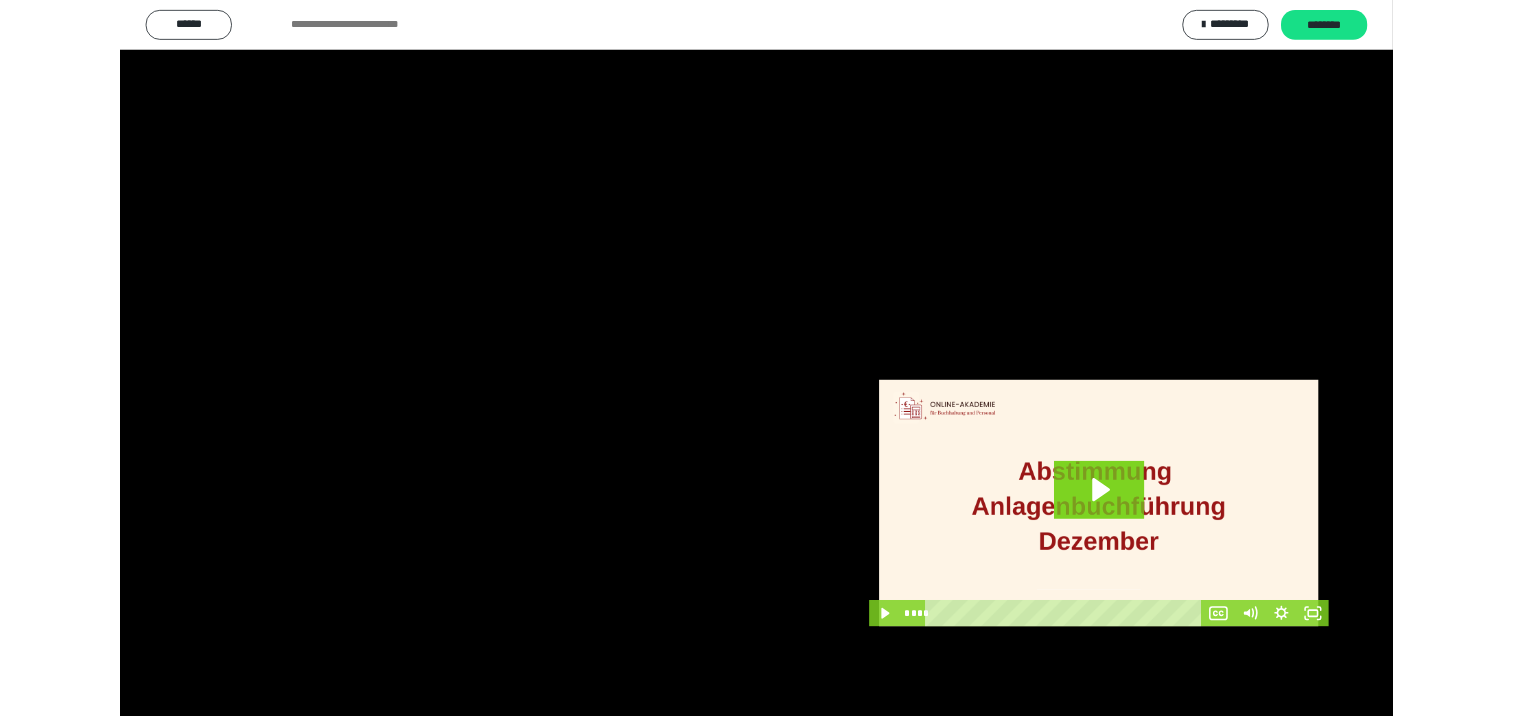 scroll, scrollTop: 326, scrollLeft: 0, axis: vertical 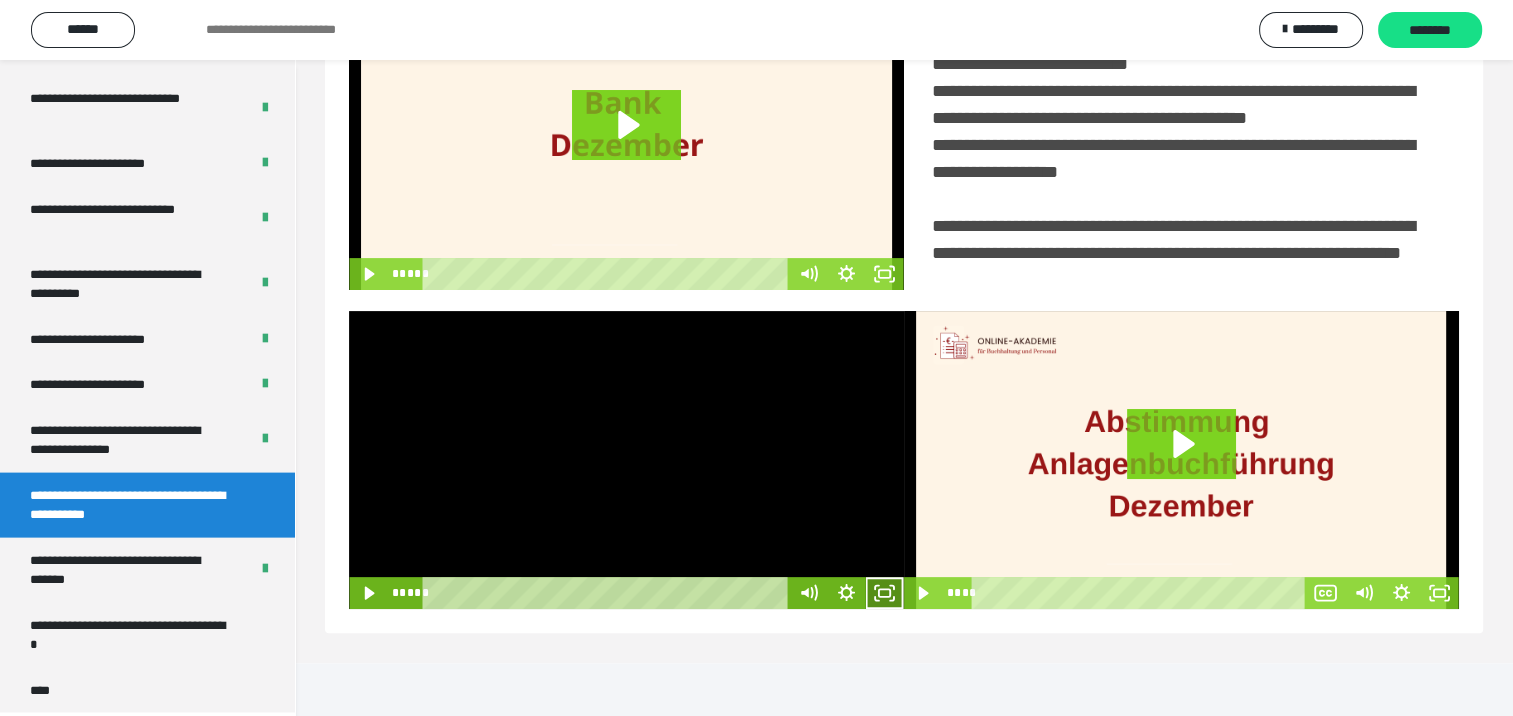 click 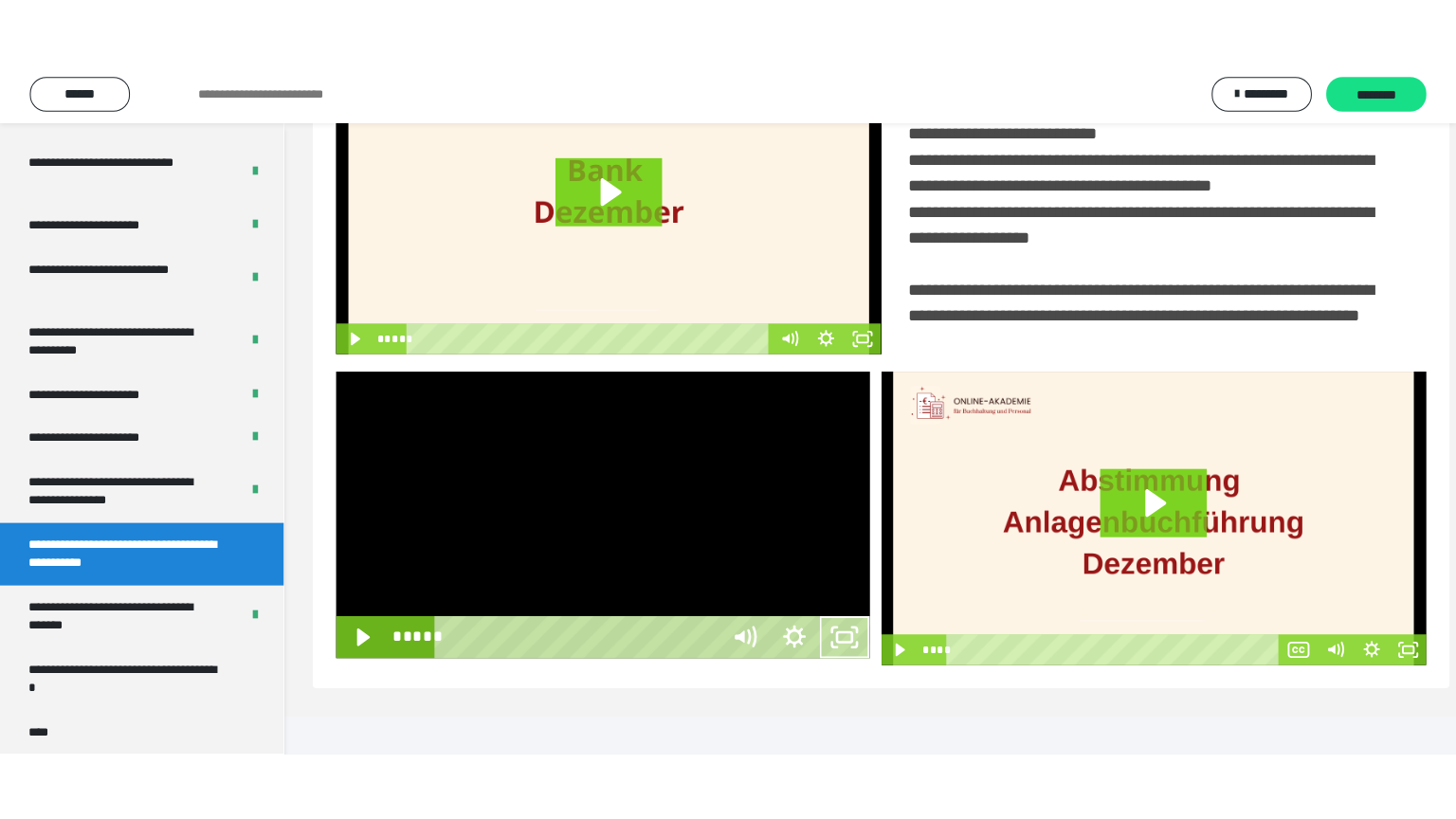scroll, scrollTop: 317, scrollLeft: 0, axis: vertical 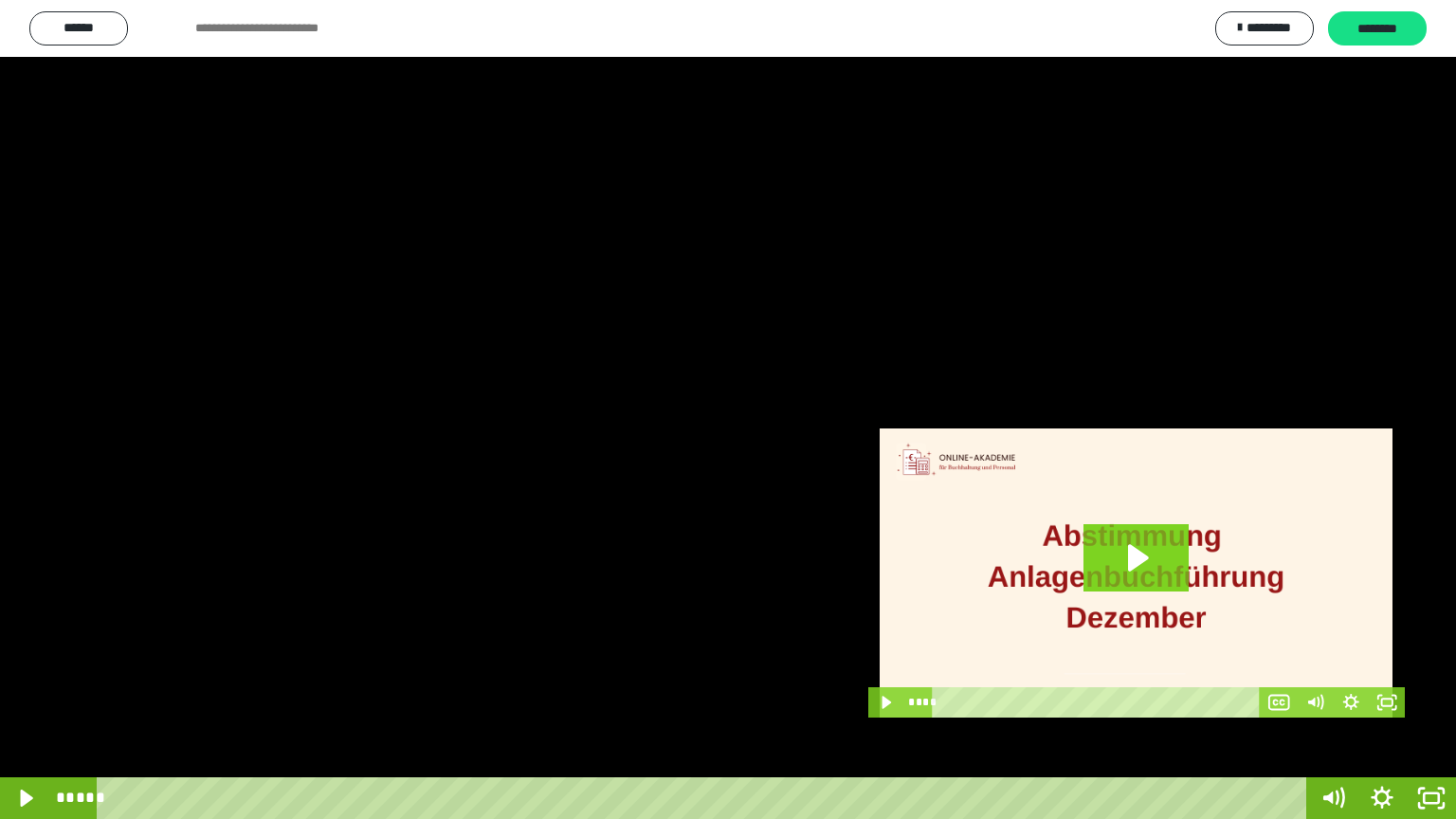 click at bounding box center (728, 410) 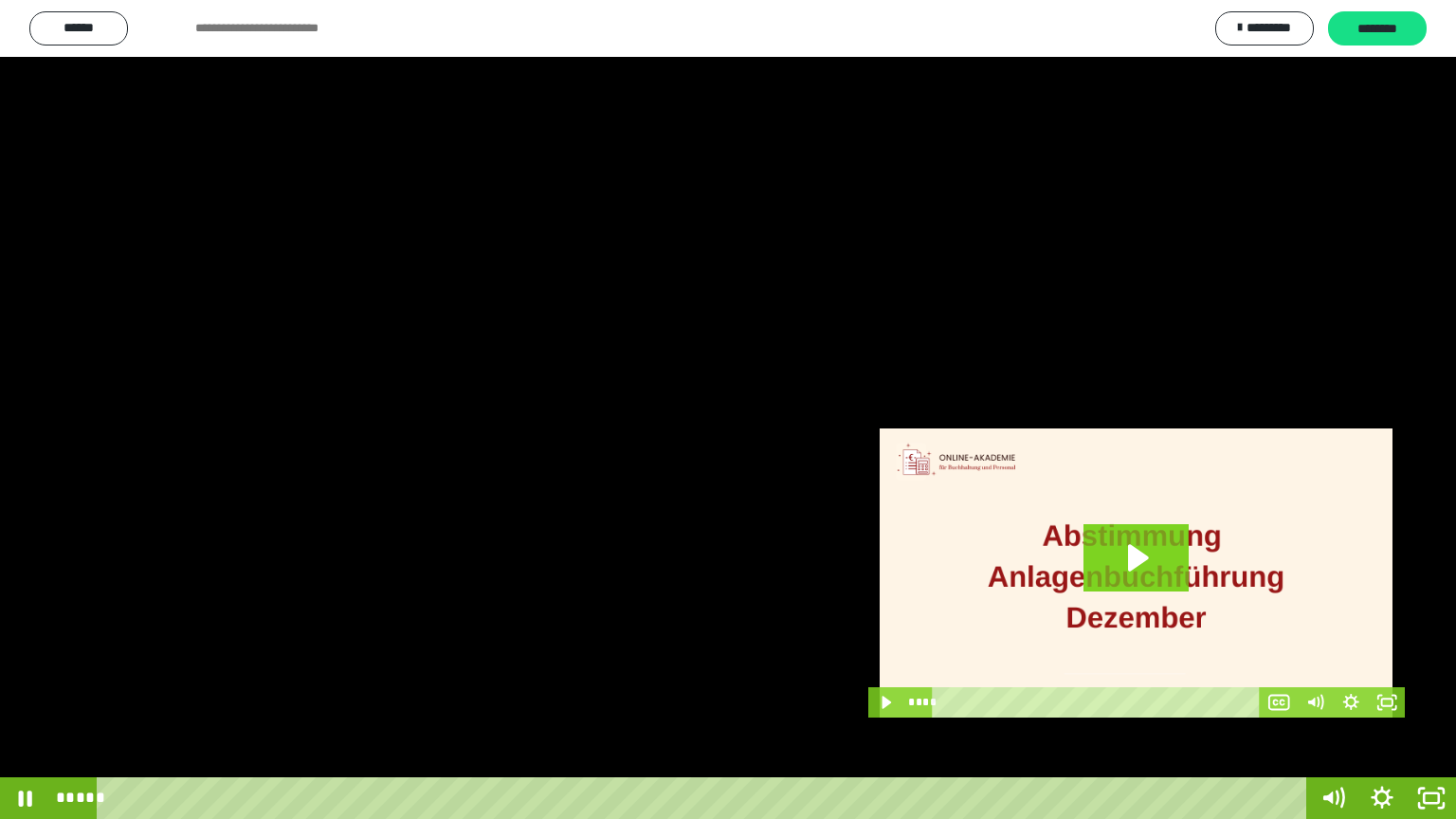 click at bounding box center [728, 410] 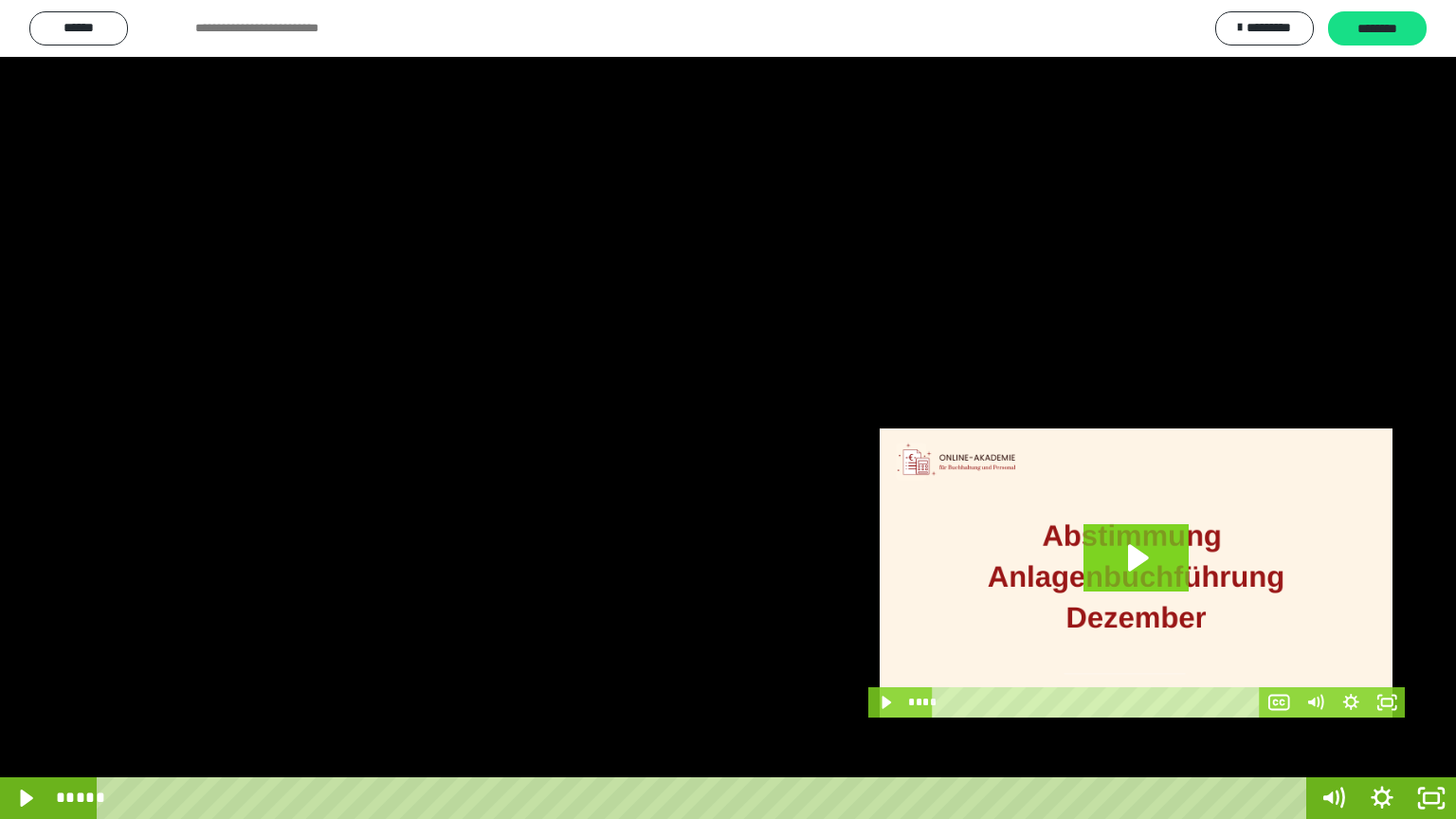 click at bounding box center (728, 410) 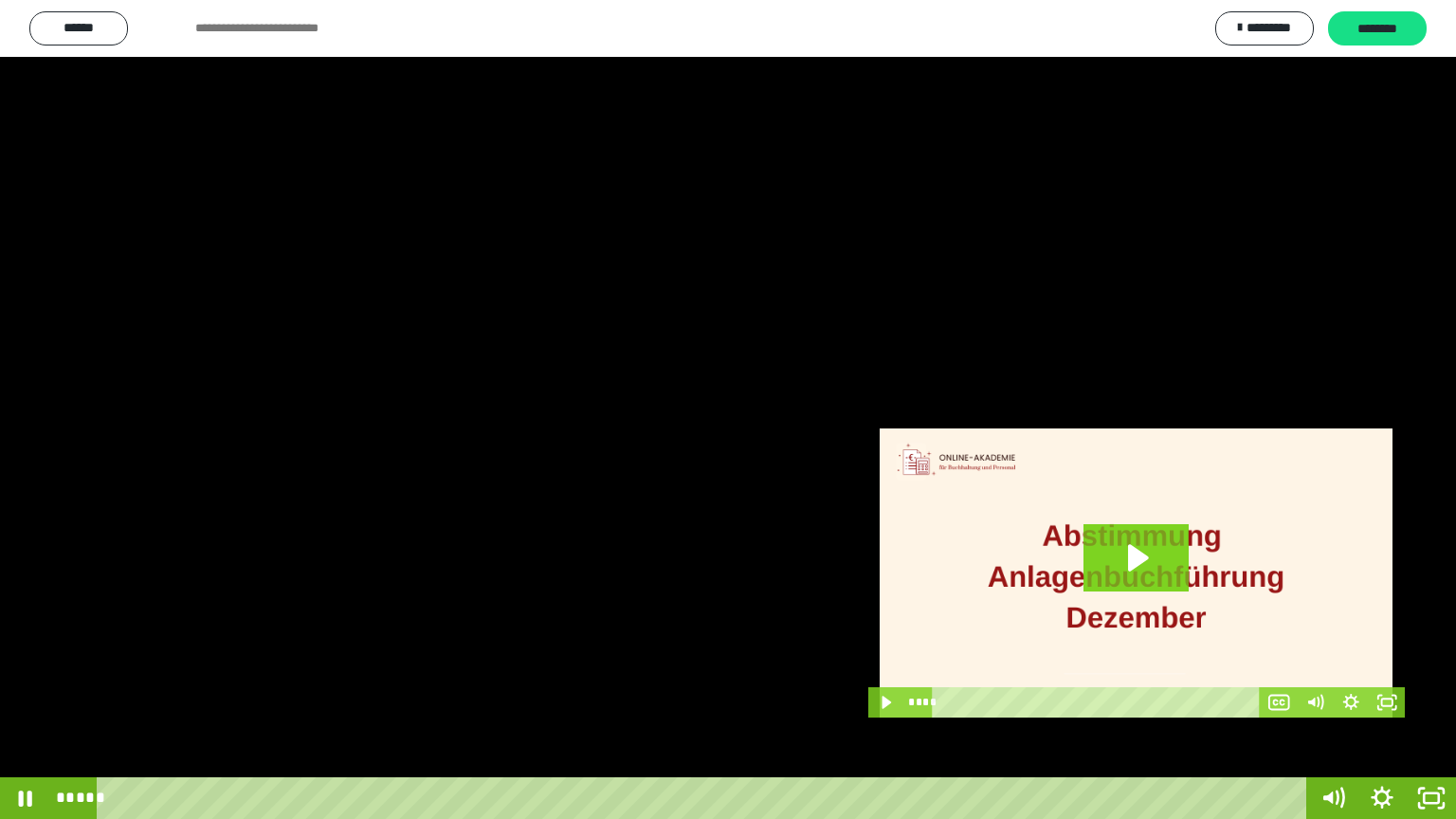 click at bounding box center [728, 410] 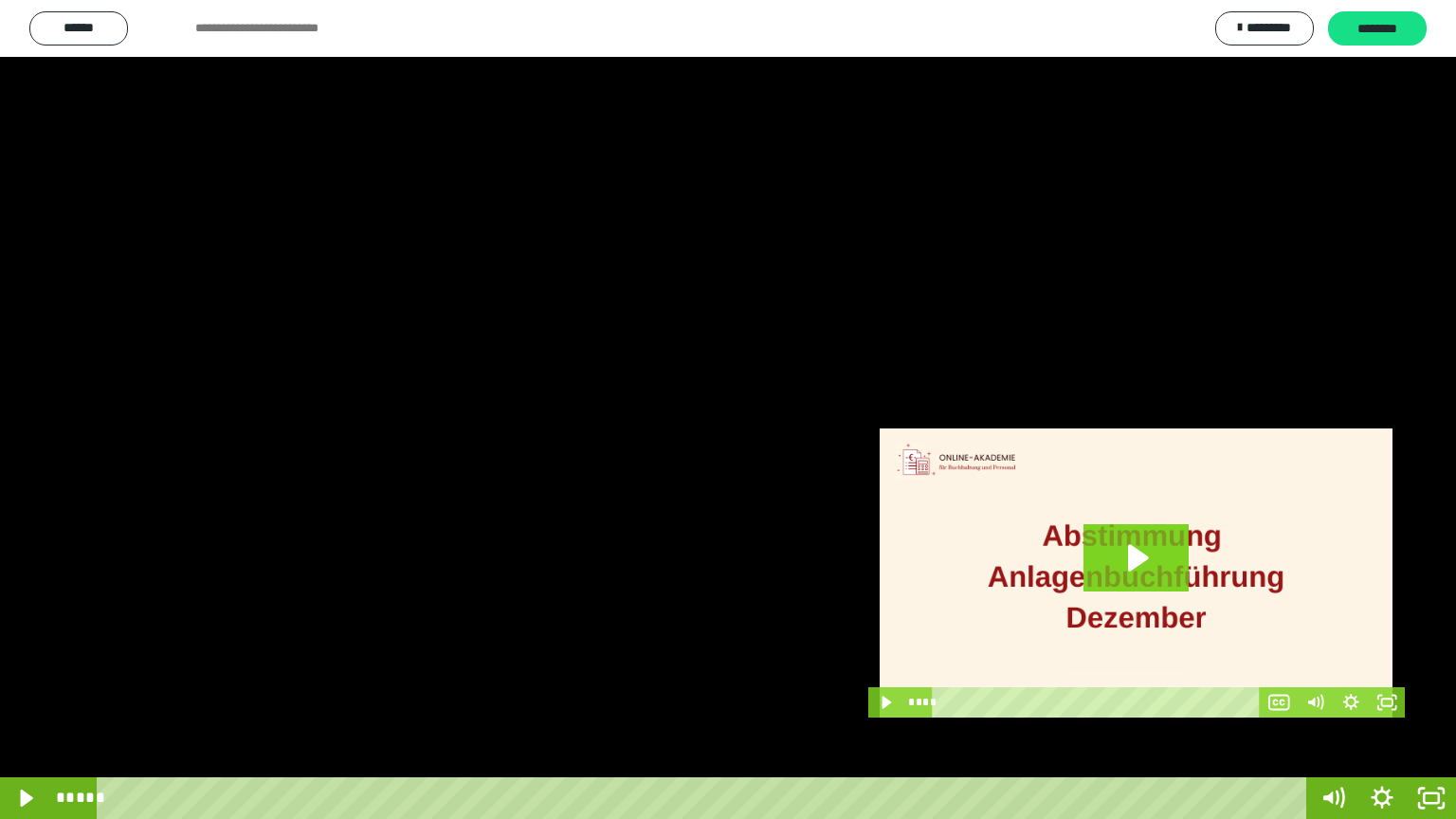 click at bounding box center [728, 410] 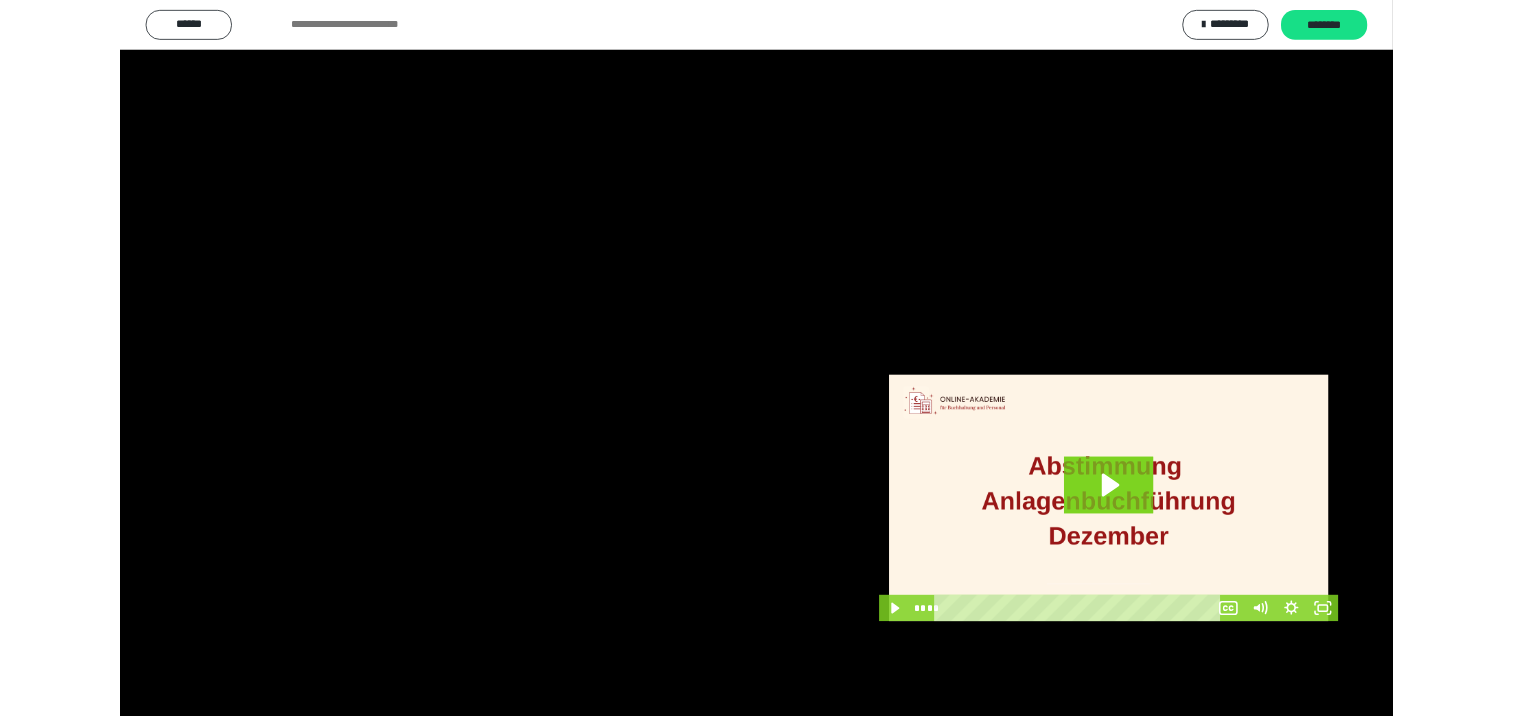 scroll, scrollTop: 326, scrollLeft: 0, axis: vertical 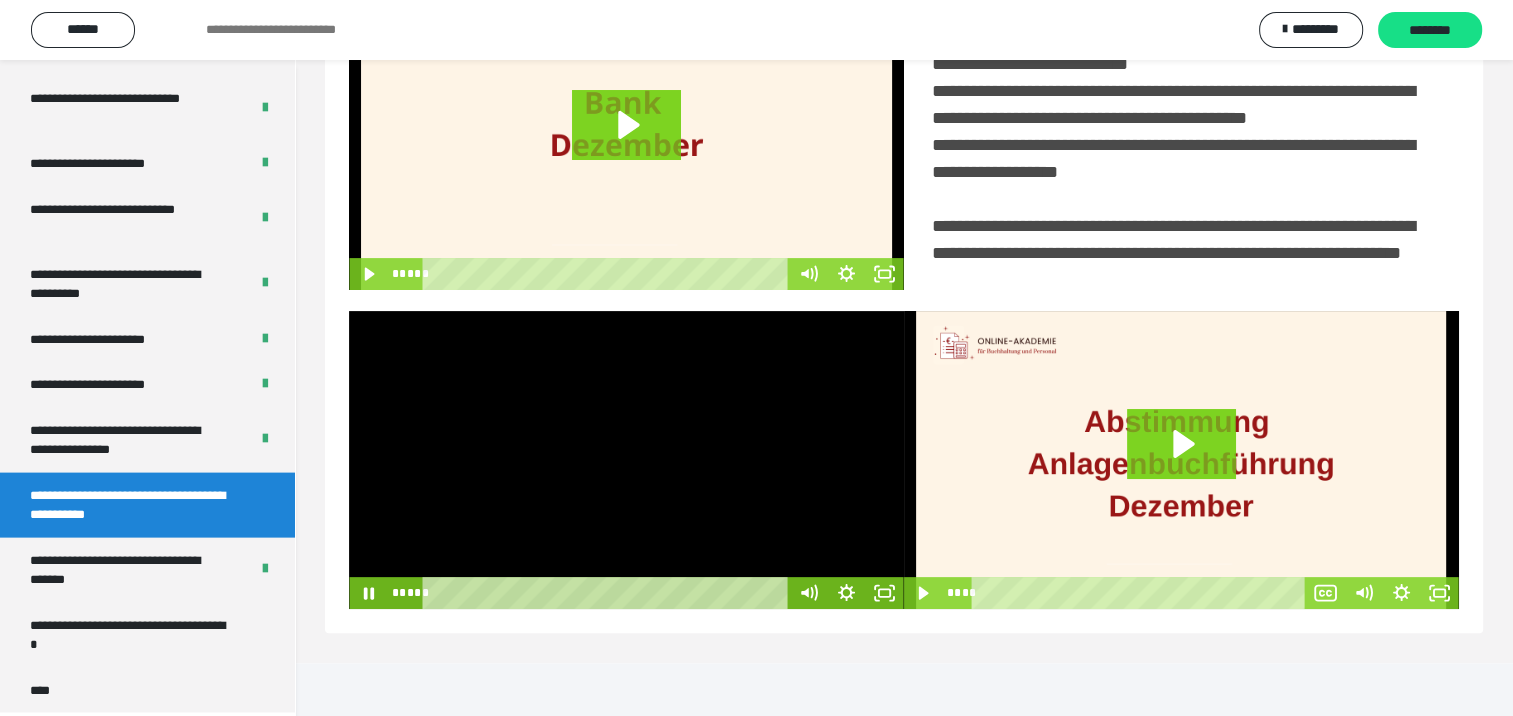 click at bounding box center [626, 460] 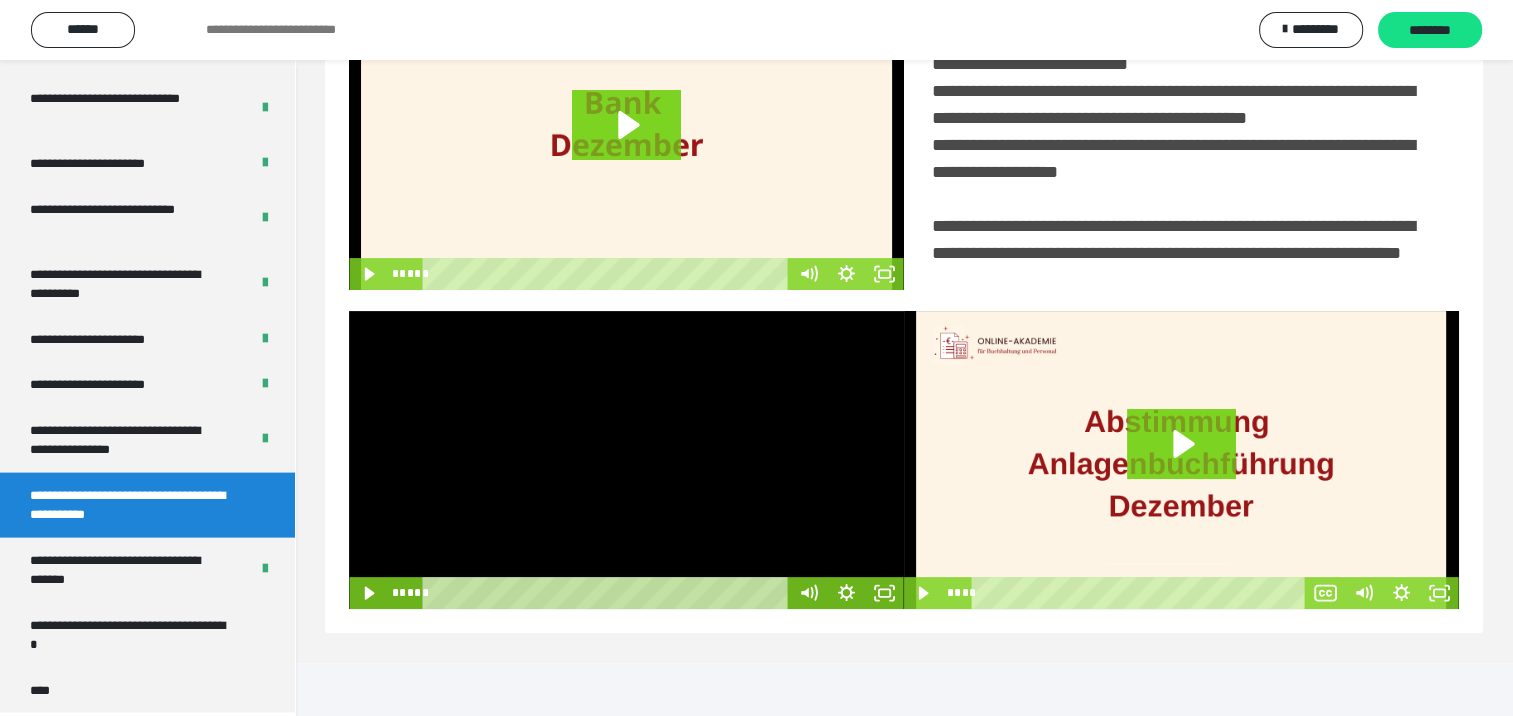 click at bounding box center [626, 460] 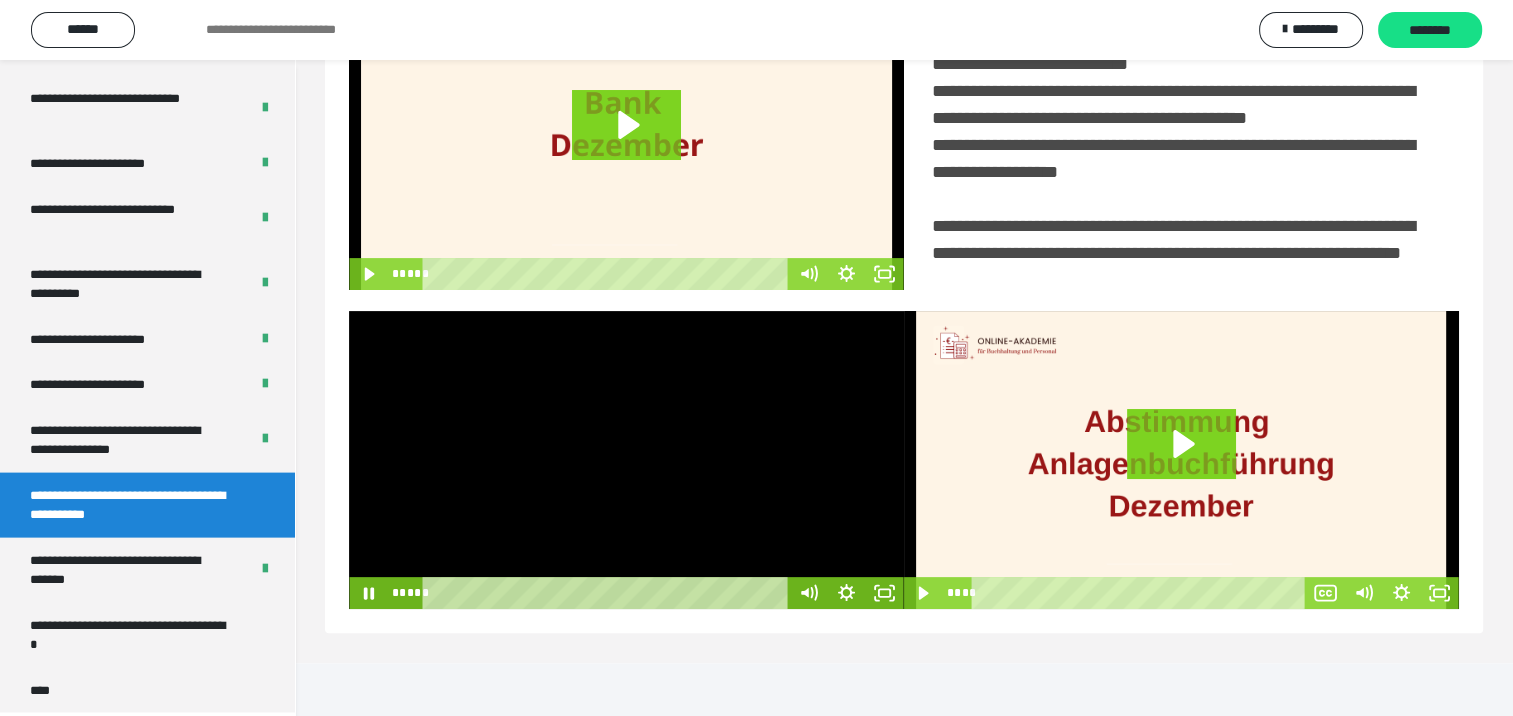 click at bounding box center [626, 460] 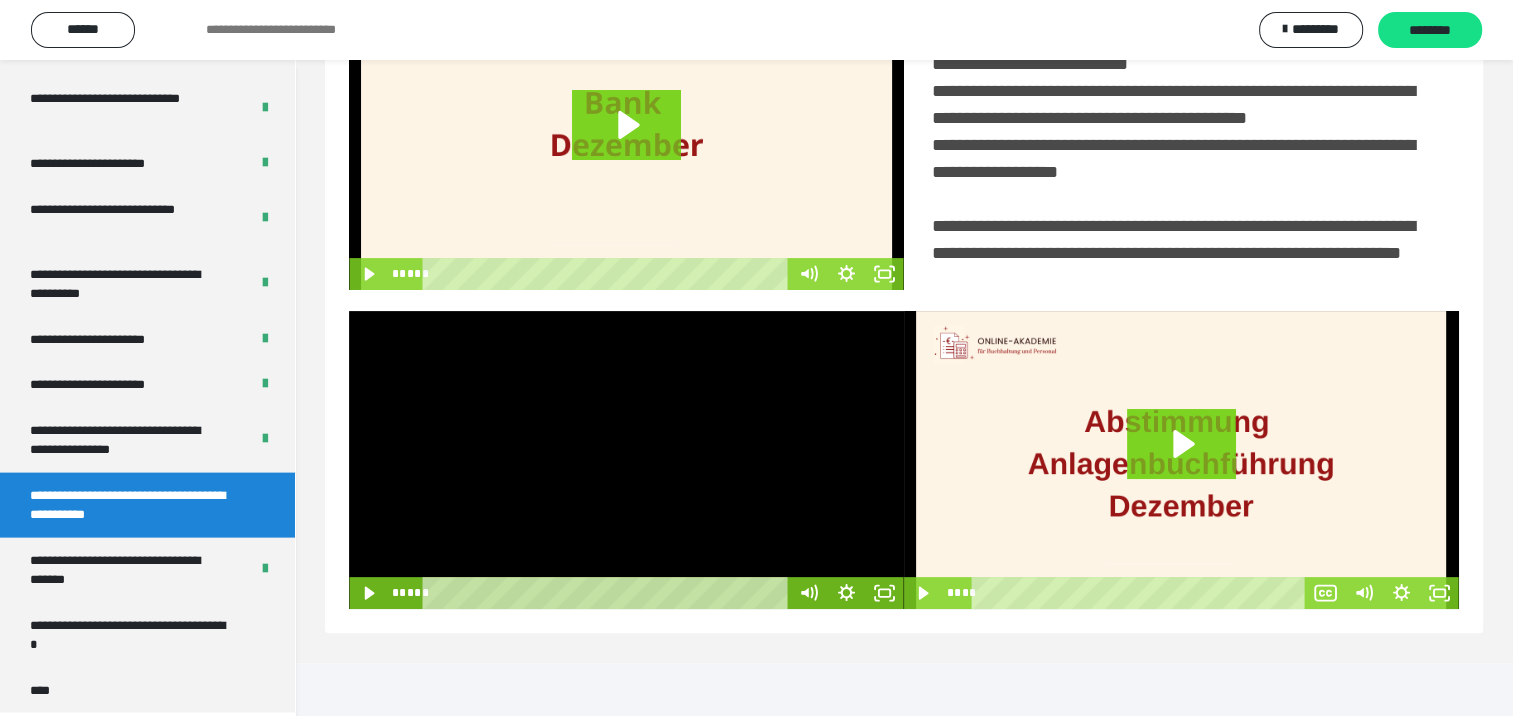 click at bounding box center (626, 460) 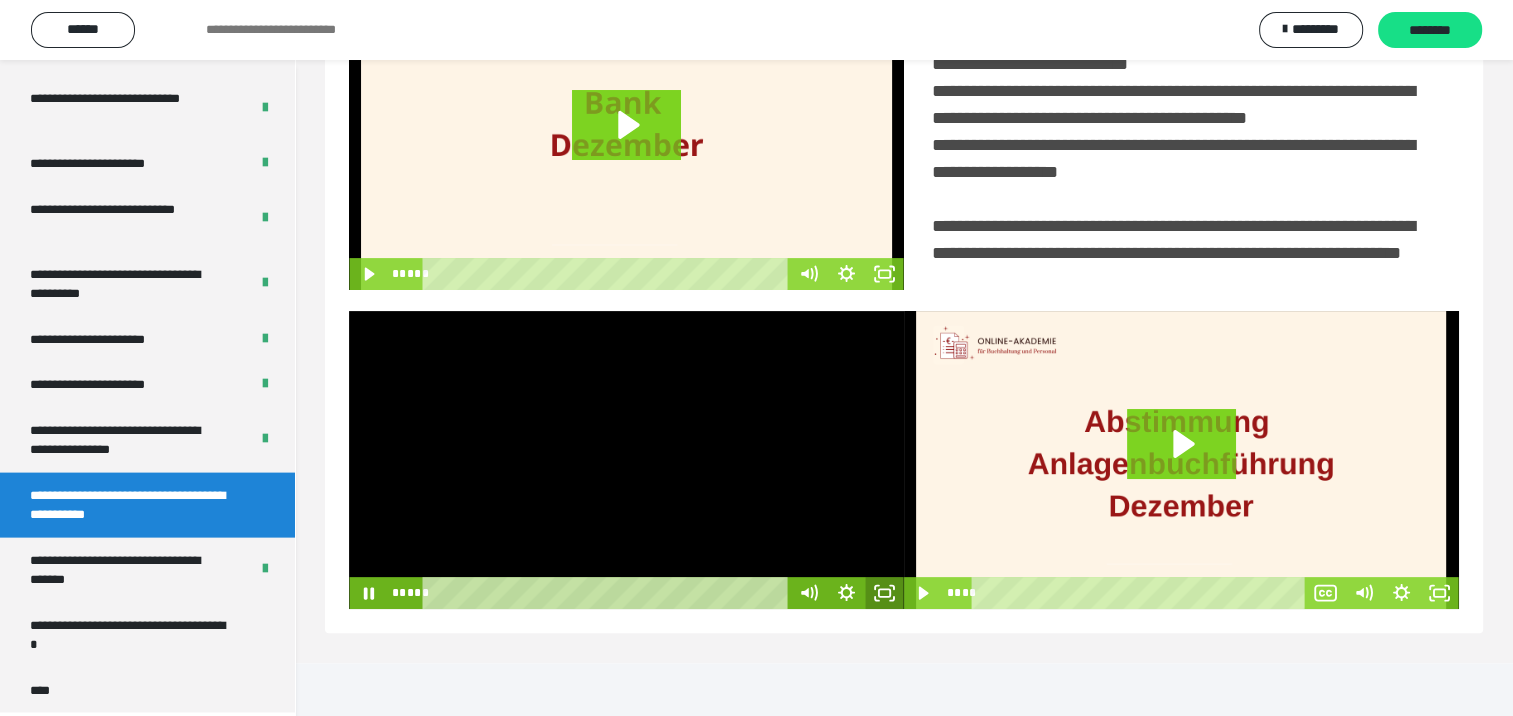 click 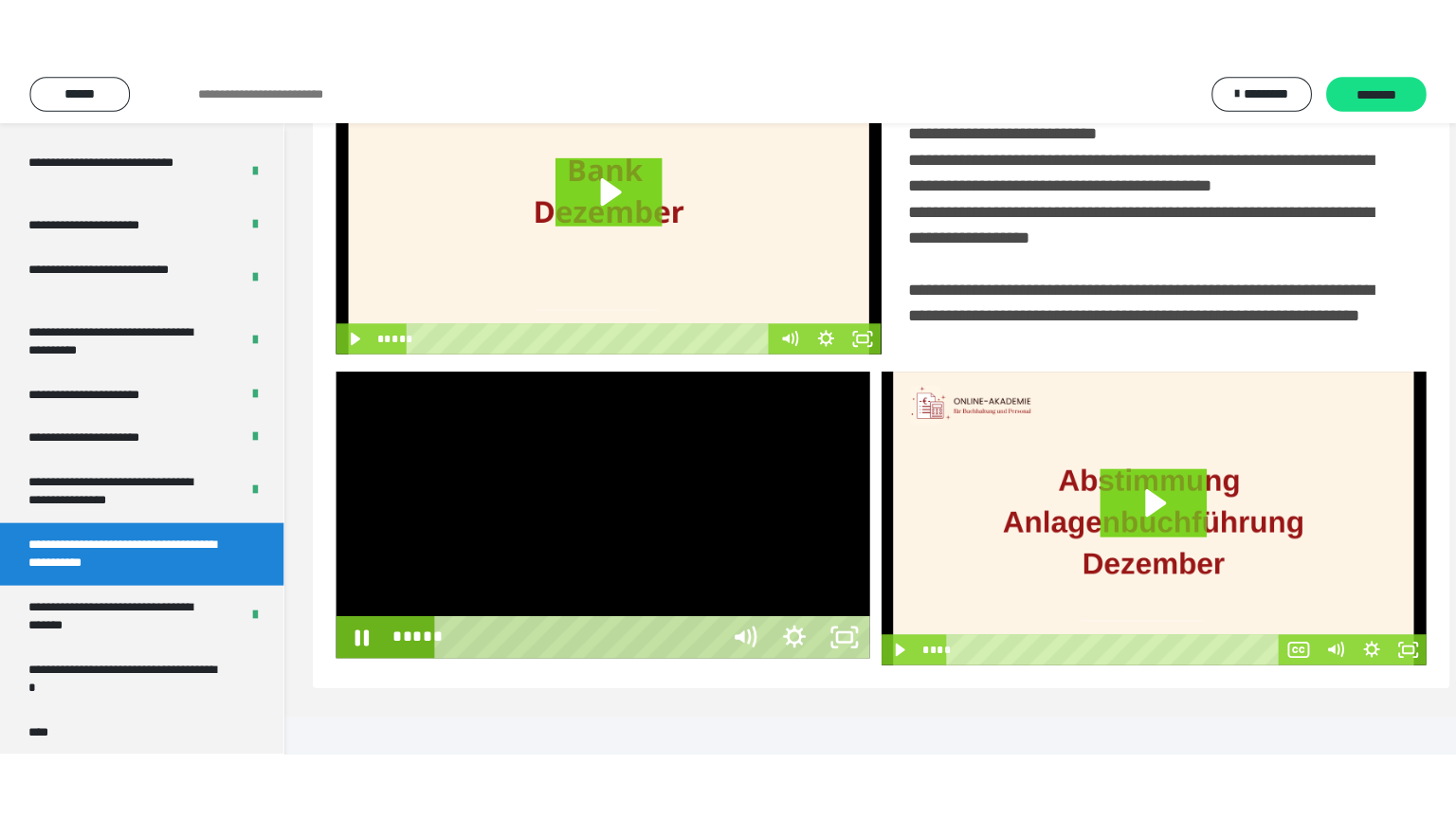 scroll, scrollTop: 317, scrollLeft: 0, axis: vertical 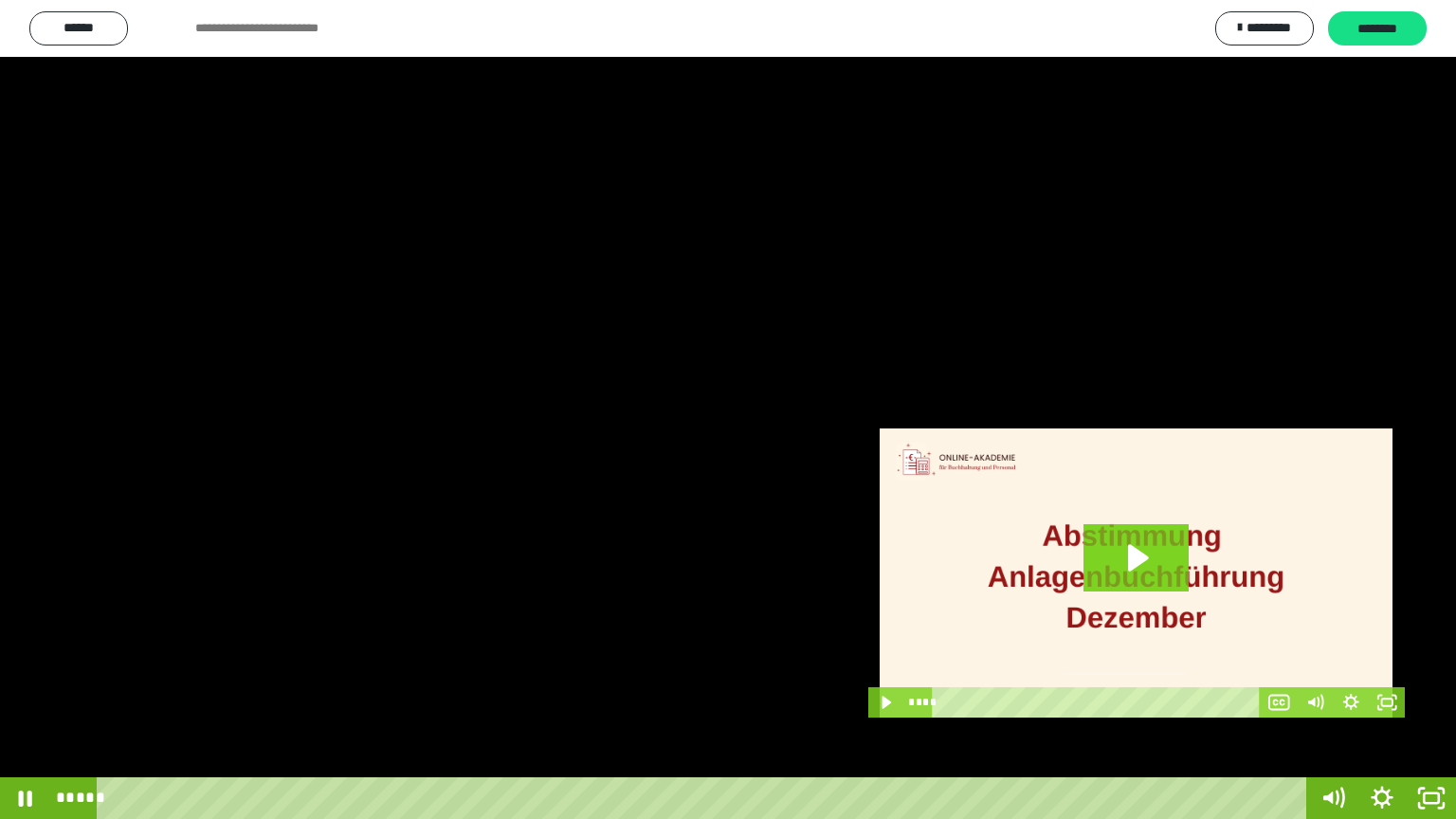 click at bounding box center [728, 410] 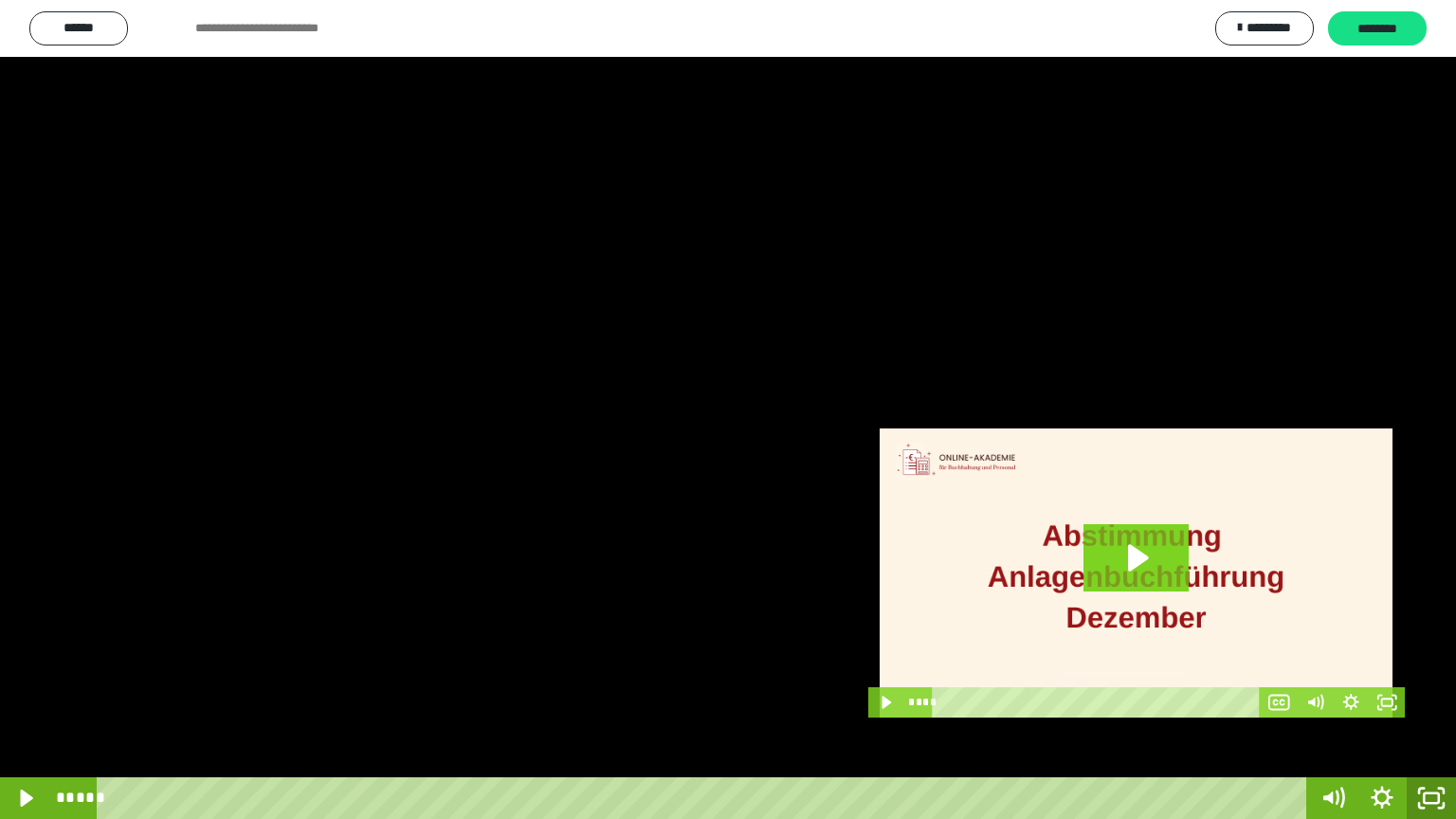 click 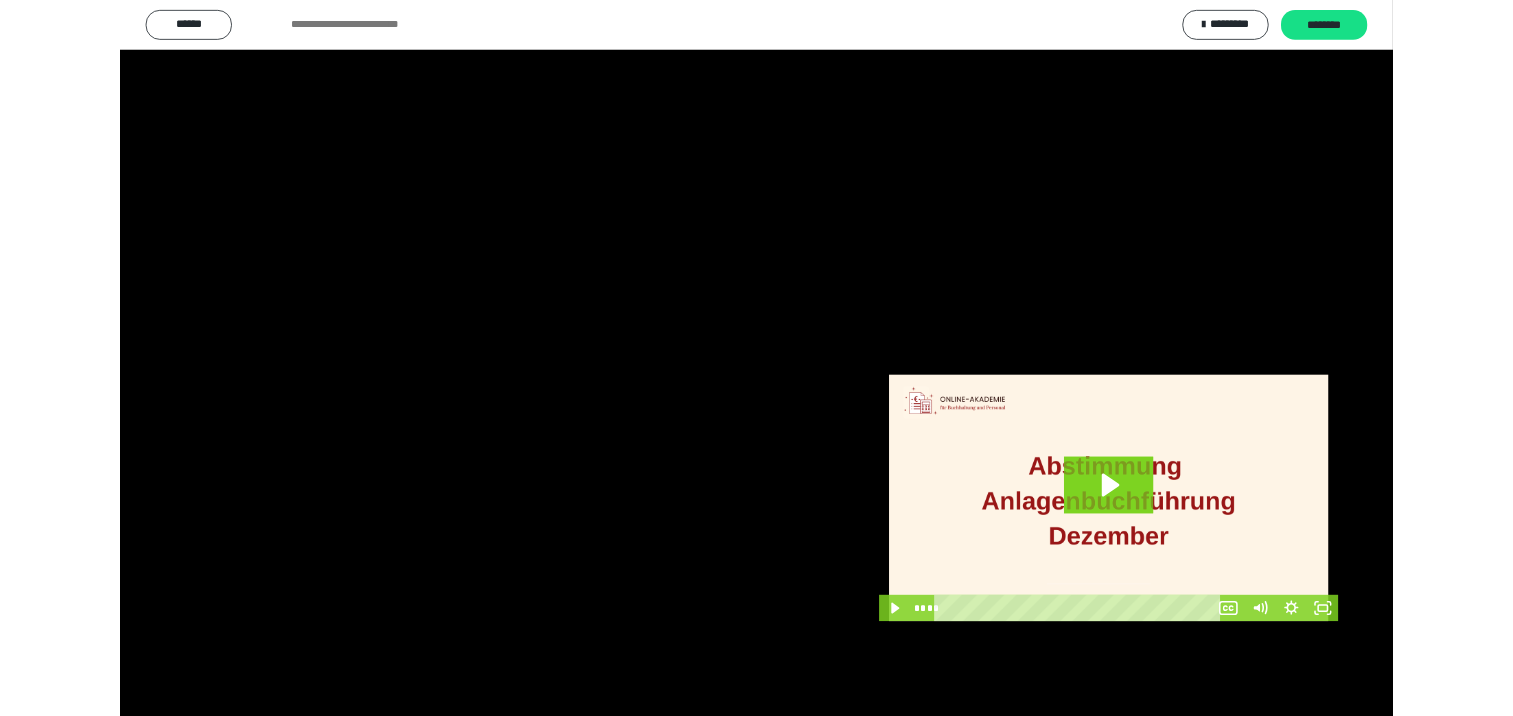 scroll, scrollTop: 326, scrollLeft: 0, axis: vertical 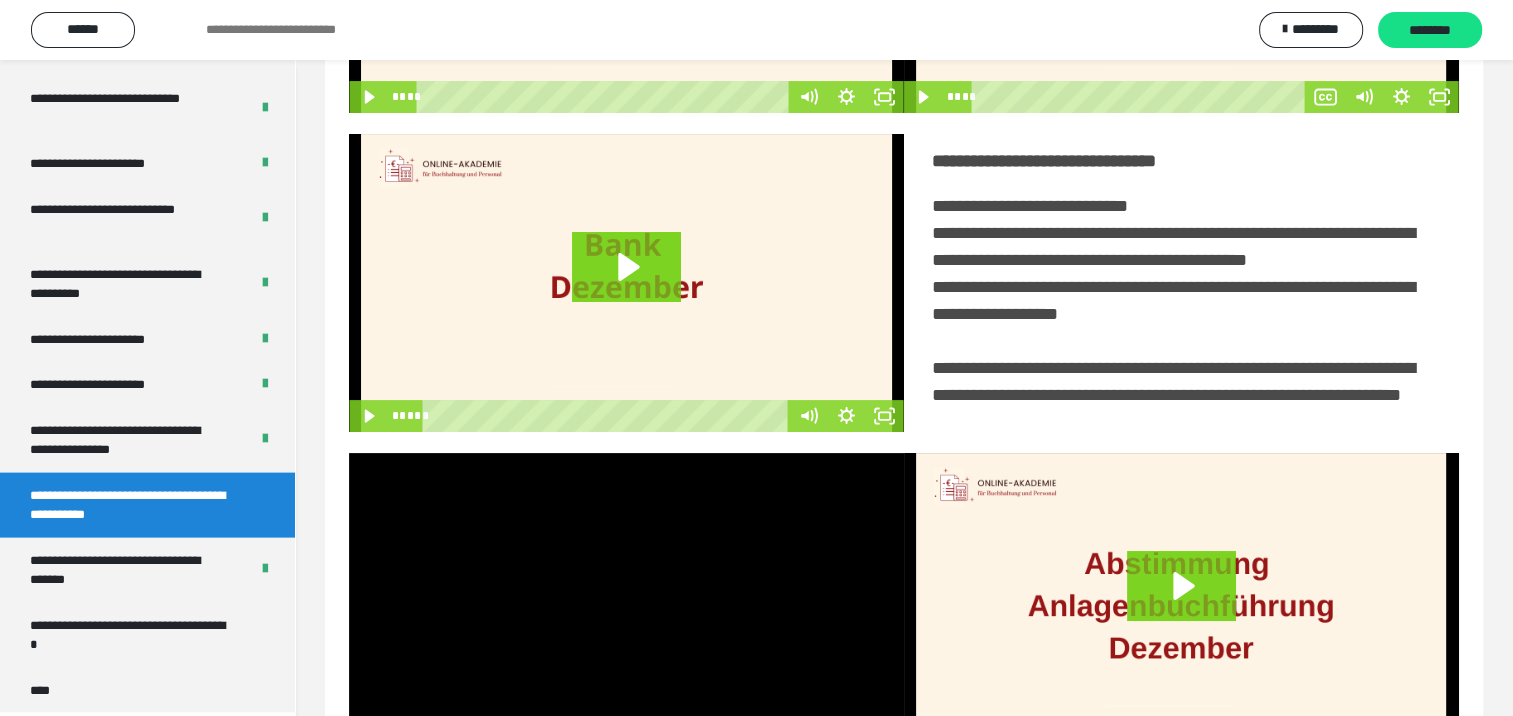 click at bounding box center [626, 602] 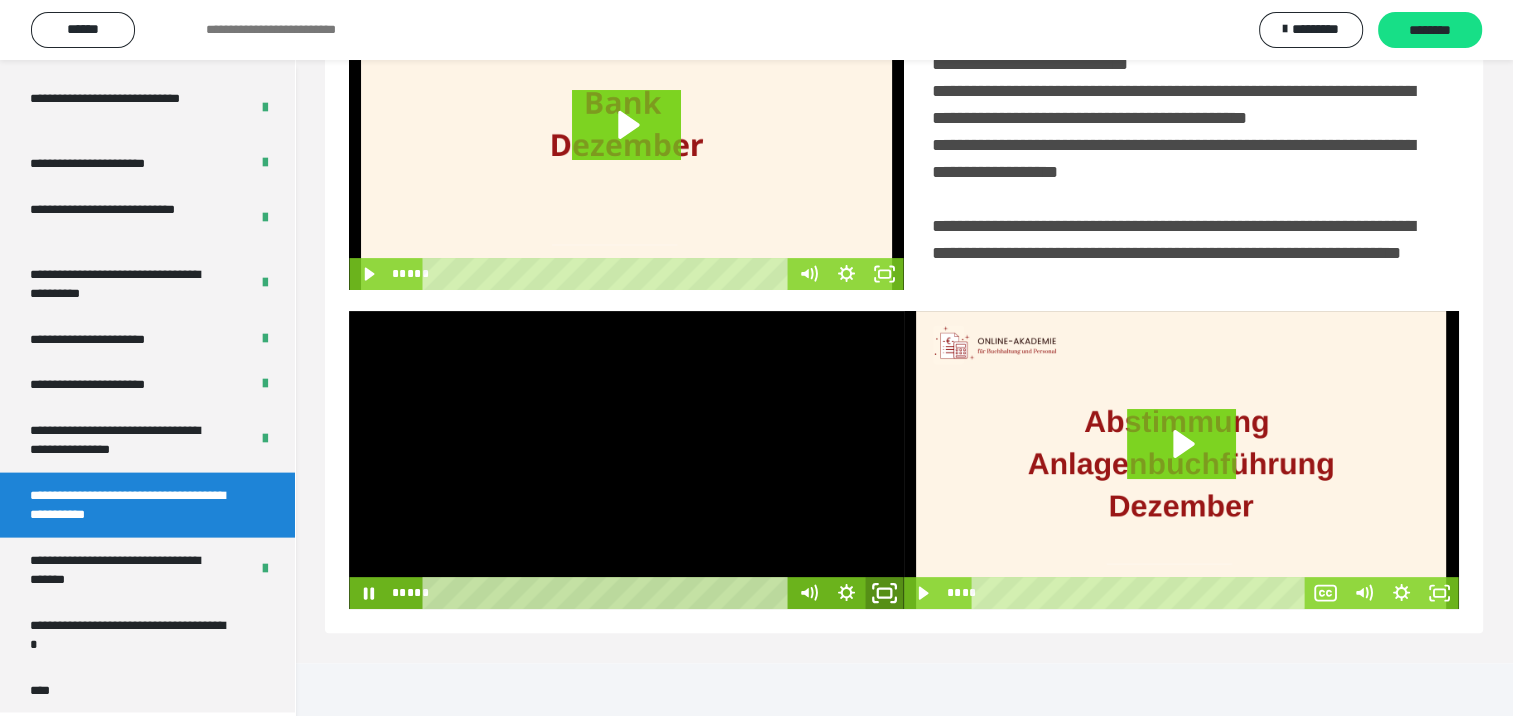 click 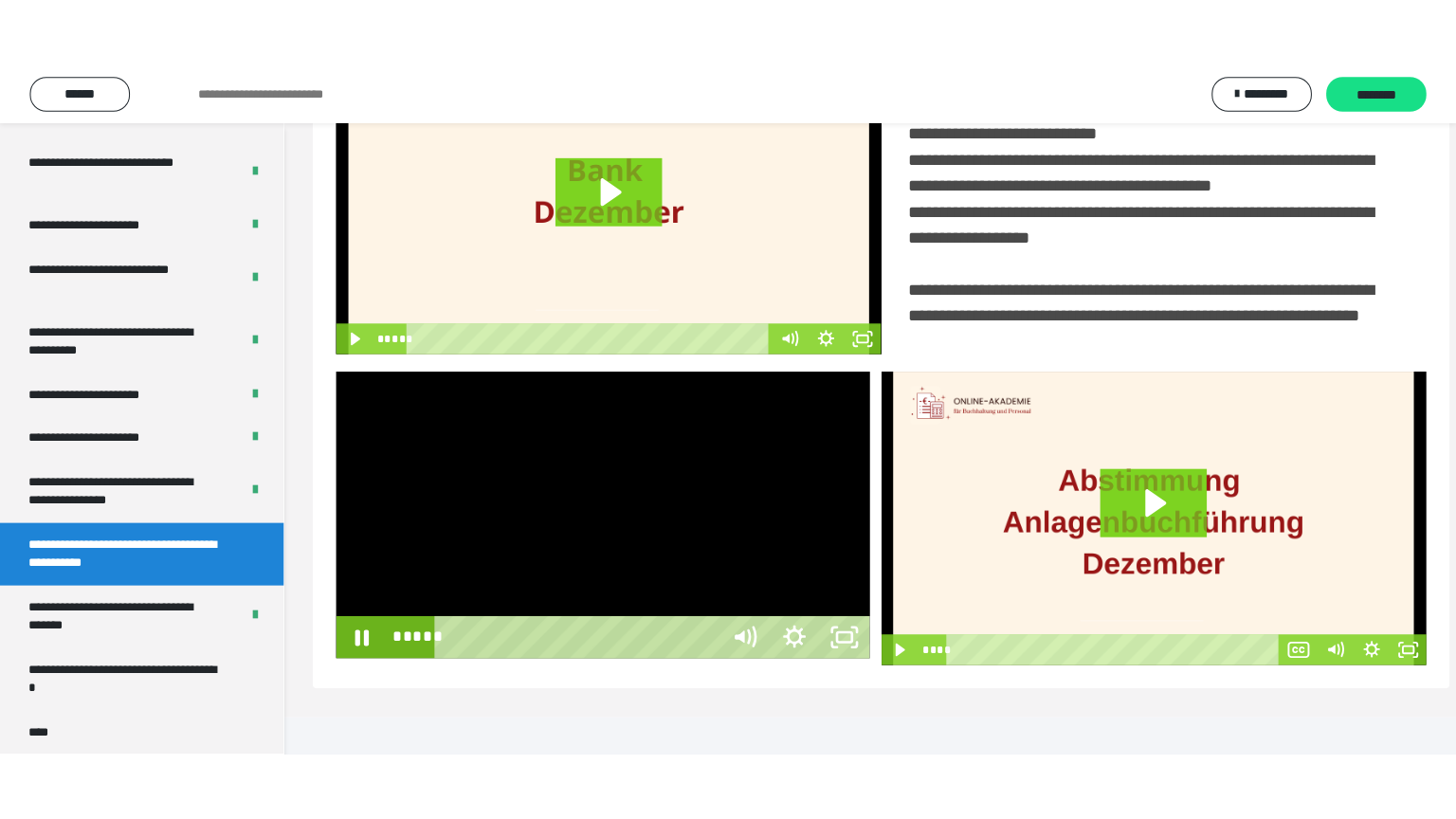 scroll, scrollTop: 317, scrollLeft: 0, axis: vertical 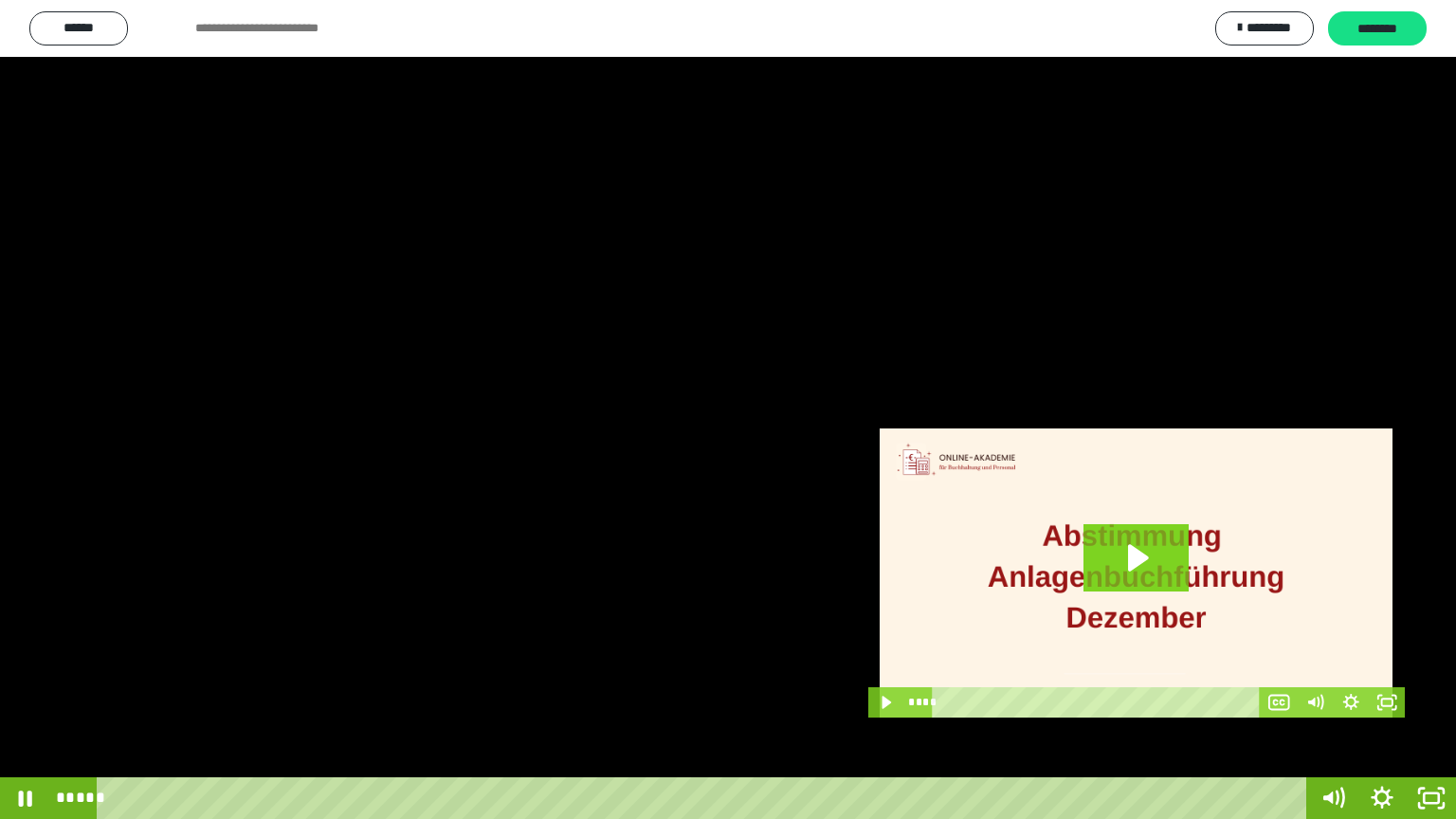 click at bounding box center [728, 410] 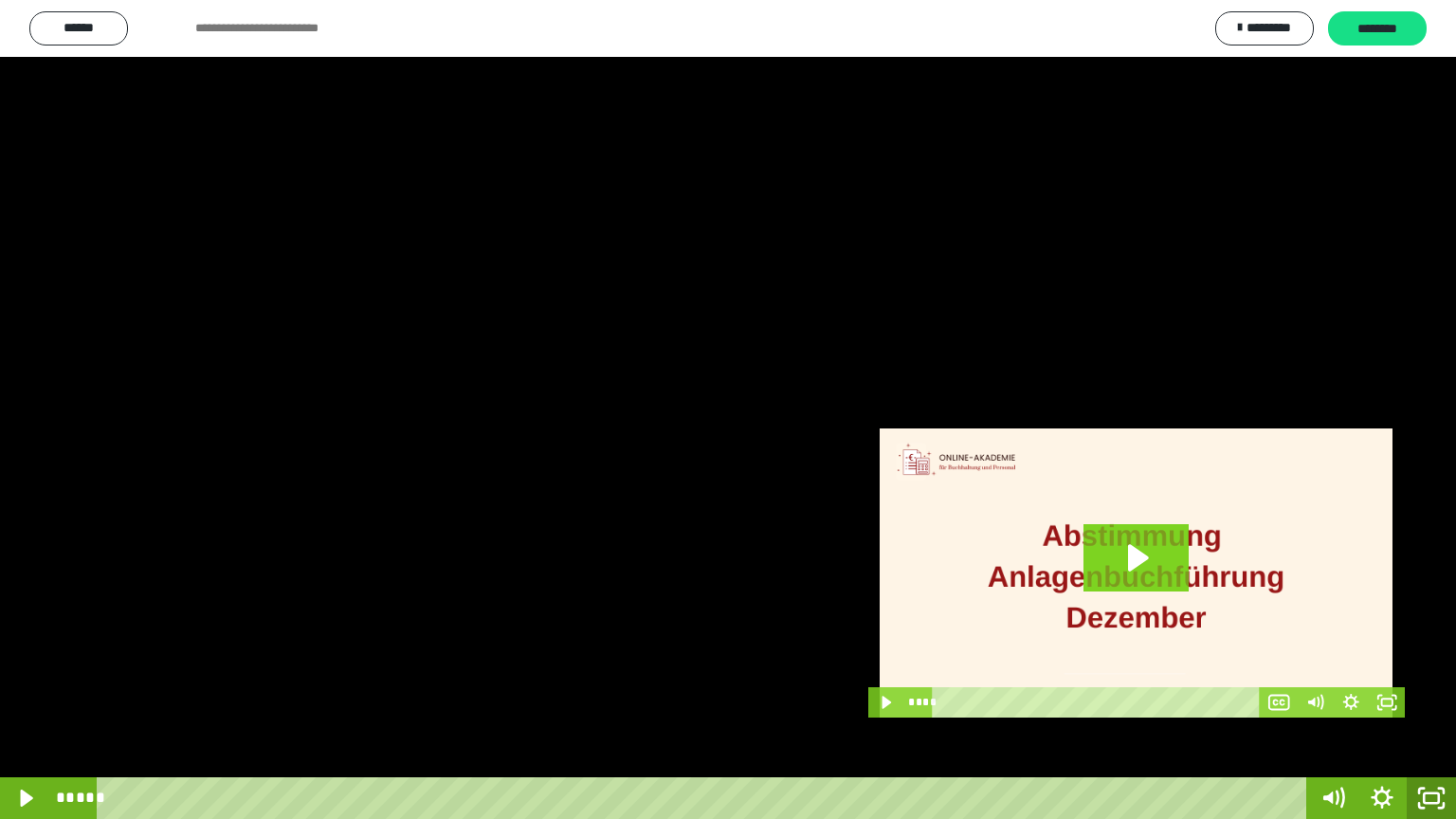 click 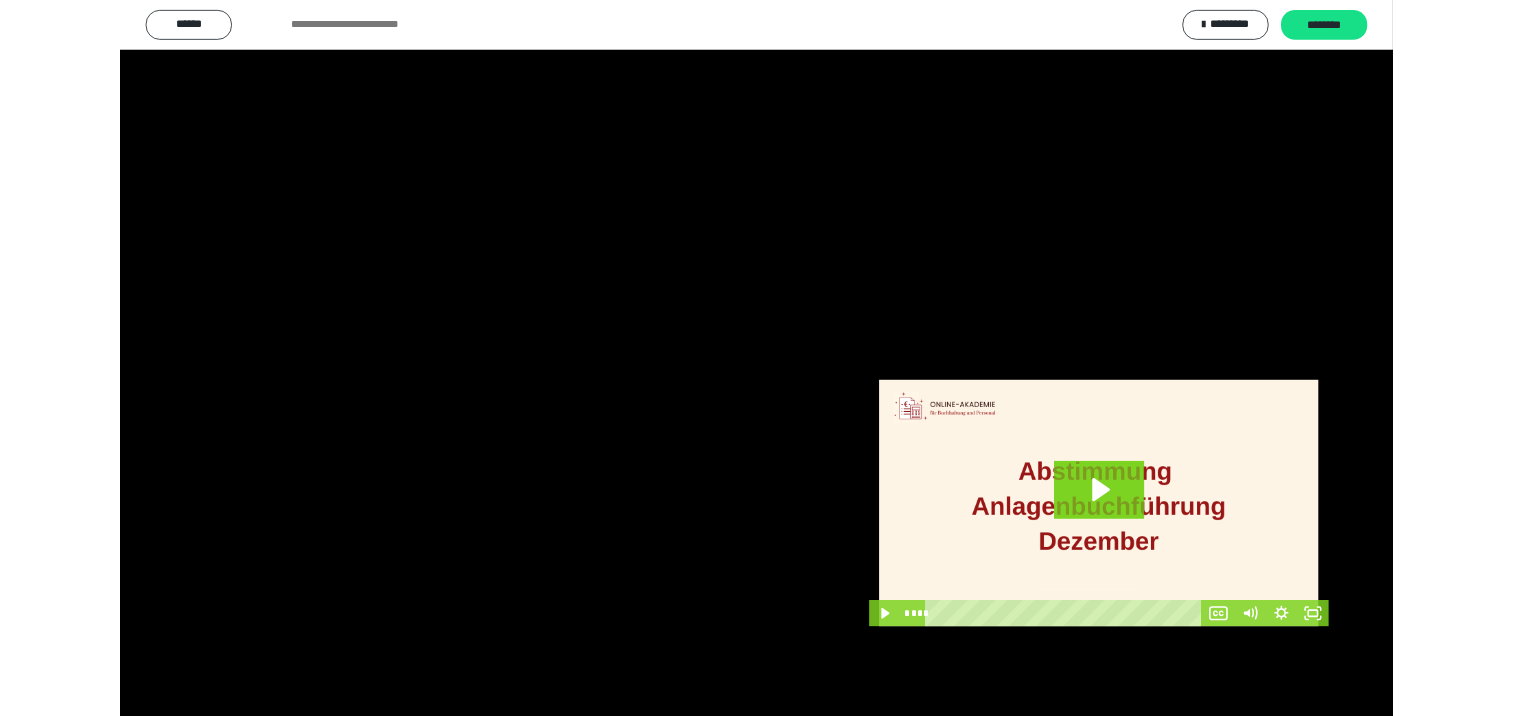 scroll, scrollTop: 326, scrollLeft: 0, axis: vertical 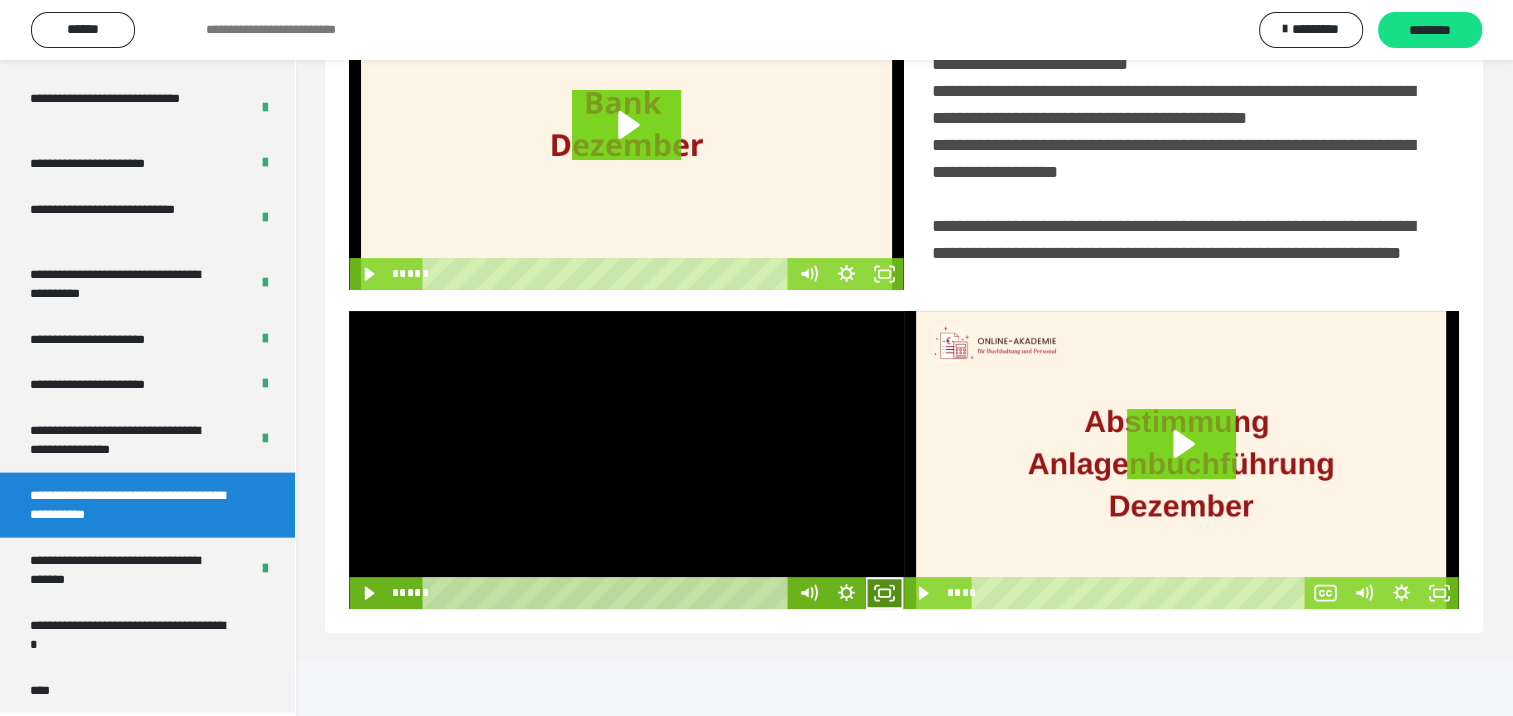 click 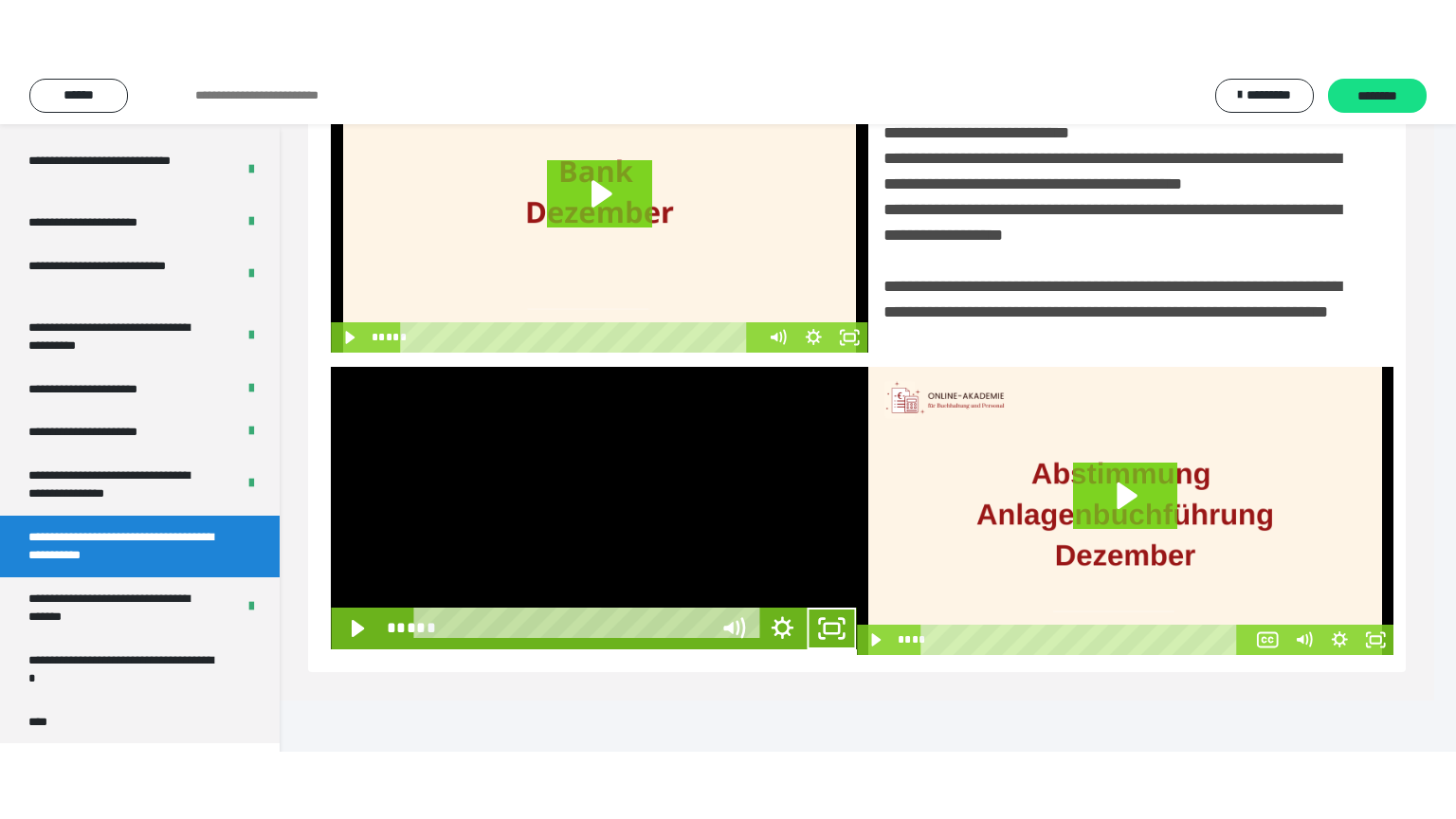 scroll, scrollTop: 317, scrollLeft: 0, axis: vertical 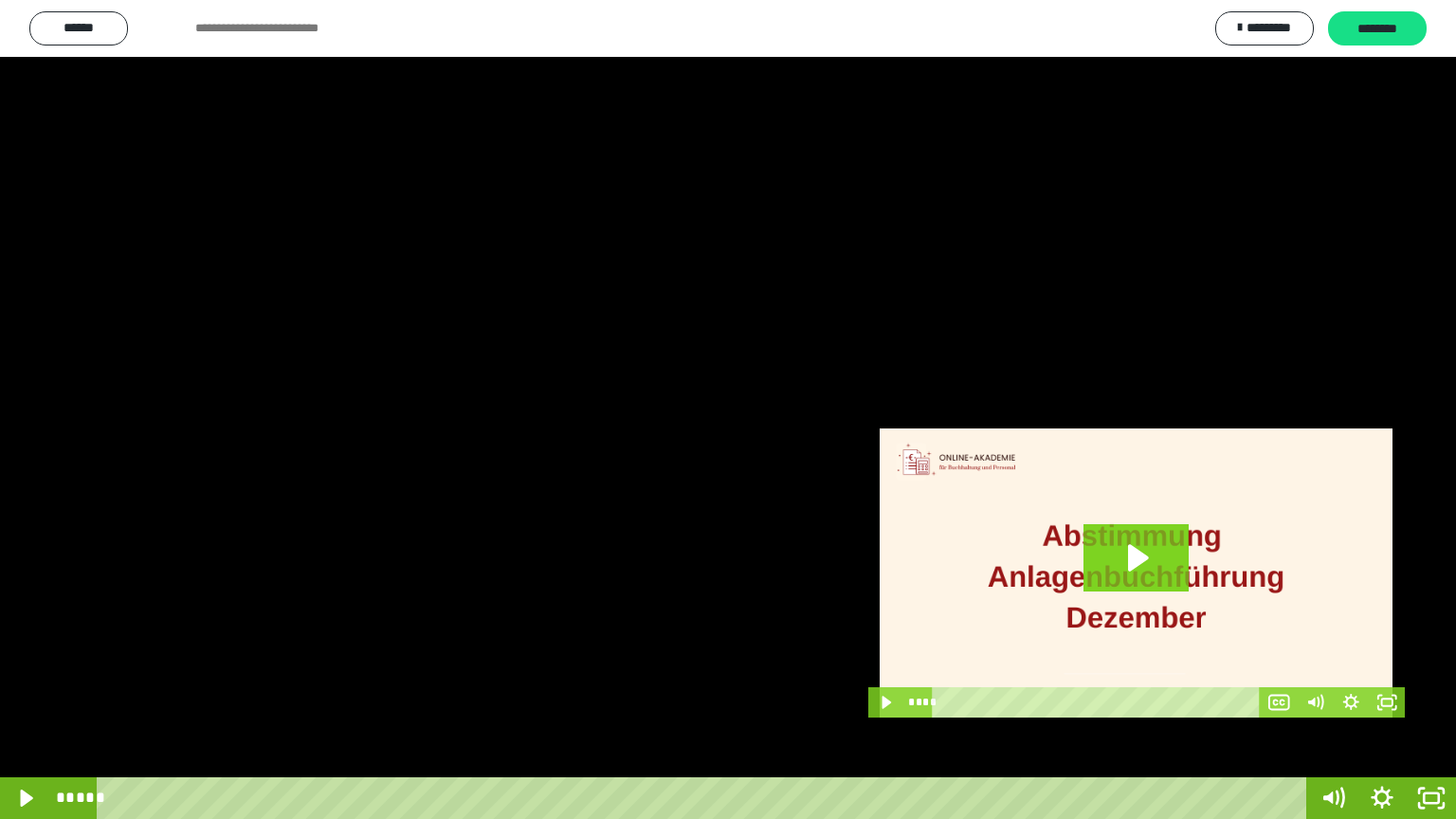 click at bounding box center [728, 410] 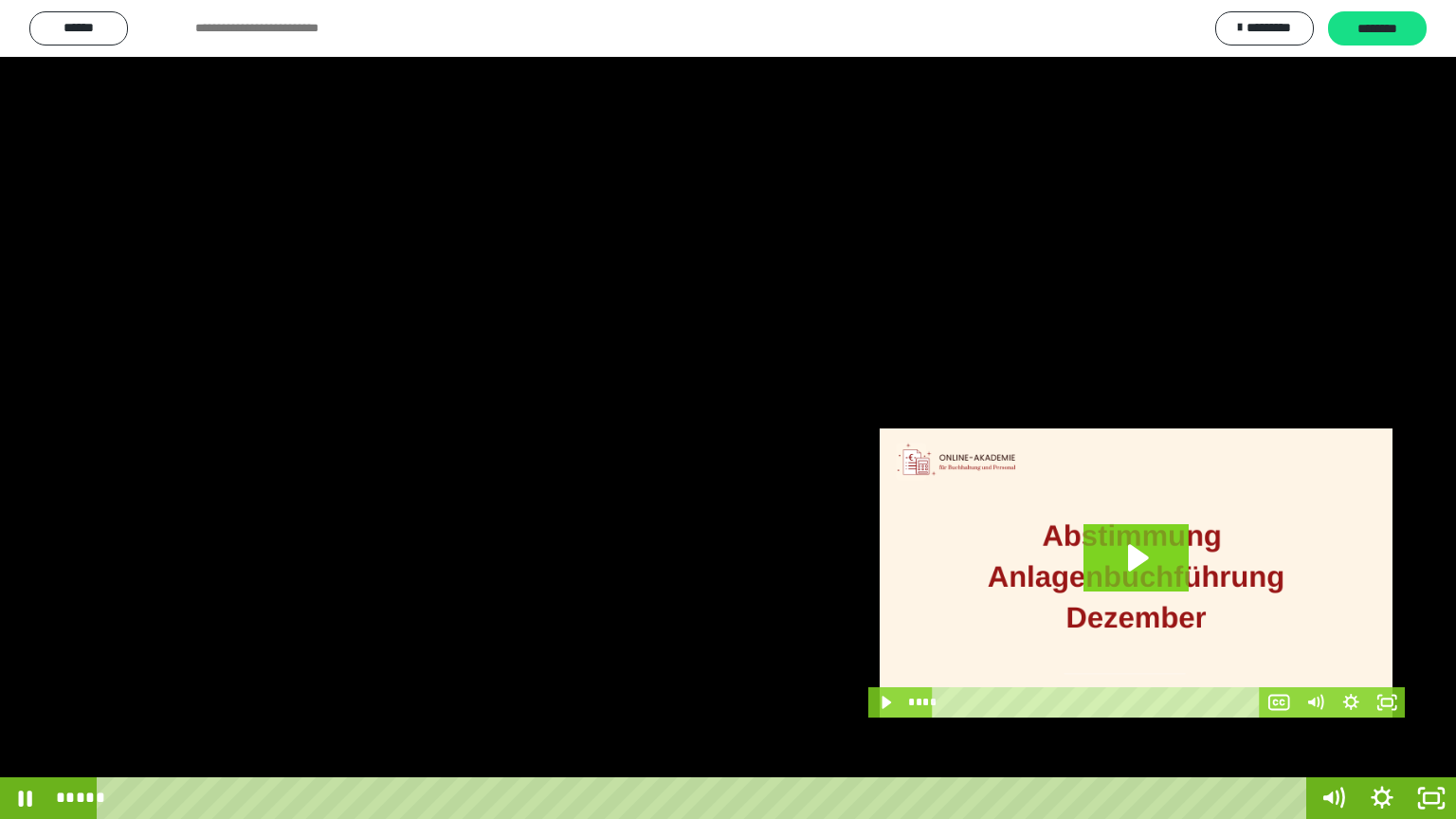 click at bounding box center (728, 410) 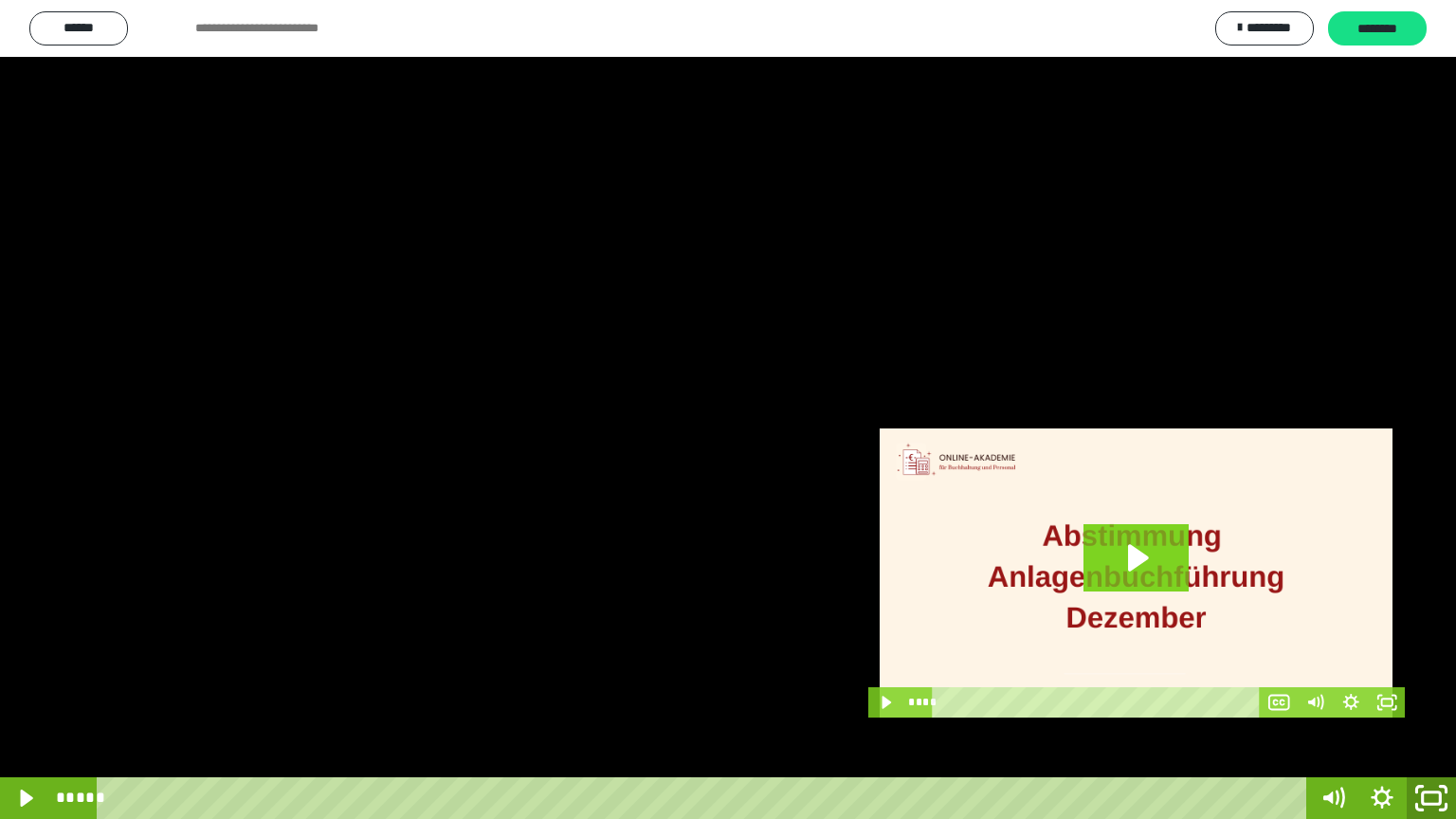 click 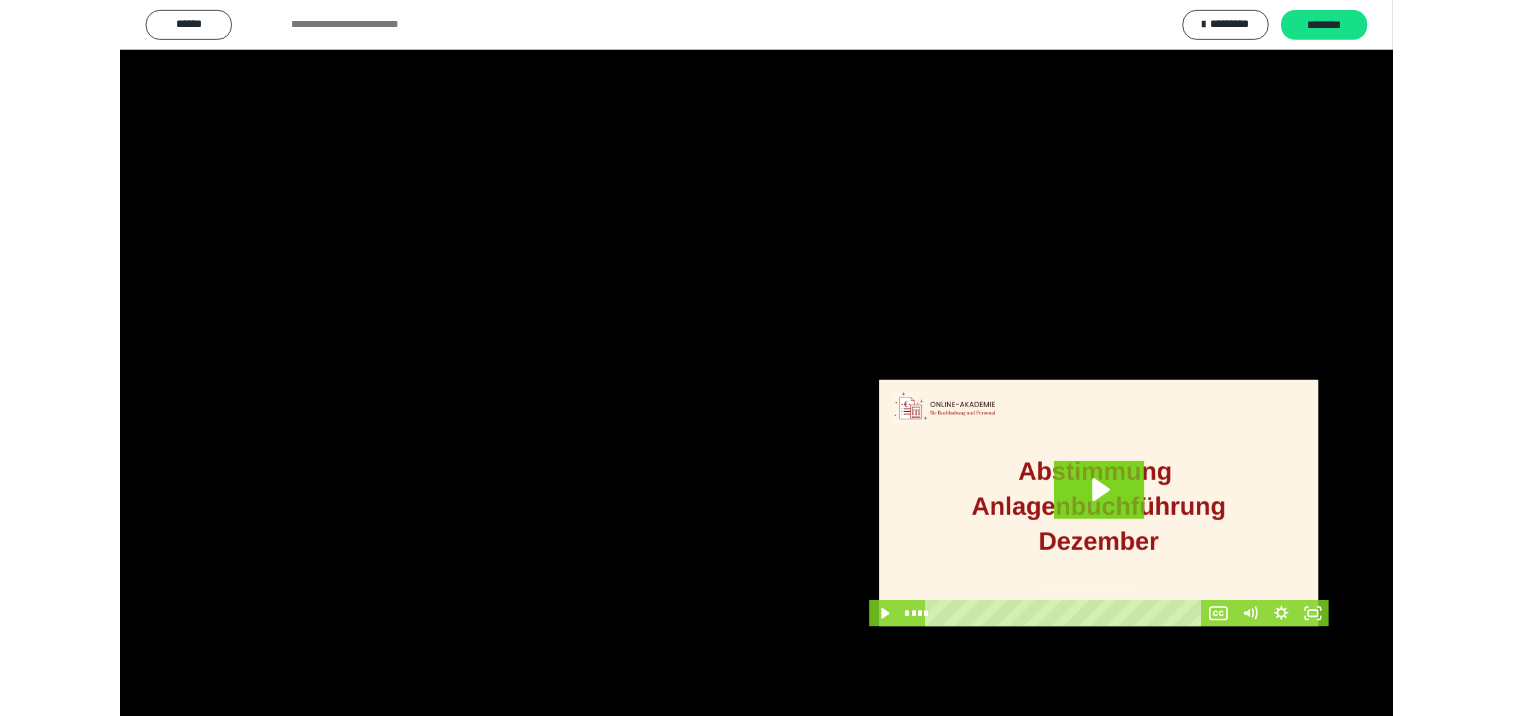 scroll, scrollTop: 326, scrollLeft: 0, axis: vertical 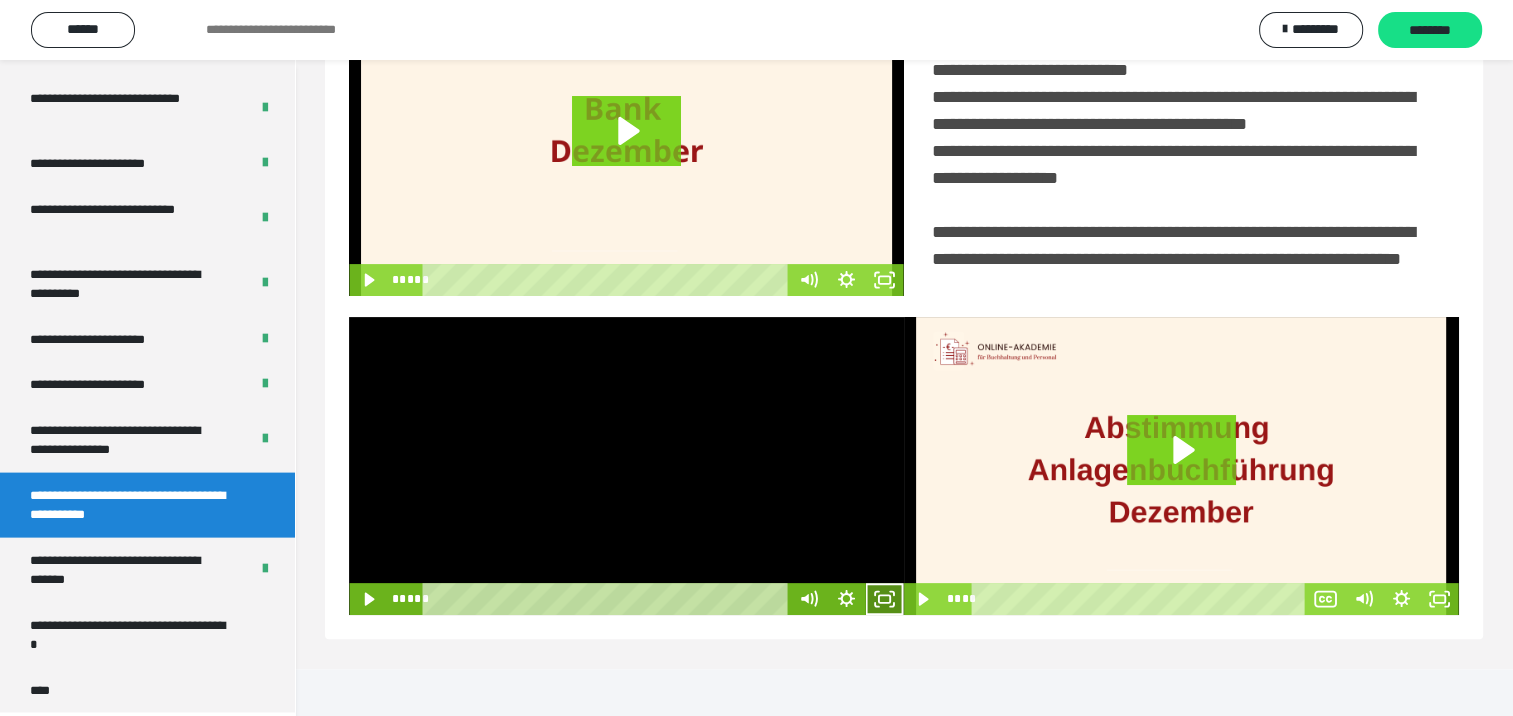click 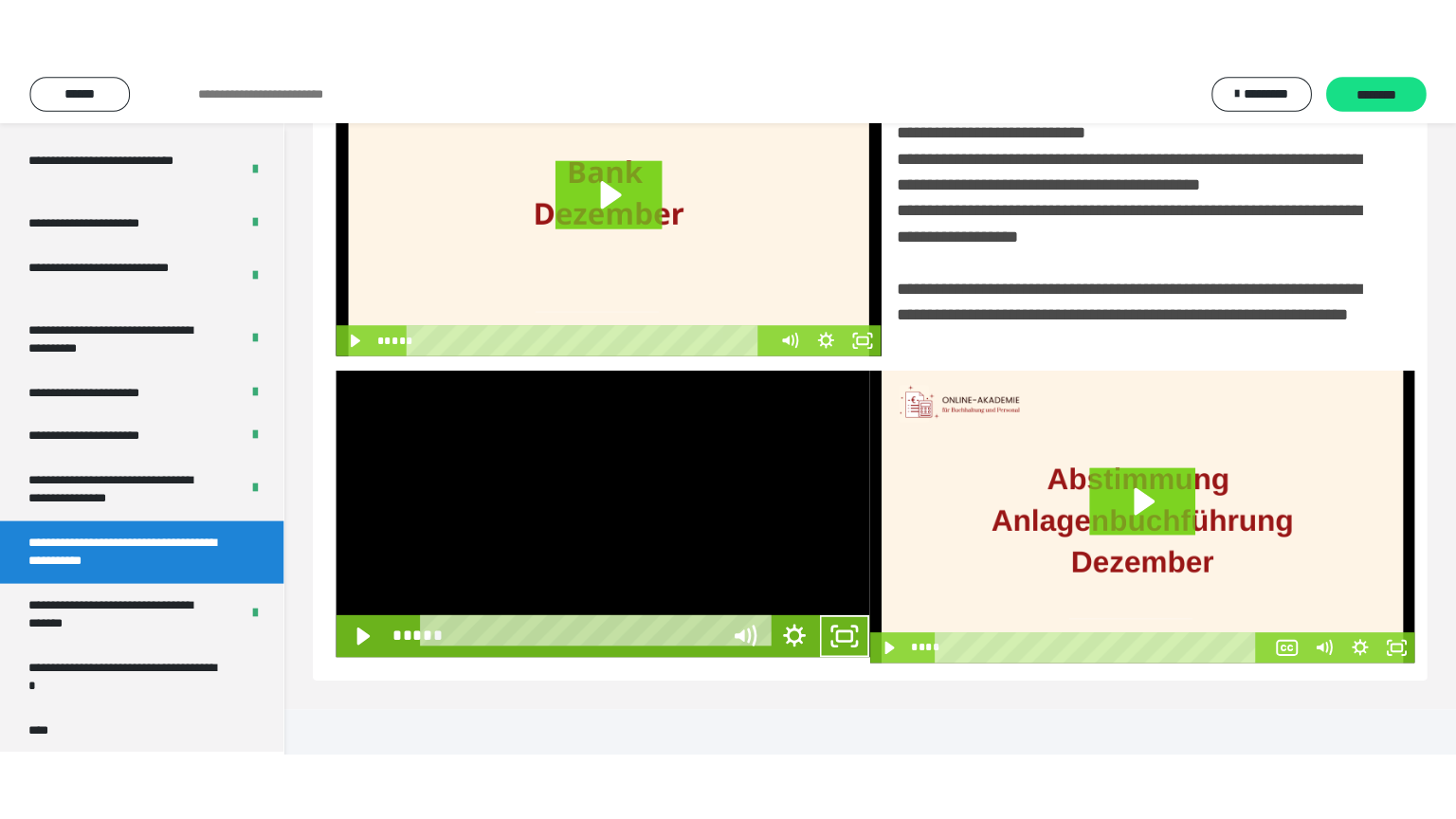 scroll, scrollTop: 317, scrollLeft: 0, axis: vertical 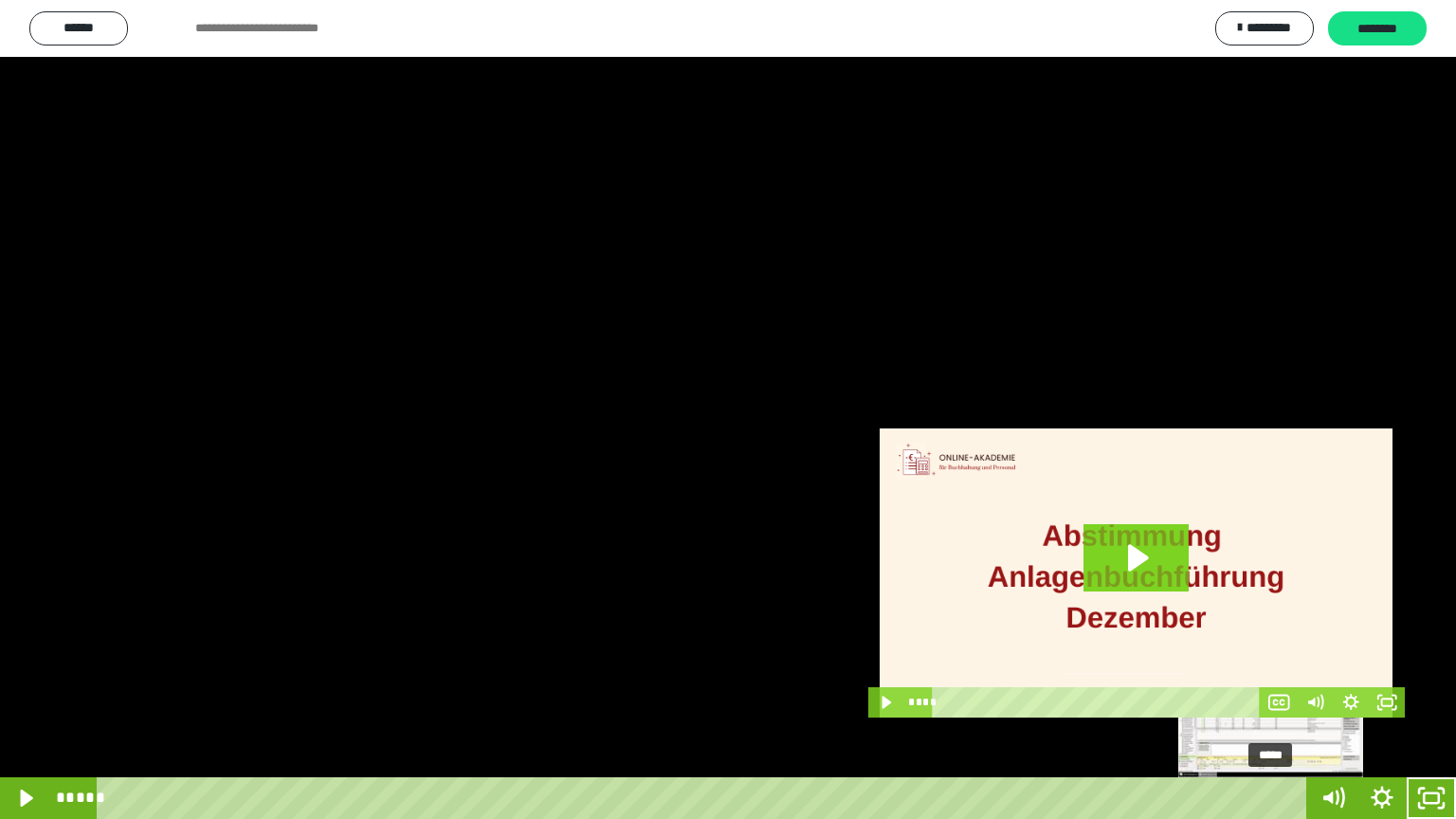 click on "*****" at bounding box center [705, 798] 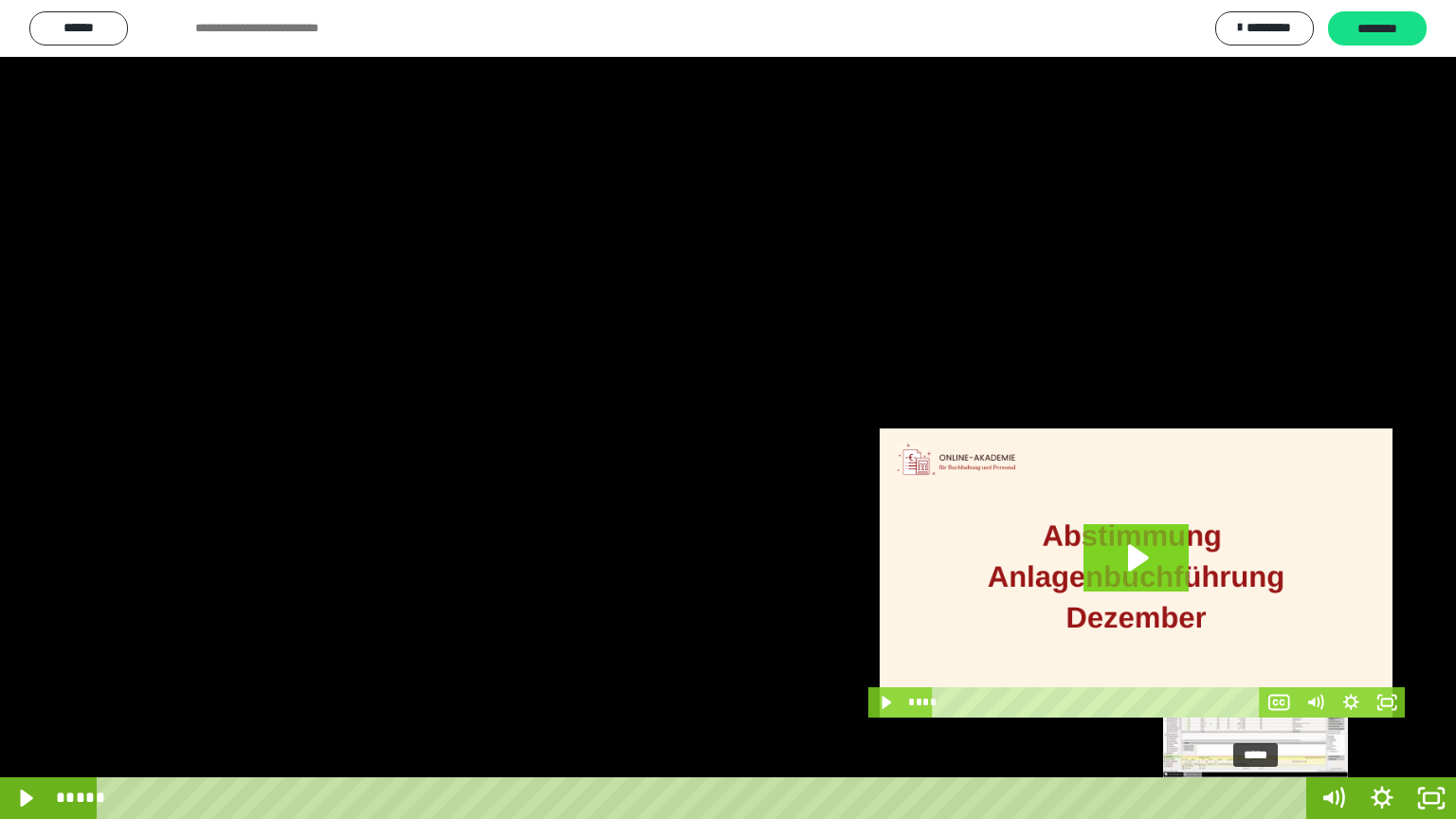 click on "*****" at bounding box center (705, 798) 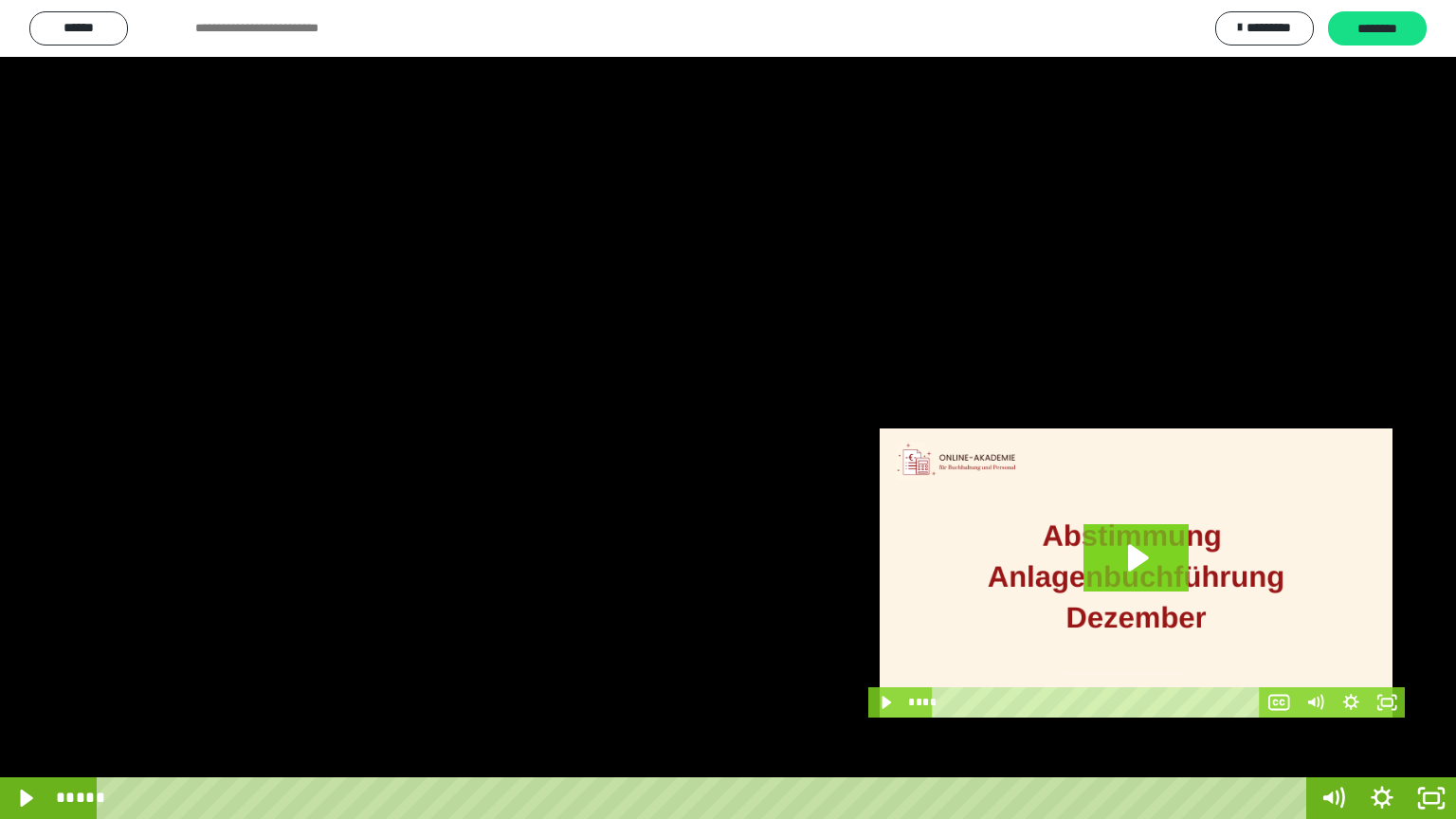 click at bounding box center [728, 410] 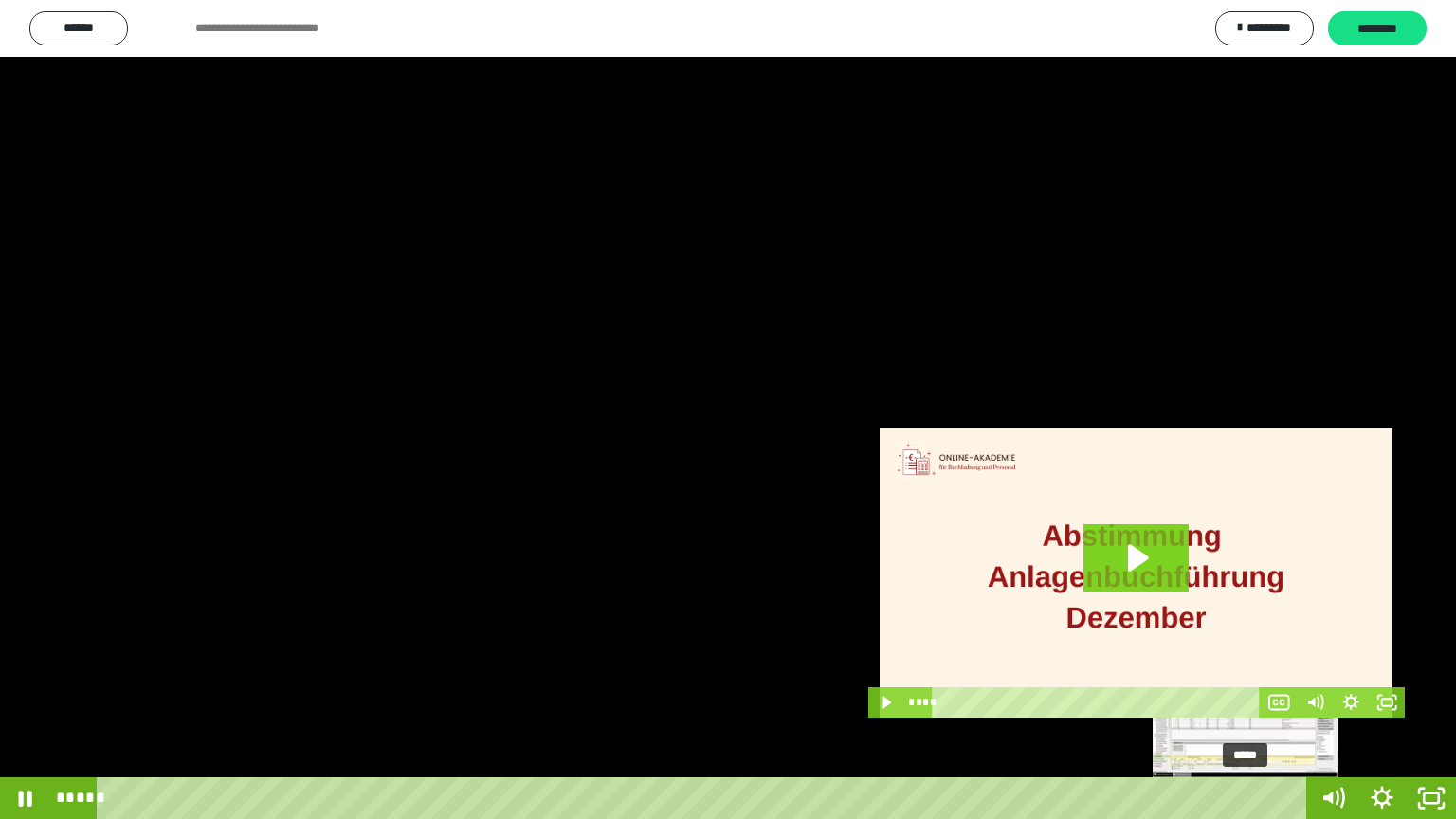 click on "*****" at bounding box center [705, 798] 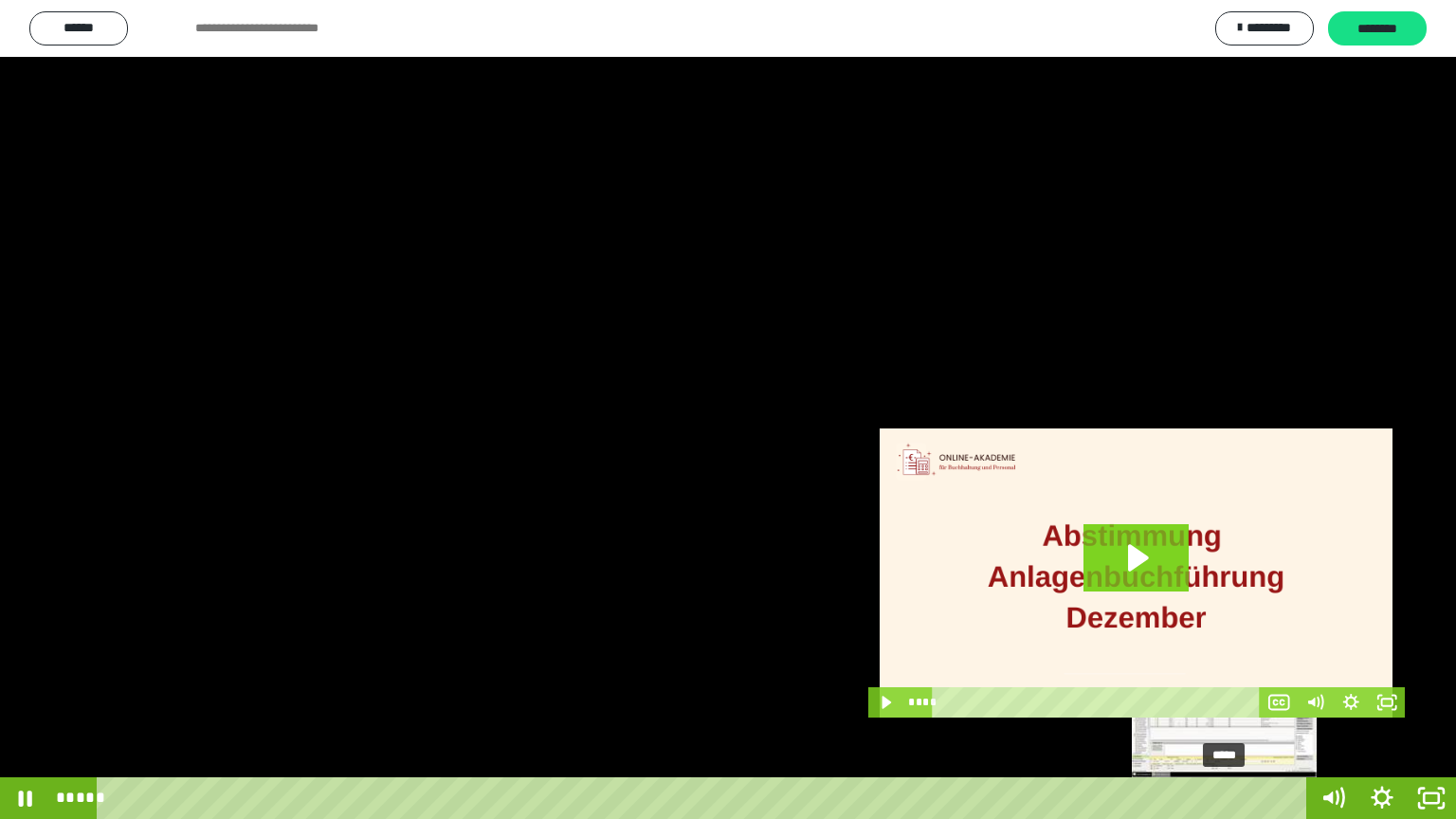 click on "*****" at bounding box center [705, 798] 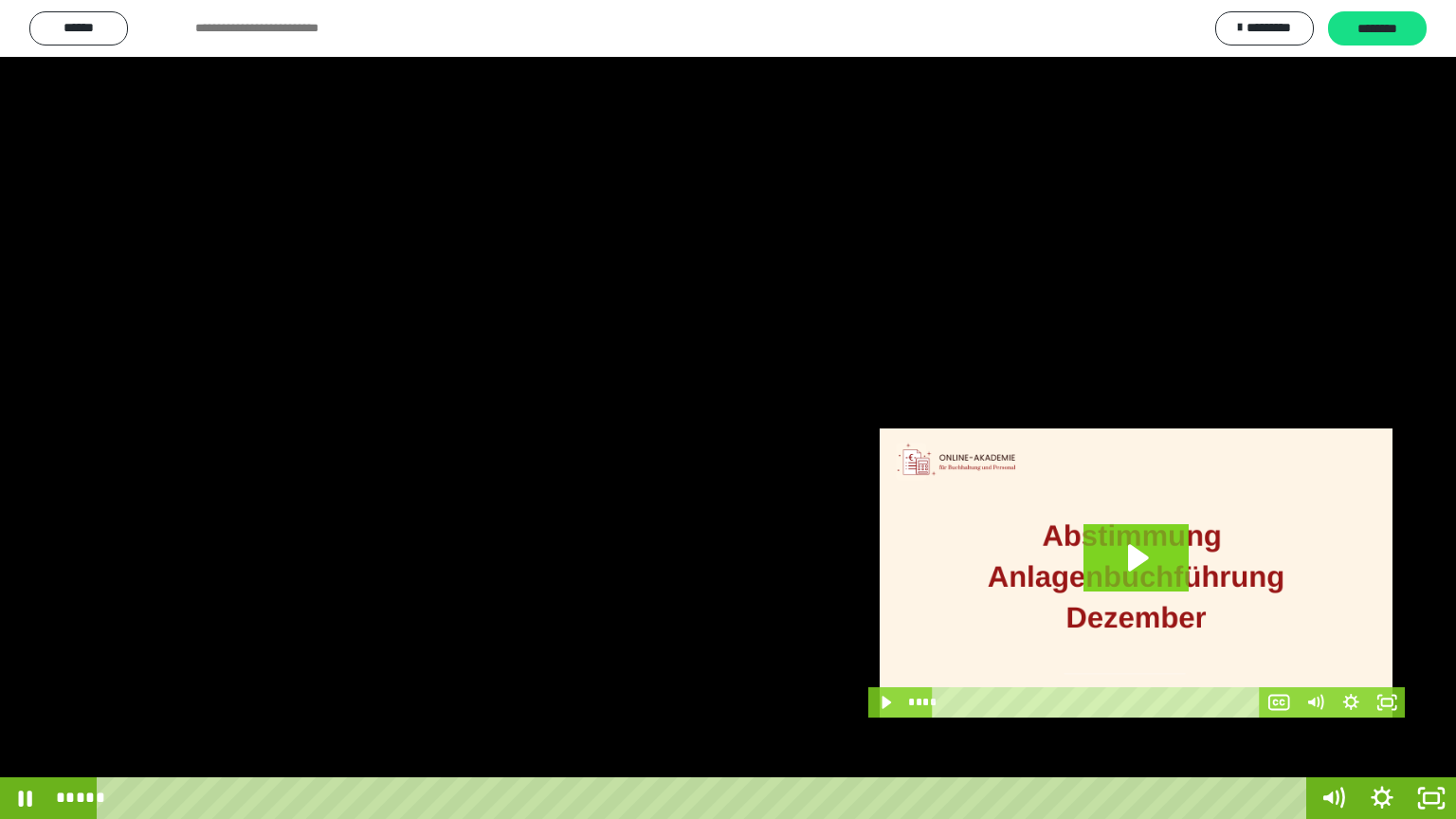 click at bounding box center (728, 410) 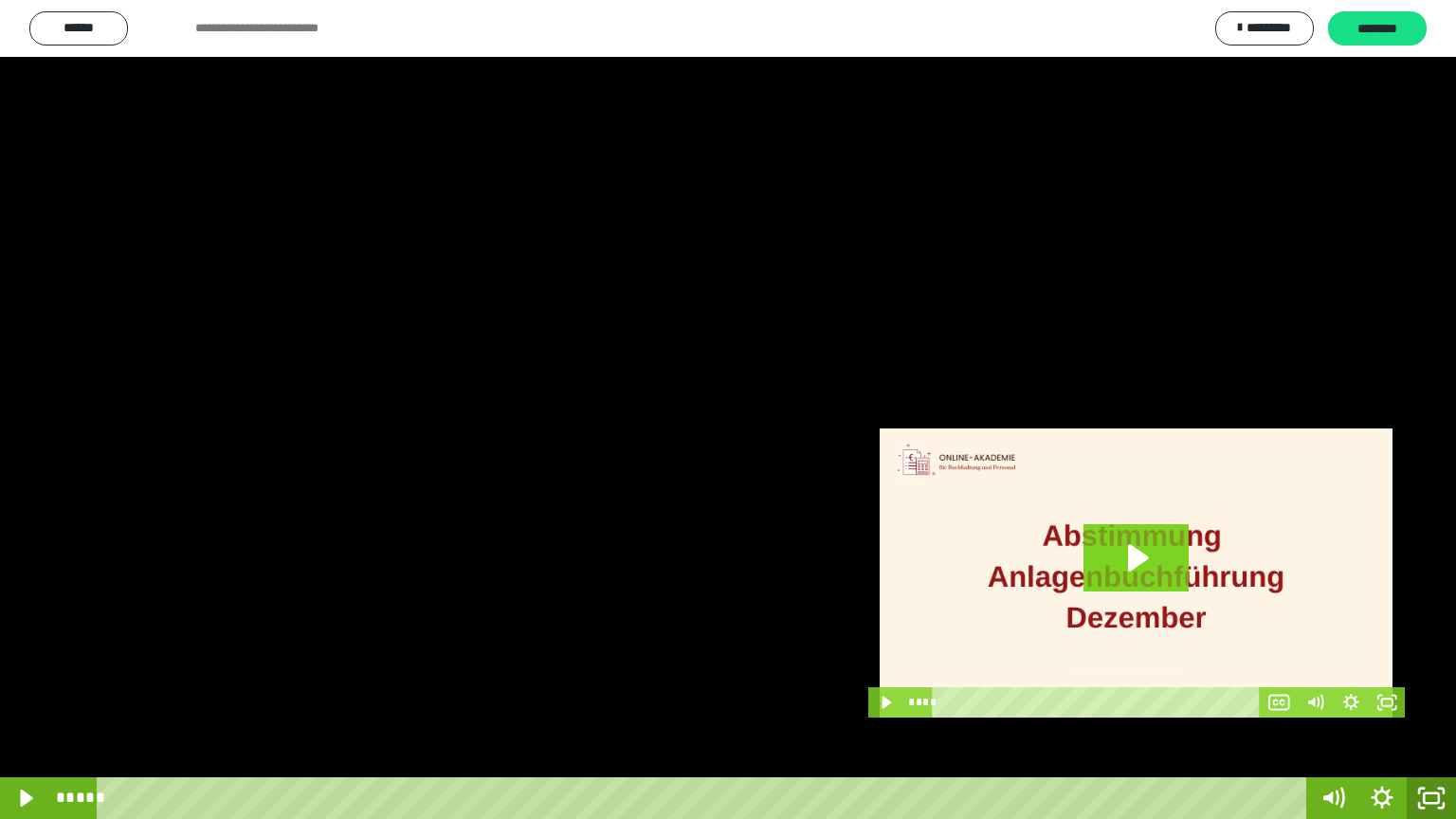 click 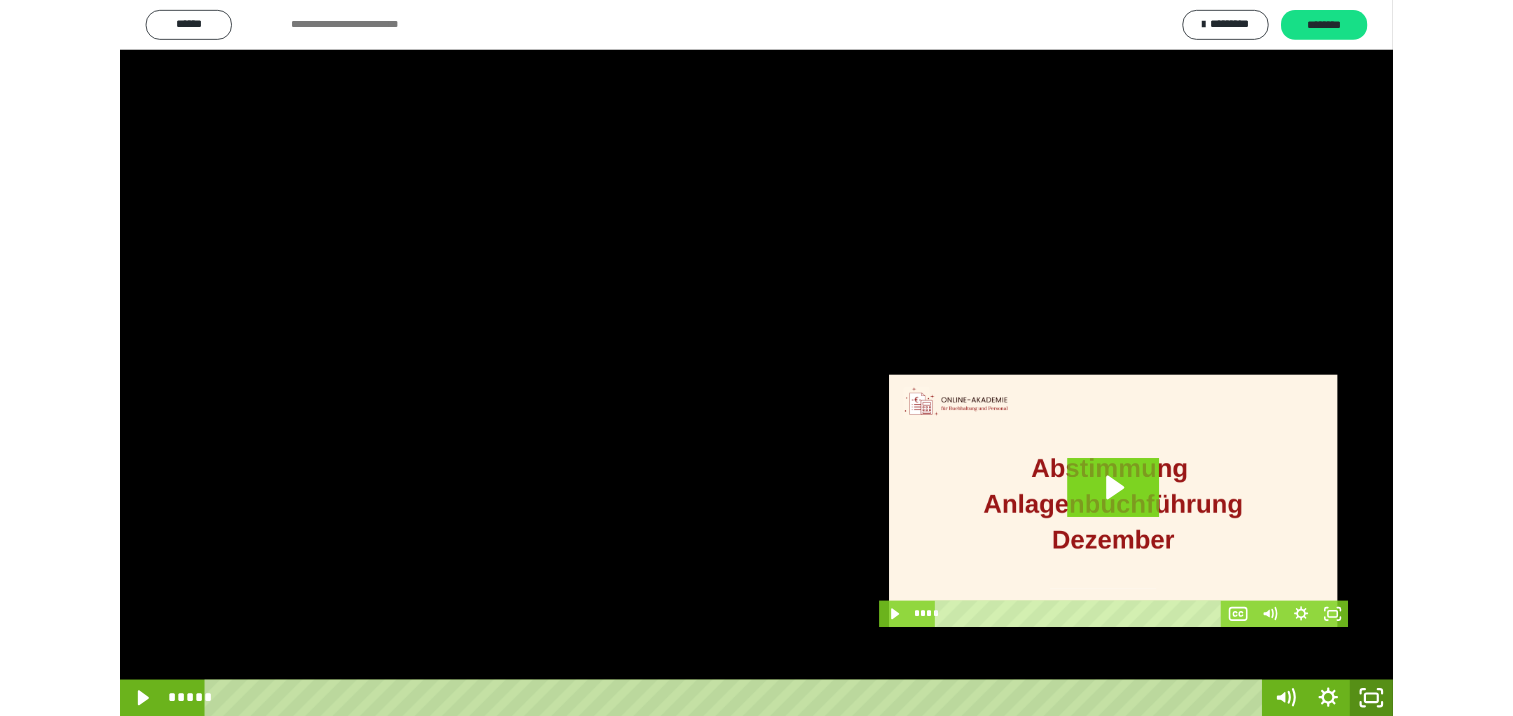 scroll, scrollTop: 326, scrollLeft: 0, axis: vertical 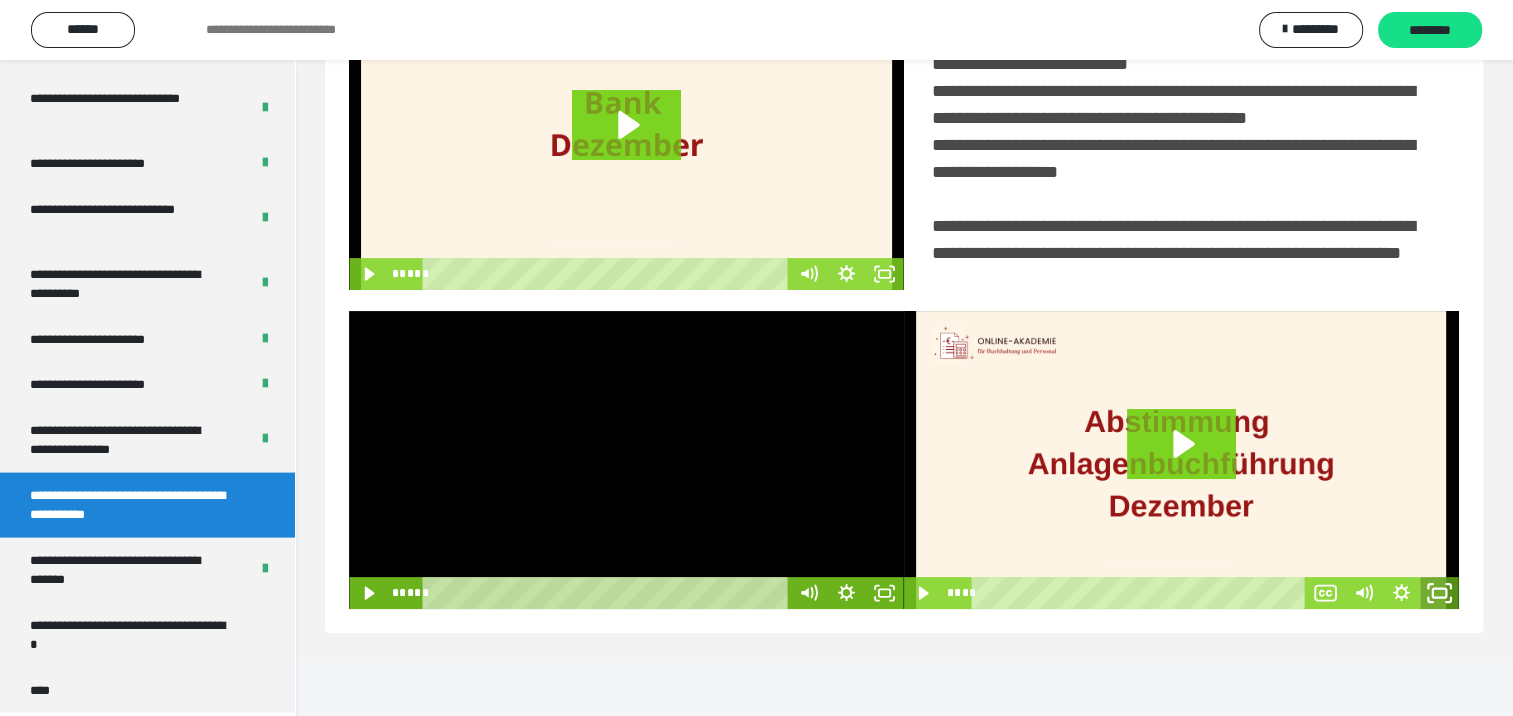 click 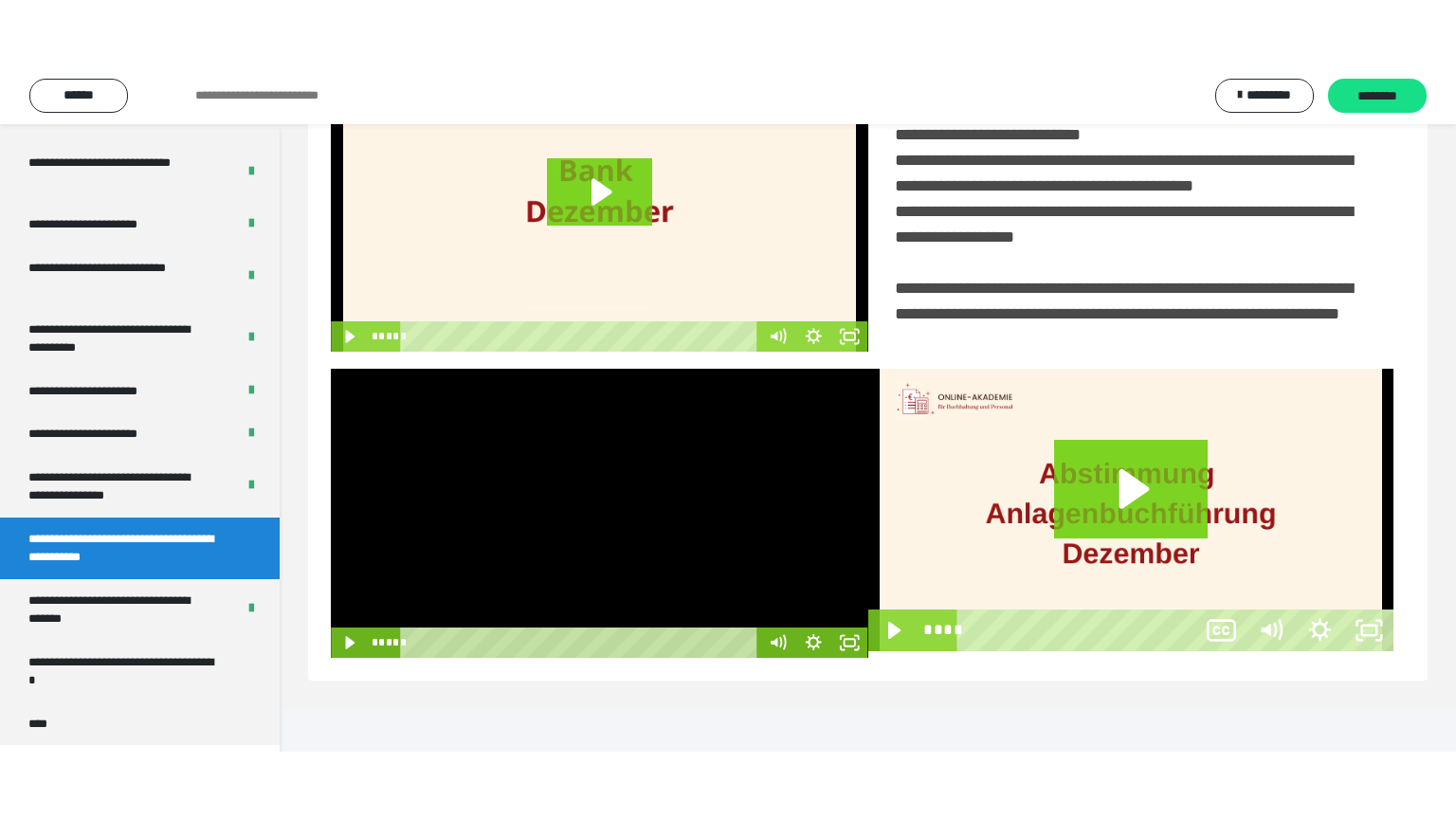 scroll, scrollTop: 317, scrollLeft: 0, axis: vertical 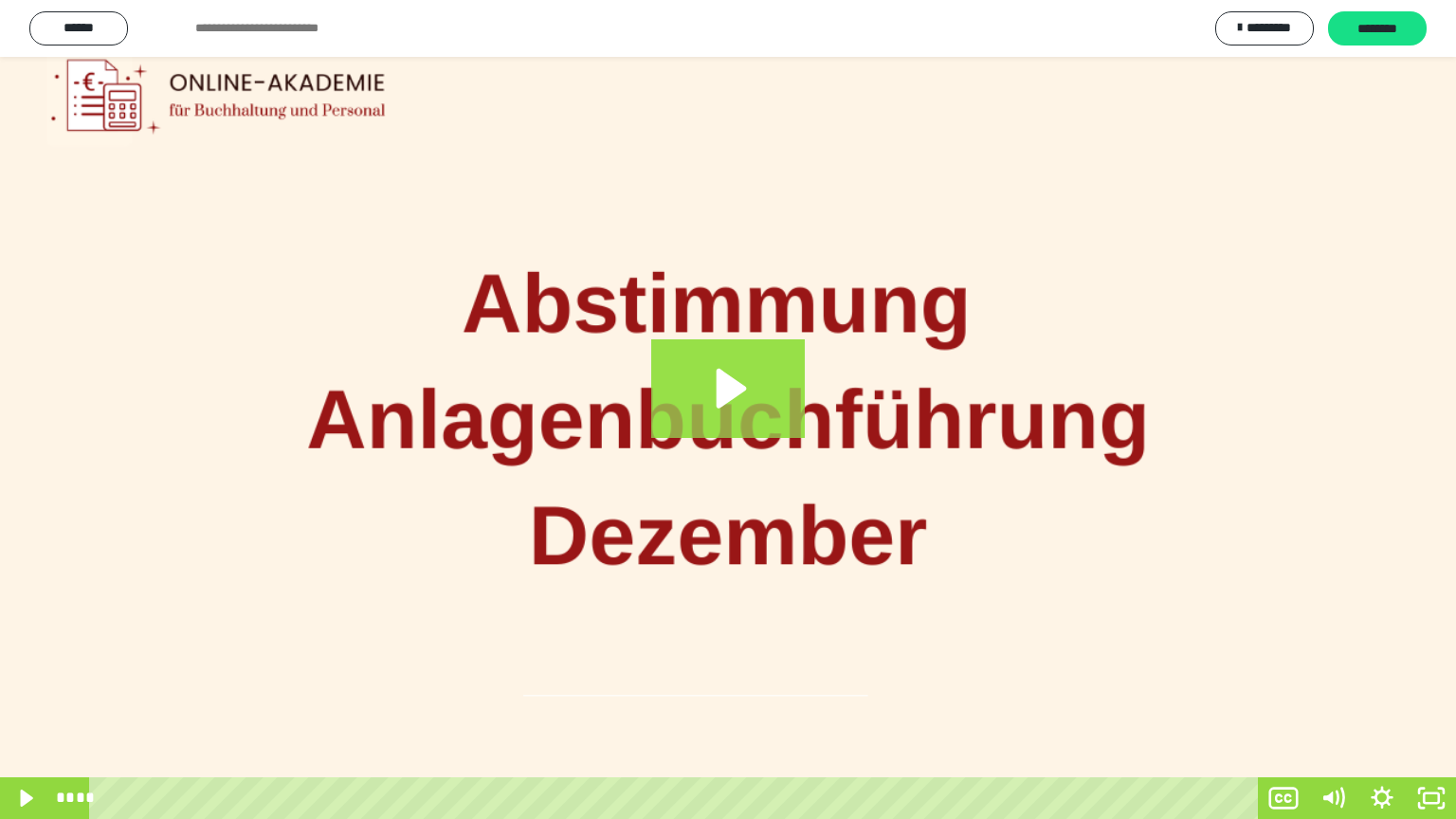 click 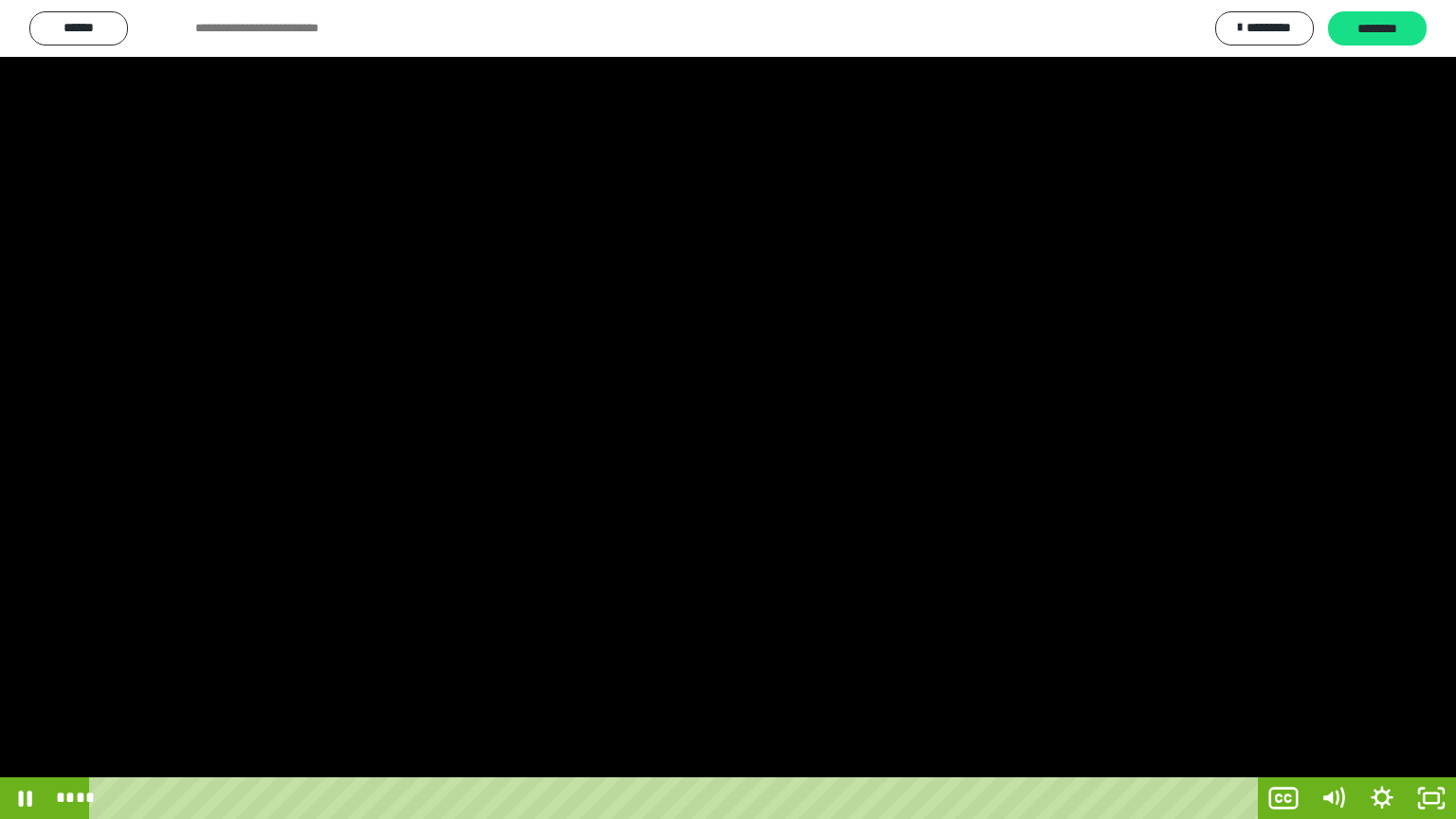 click at bounding box center [728, 410] 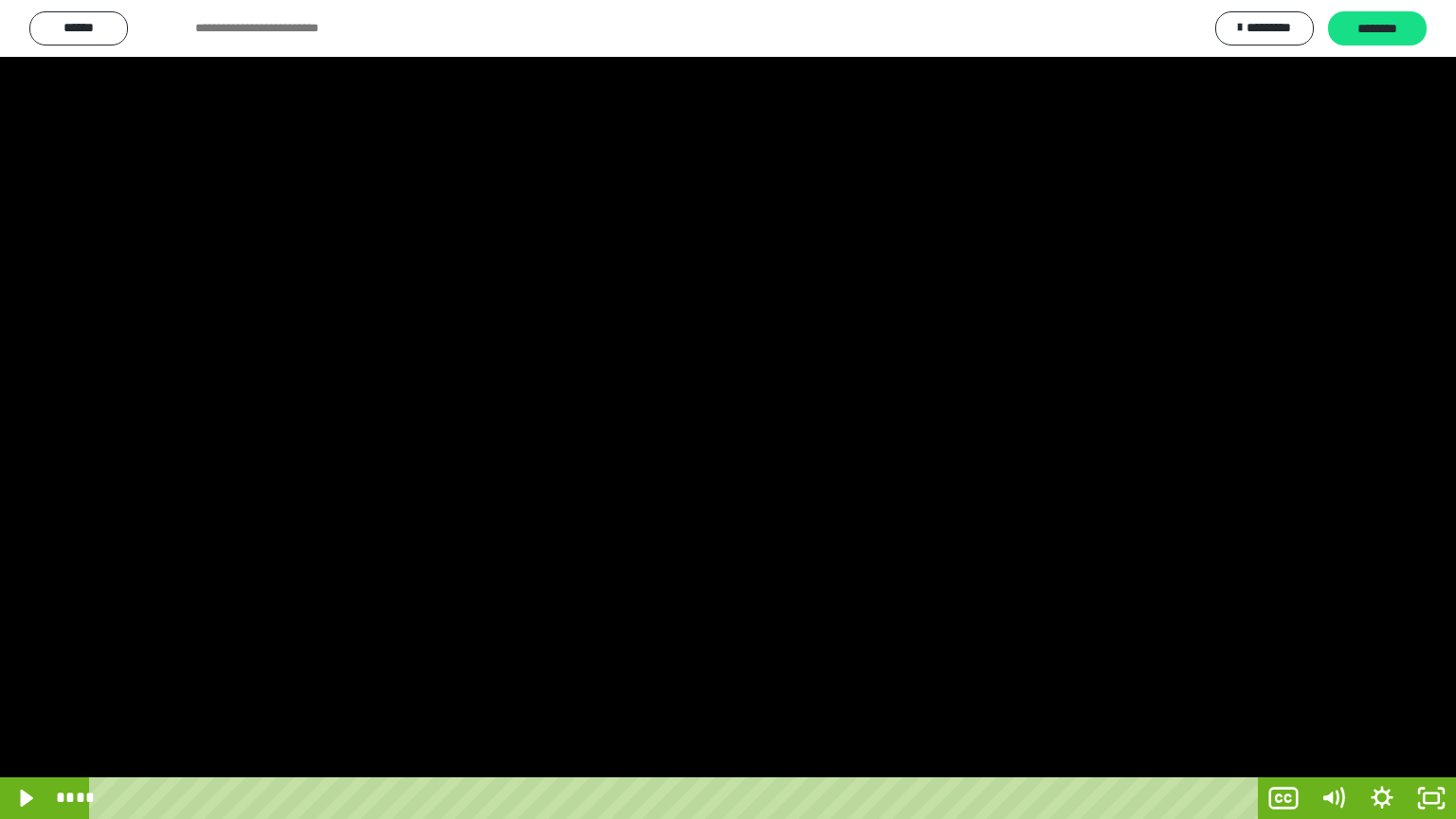 click at bounding box center [728, 410] 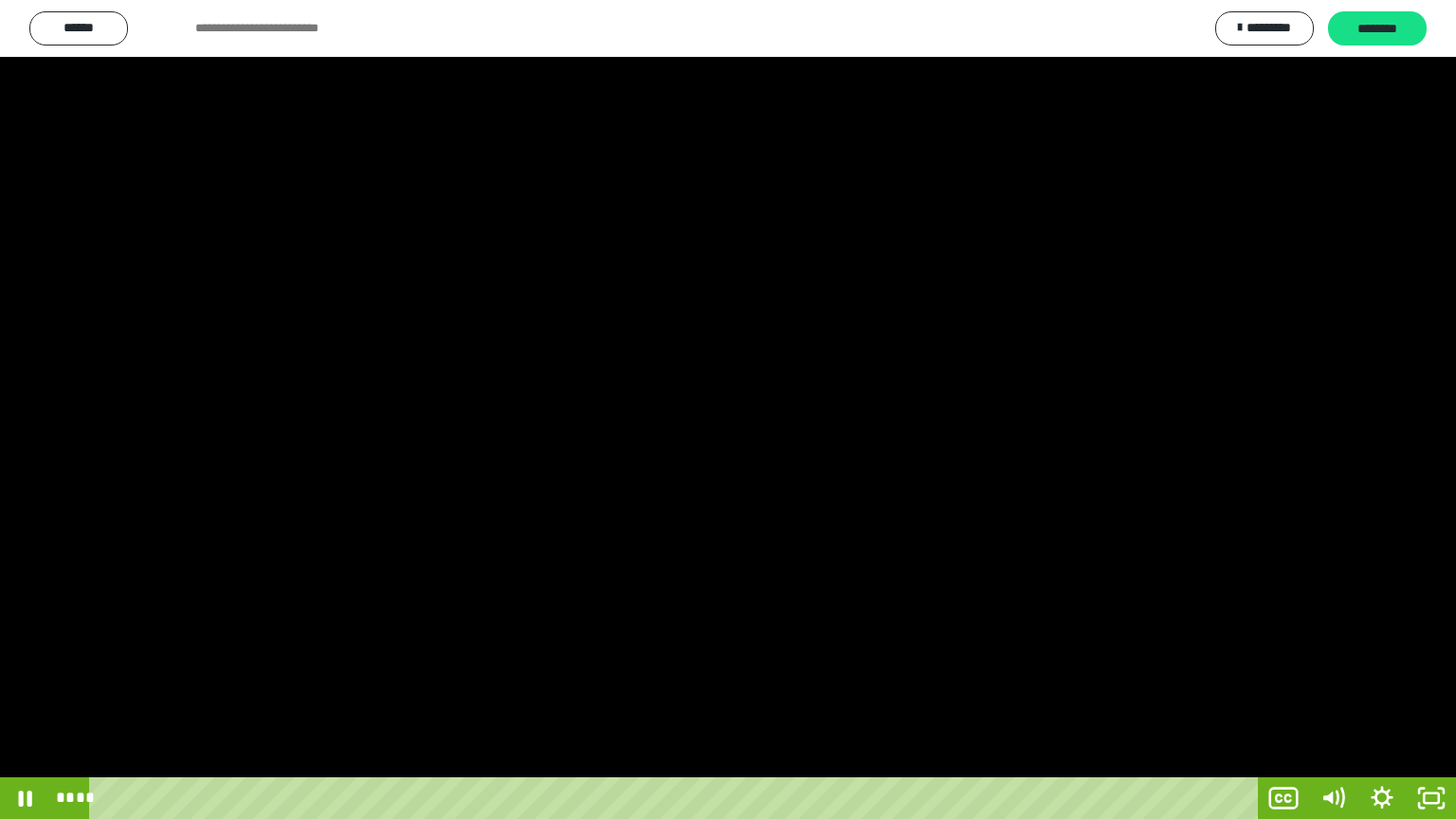 click at bounding box center [728, 410] 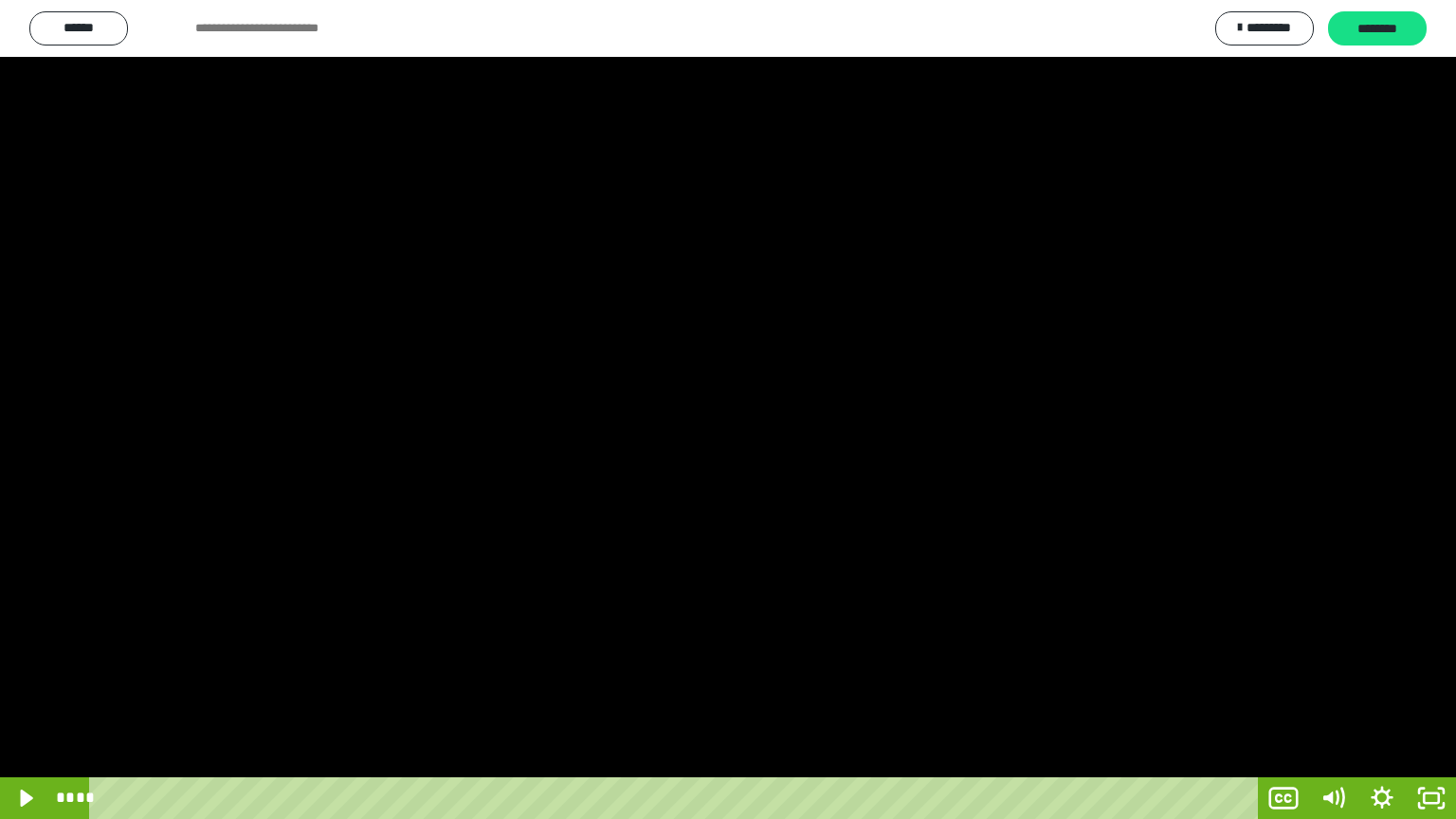 click at bounding box center (728, 410) 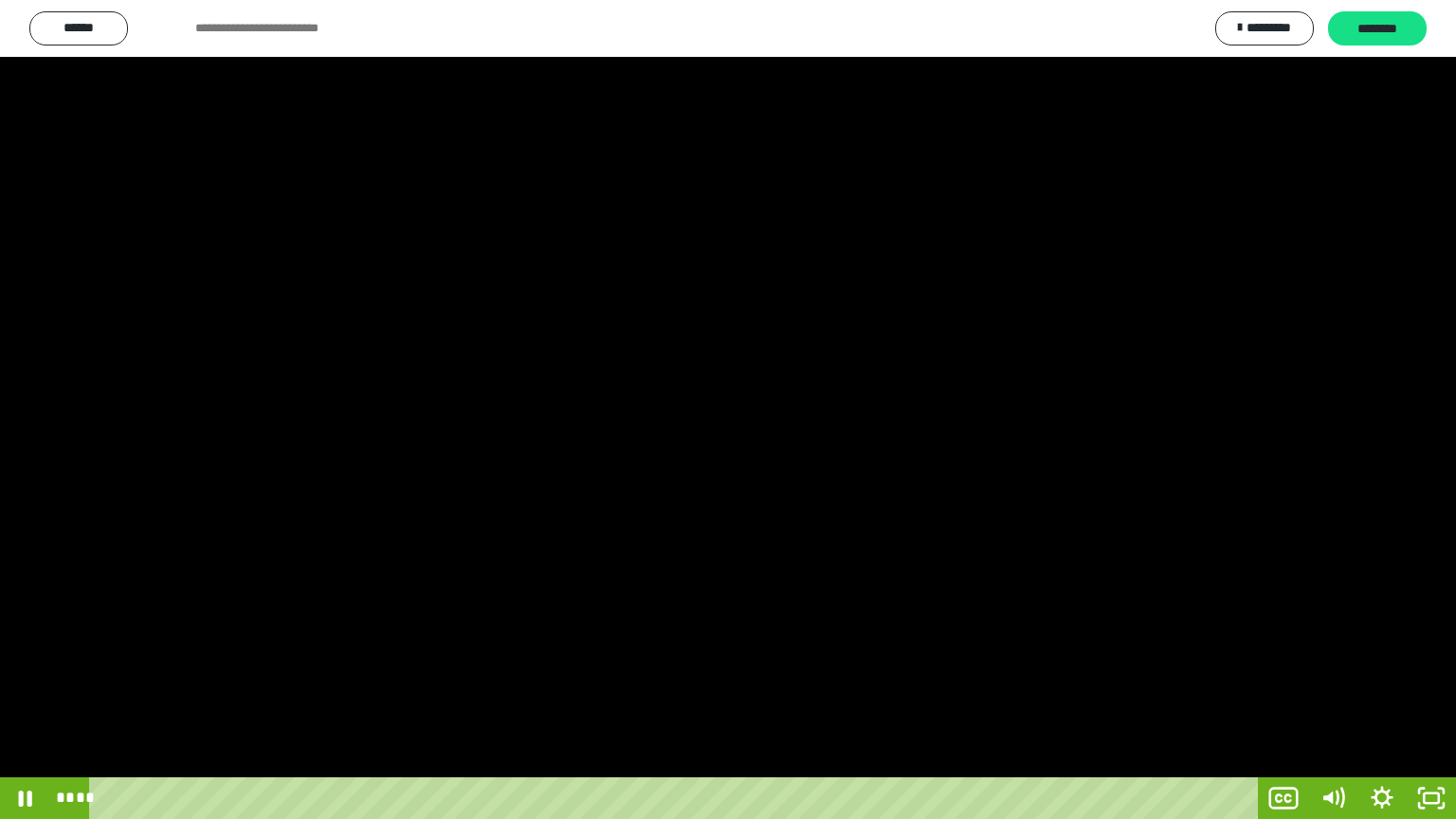 click at bounding box center (728, 410) 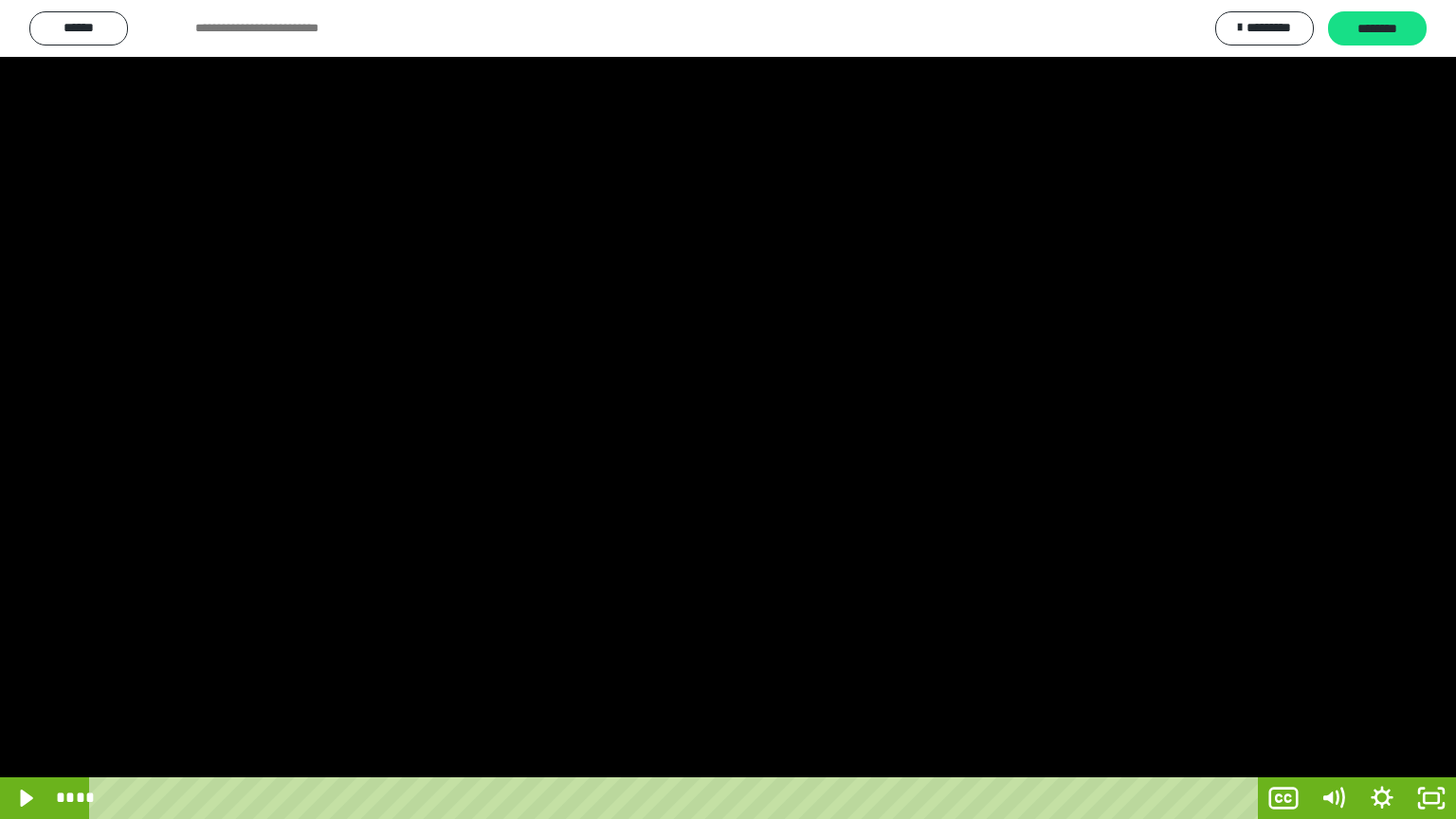 click at bounding box center [728, 410] 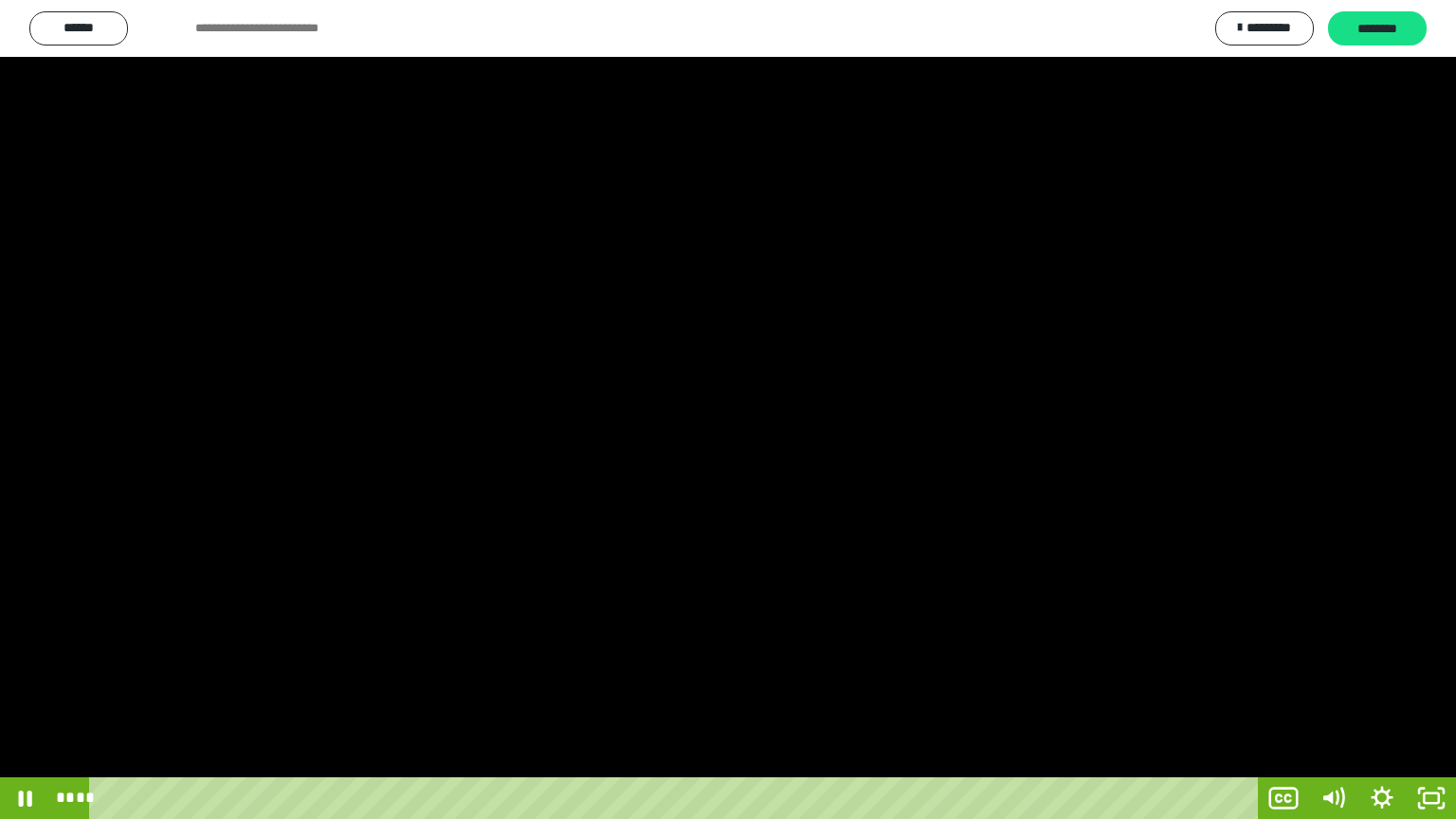click at bounding box center (728, 410) 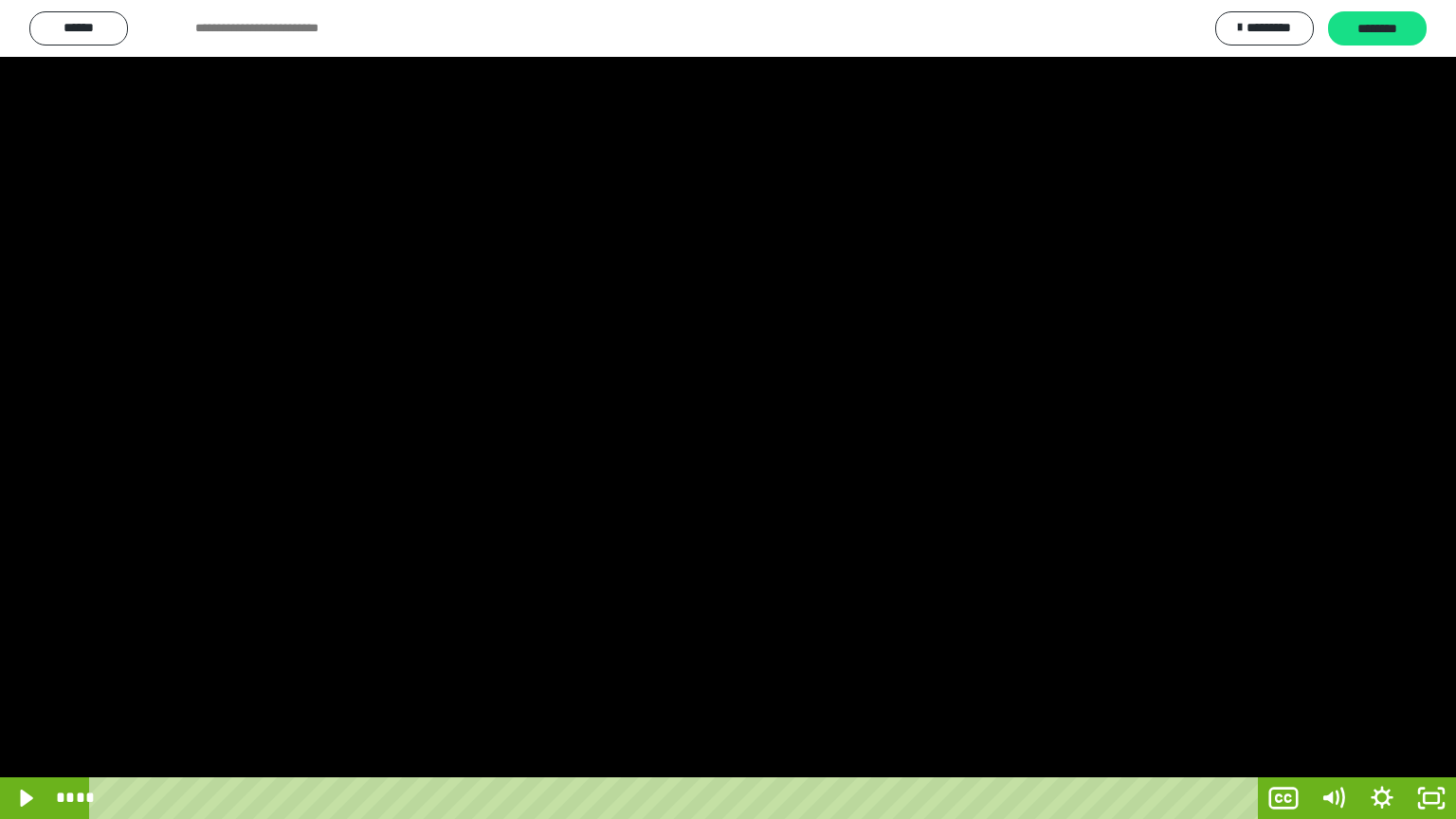 click at bounding box center (728, 410) 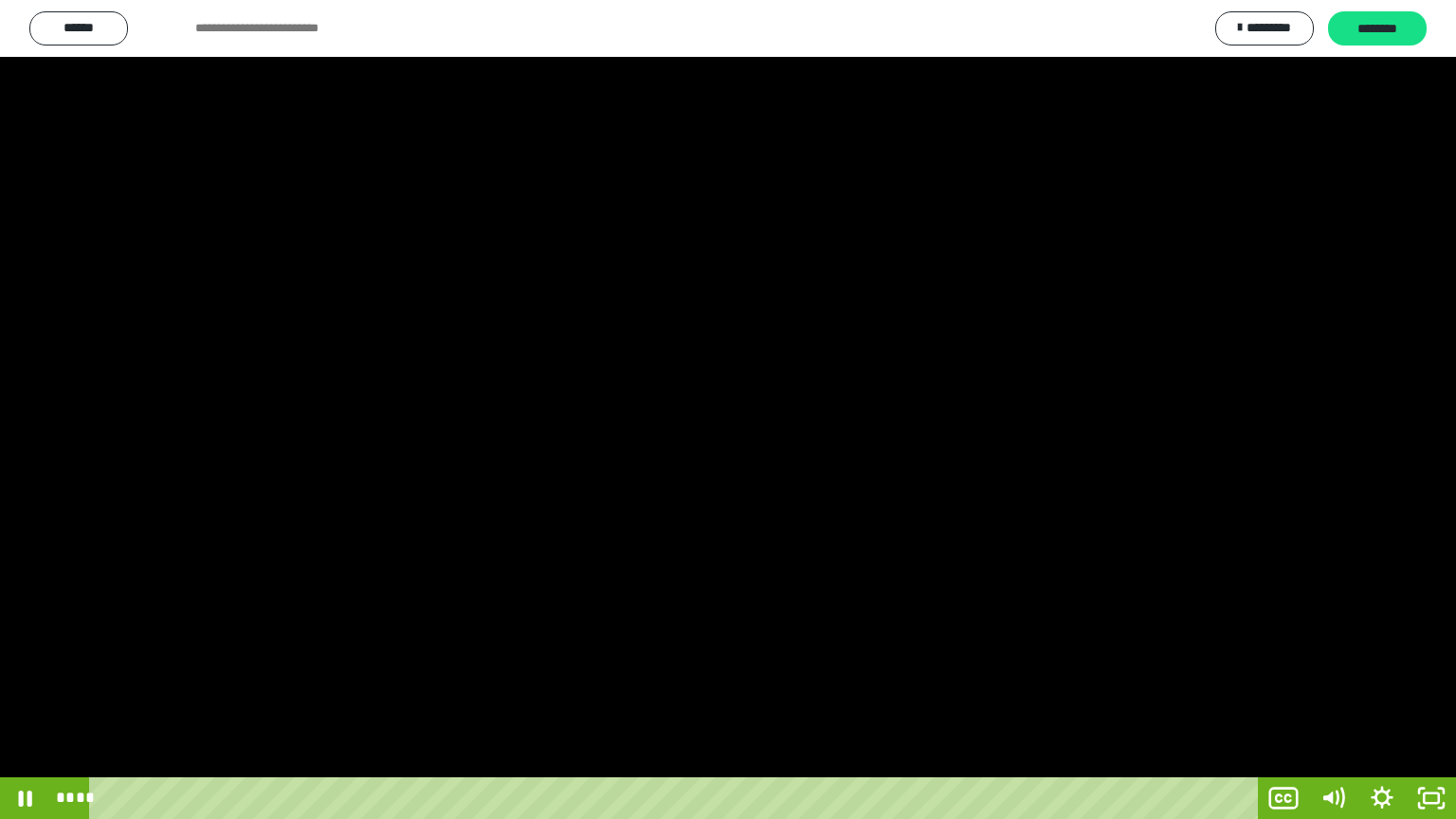 click at bounding box center [728, 410] 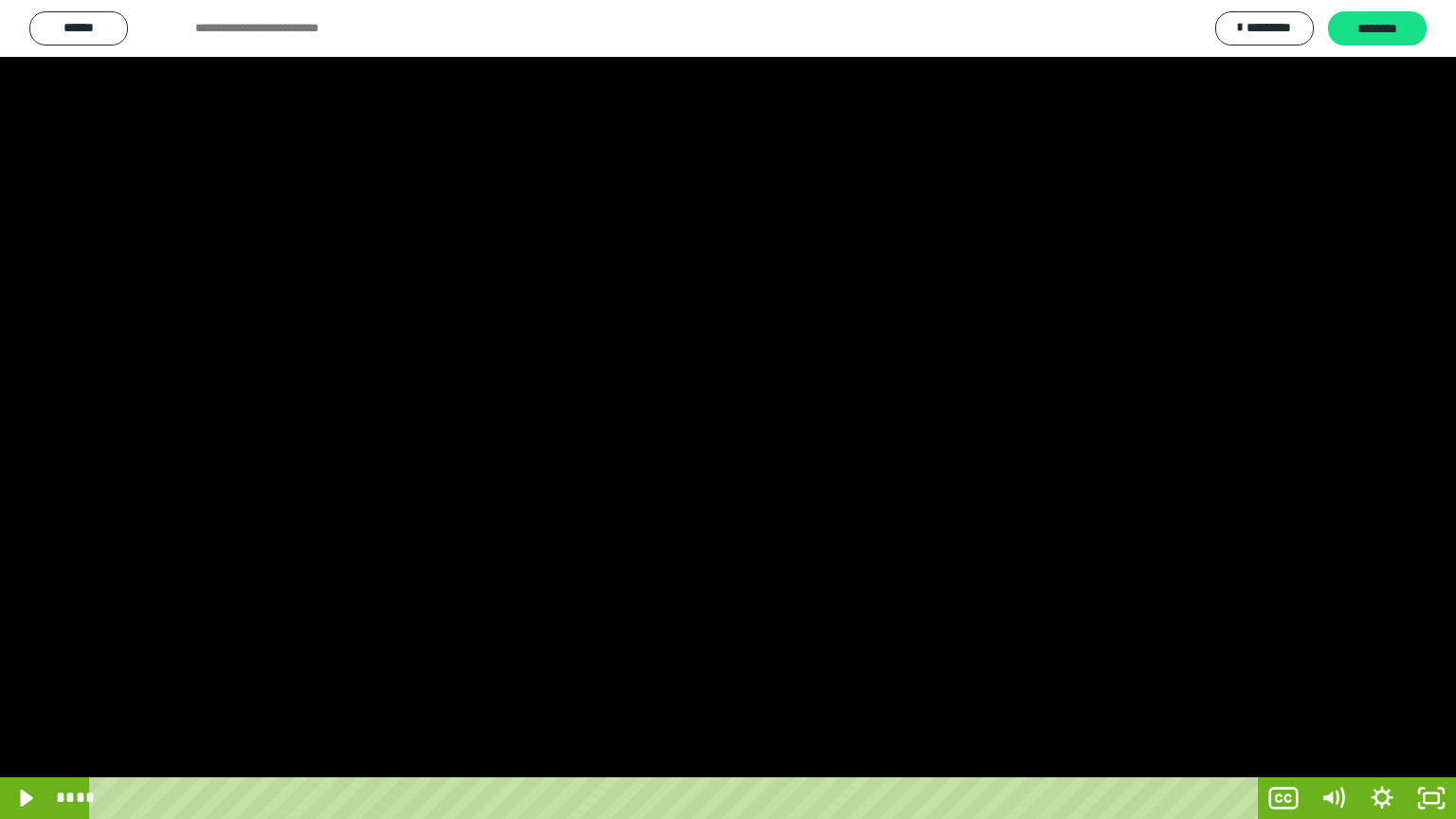 click at bounding box center (728, 410) 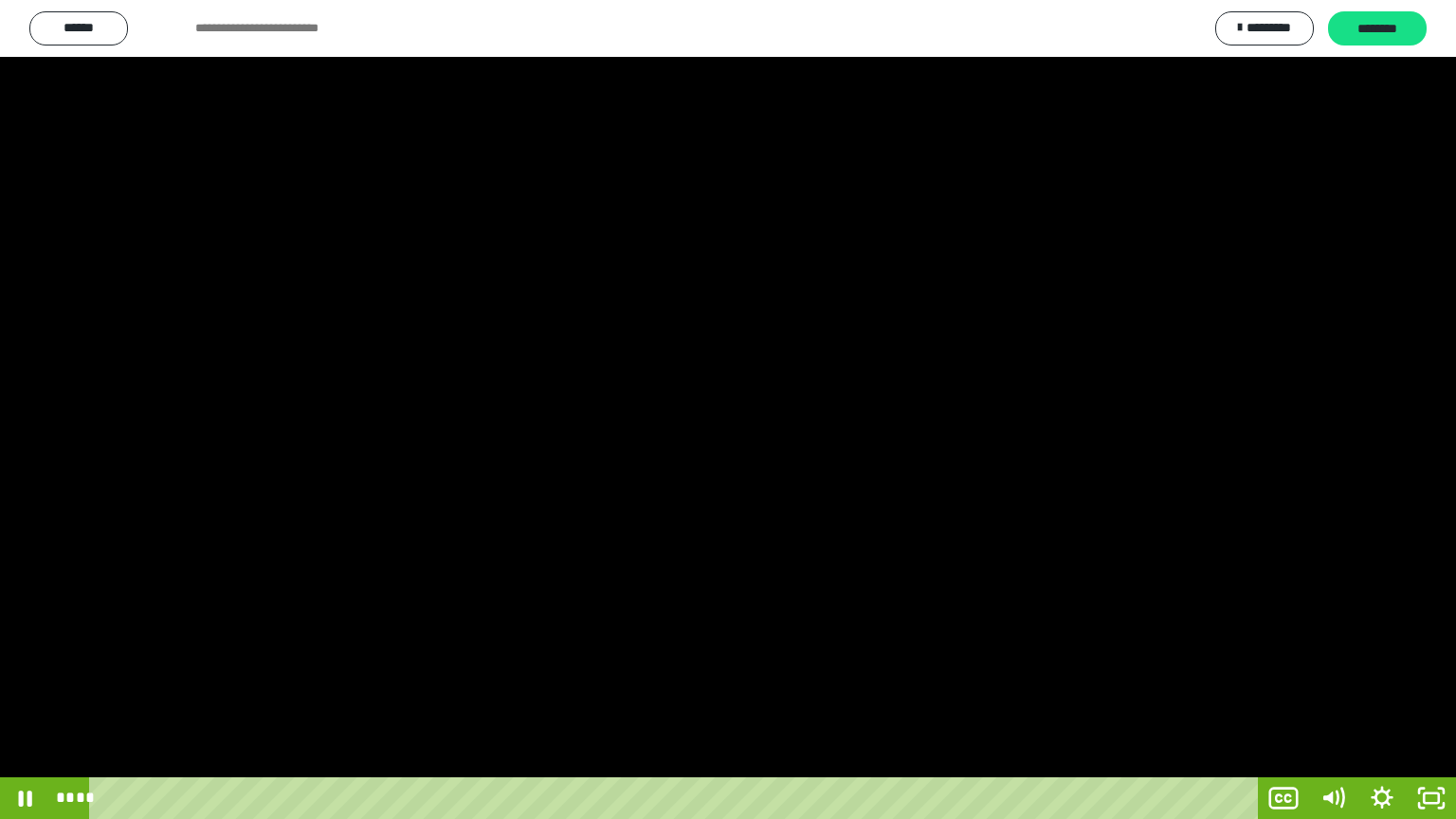 click at bounding box center [728, 410] 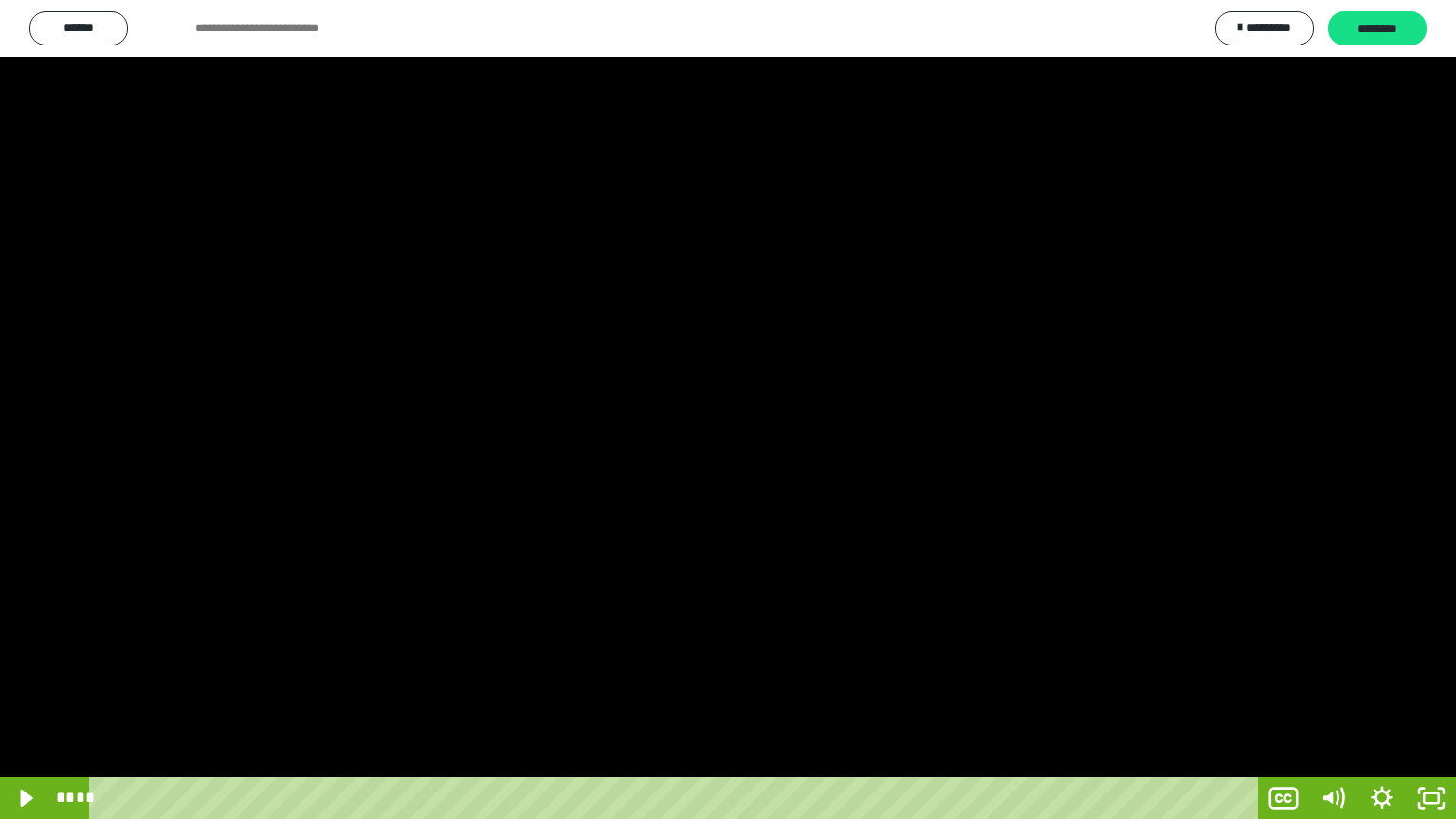 click at bounding box center (728, 410) 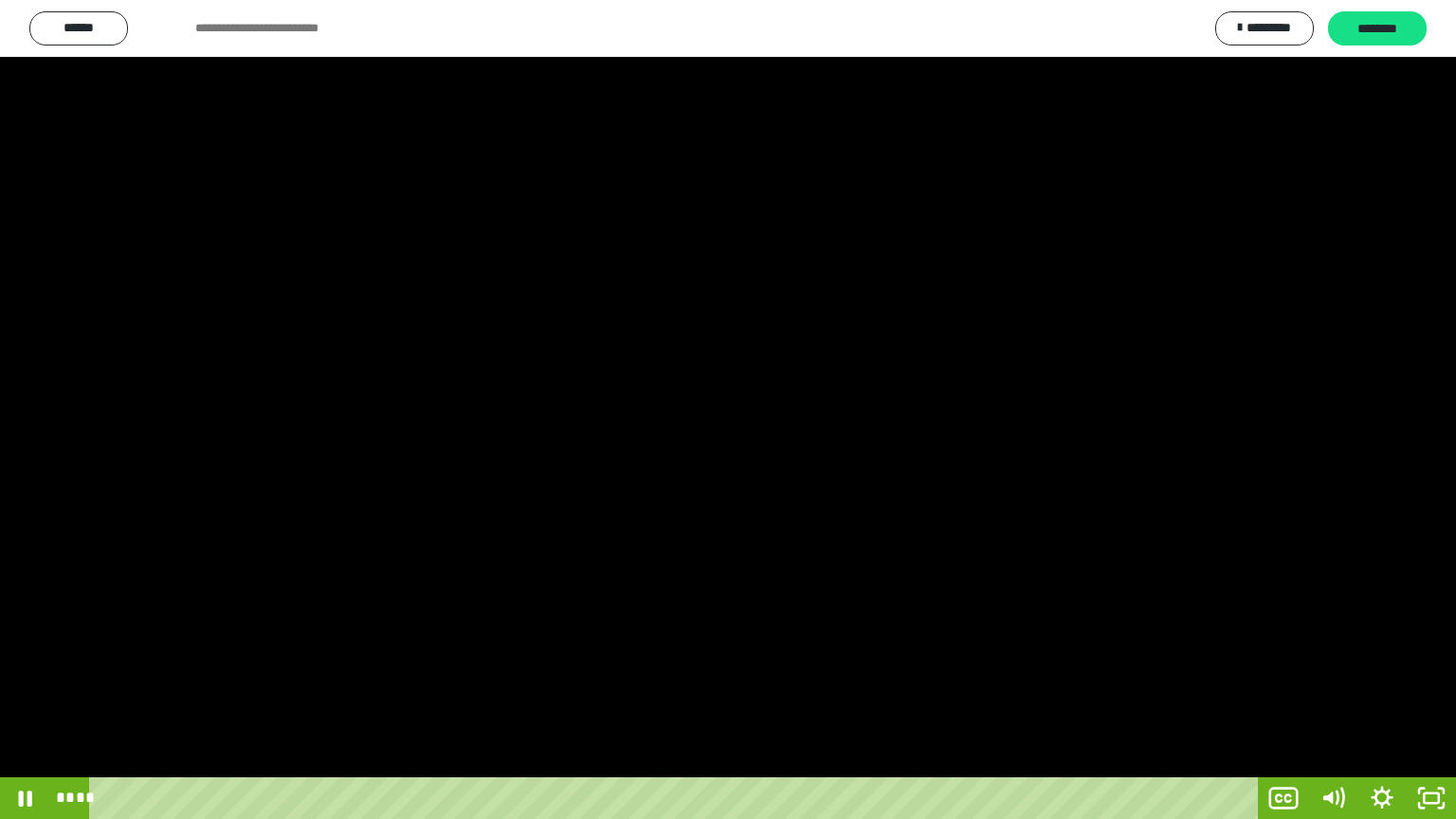 click at bounding box center [728, 410] 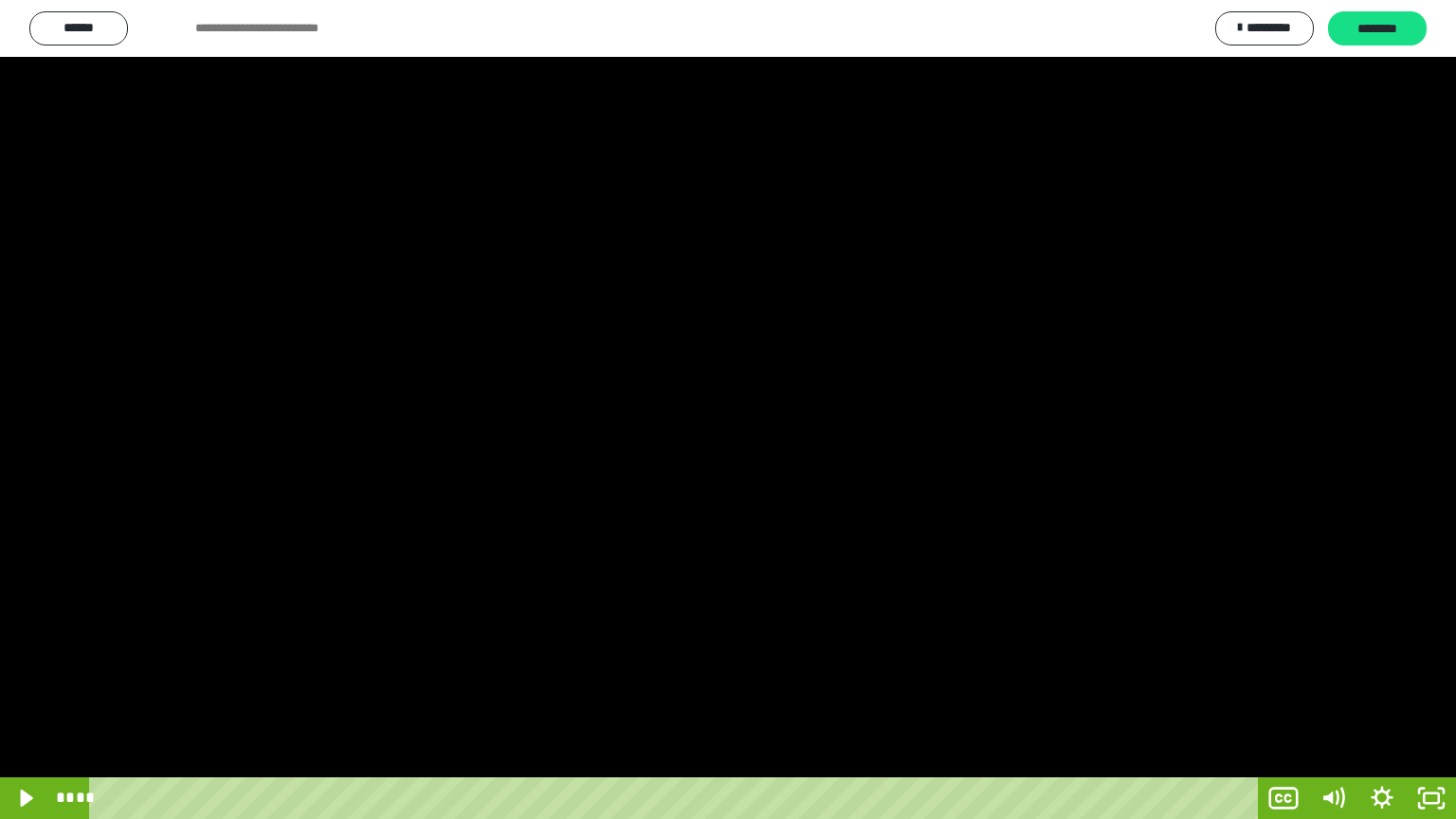 click at bounding box center (728, 410) 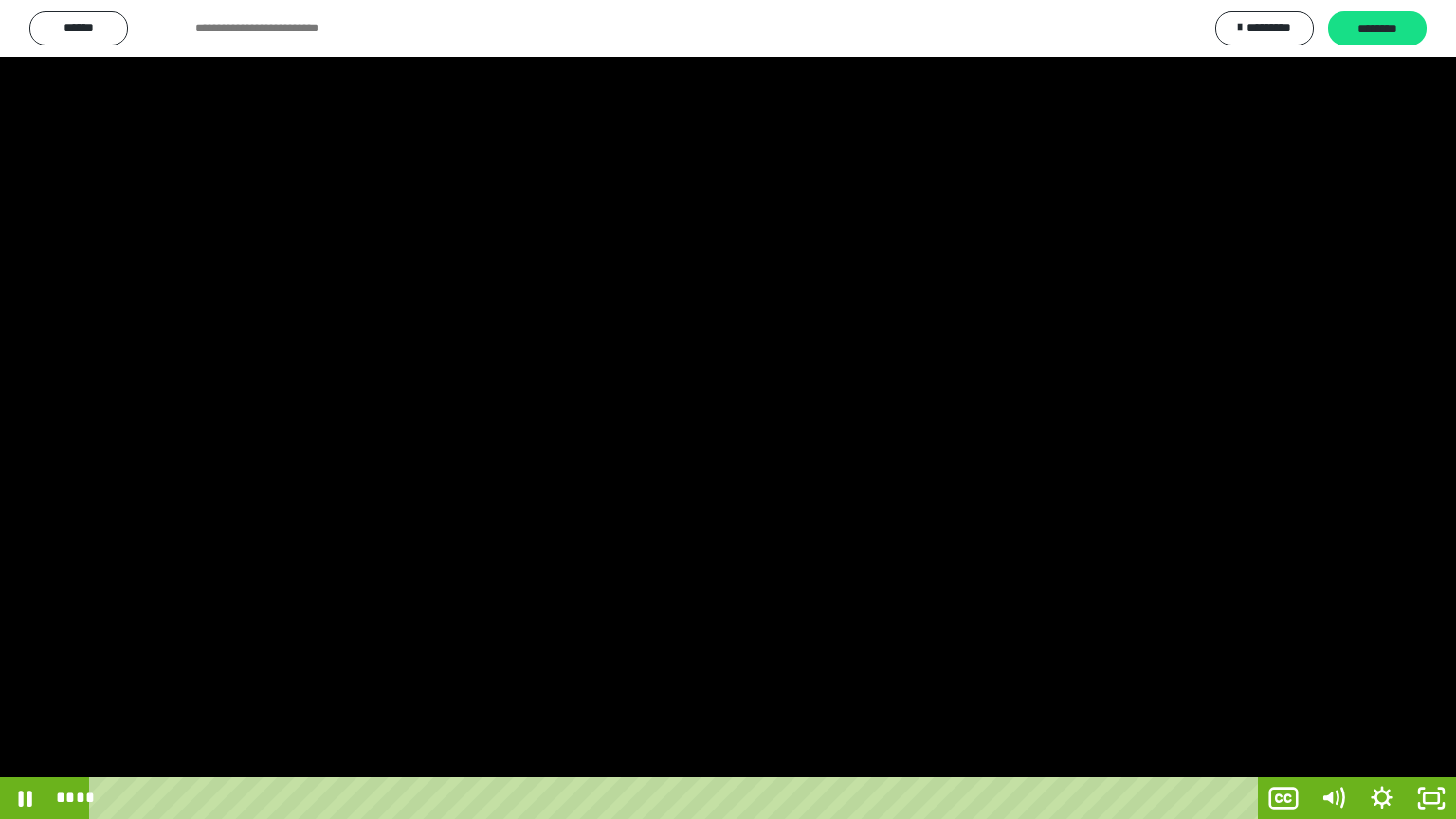 click at bounding box center (728, 410) 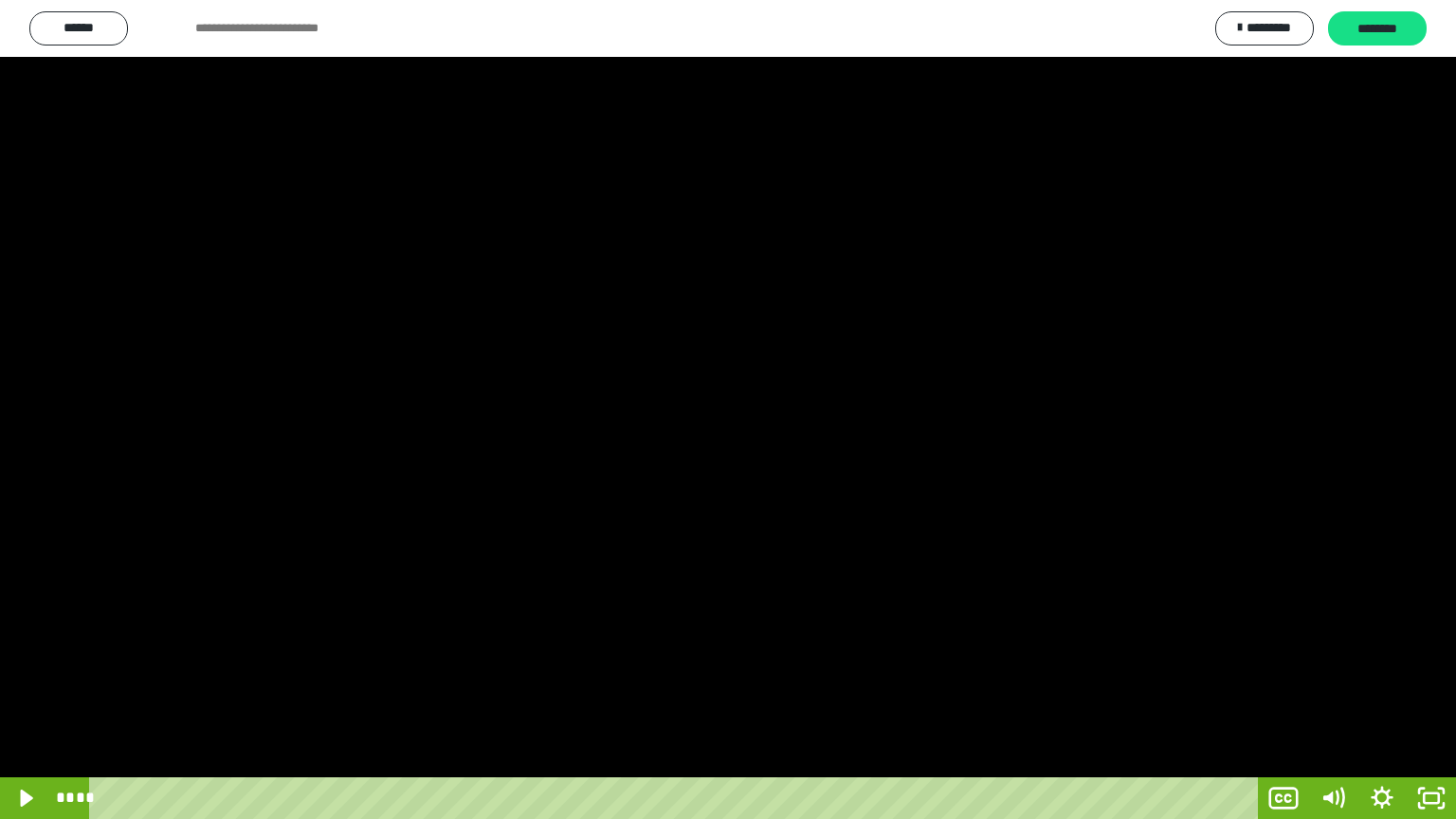 click at bounding box center (728, 410) 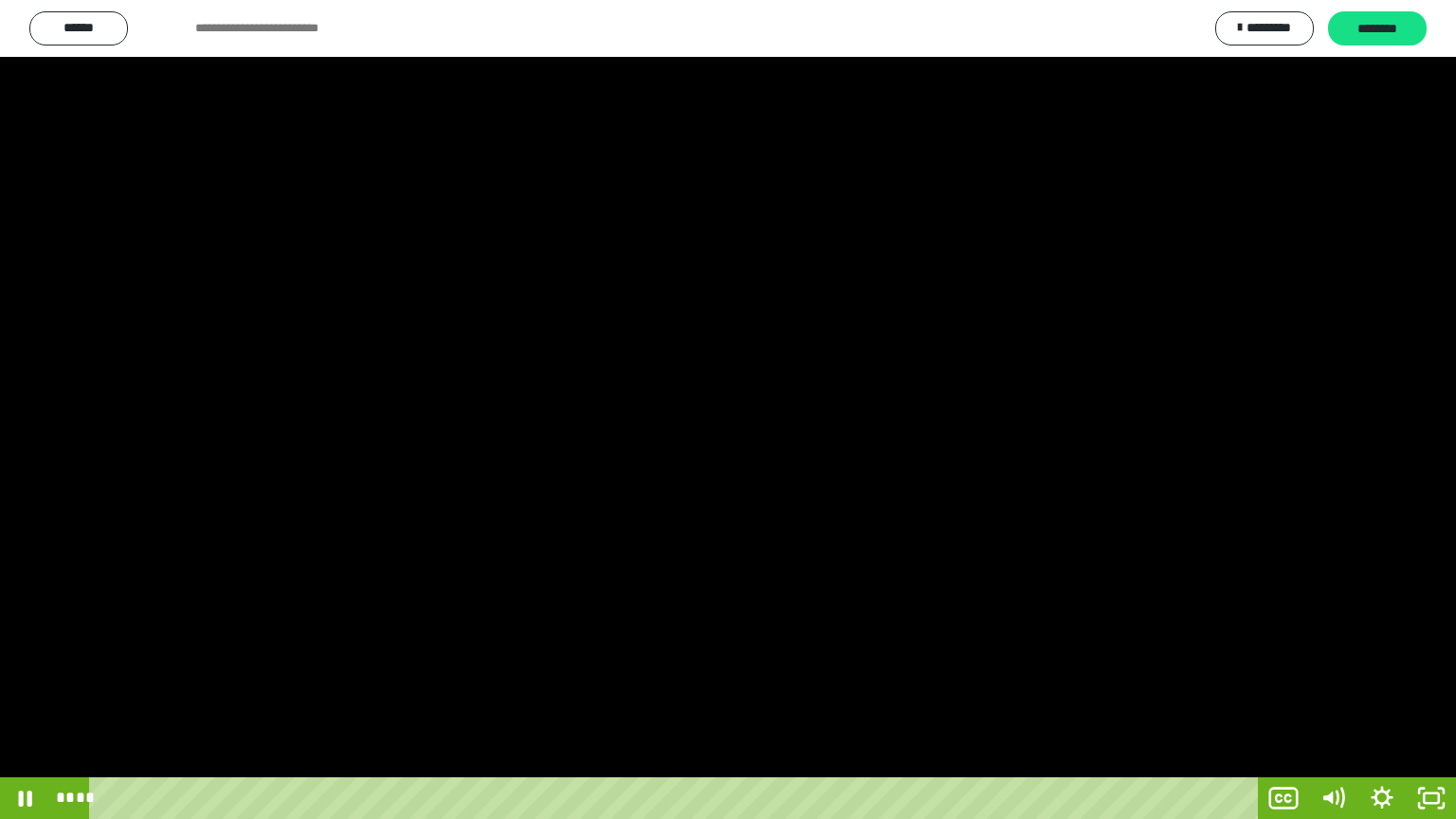 click at bounding box center [728, 410] 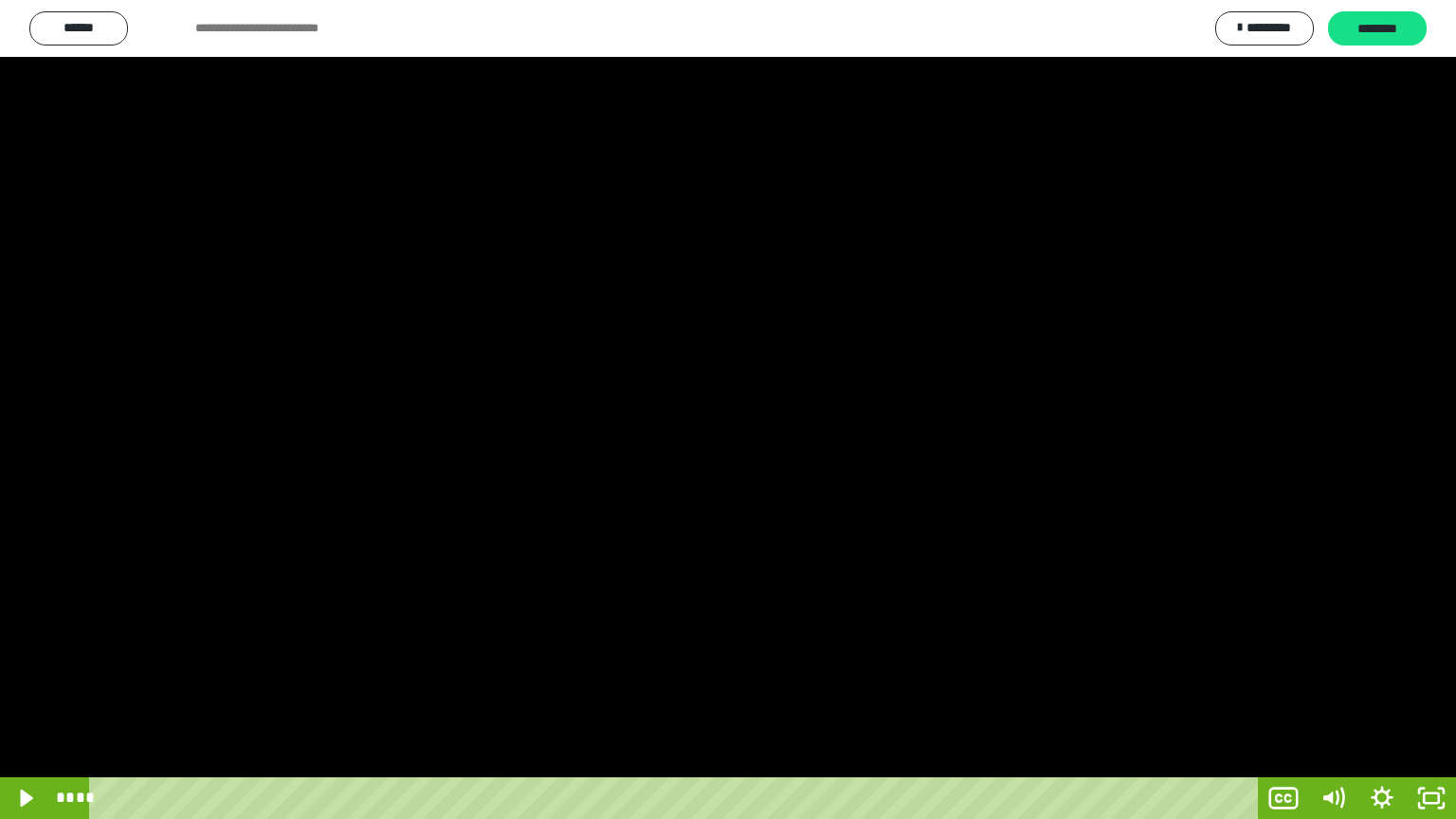 click at bounding box center [728, 410] 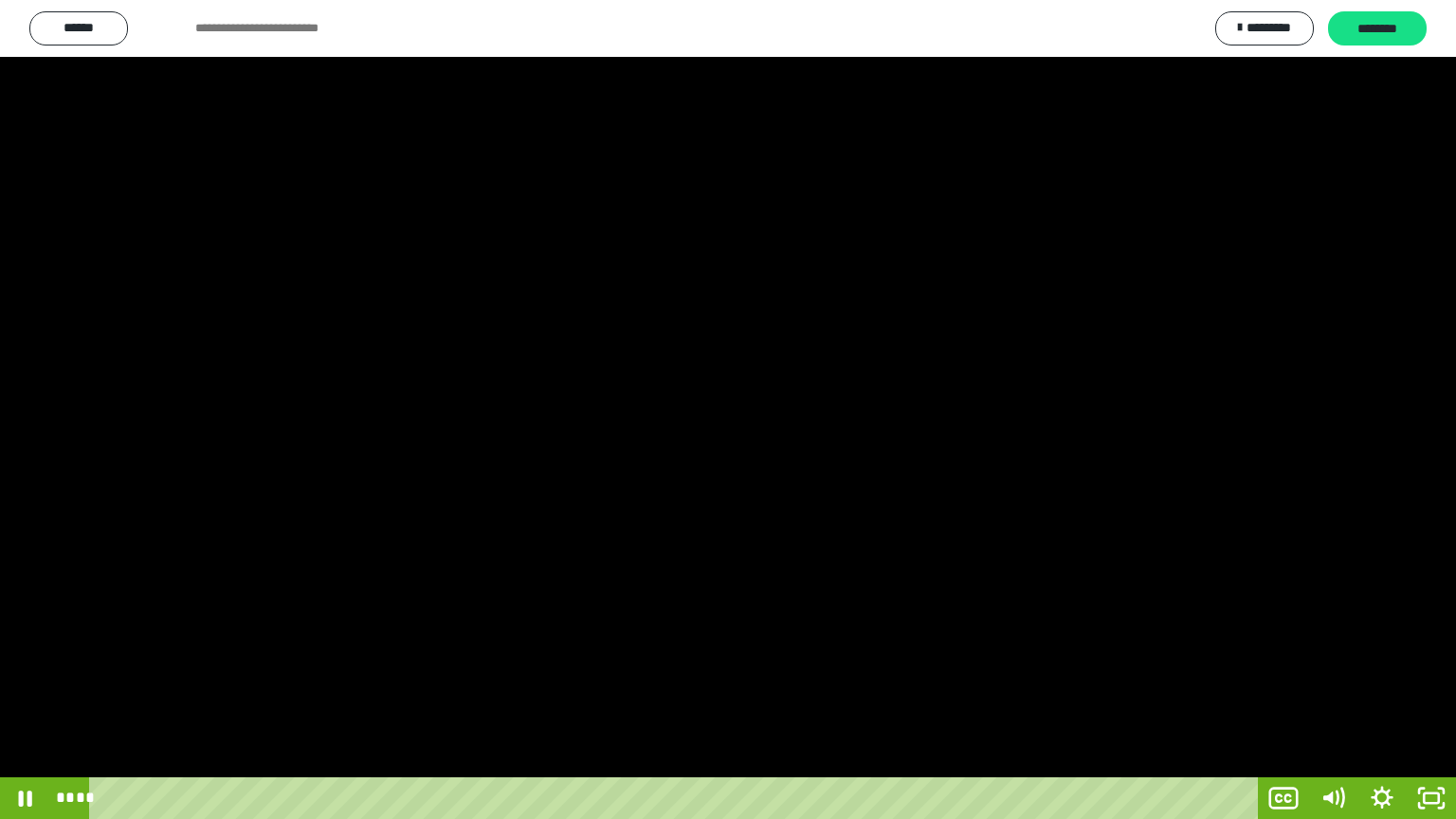 click at bounding box center [728, 410] 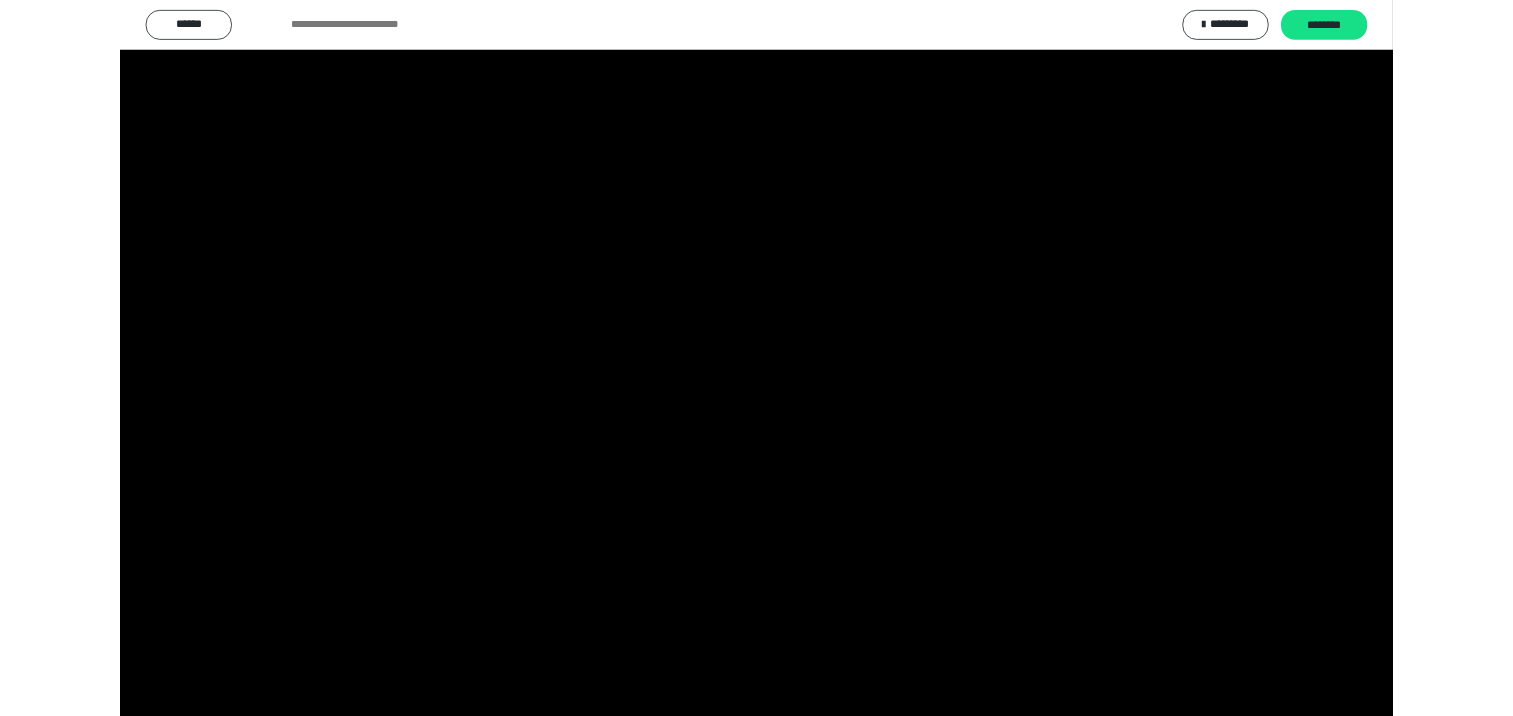 scroll, scrollTop: 326, scrollLeft: 0, axis: vertical 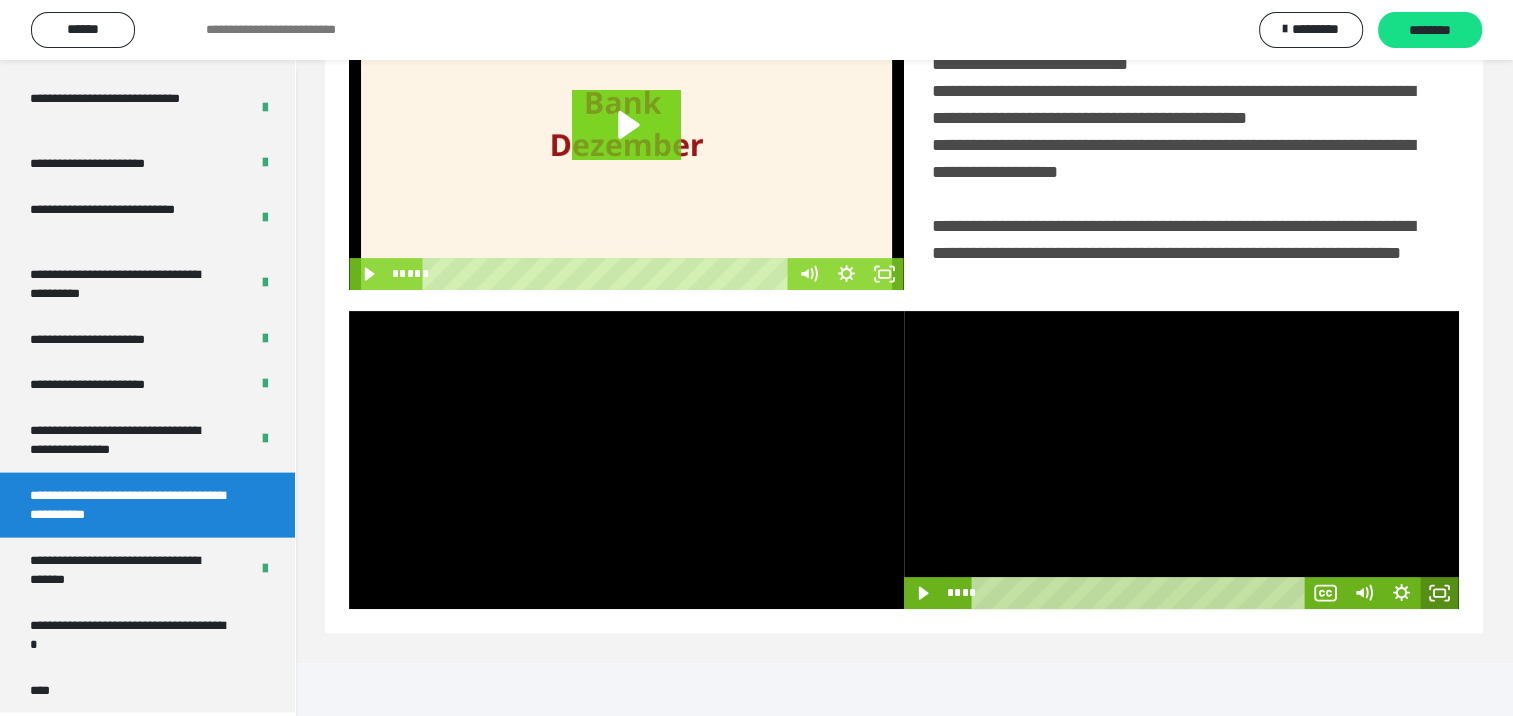 click 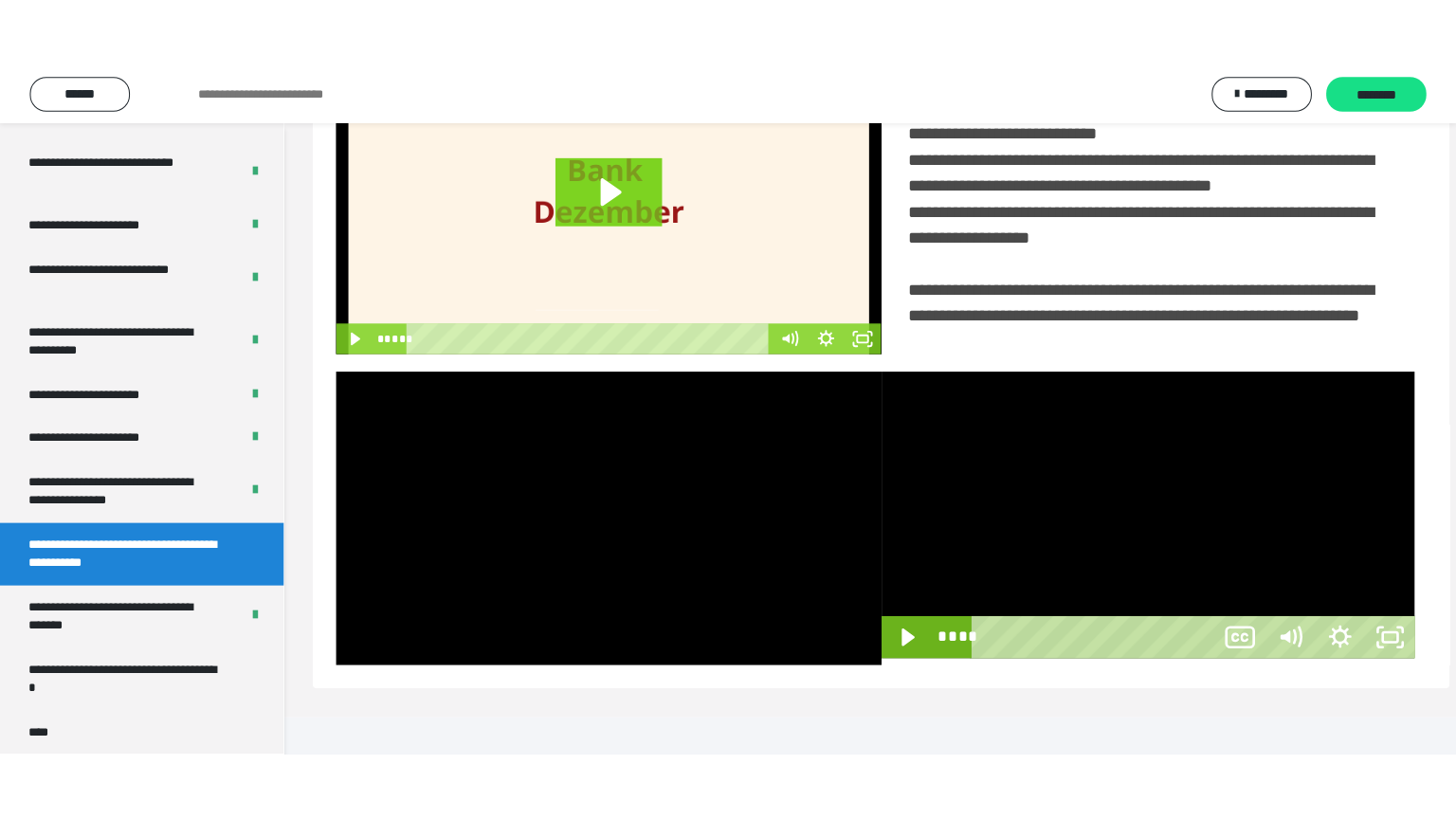 scroll, scrollTop: 317, scrollLeft: 0, axis: vertical 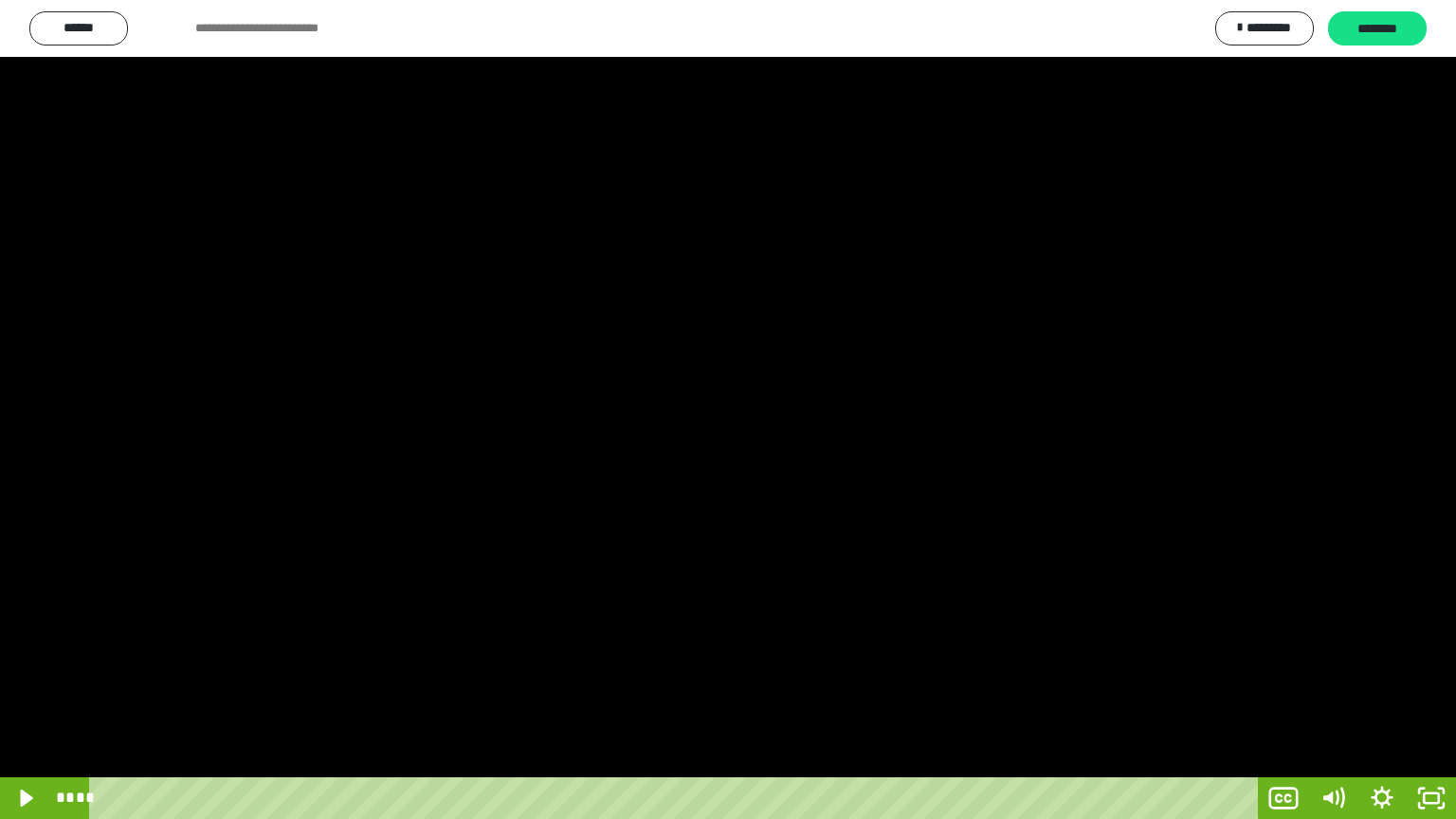 click at bounding box center (728, 410) 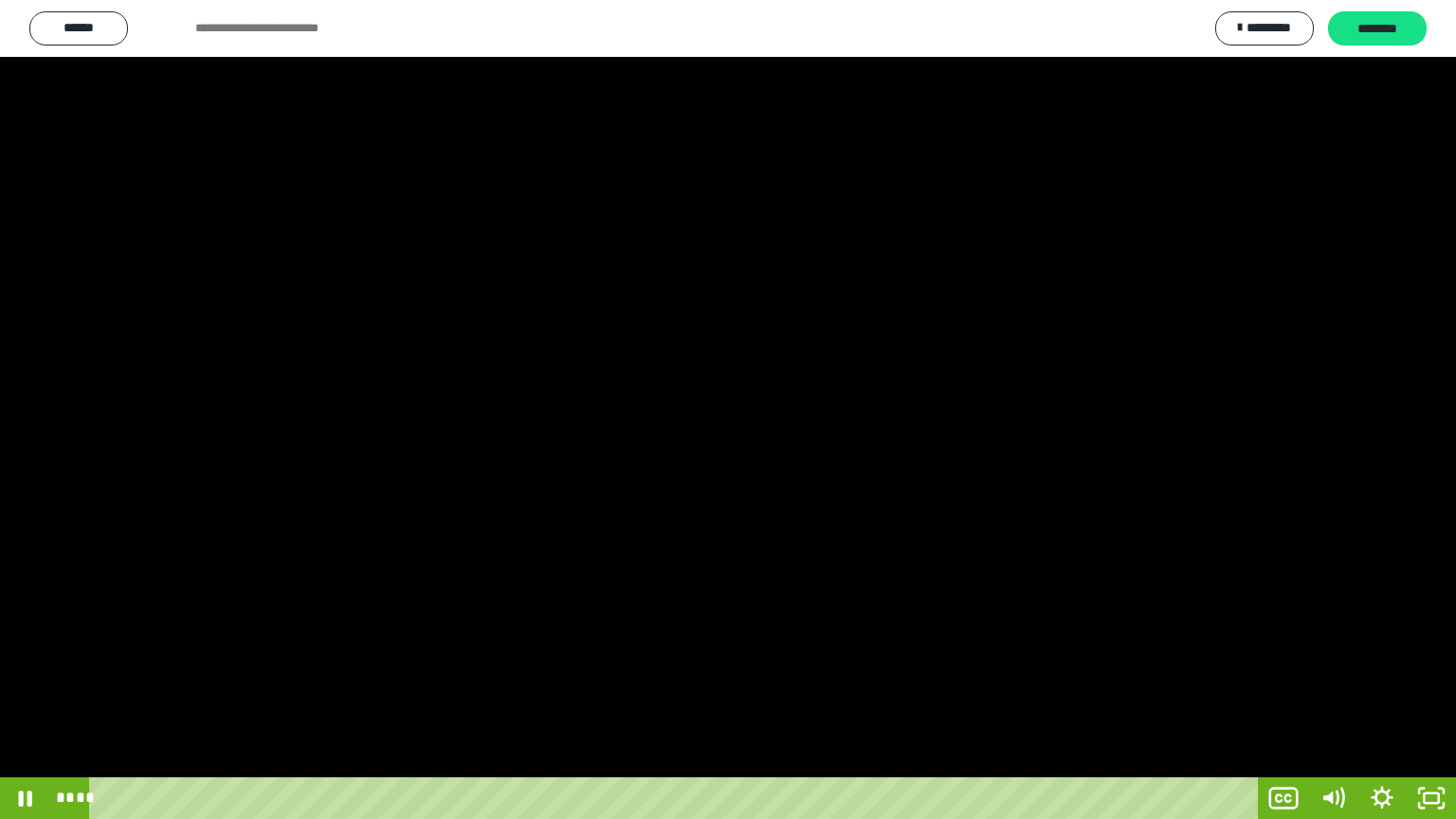 click at bounding box center [728, 410] 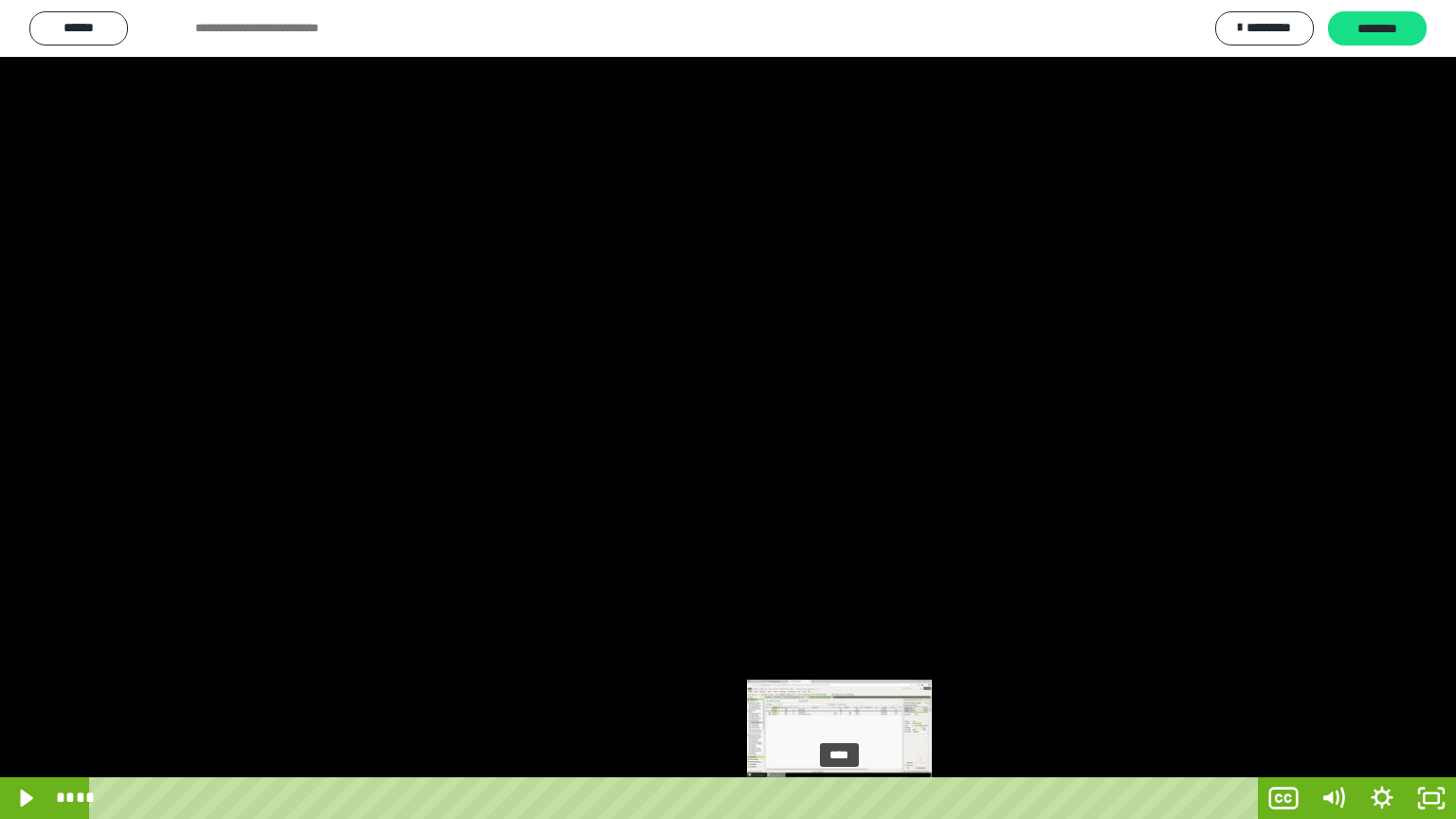 click on "****" at bounding box center [677, 798] 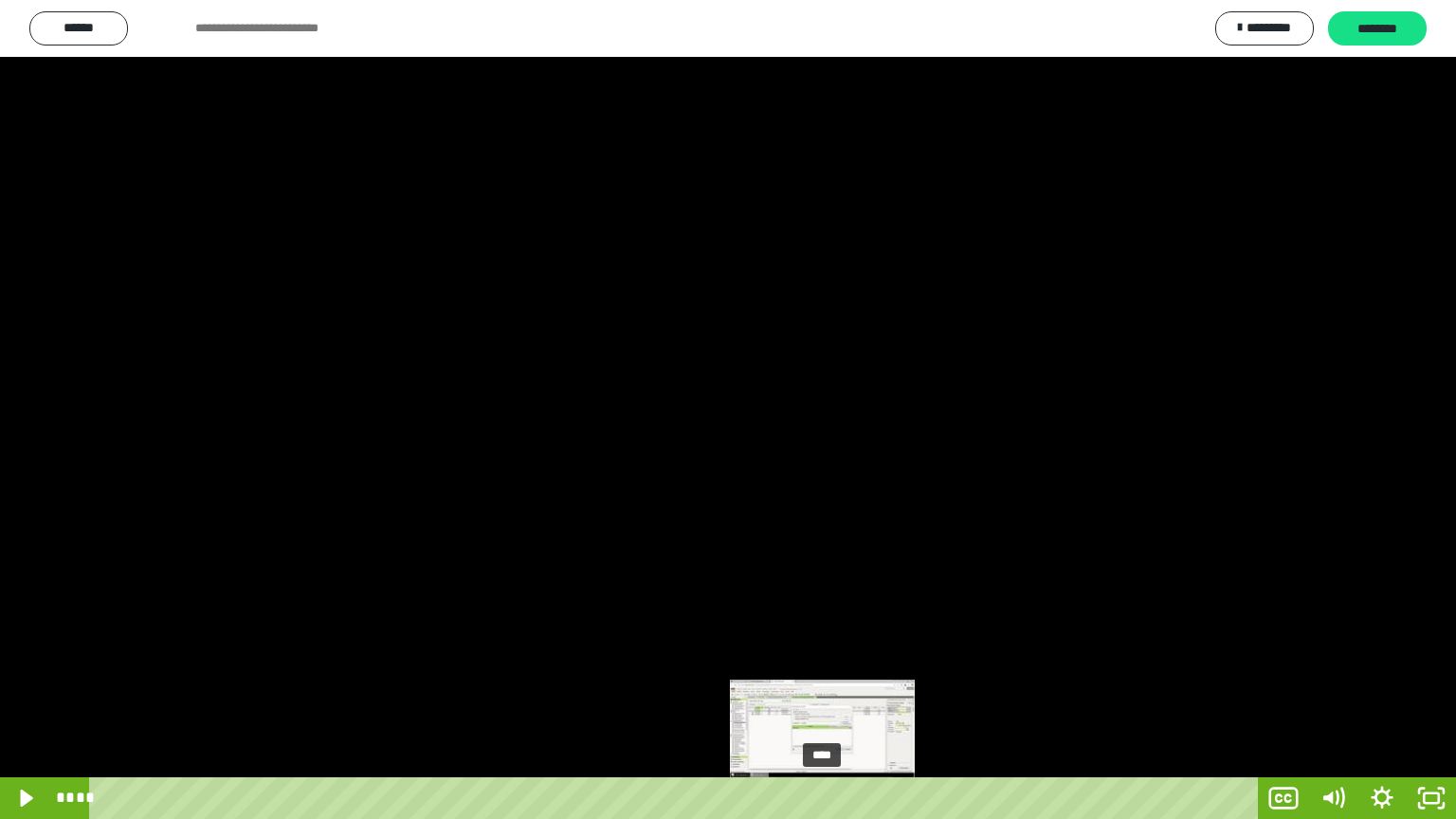 click on "****" at bounding box center [677, 798] 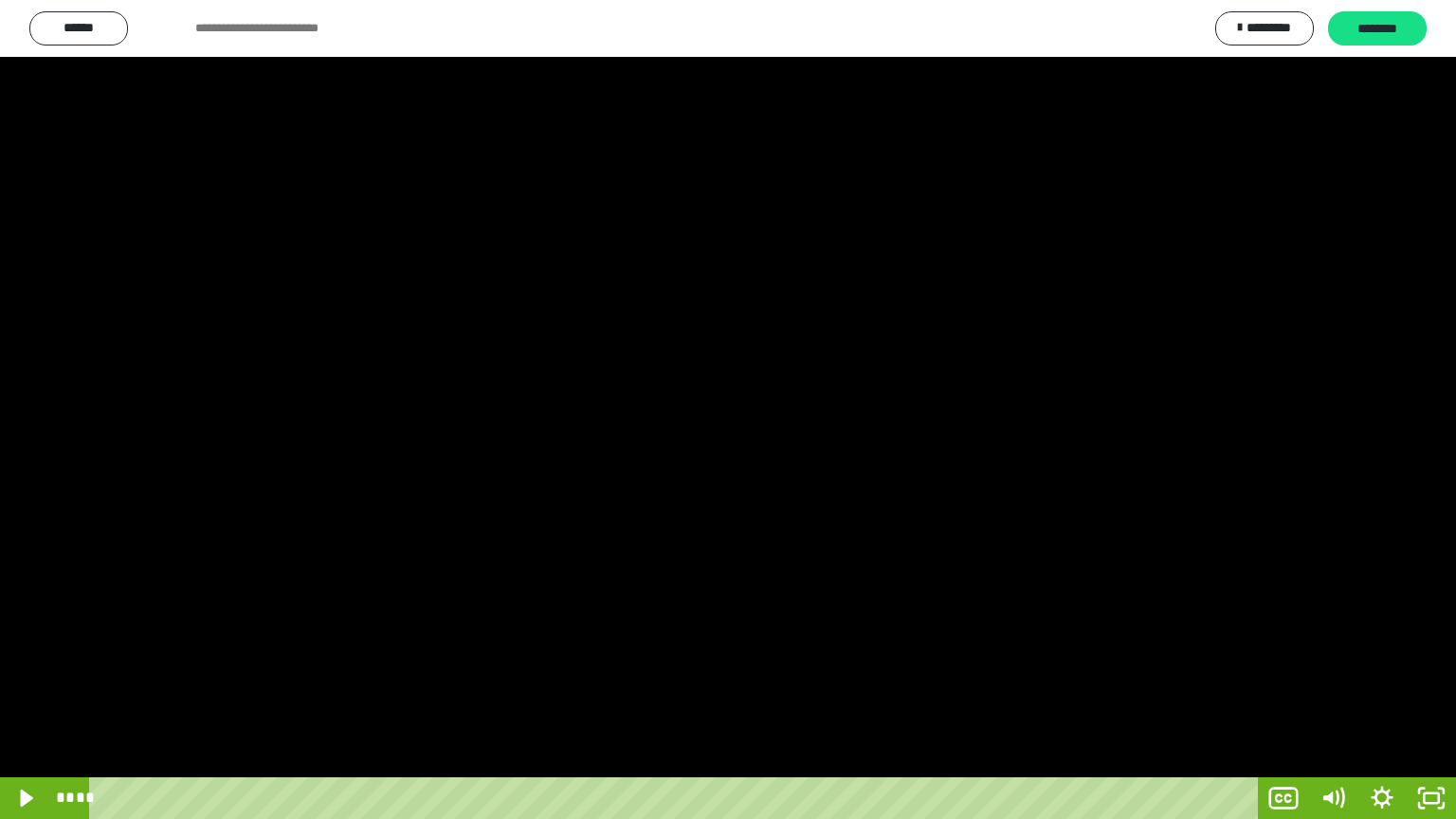 click at bounding box center (728, 410) 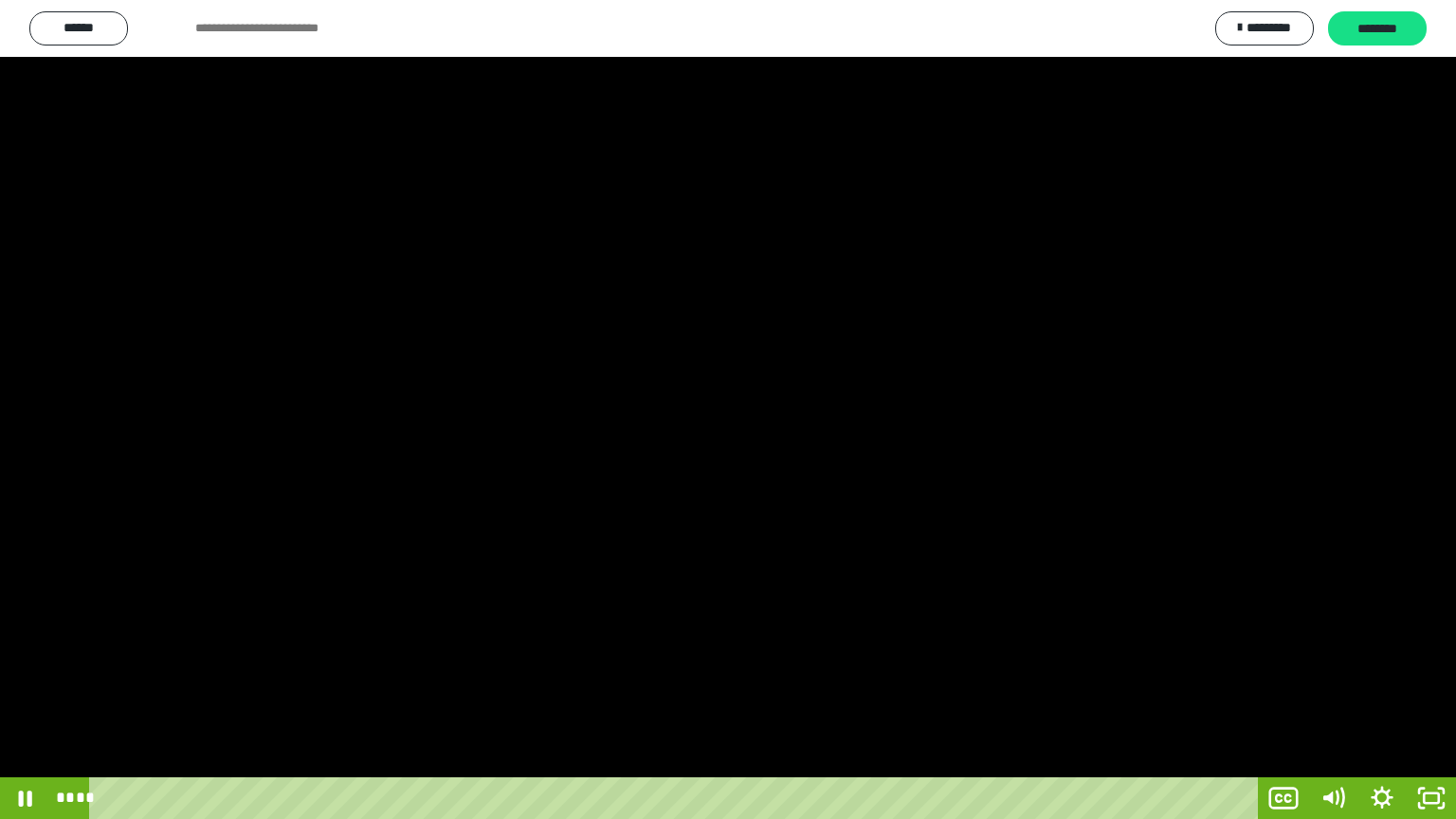 click at bounding box center (728, 410) 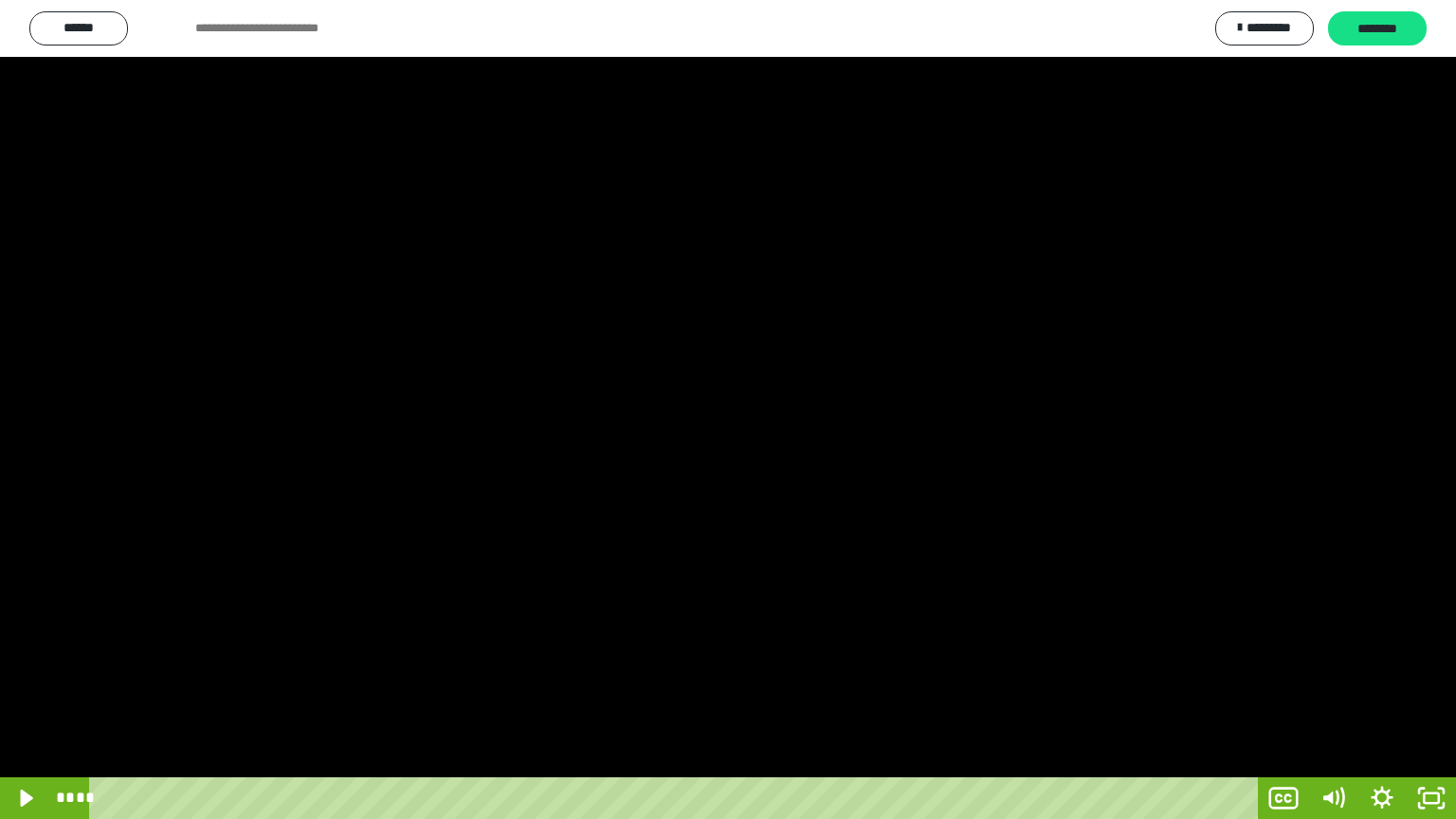click at bounding box center (728, 410) 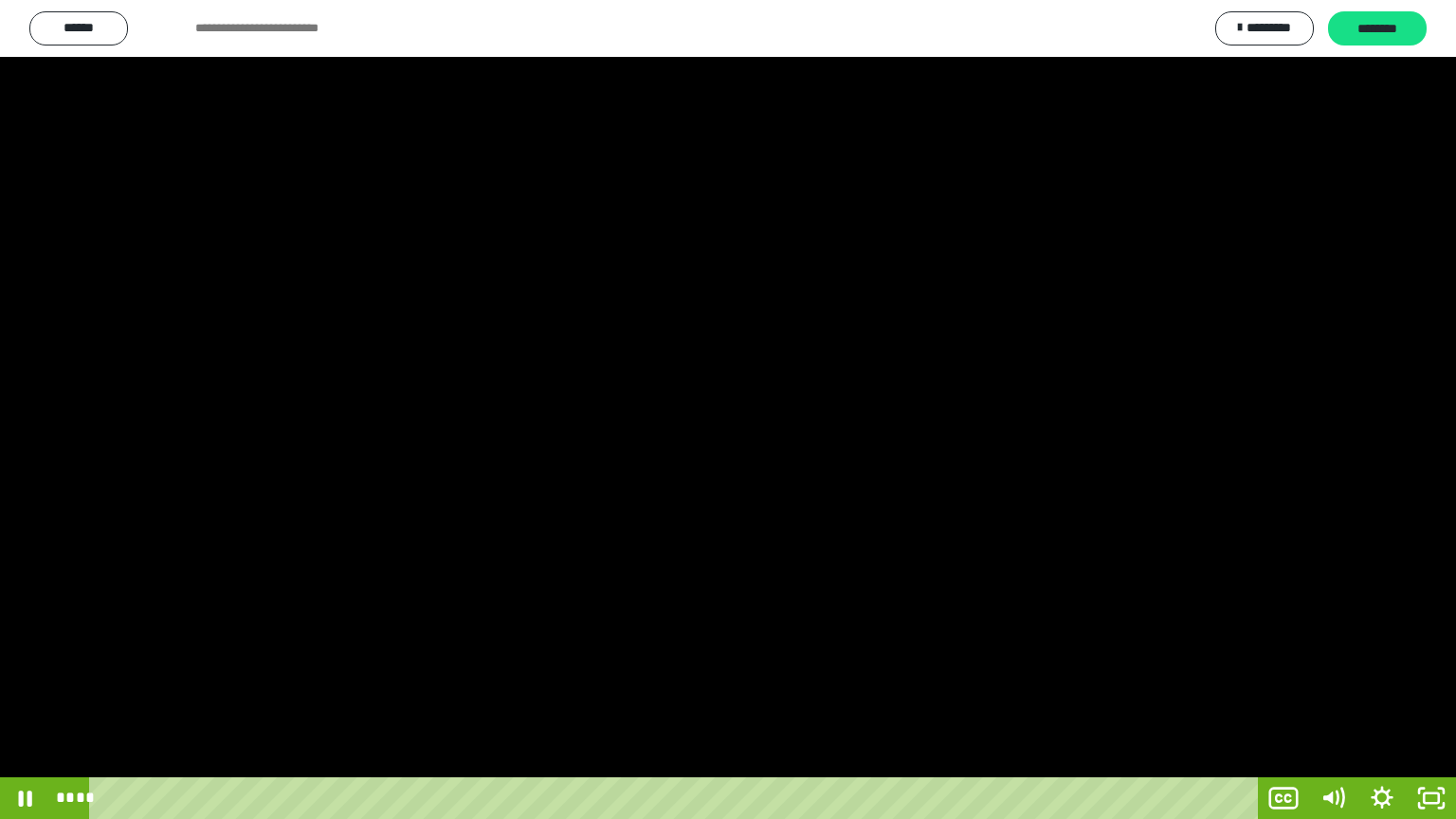 click at bounding box center [728, 410] 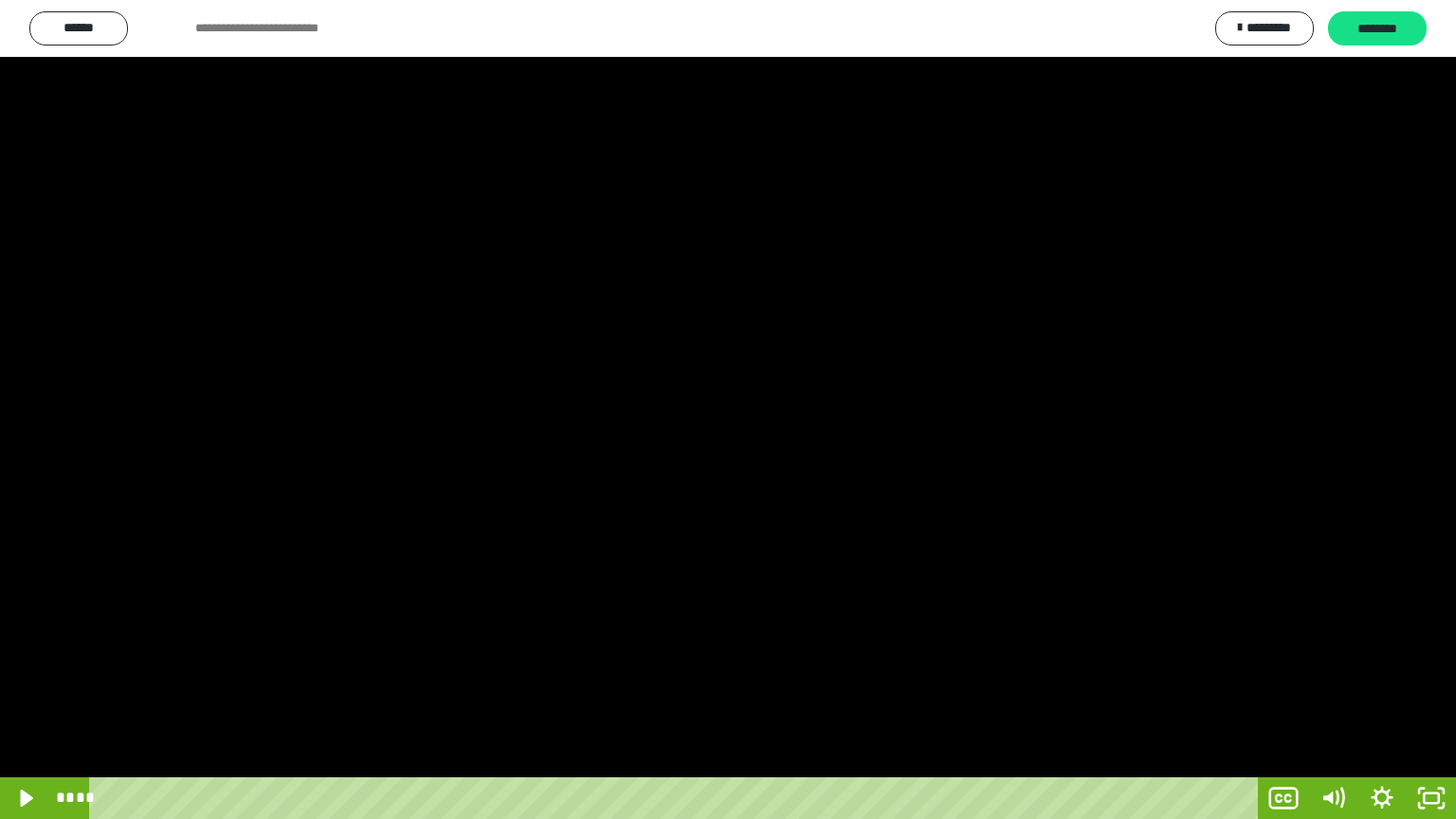 click at bounding box center [728, 410] 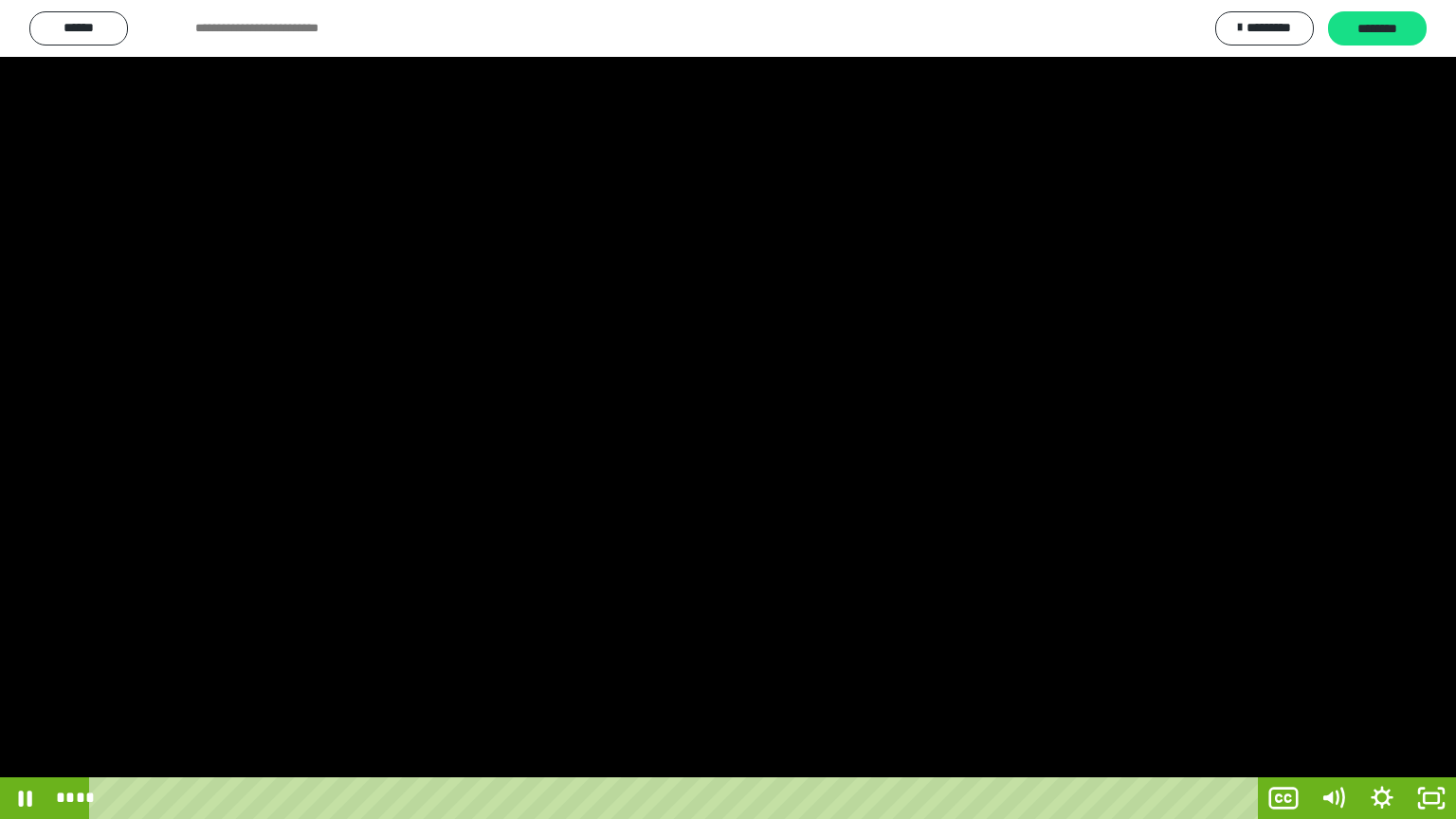 click at bounding box center [728, 410] 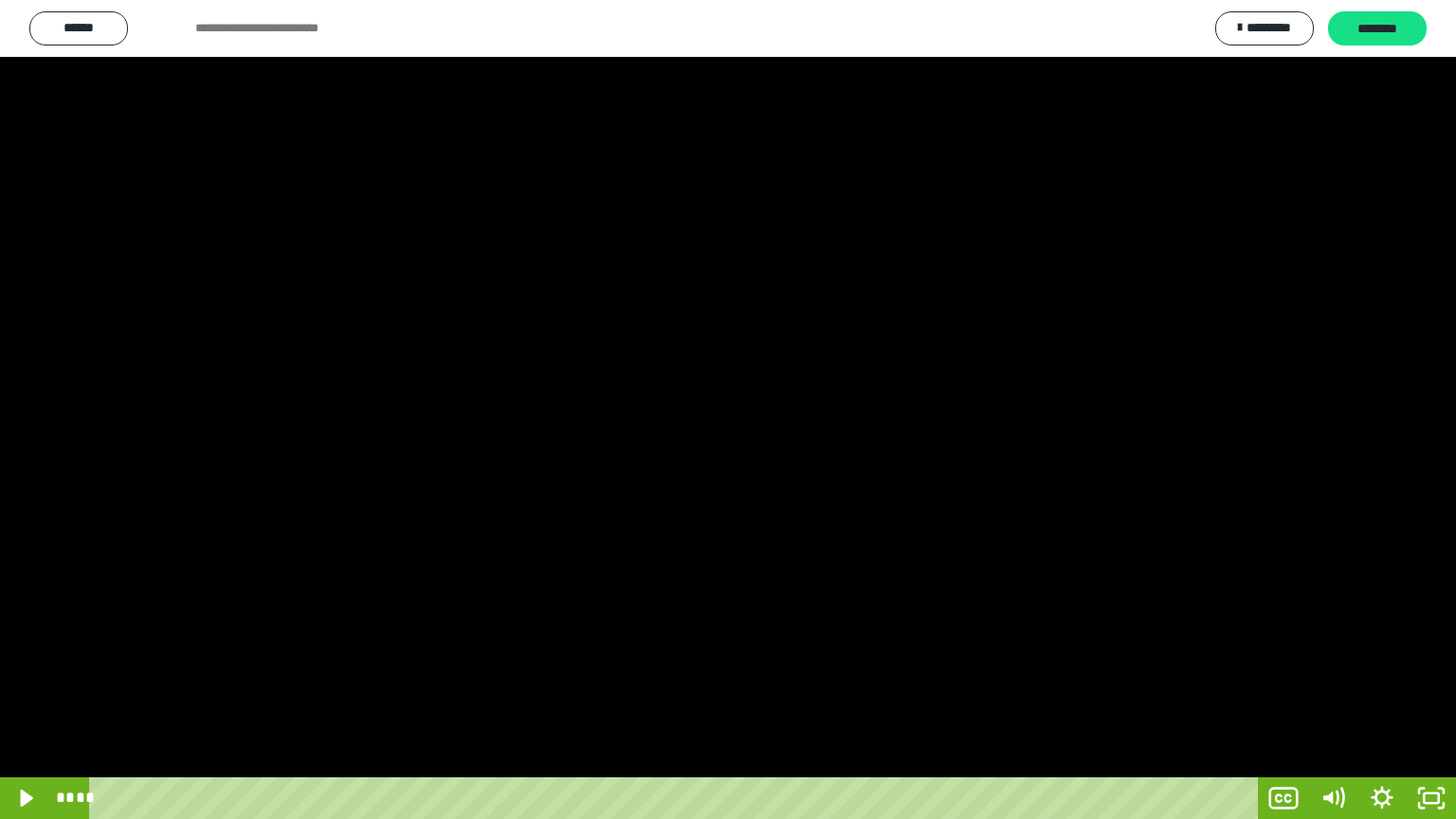 click at bounding box center (728, 410) 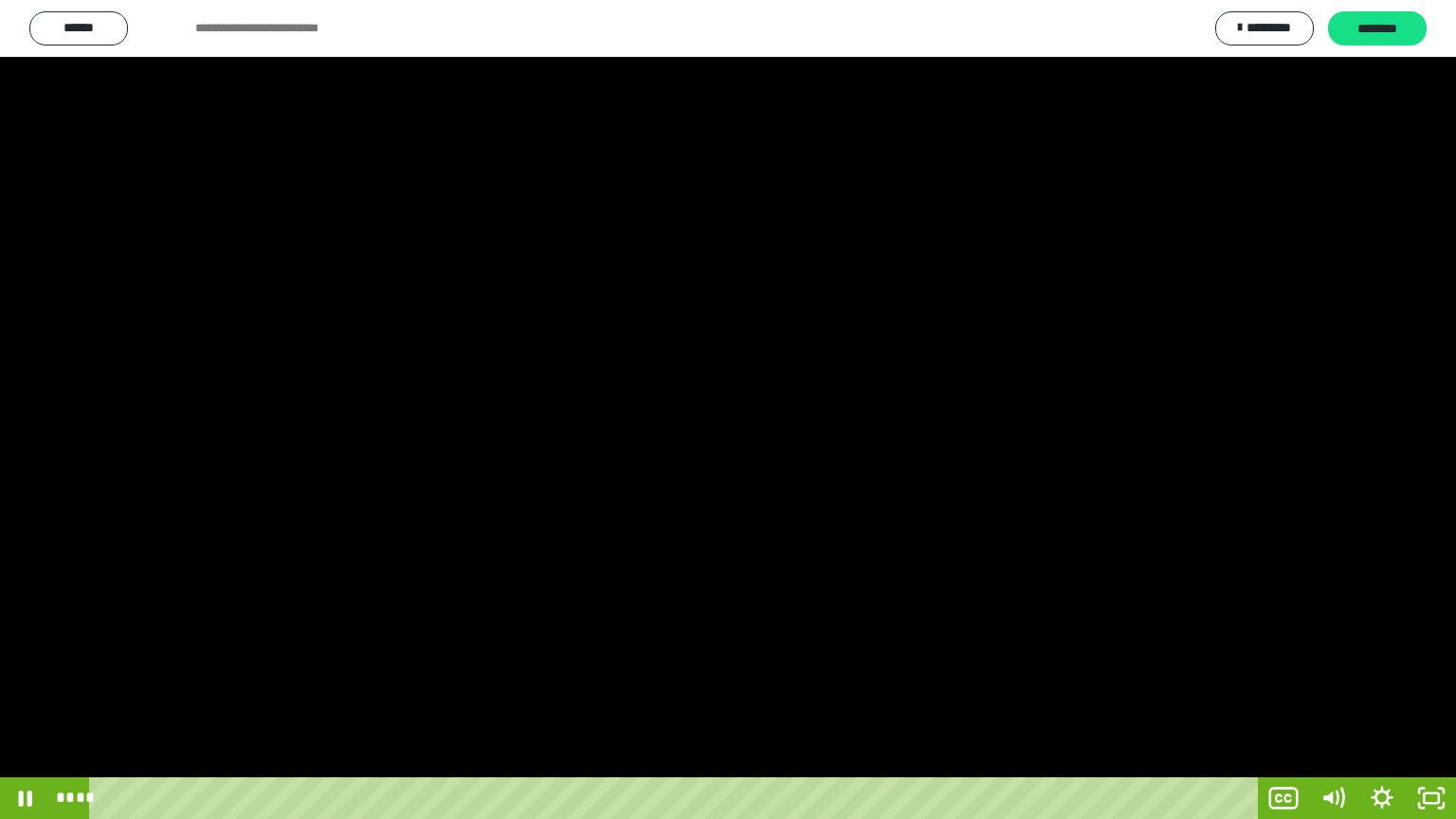 click at bounding box center [728, 410] 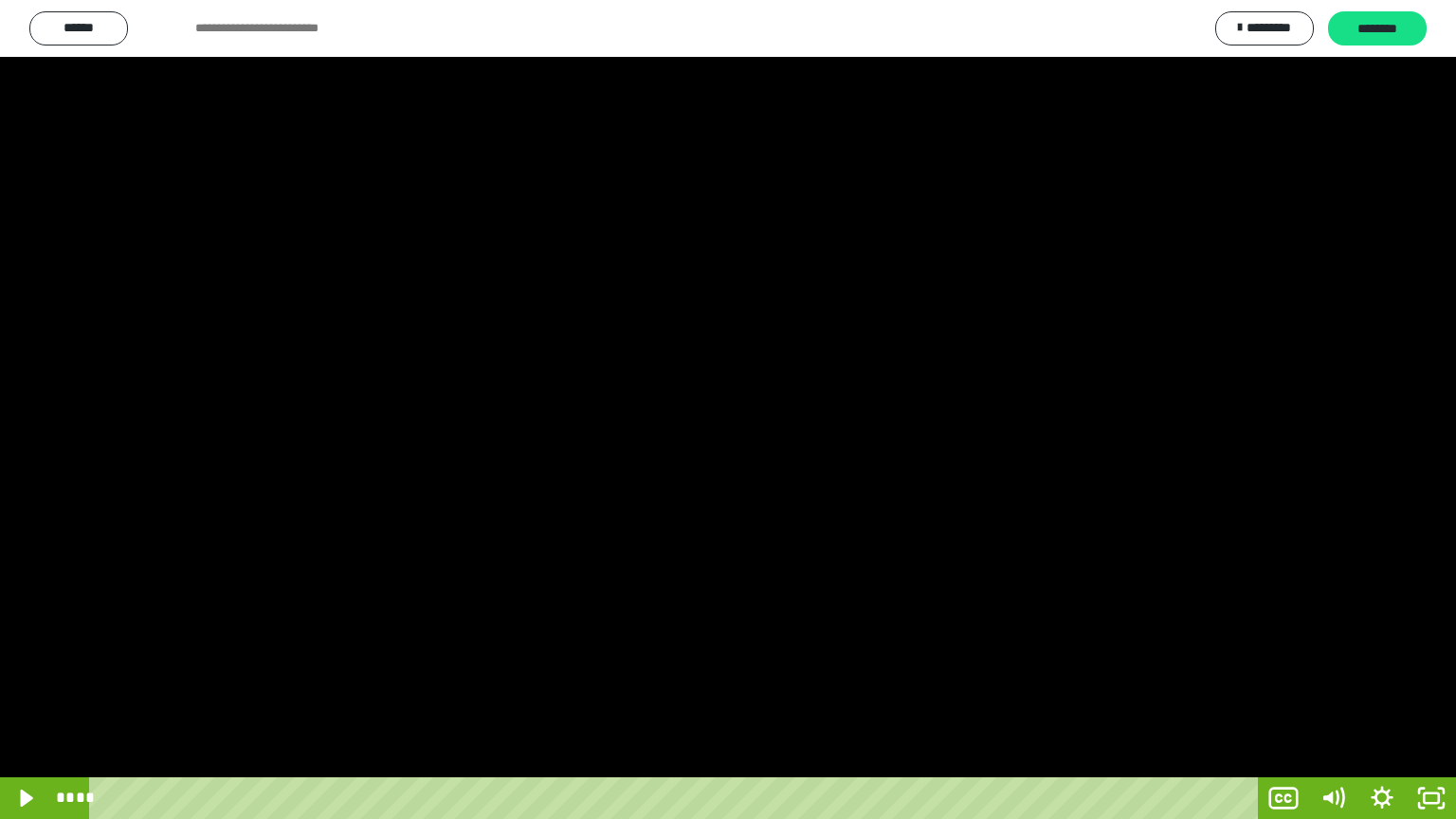 click at bounding box center (728, 410) 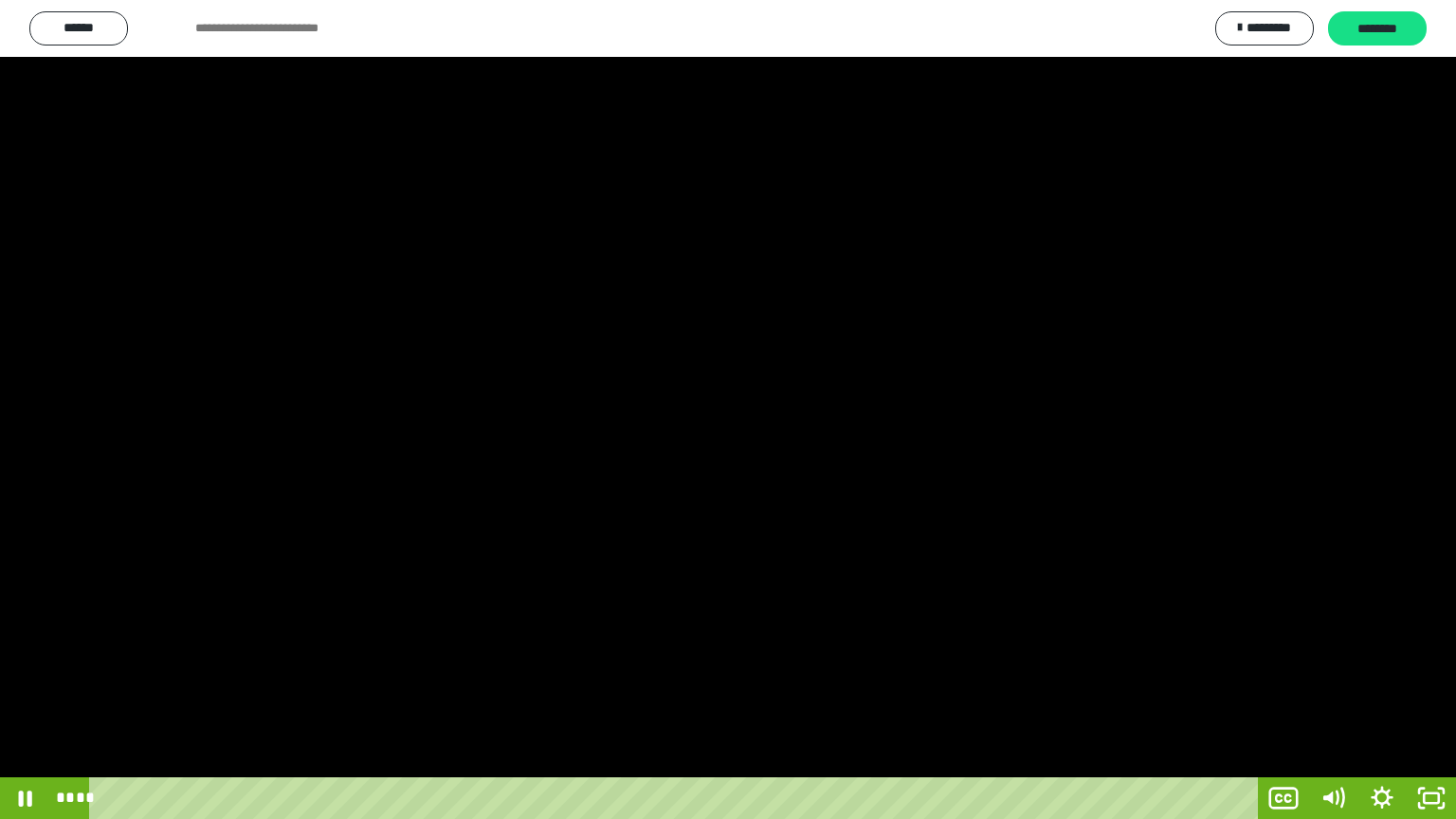 click at bounding box center (728, 410) 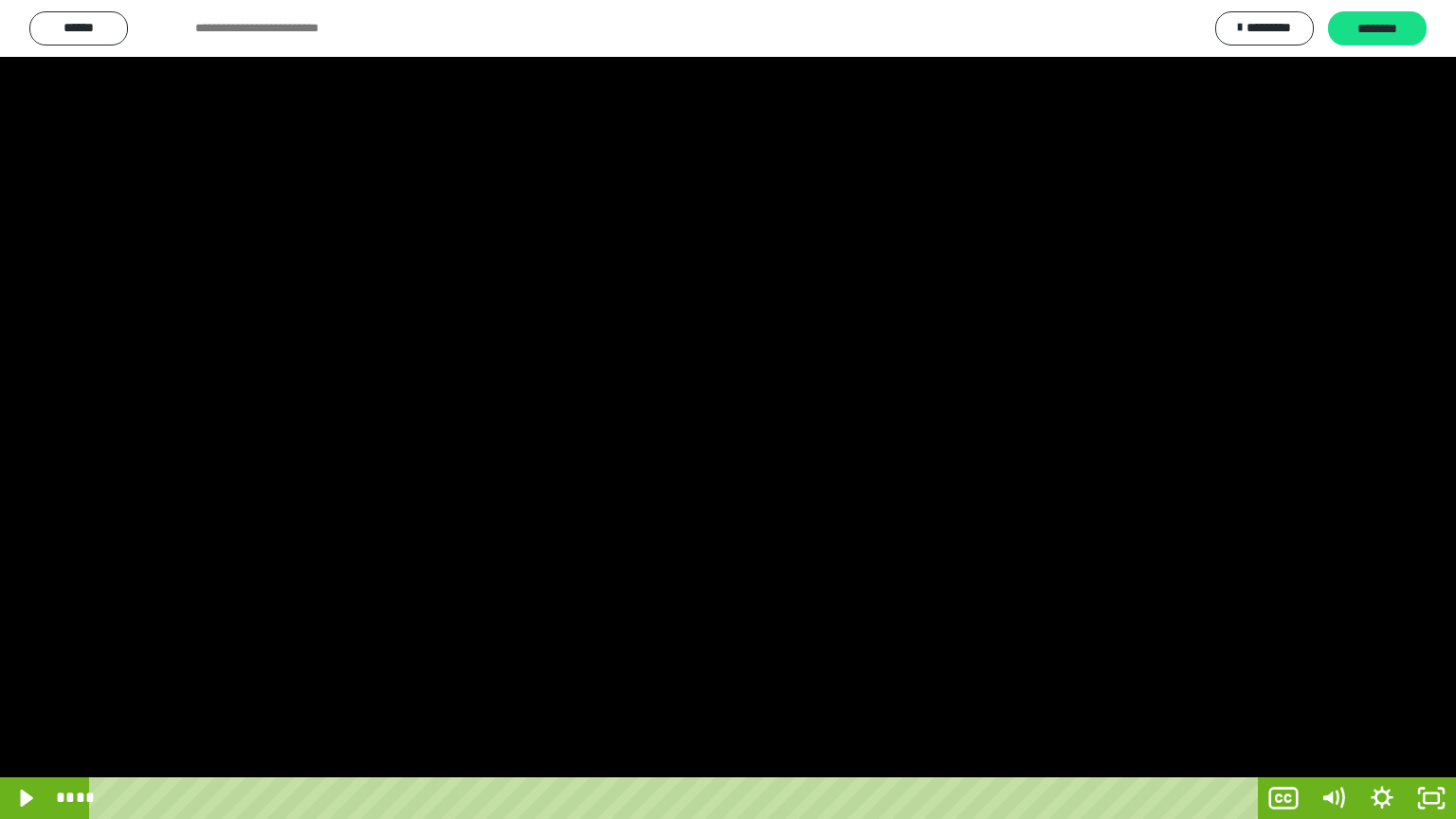 click at bounding box center [728, 410] 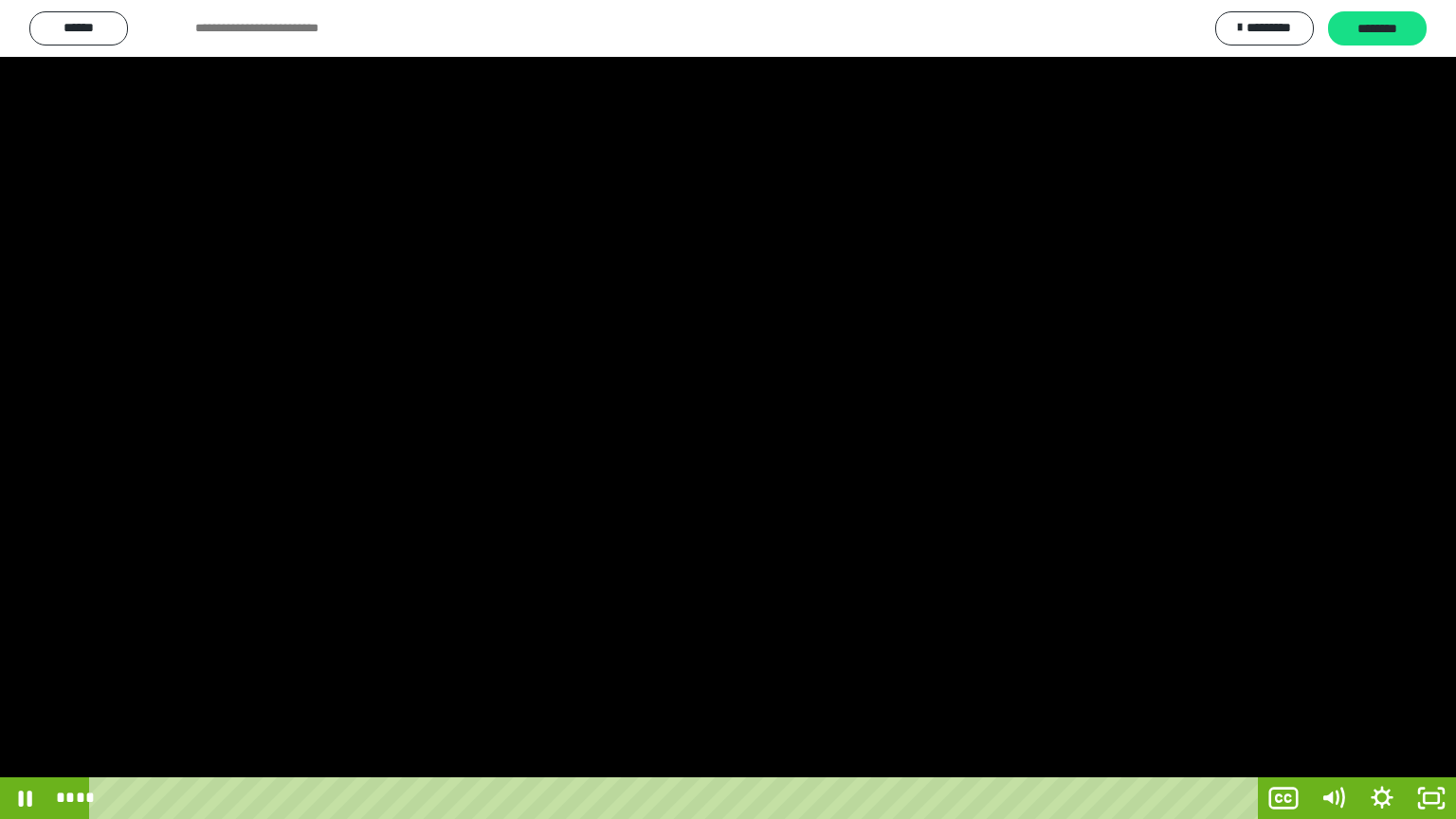 click at bounding box center [728, 410] 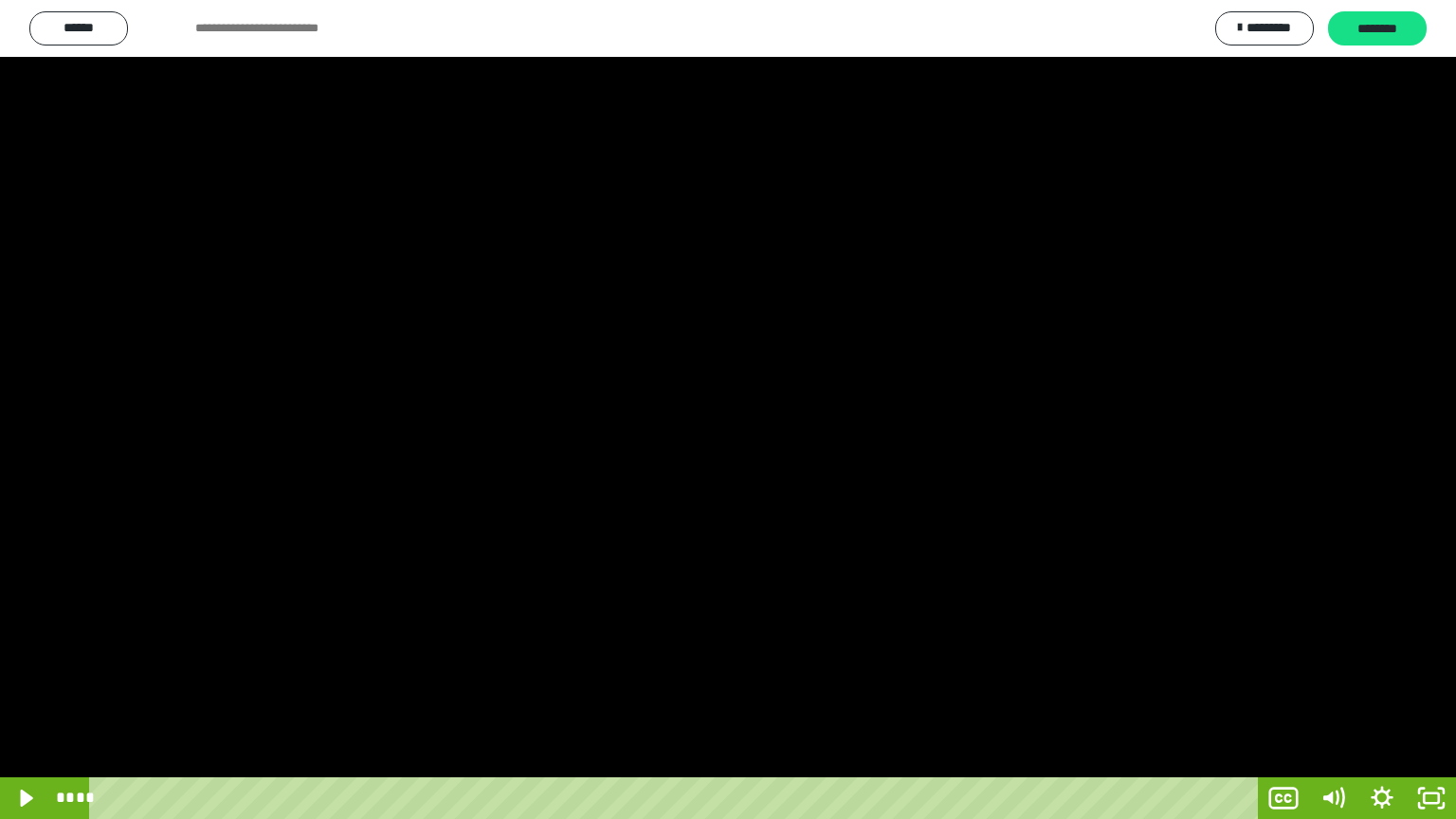 click at bounding box center (728, 410) 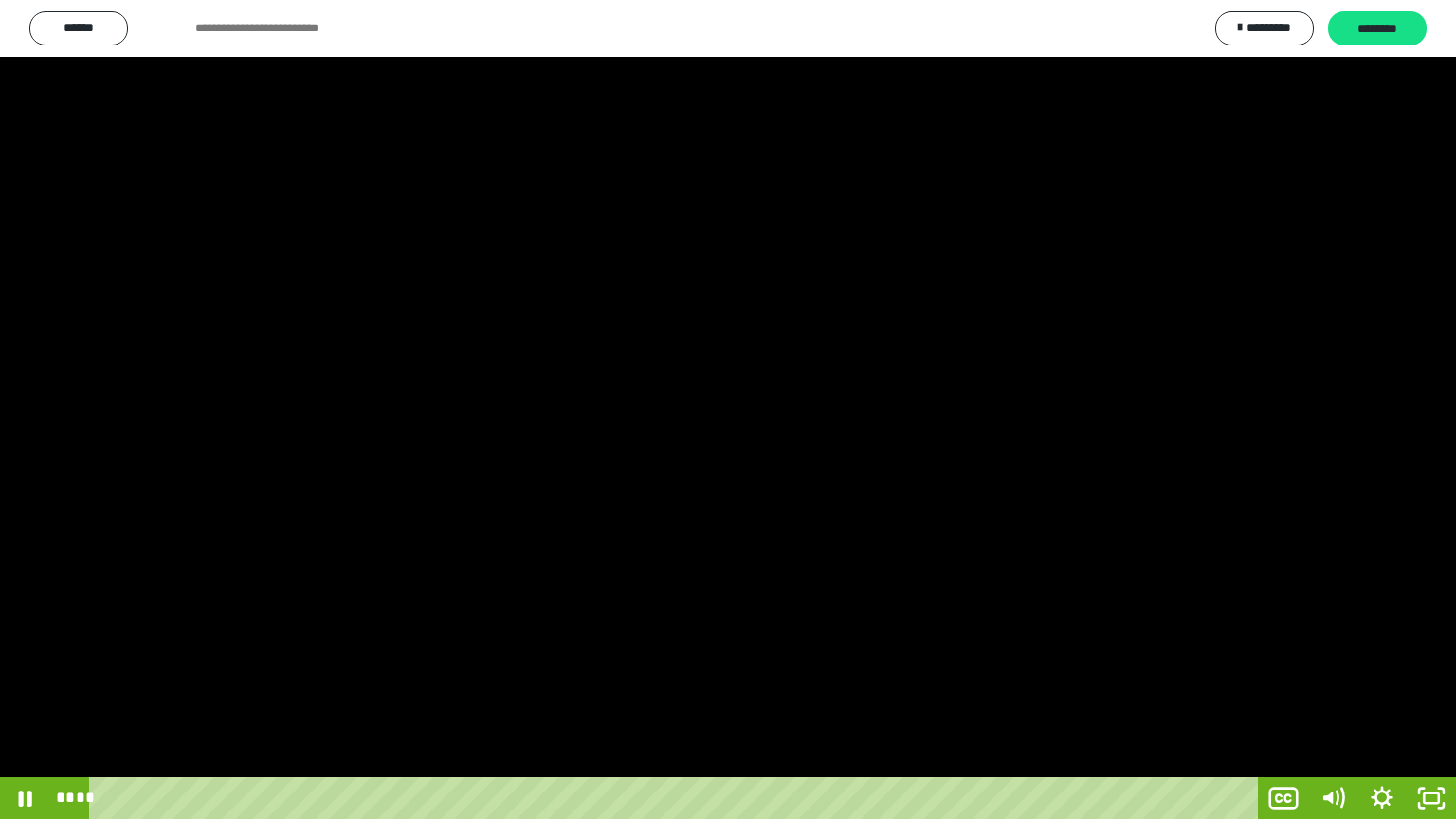 click at bounding box center (728, 410) 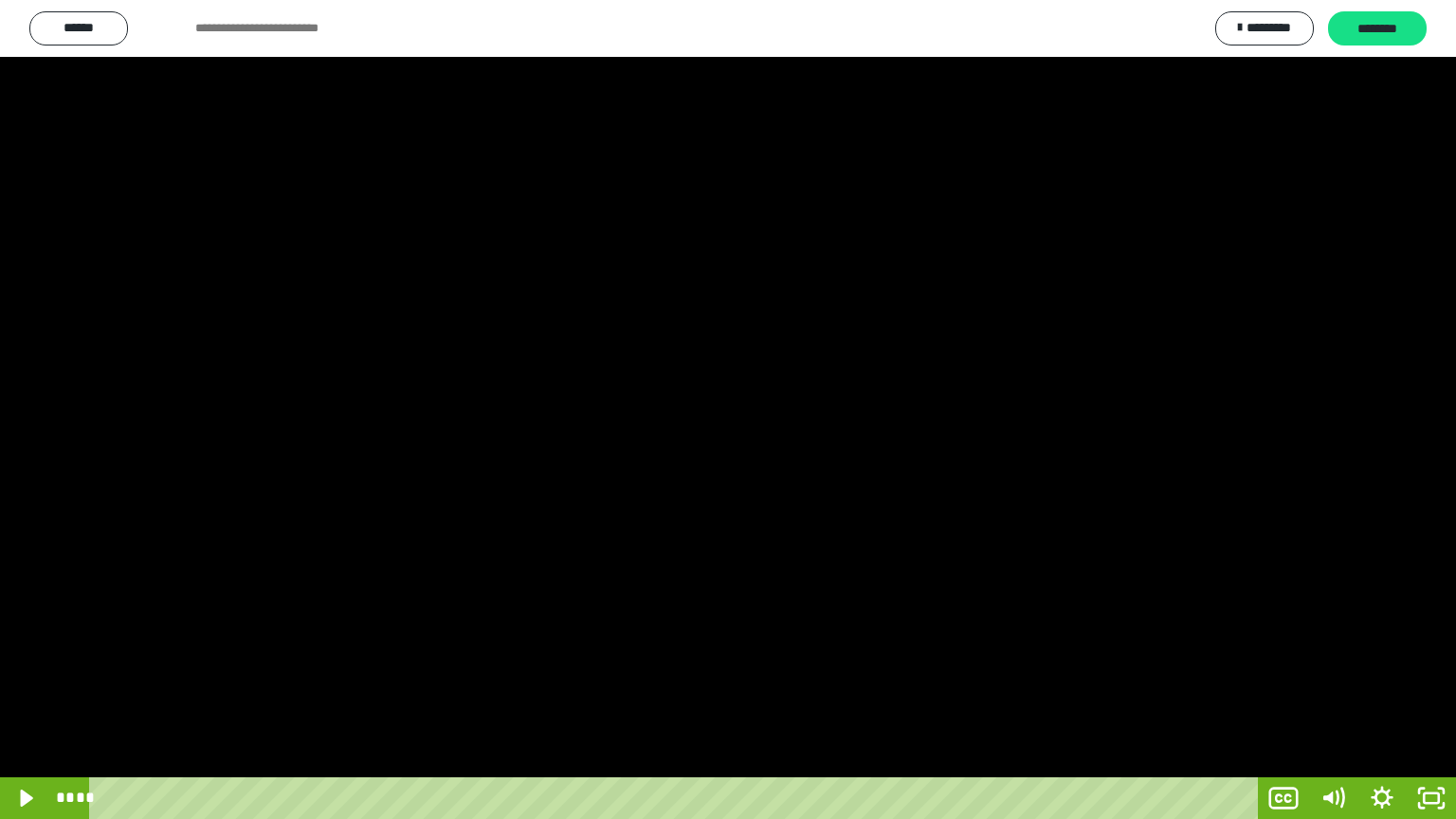 click at bounding box center [728, 410] 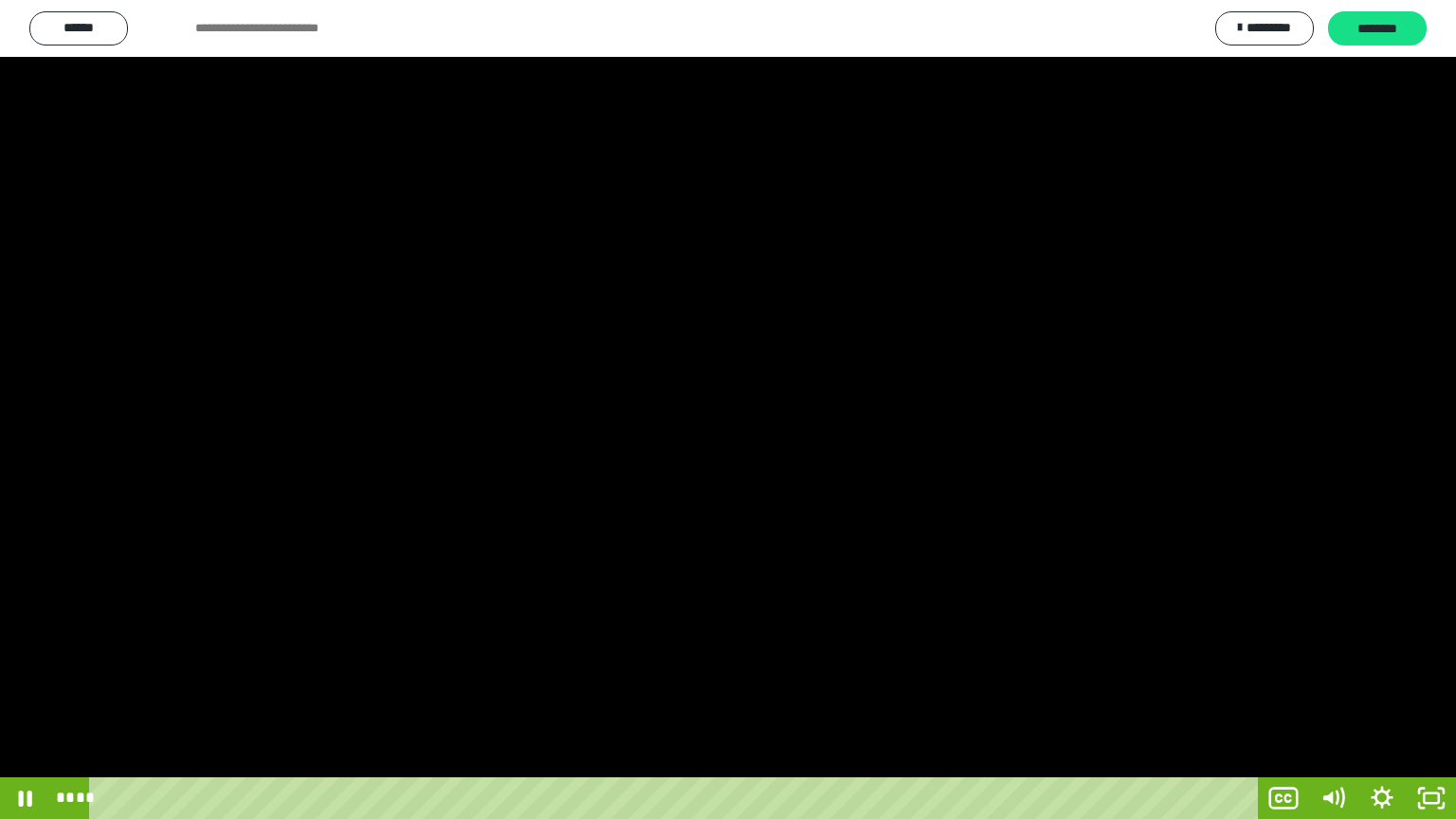 click at bounding box center [728, 410] 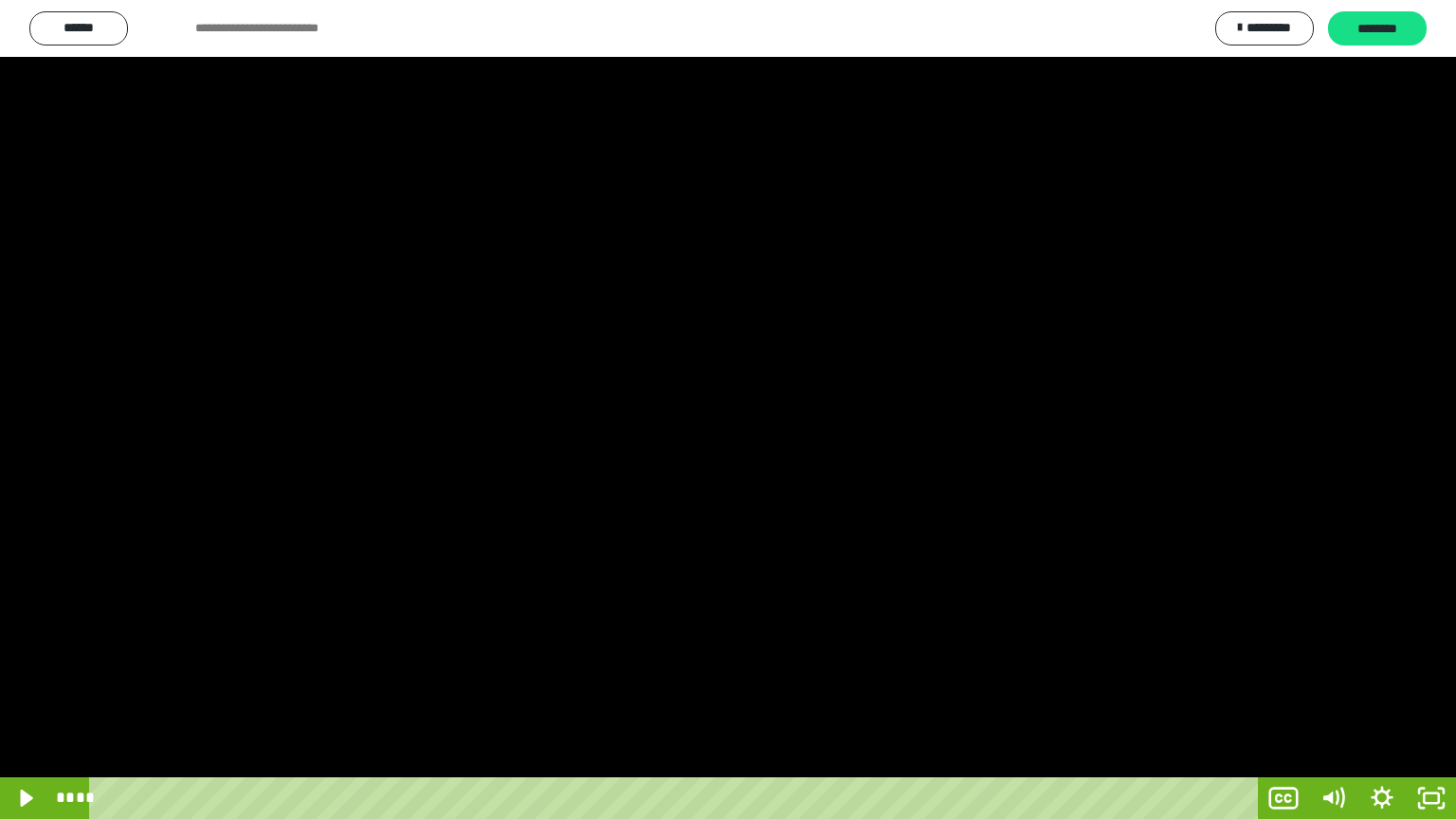 click at bounding box center [728, 410] 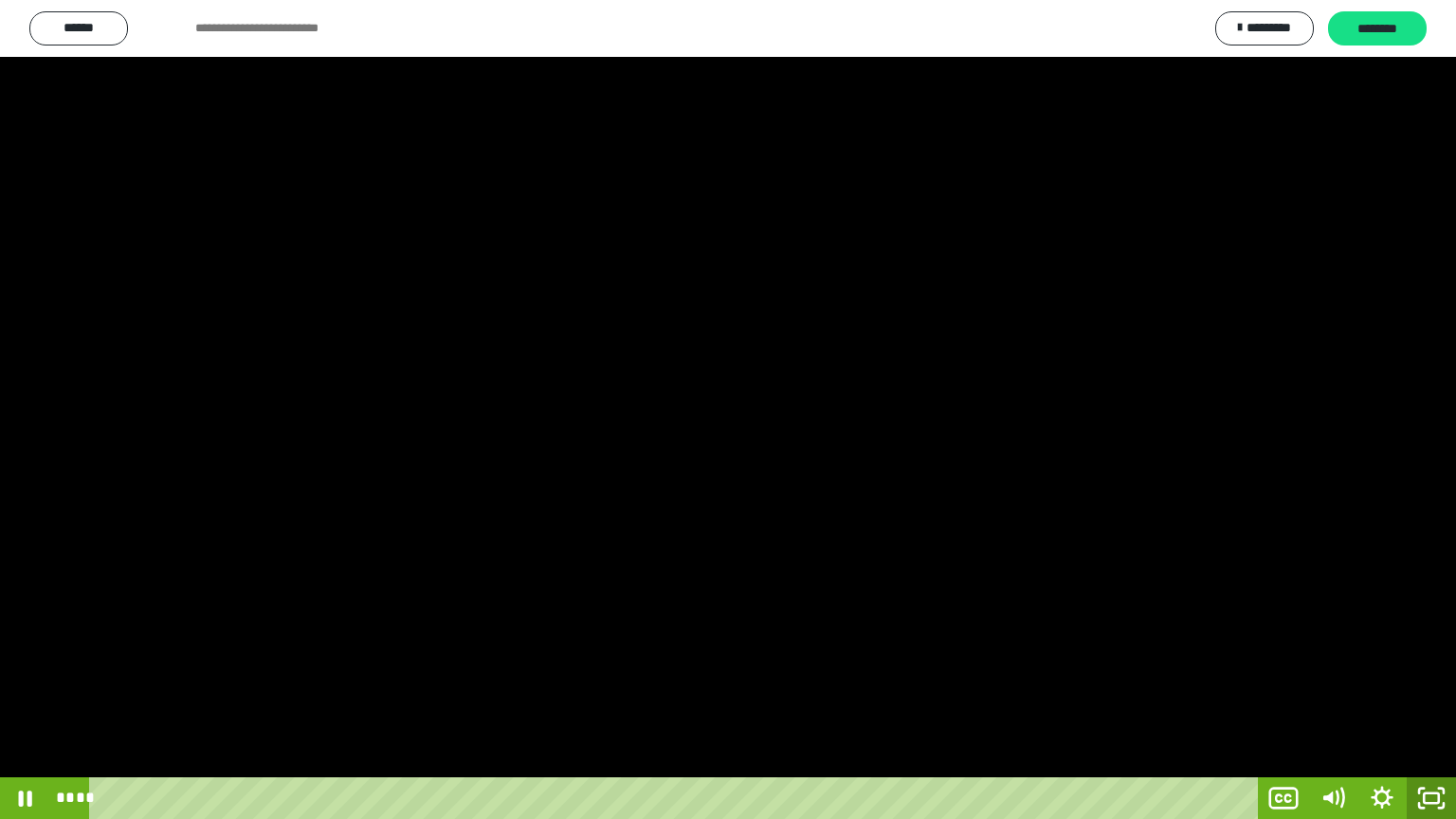 click 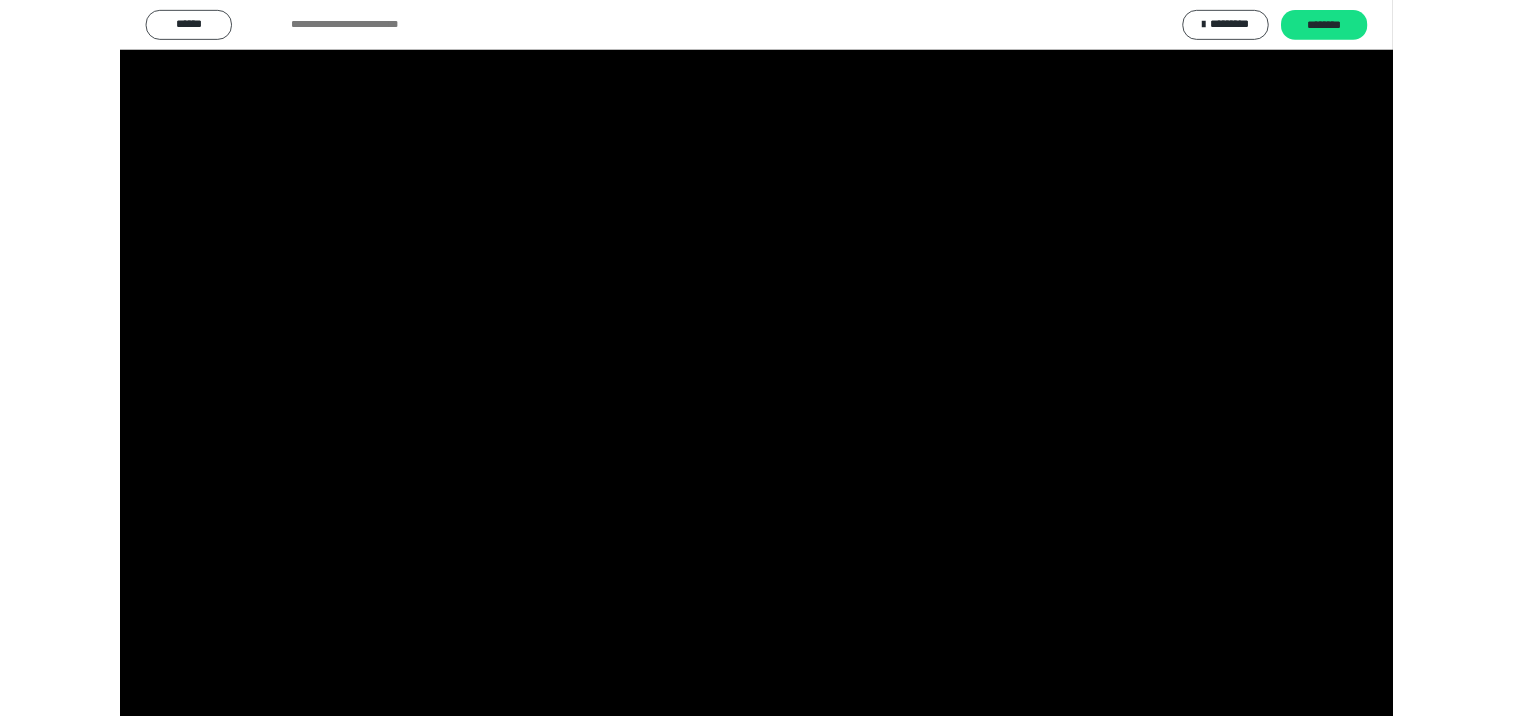 scroll, scrollTop: 326, scrollLeft: 0, axis: vertical 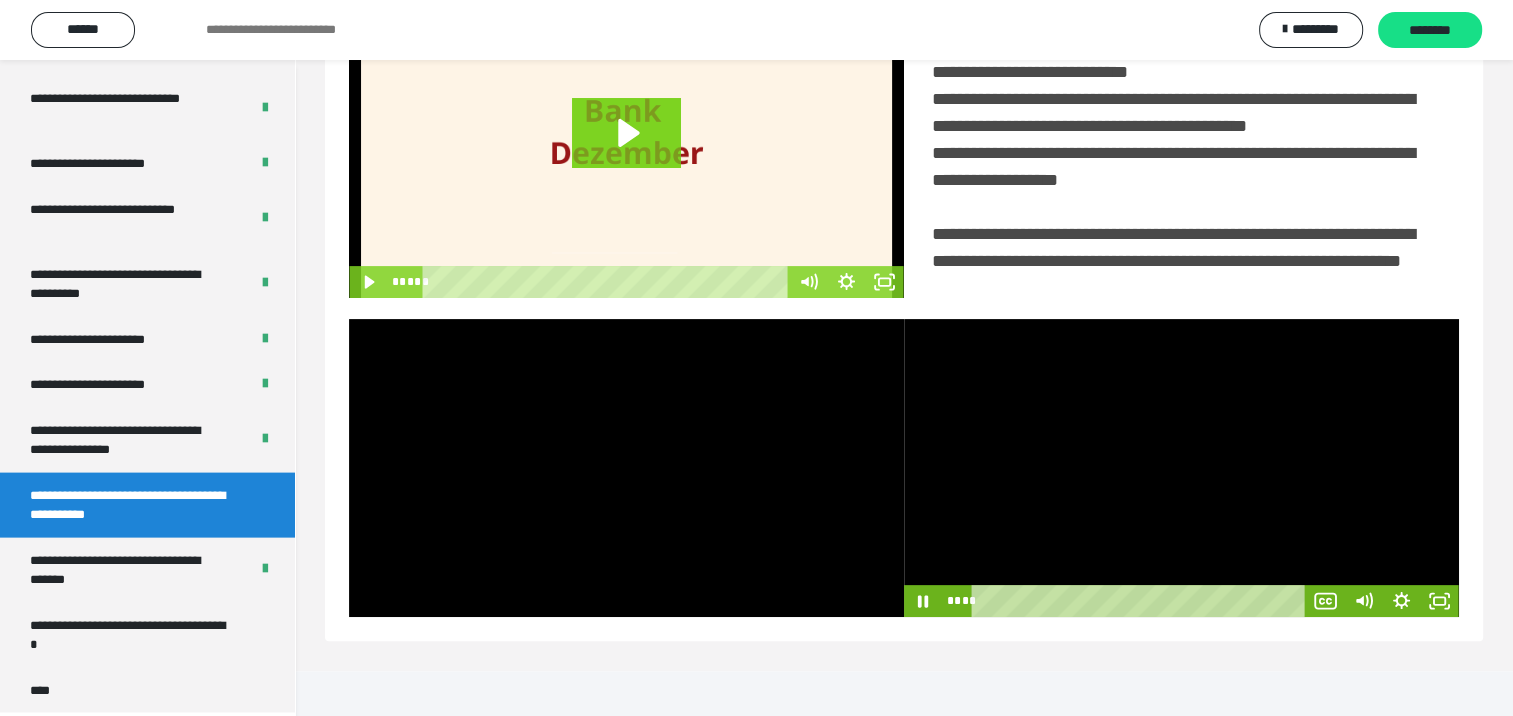 click at bounding box center (1181, 468) 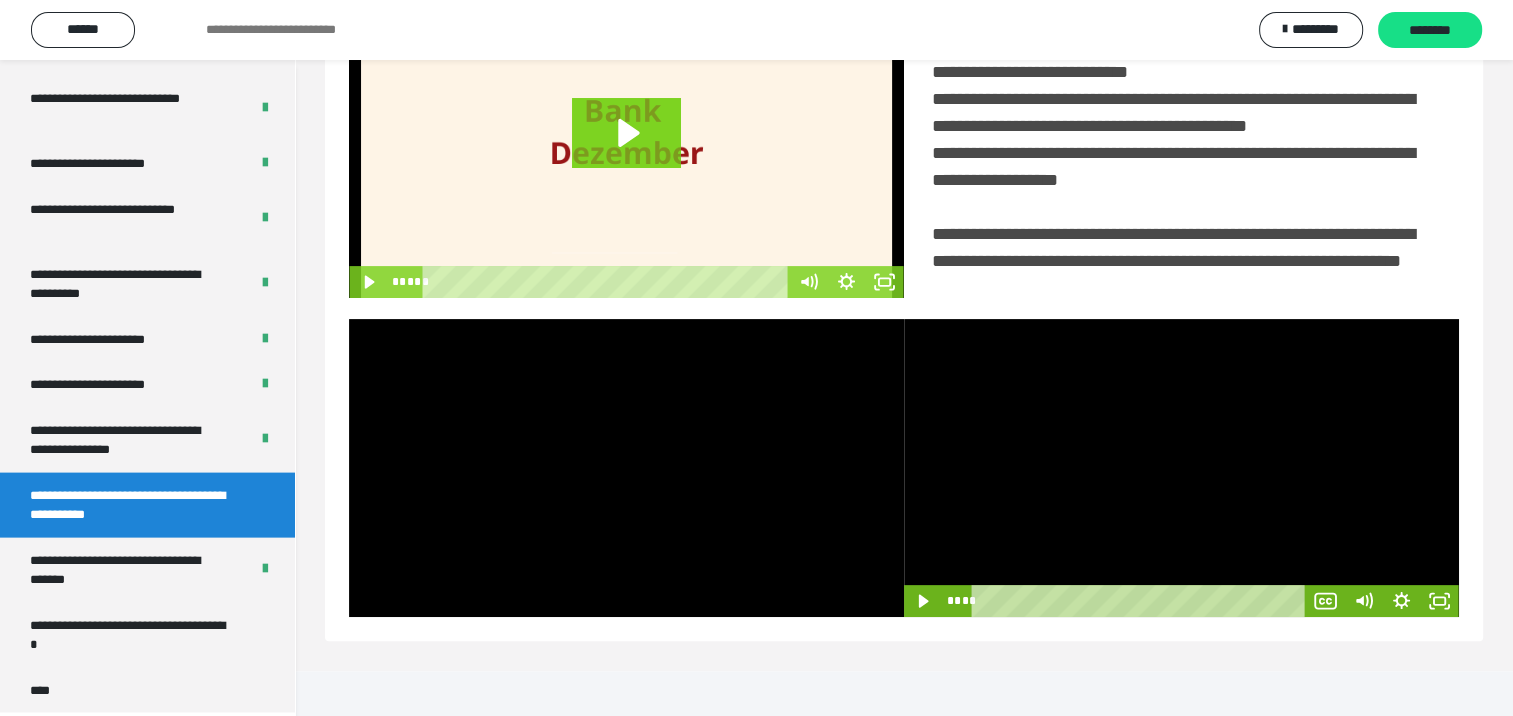 click at bounding box center [1181, 468] 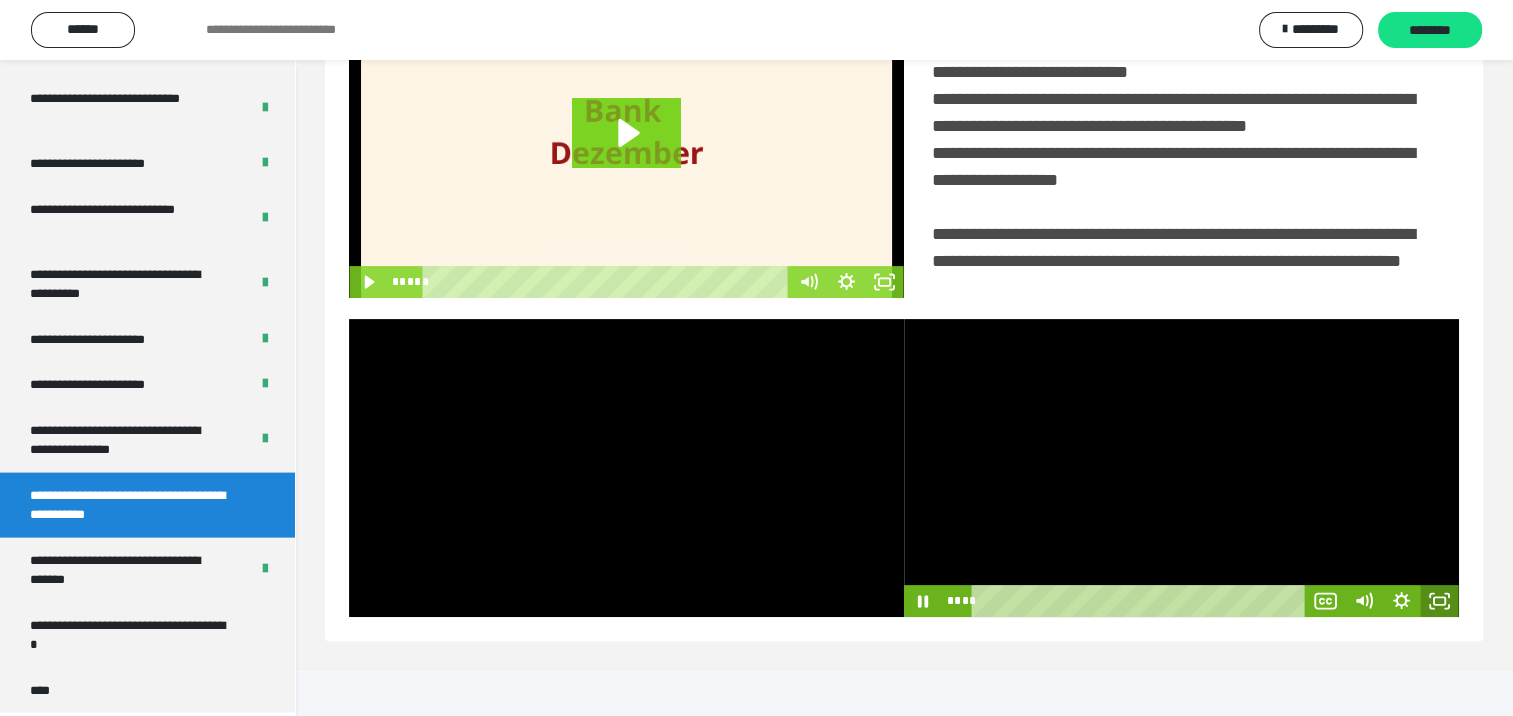 click 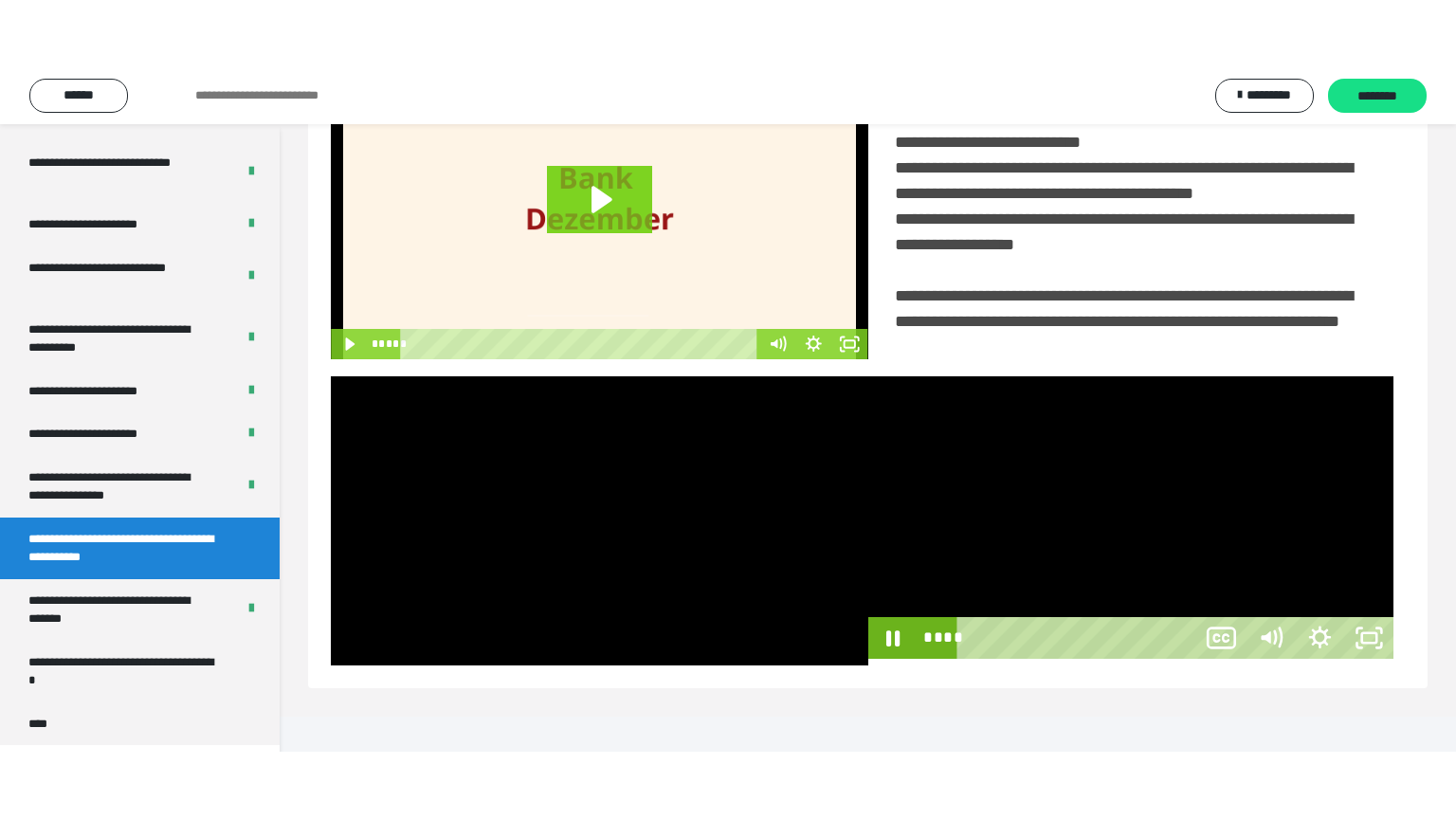 scroll, scrollTop: 317, scrollLeft: 0, axis: vertical 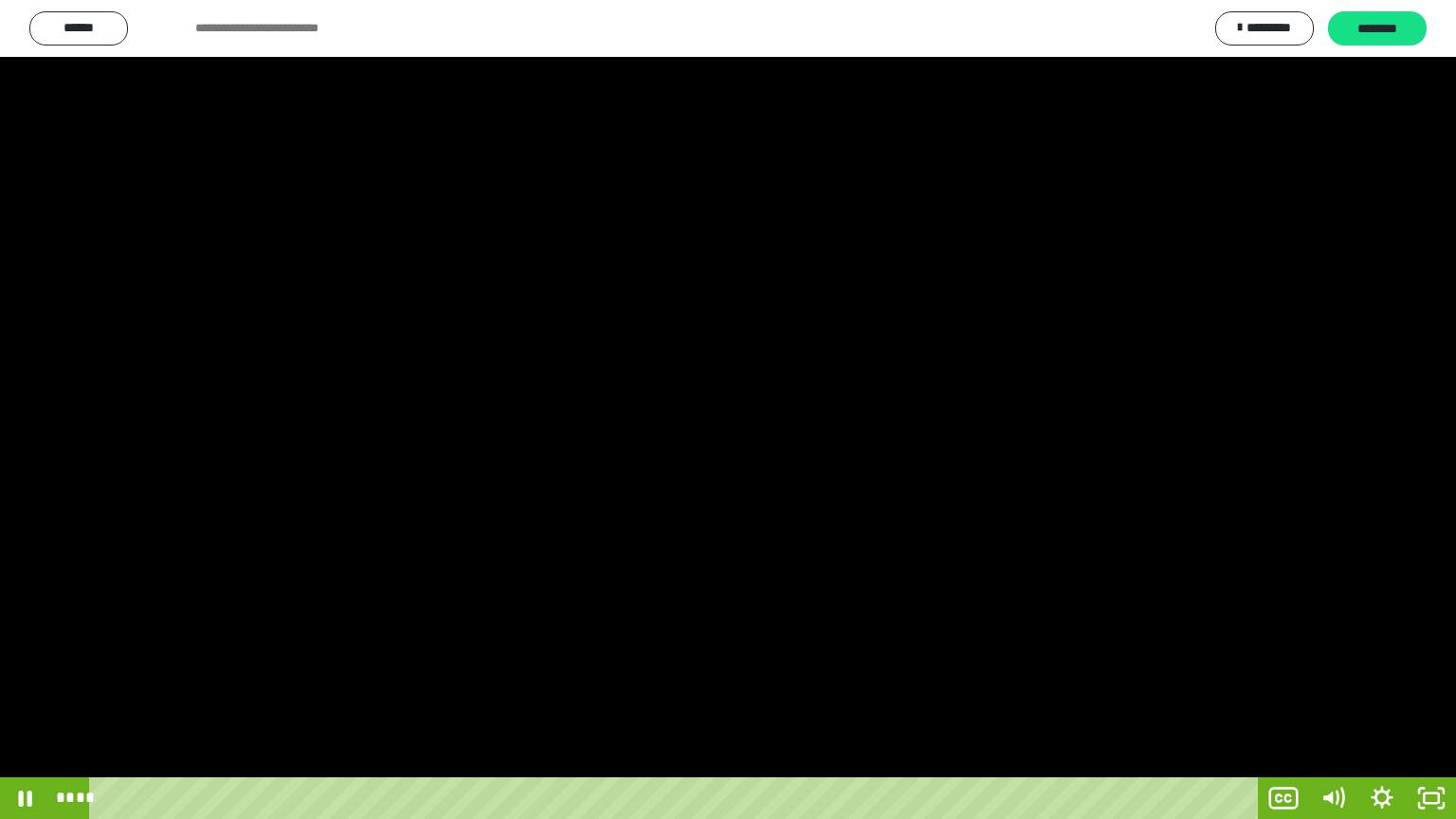 click at bounding box center (728, 410) 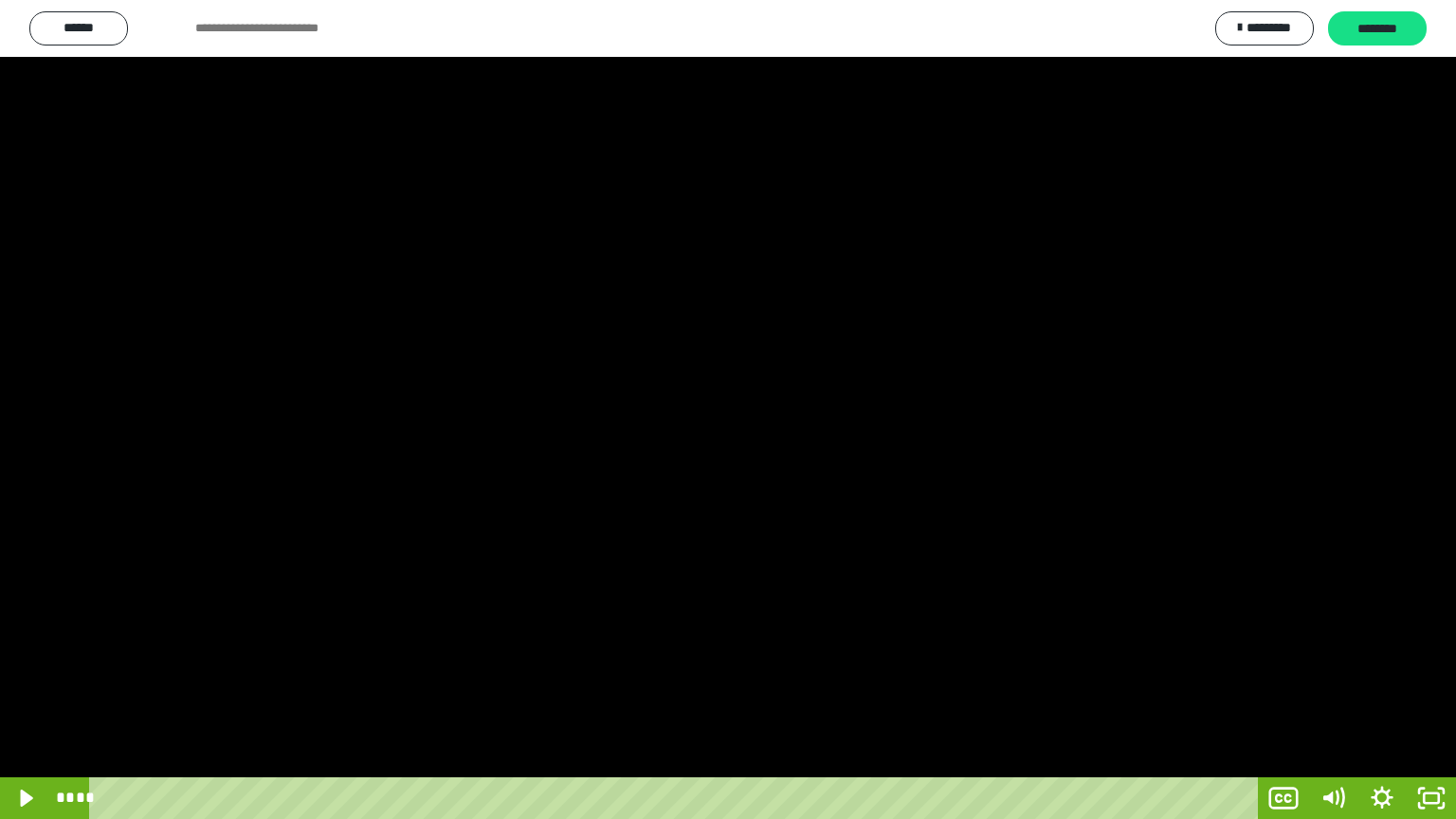 click at bounding box center (728, 410) 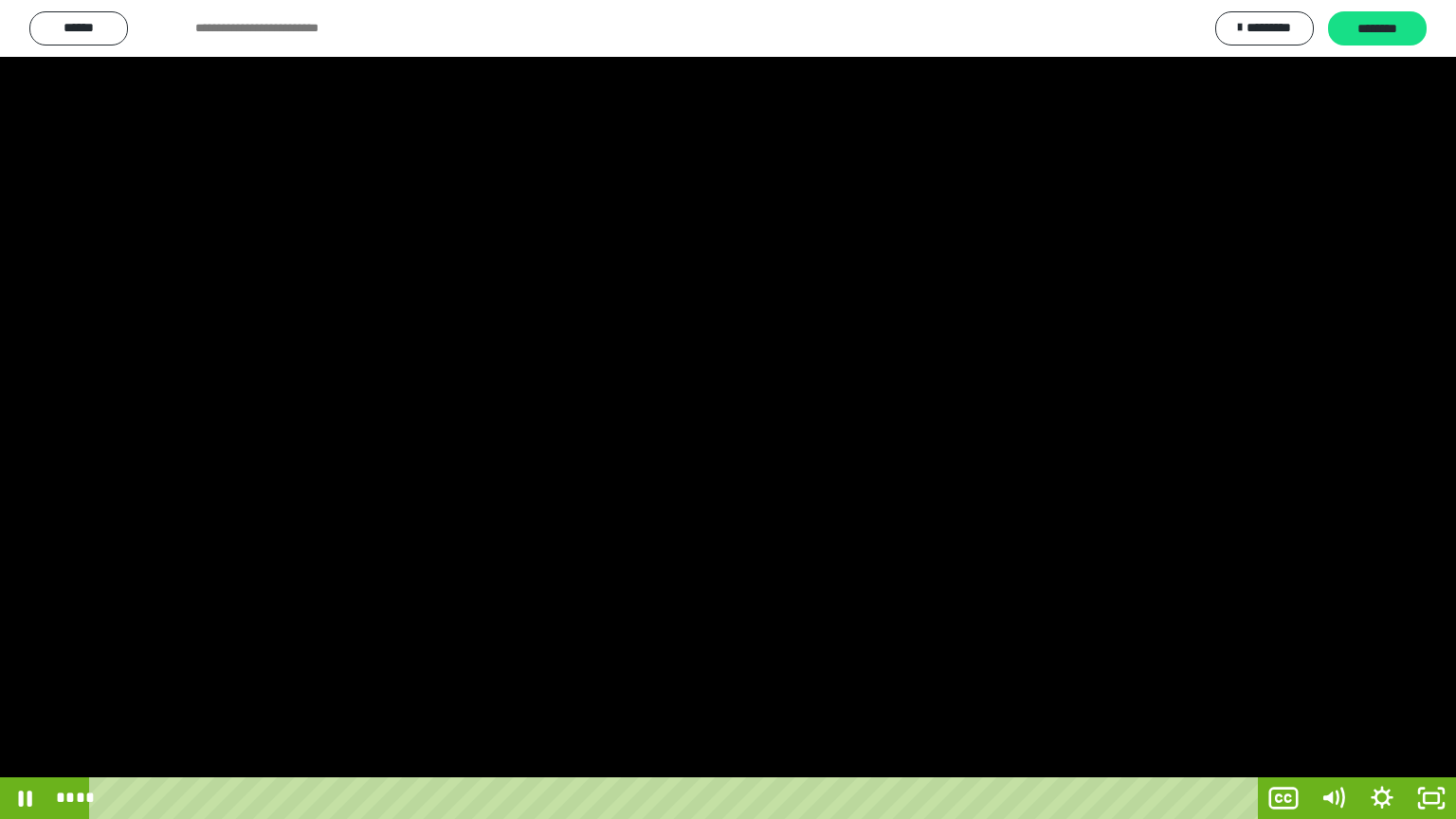 click at bounding box center (728, 410) 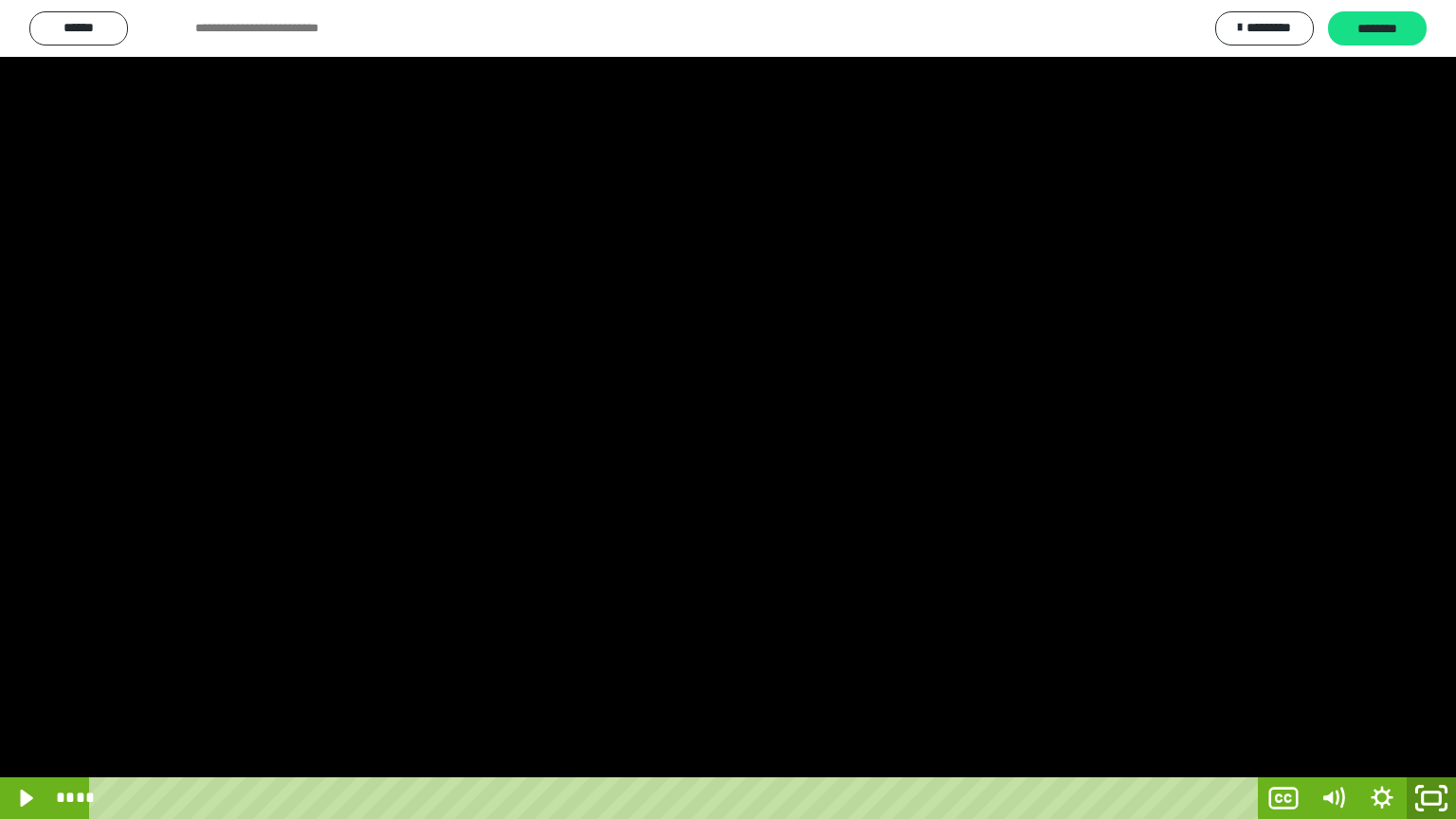 click 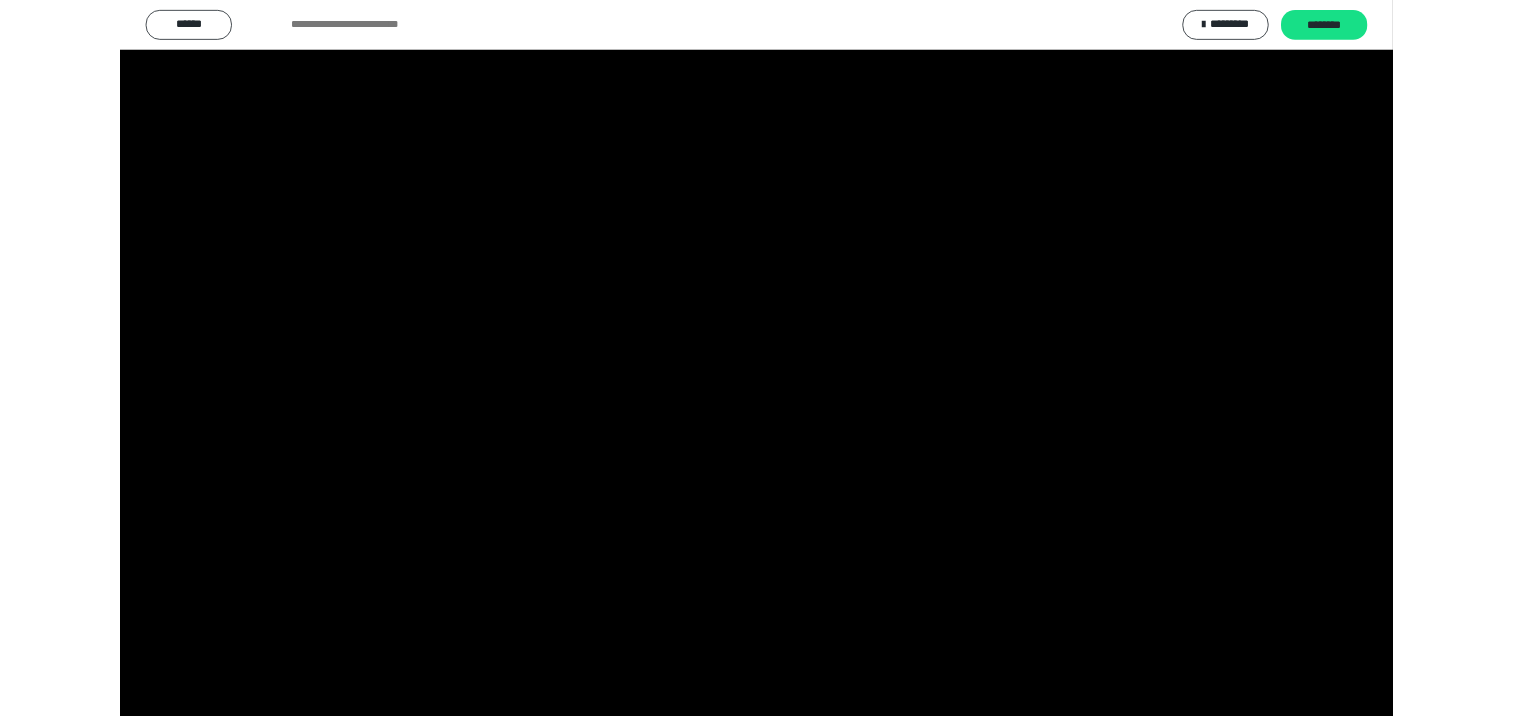 scroll, scrollTop: 326, scrollLeft: 0, axis: vertical 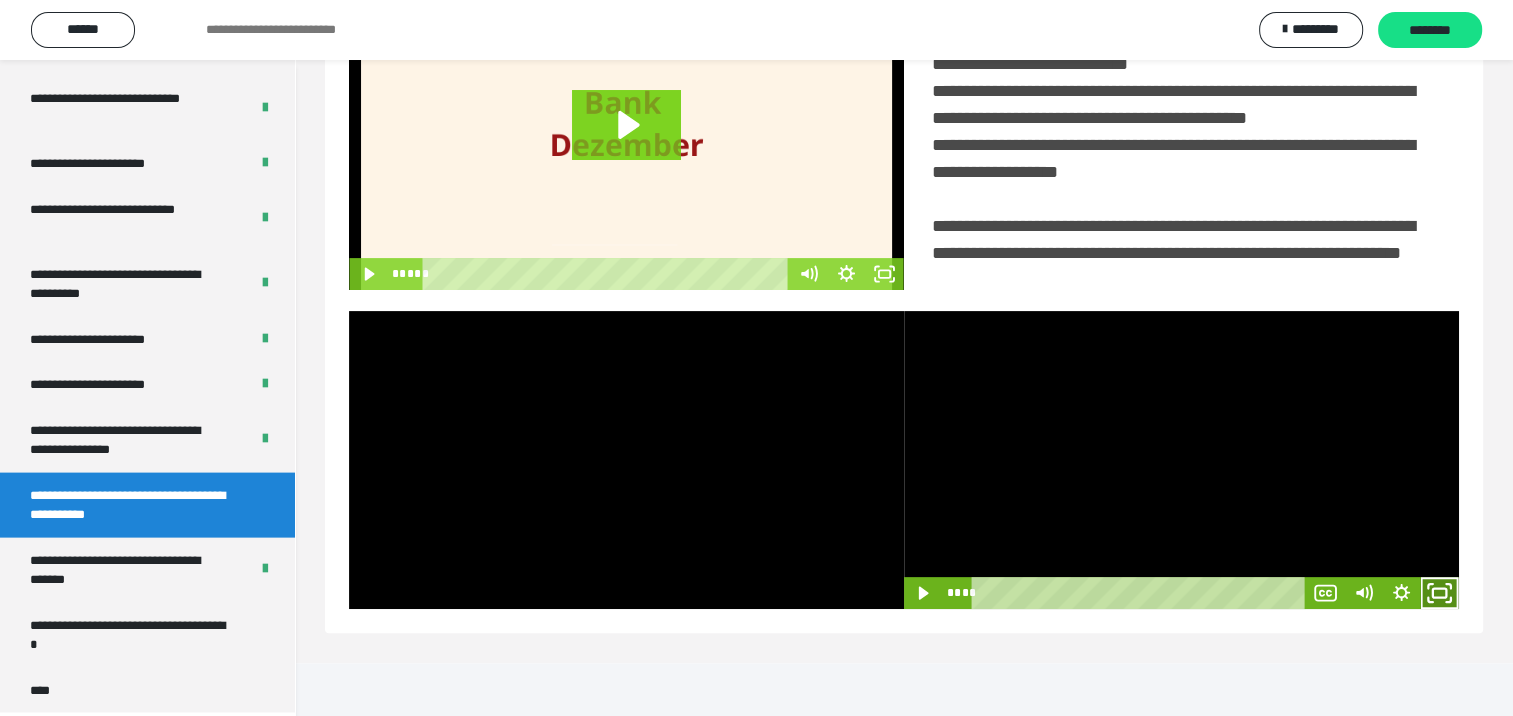 click 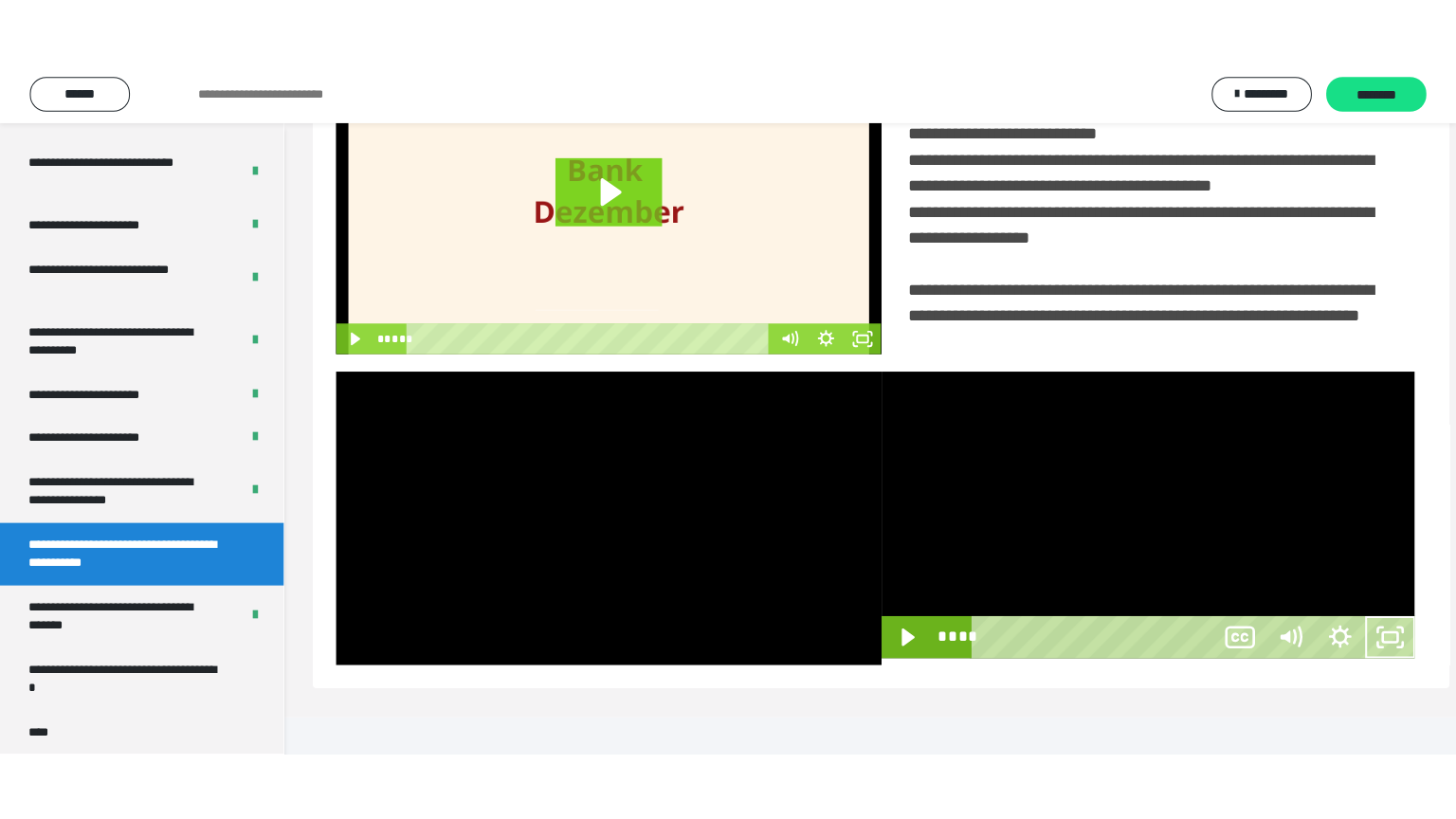scroll, scrollTop: 317, scrollLeft: 0, axis: vertical 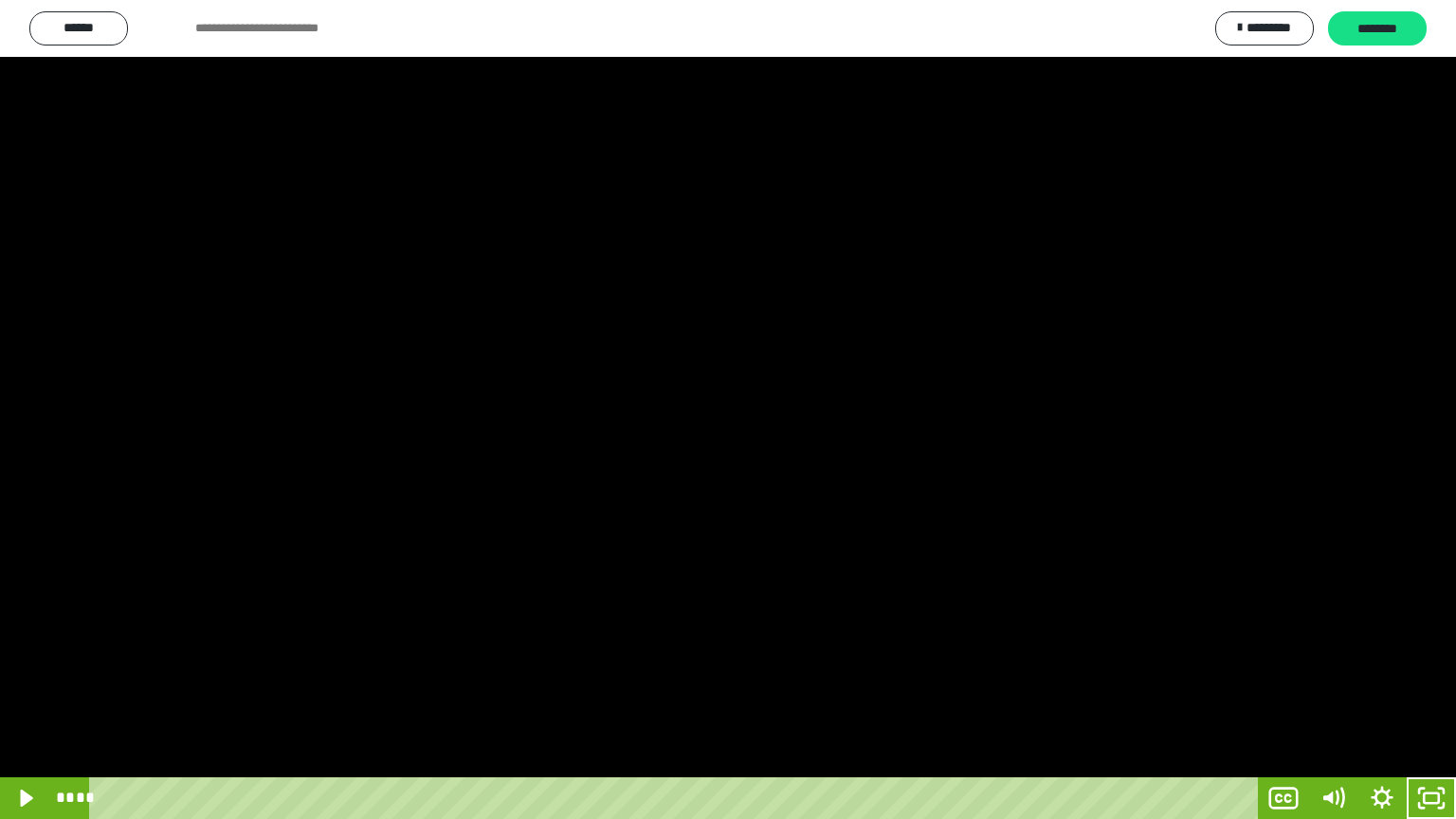 click at bounding box center (728, 410) 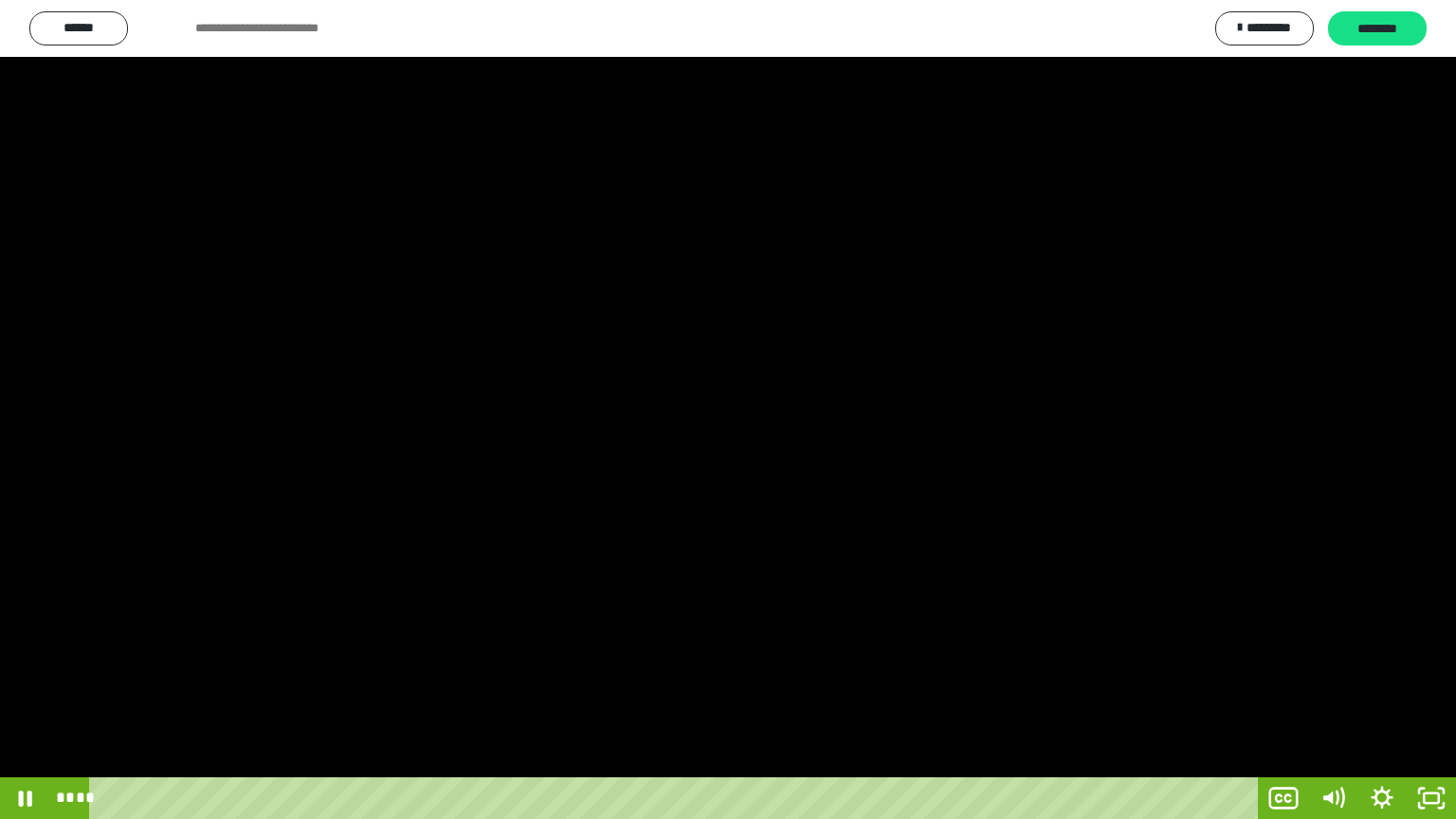 click at bounding box center (728, 410) 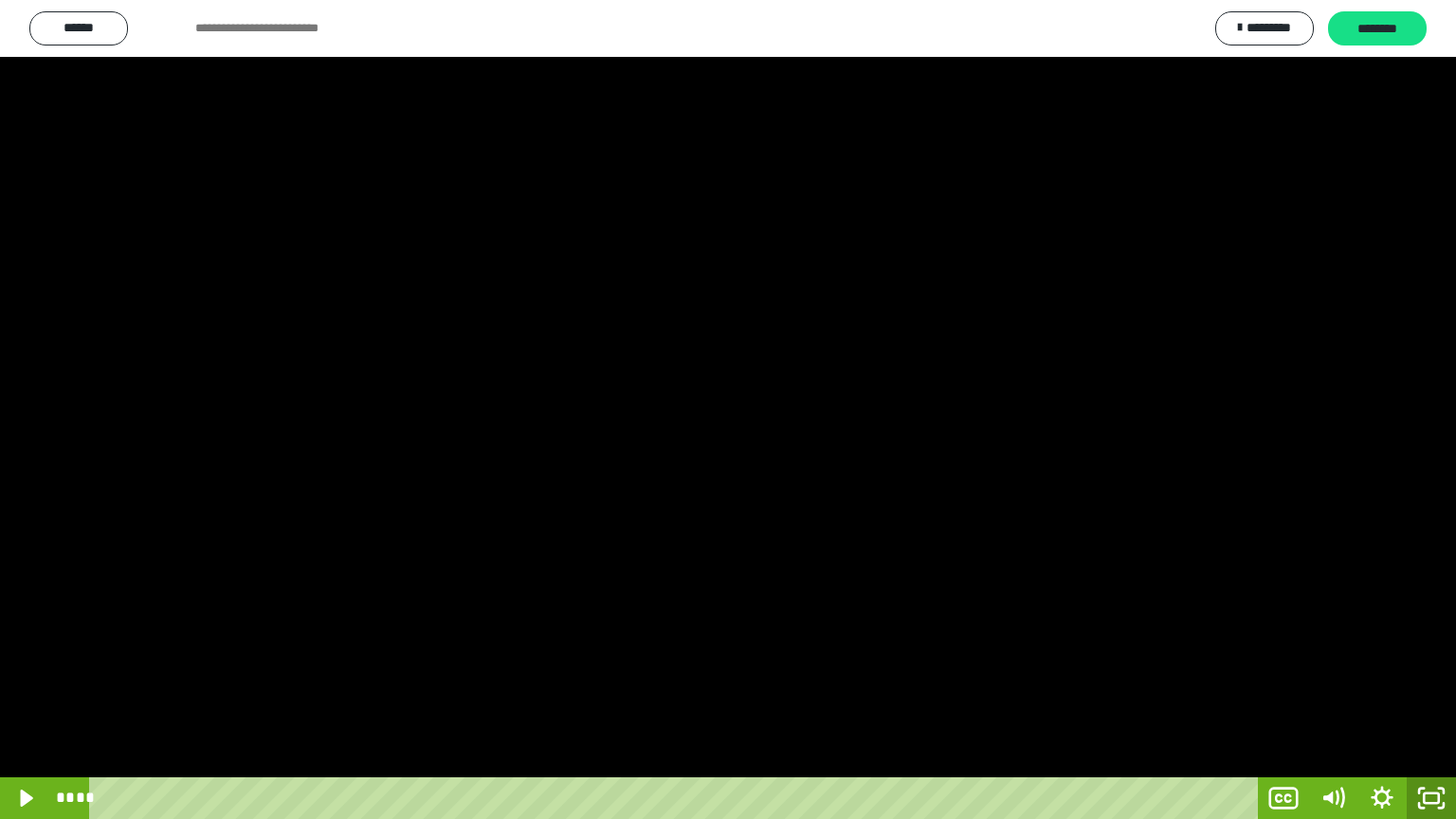 click 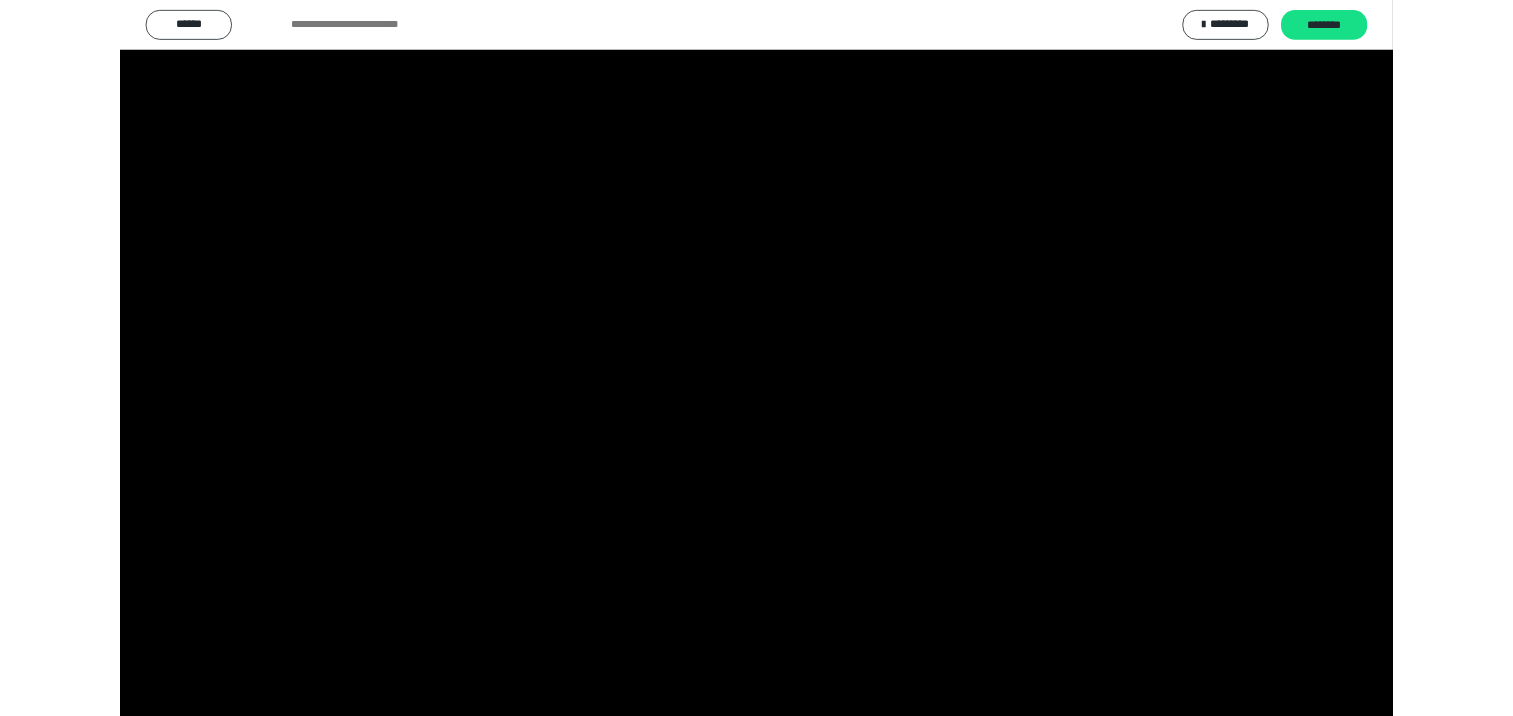scroll, scrollTop: 326, scrollLeft: 0, axis: vertical 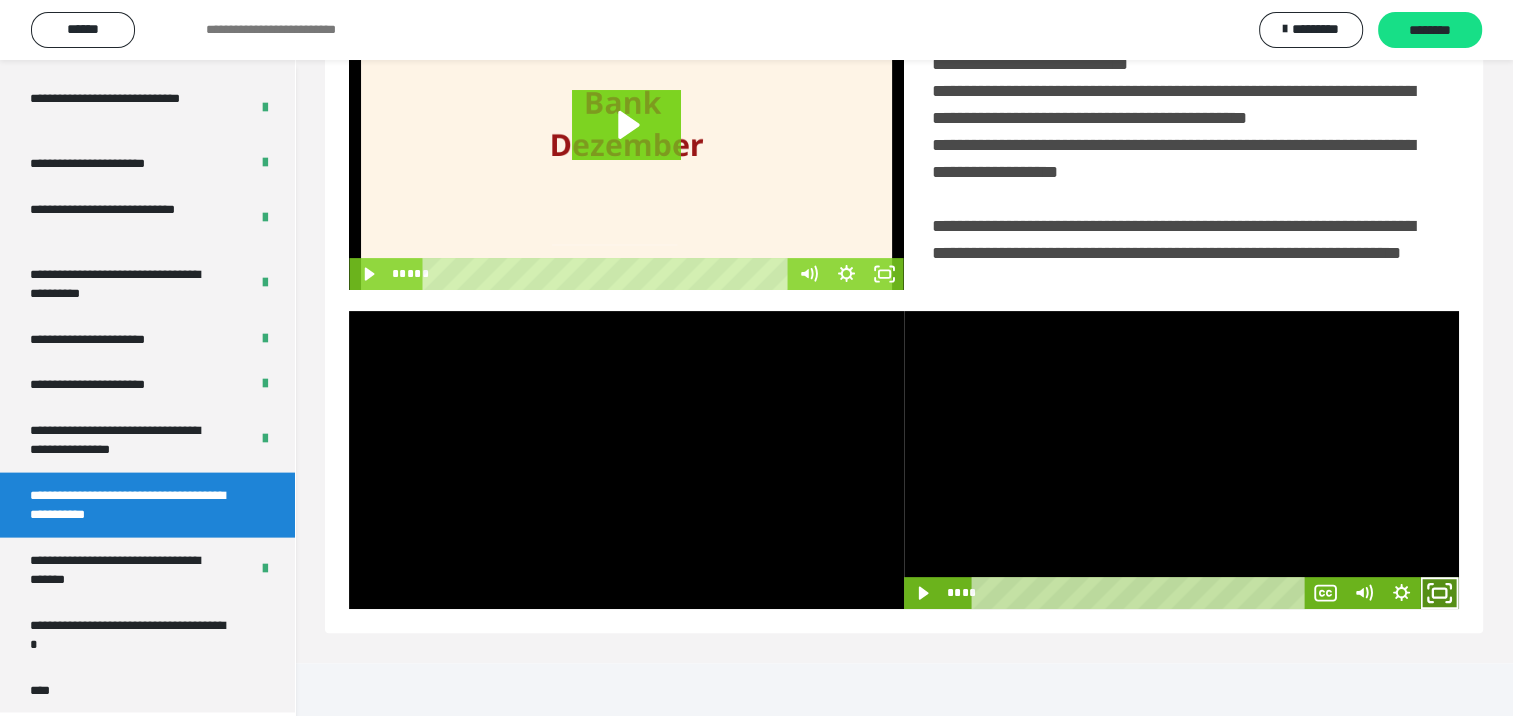 click 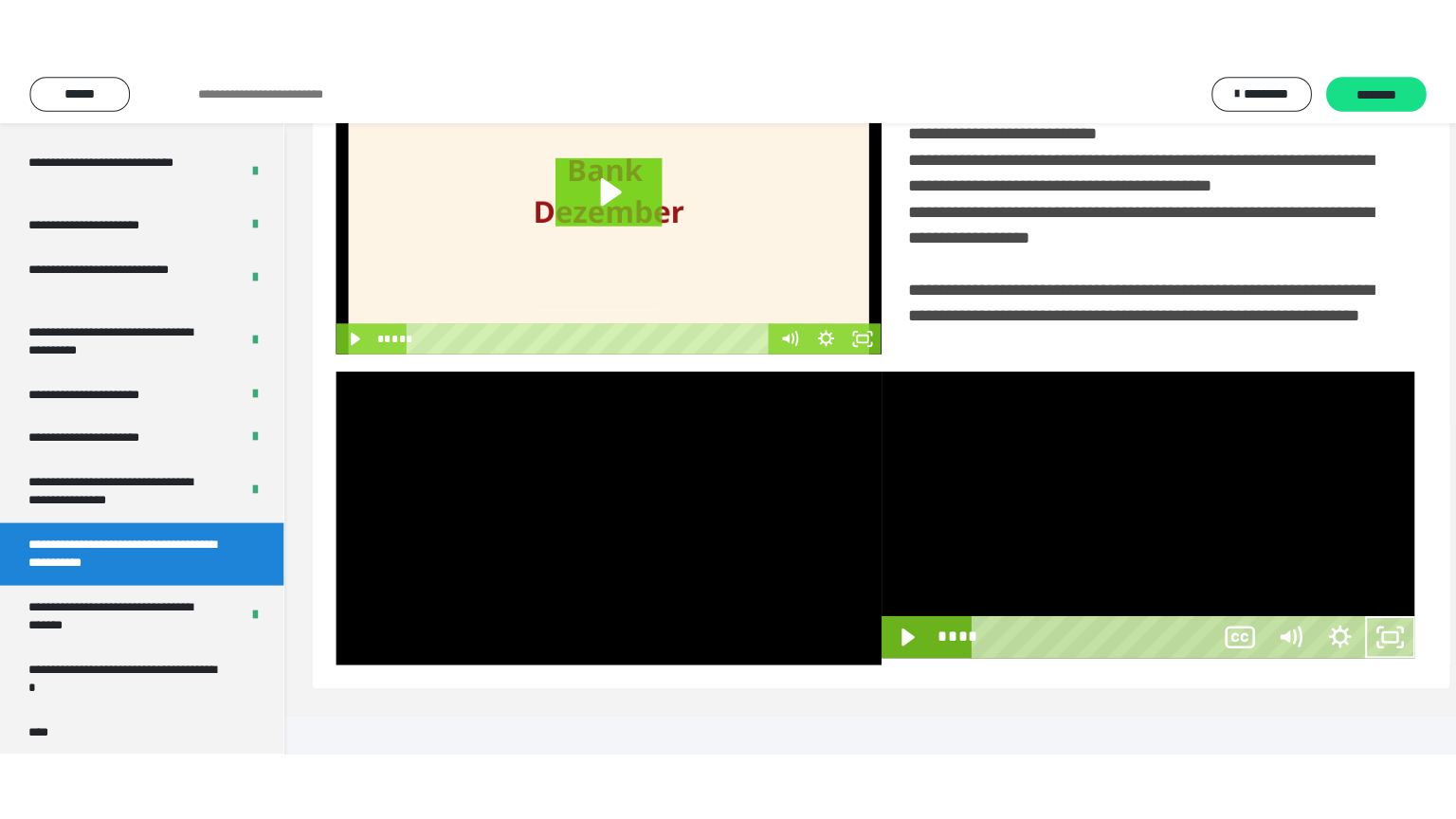 scroll, scrollTop: 317, scrollLeft: 0, axis: vertical 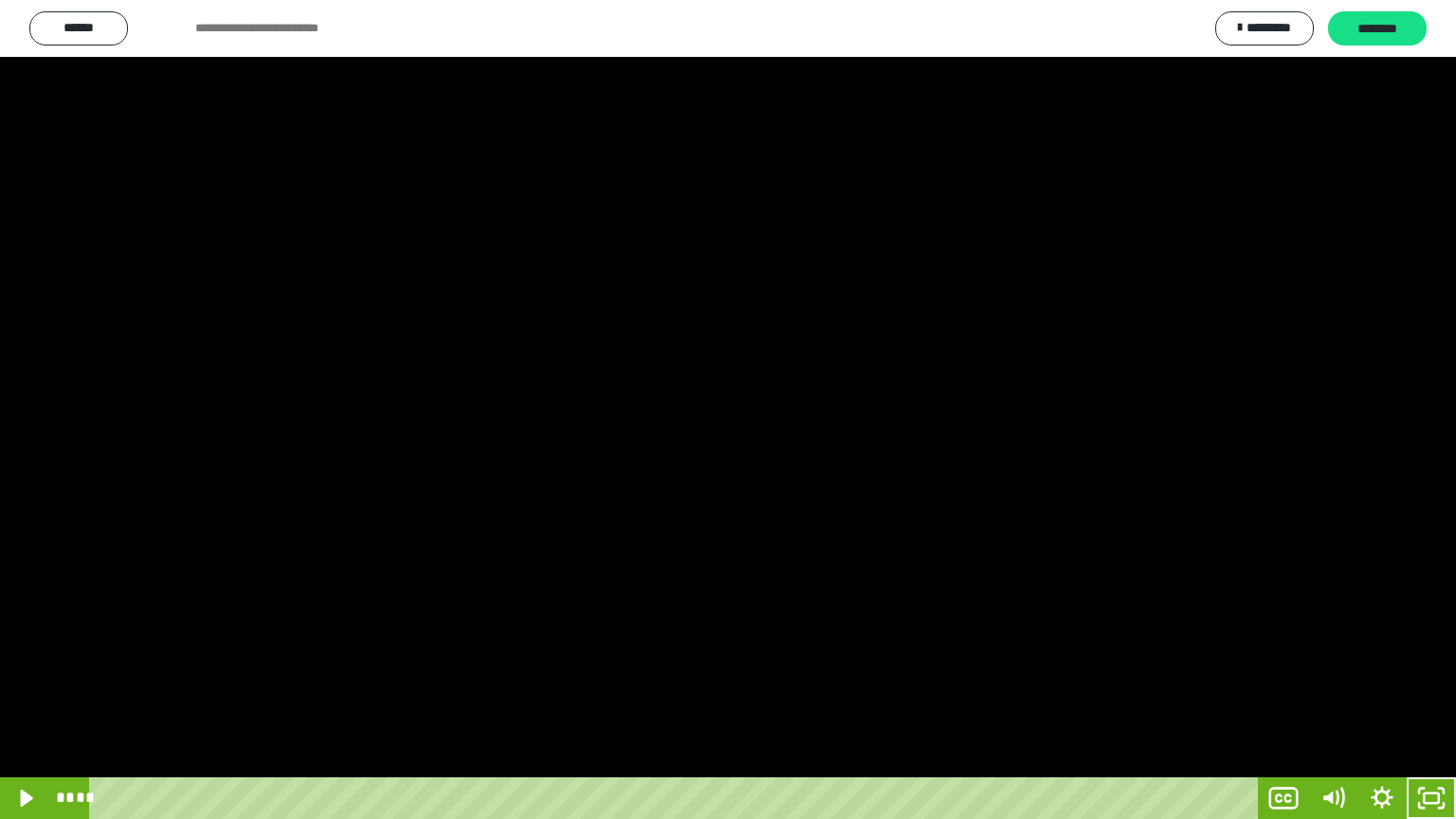 click at bounding box center [728, 410] 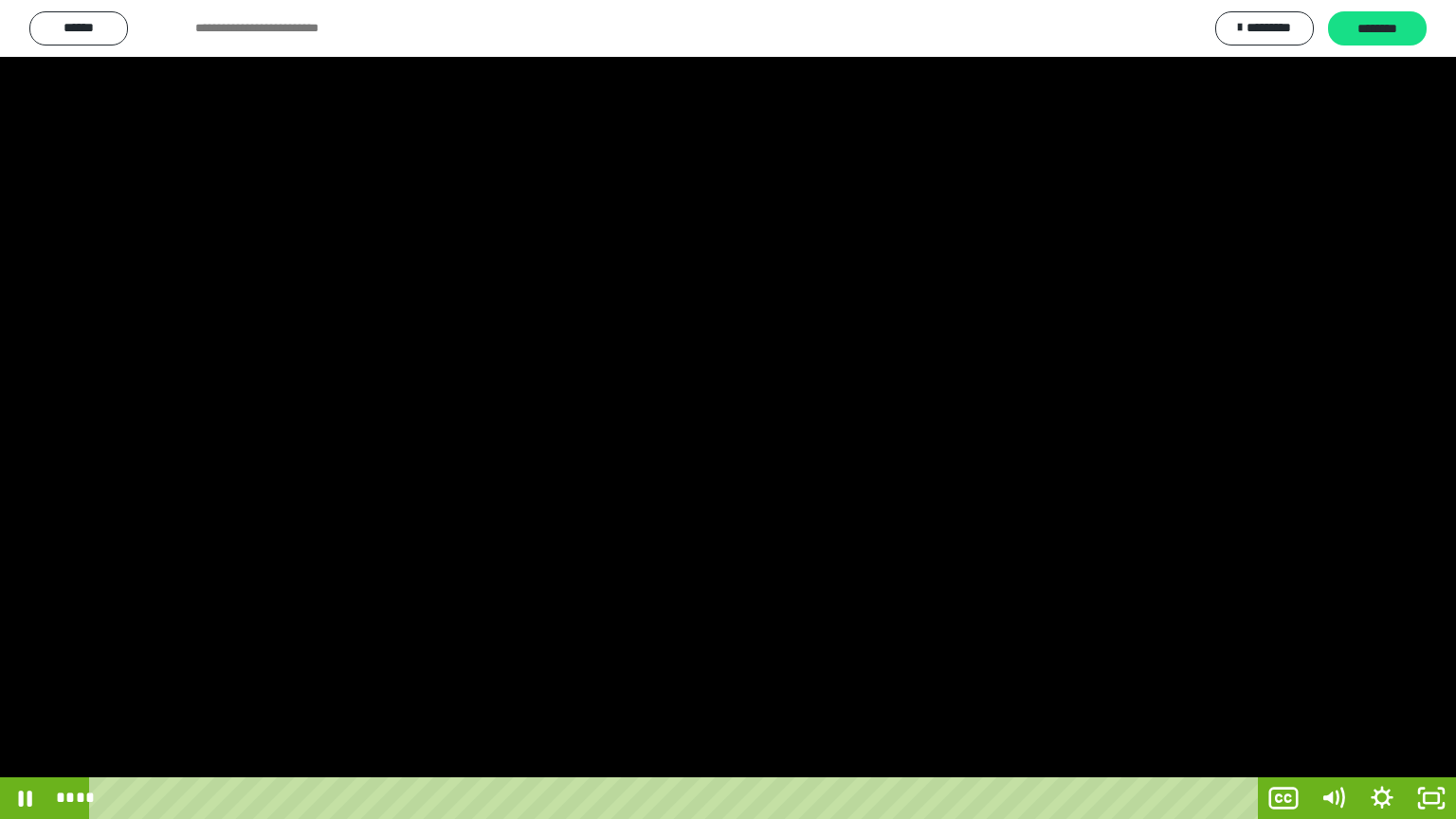 click at bounding box center [728, 410] 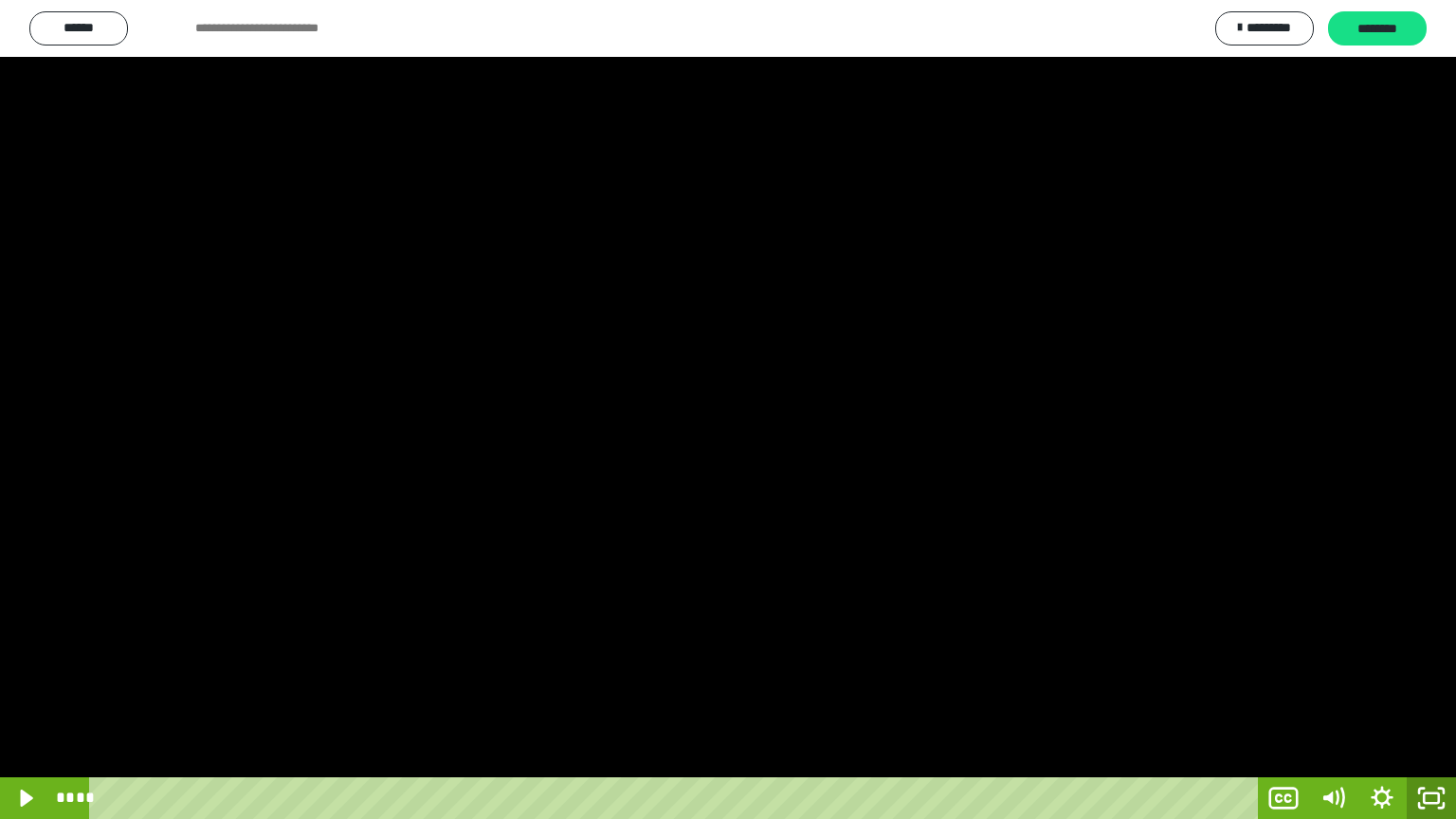 click 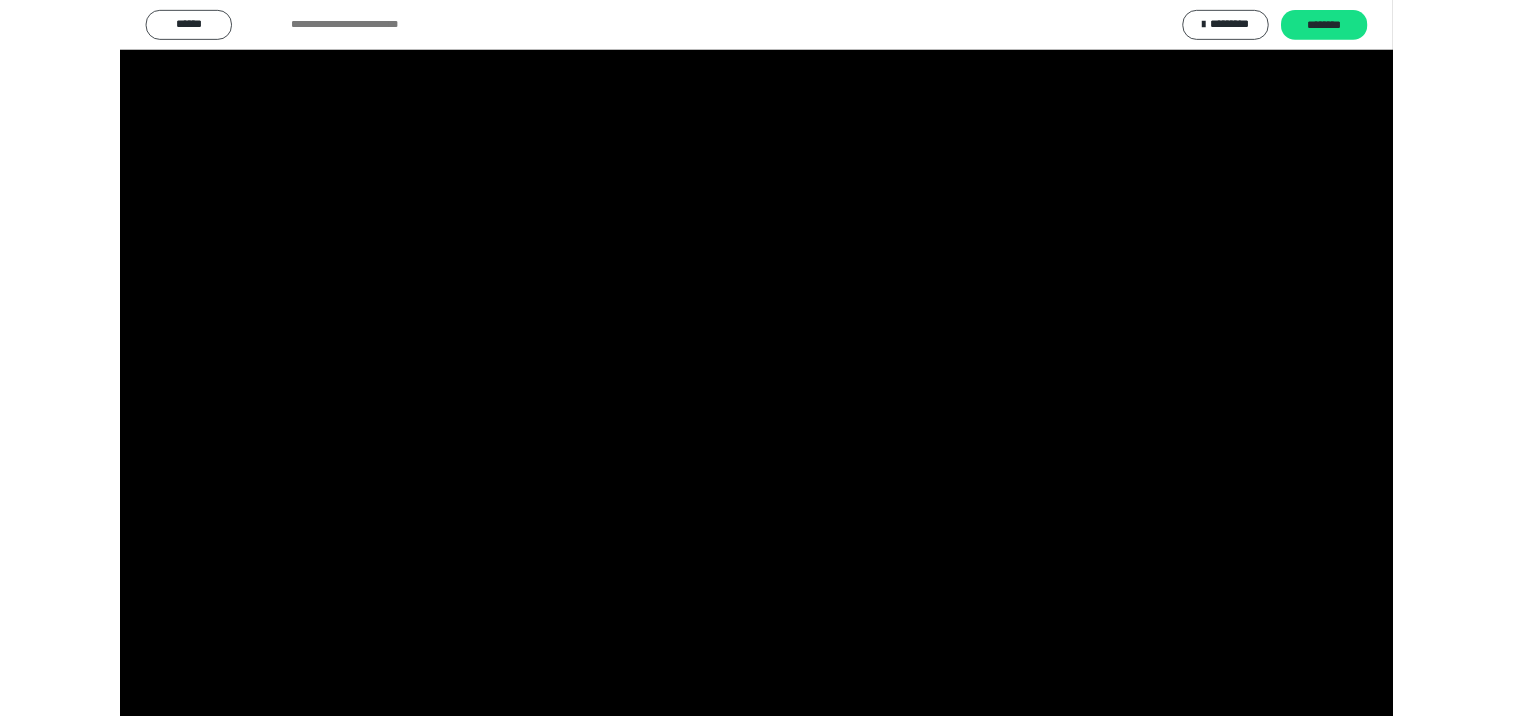 scroll, scrollTop: 326, scrollLeft: 0, axis: vertical 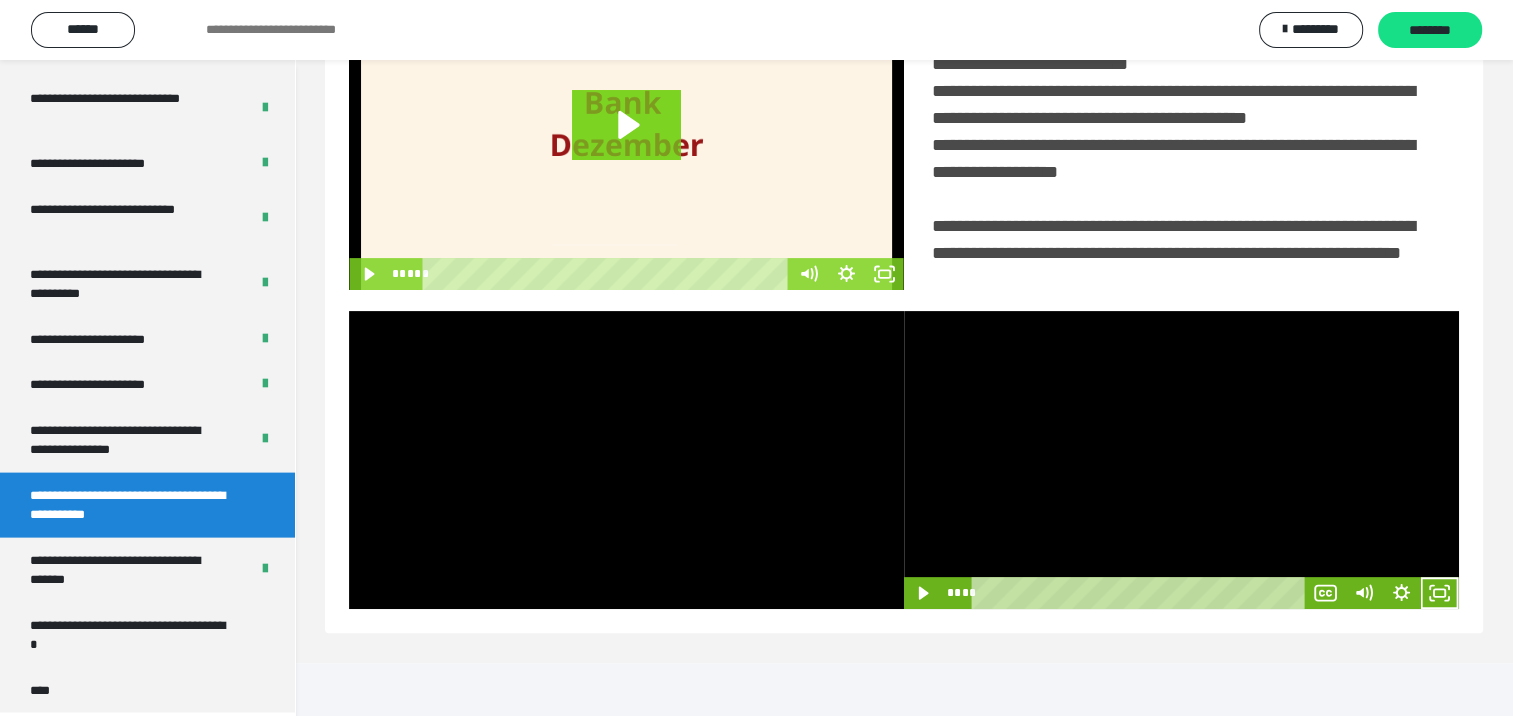 click at bounding box center [1181, 460] 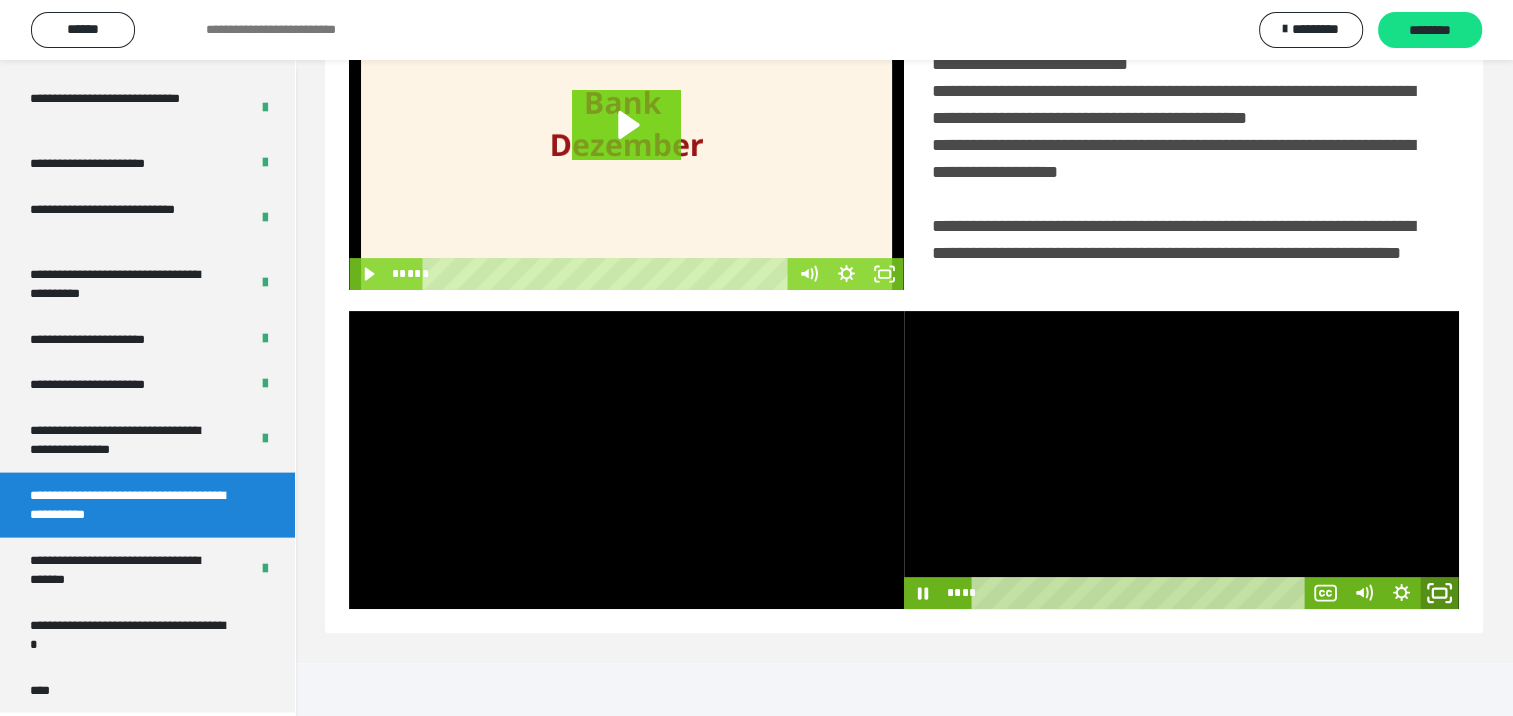 click 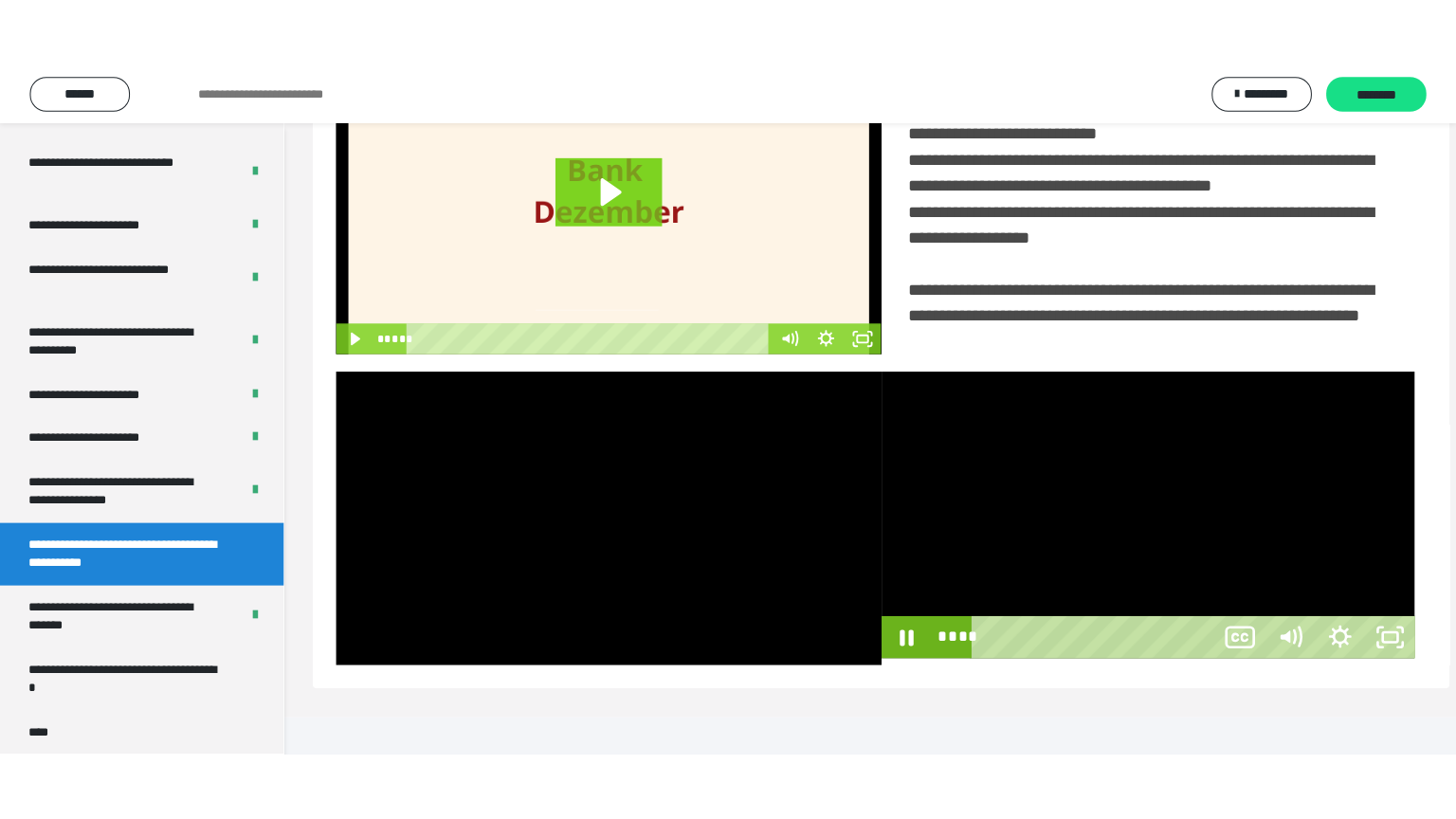 scroll, scrollTop: 317, scrollLeft: 0, axis: vertical 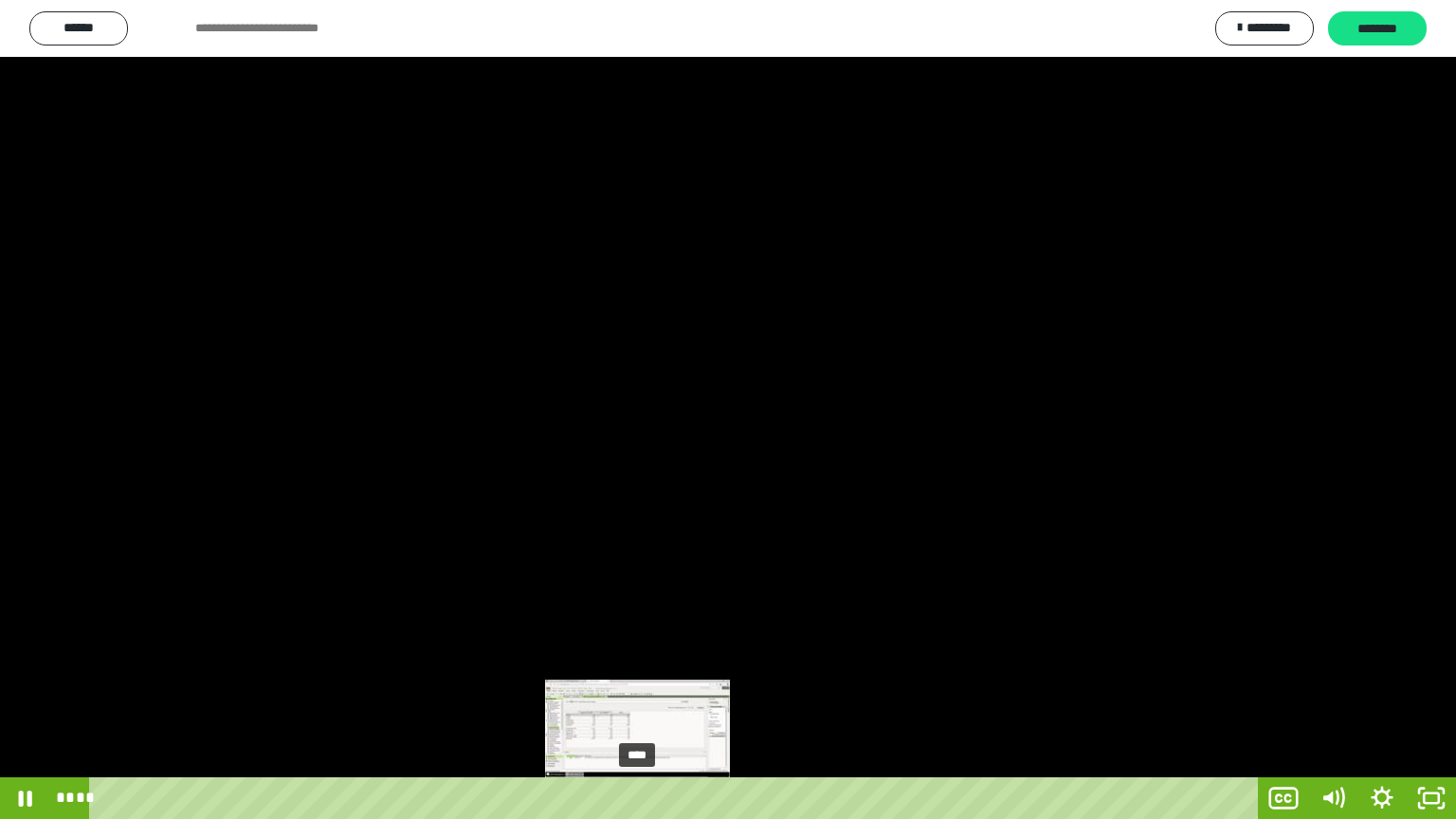 click on "****" at bounding box center [677, 798] 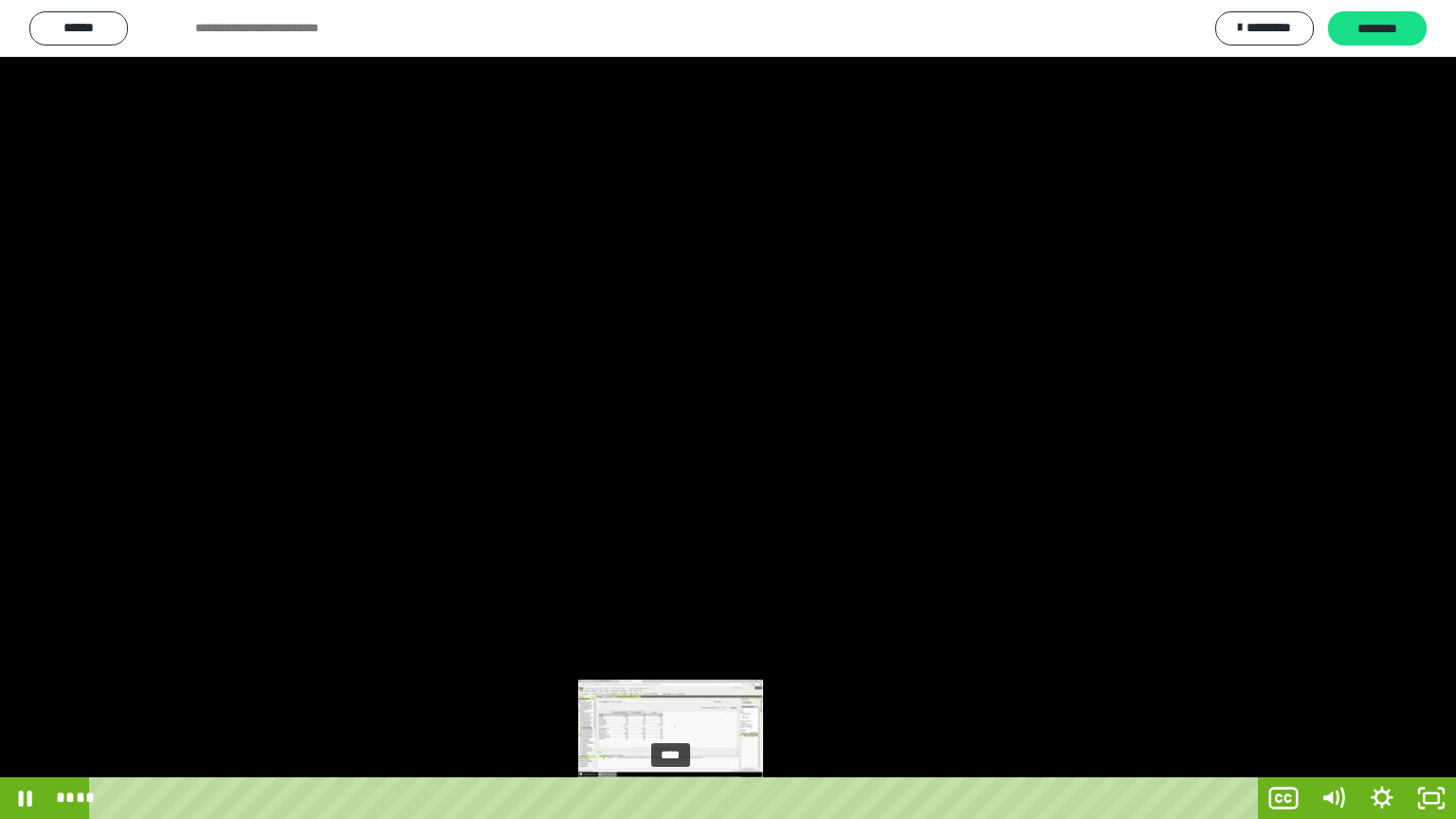 click on "****" at bounding box center (677, 798) 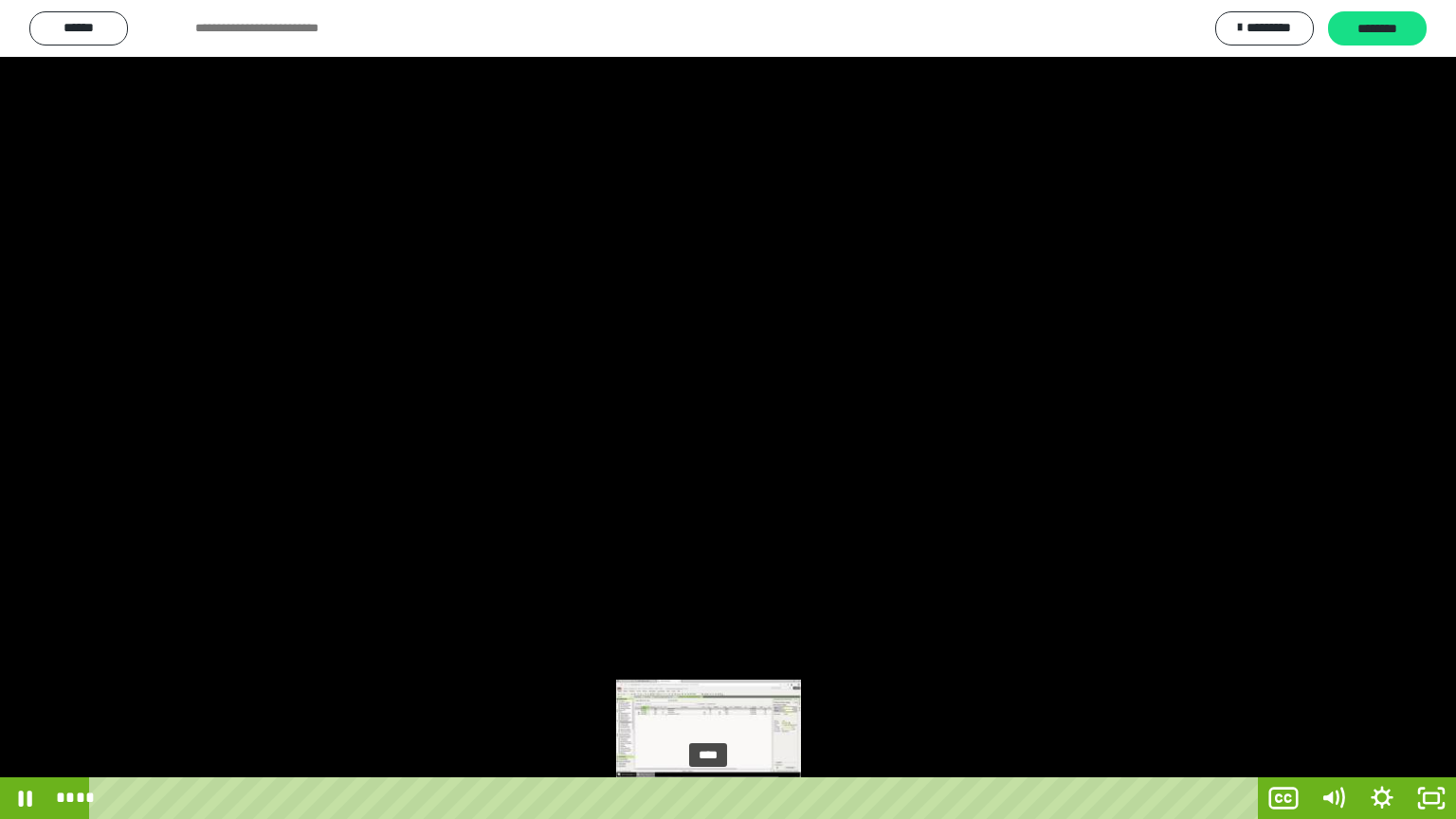 click on "****" at bounding box center [677, 798] 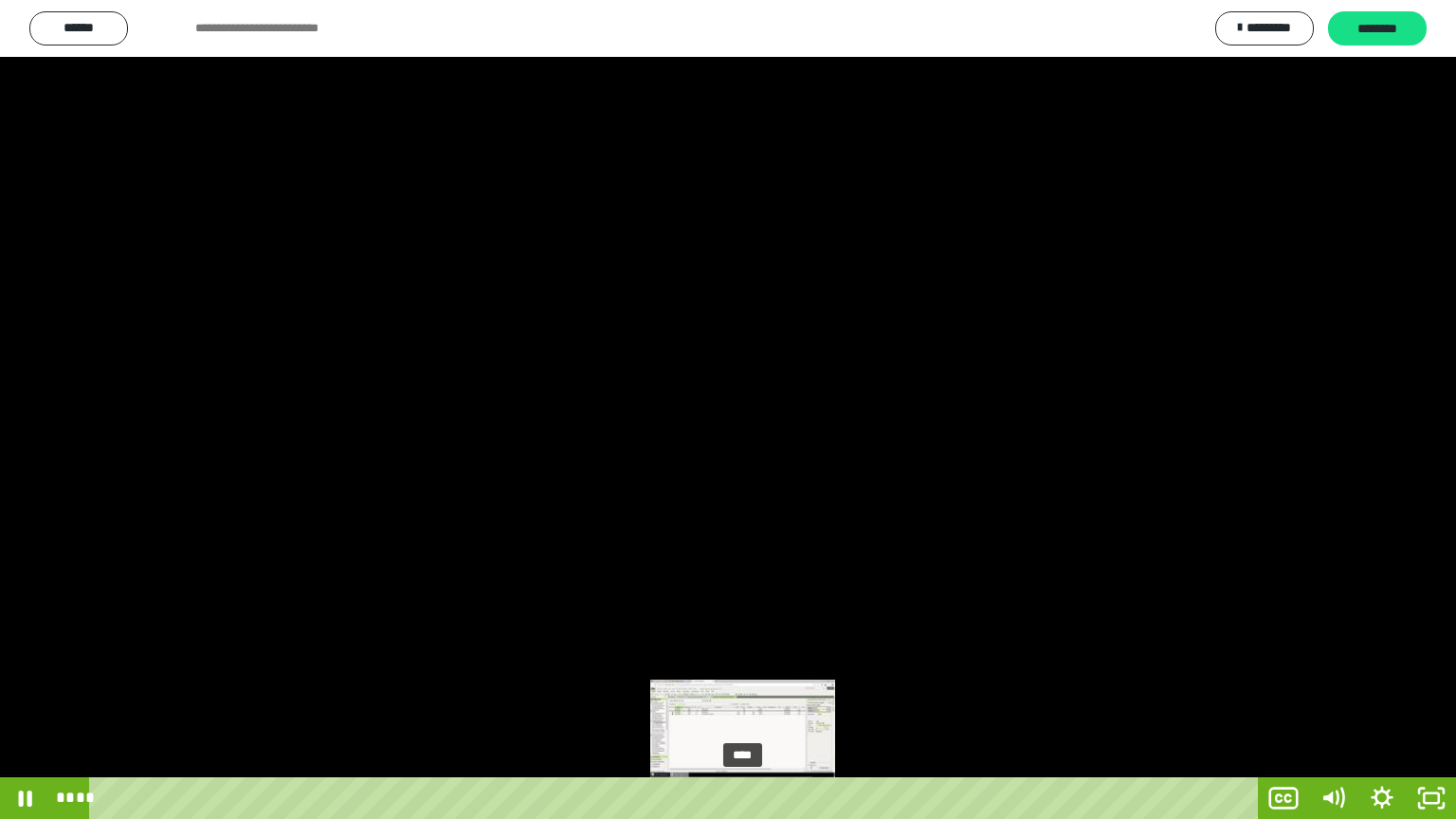 click on "****" at bounding box center (677, 798) 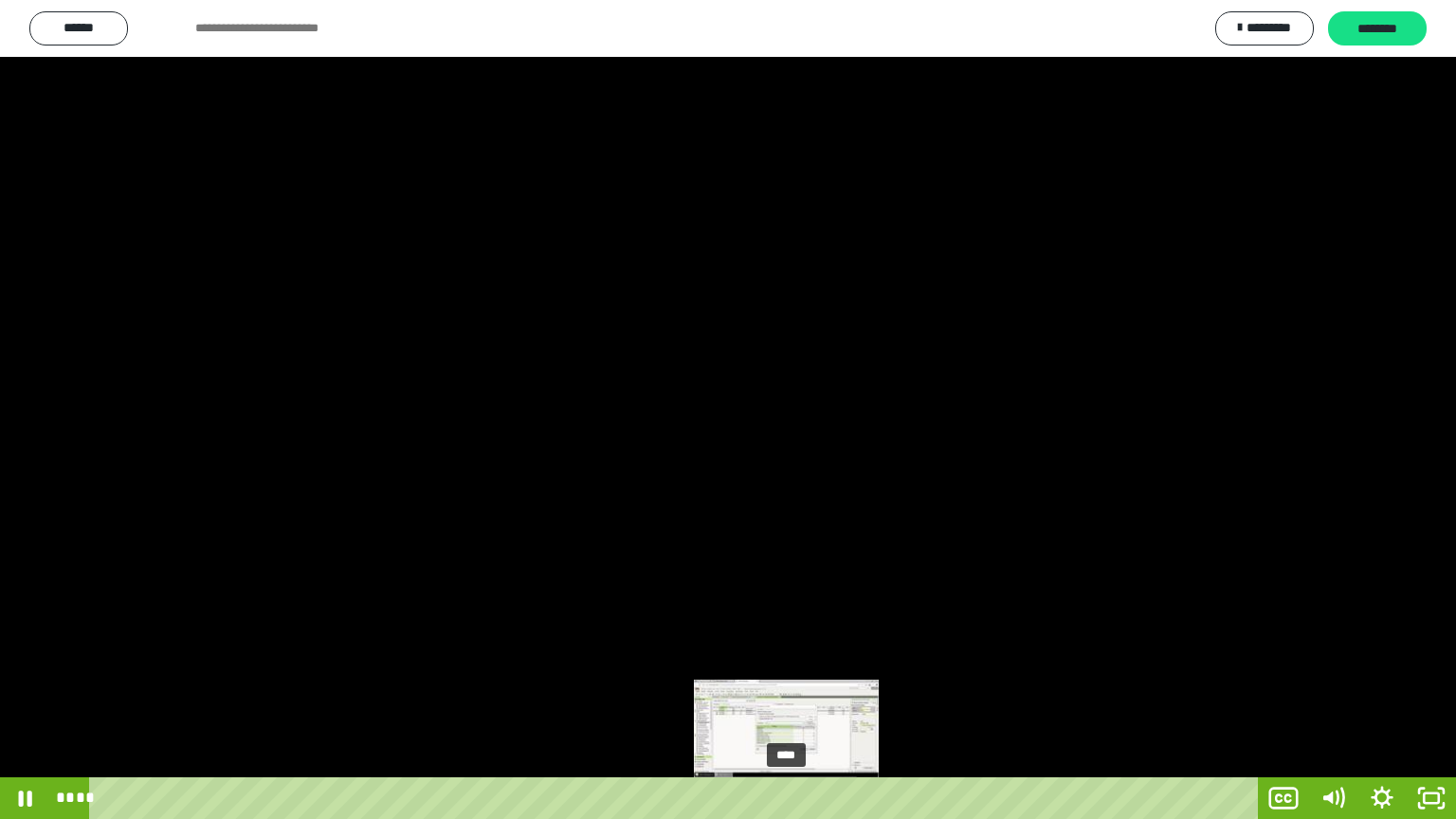 click on "****" at bounding box center (677, 798) 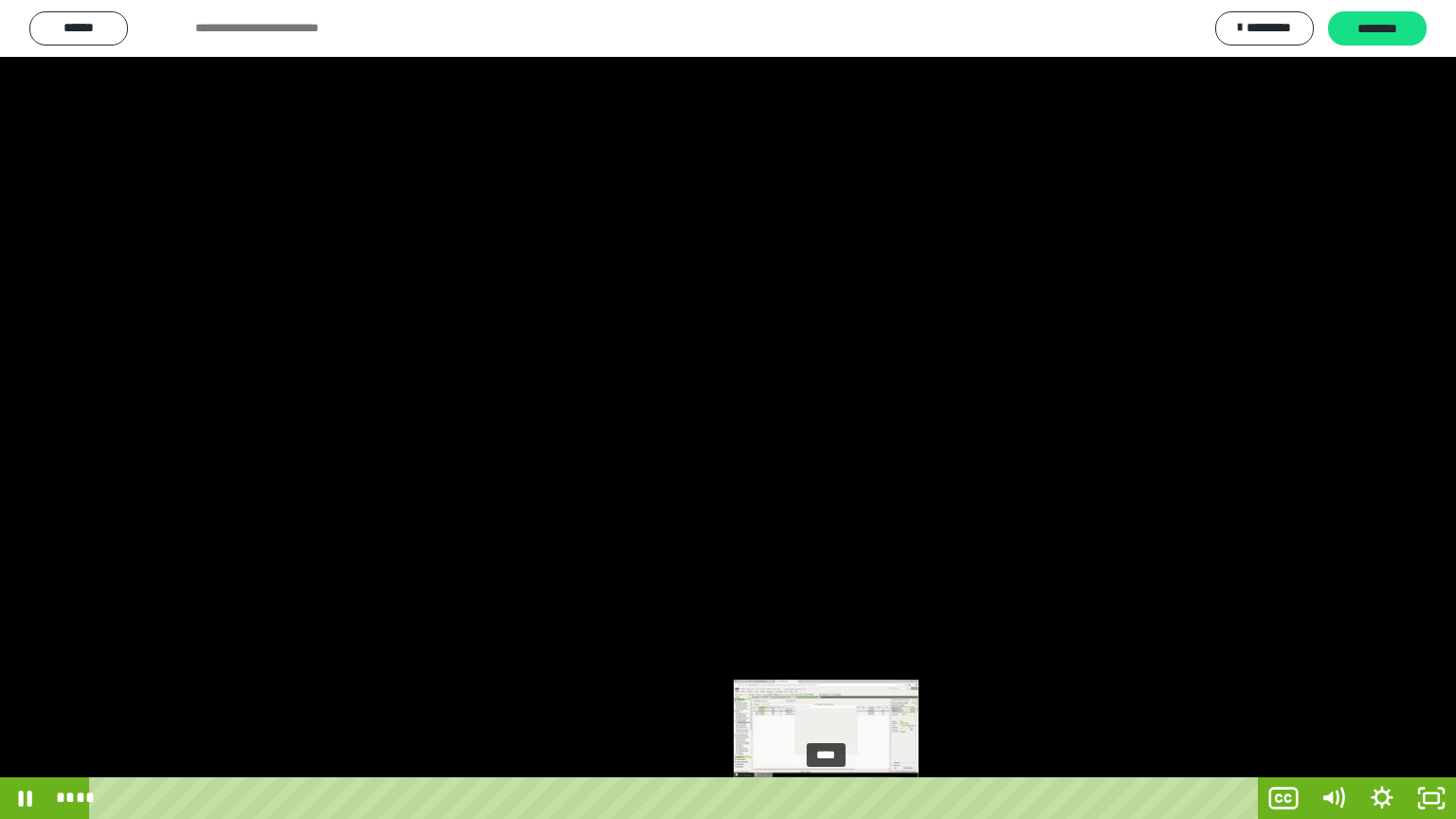 click on "****" at bounding box center [677, 798] 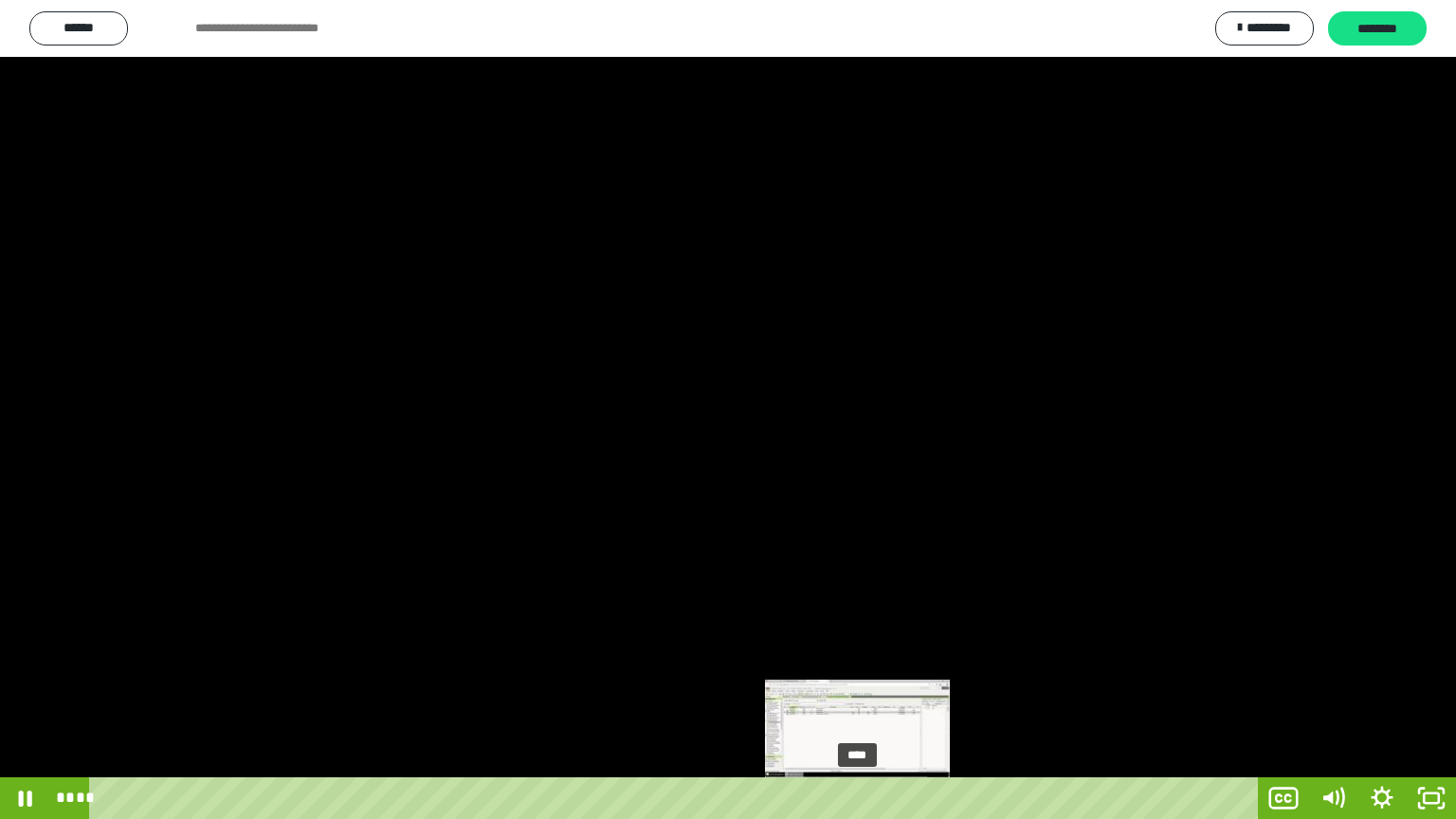 click on "****" at bounding box center (677, 798) 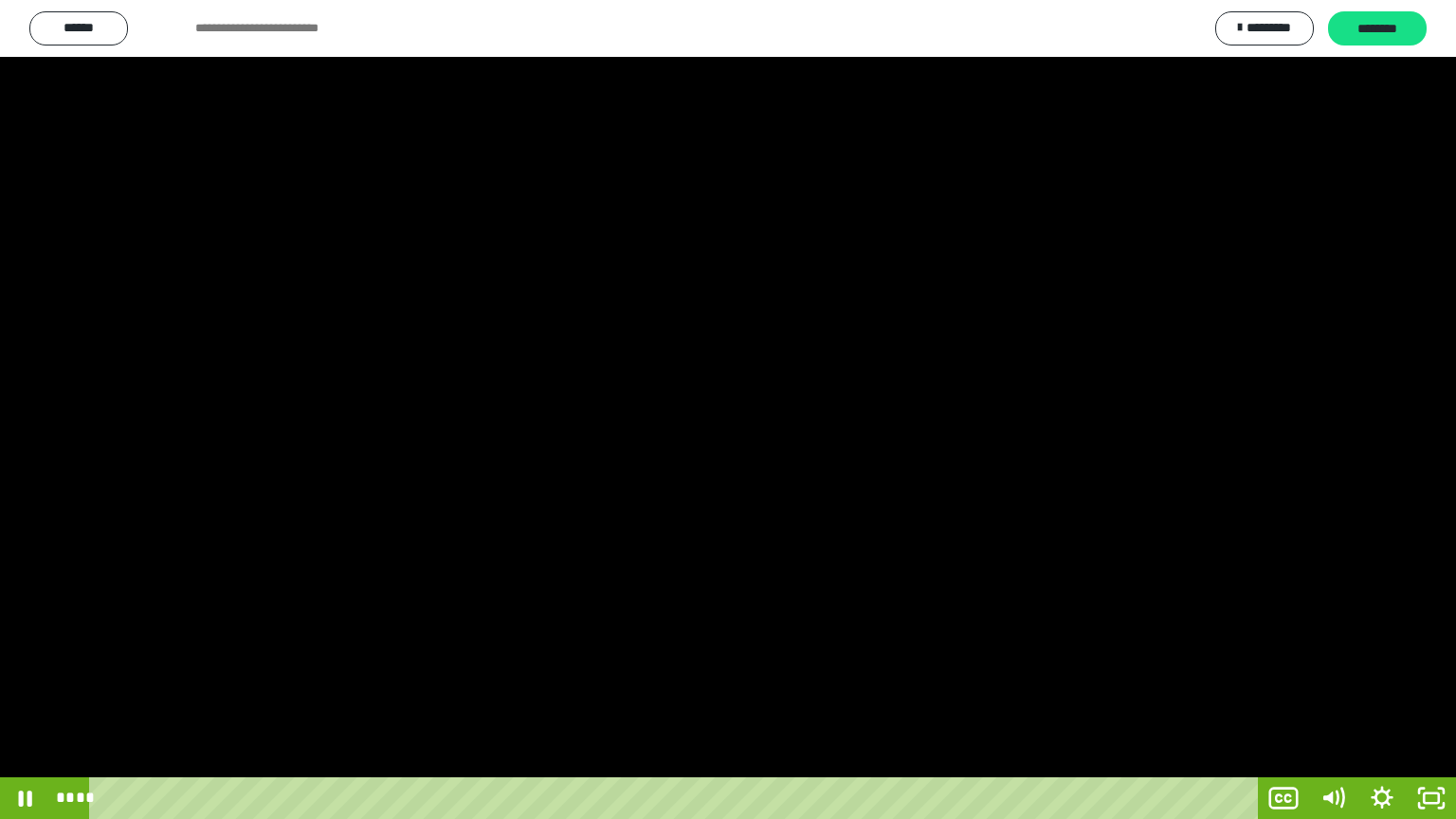 click at bounding box center (728, 410) 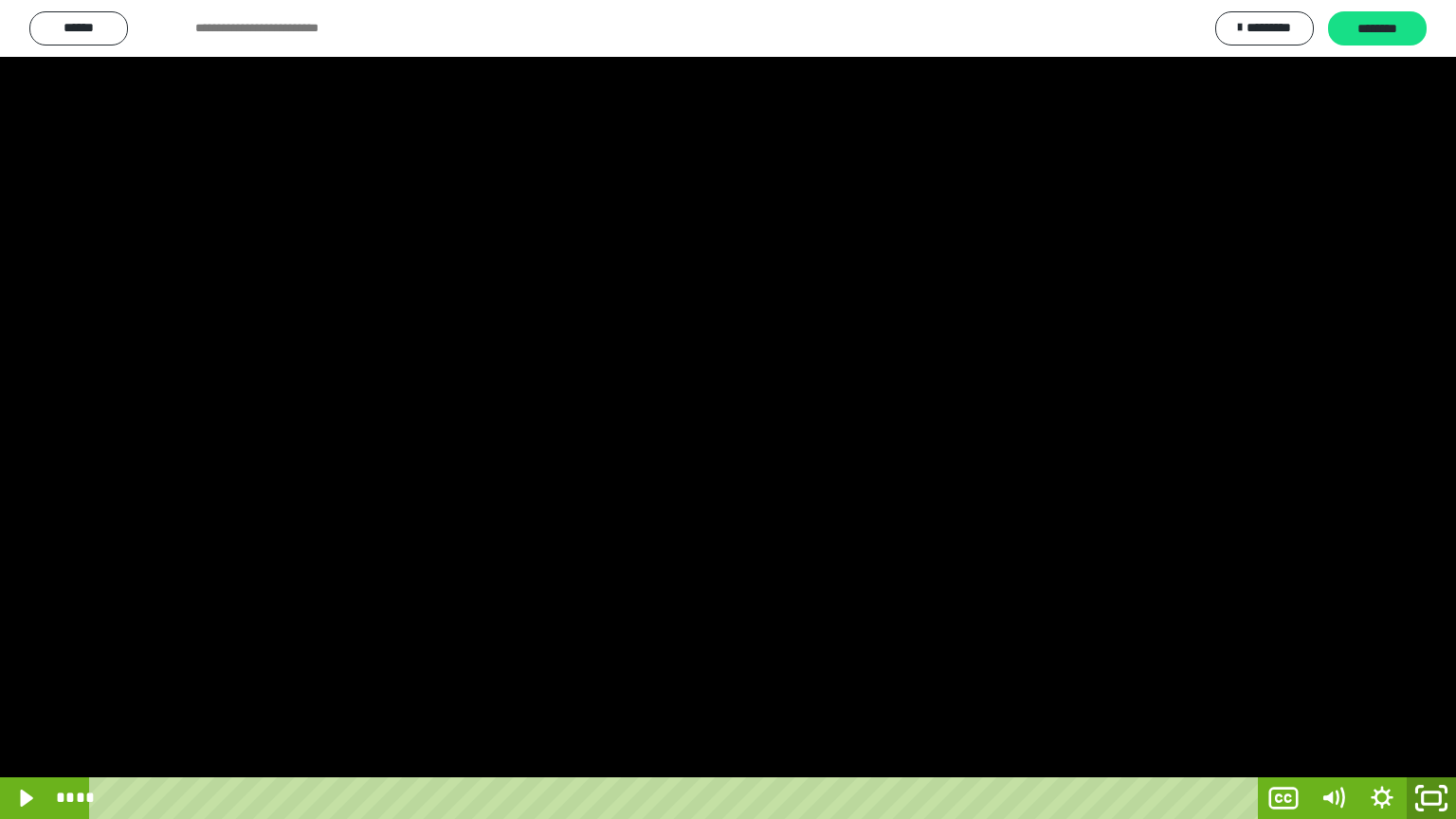 click 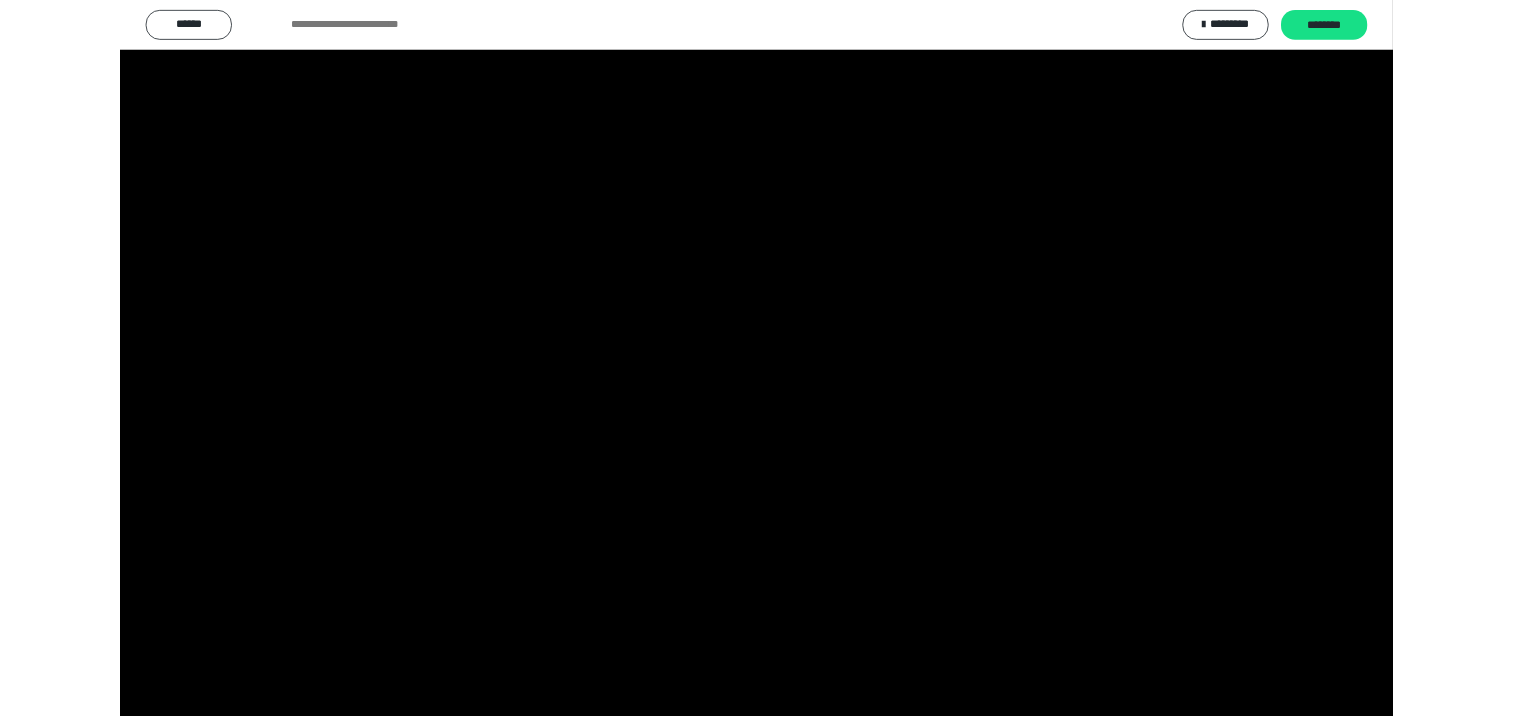 scroll, scrollTop: 326, scrollLeft: 0, axis: vertical 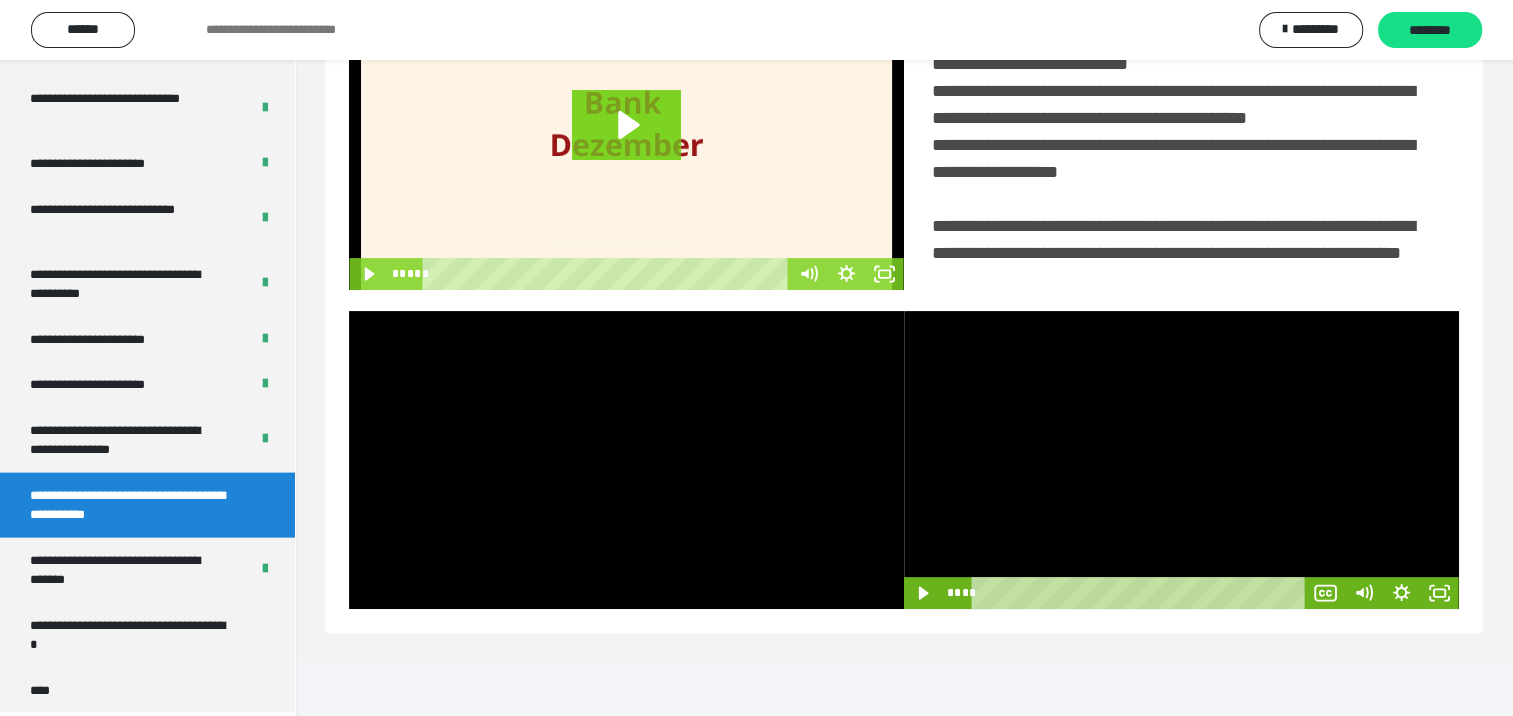 click at bounding box center (1181, 460) 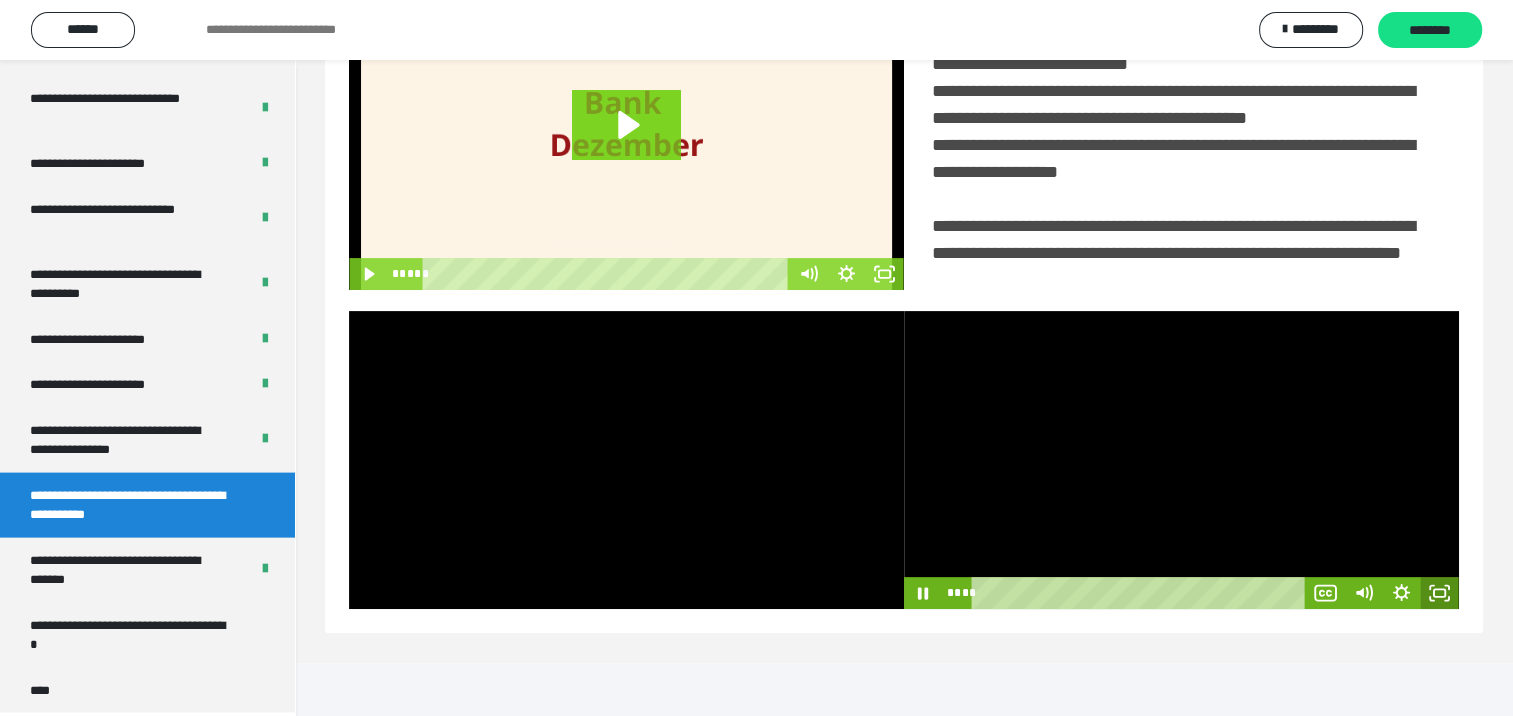 click 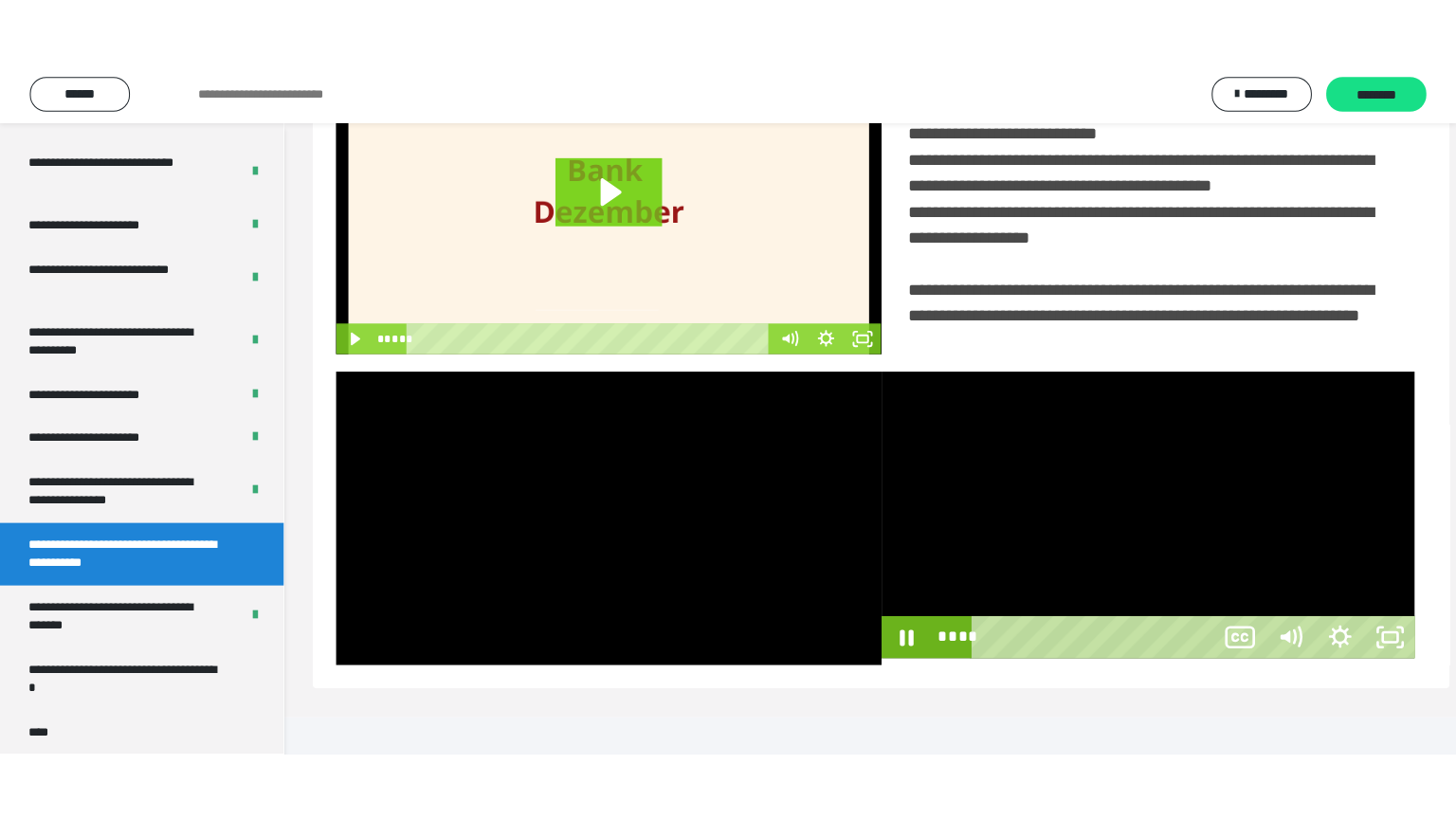 scroll, scrollTop: 317, scrollLeft: 0, axis: vertical 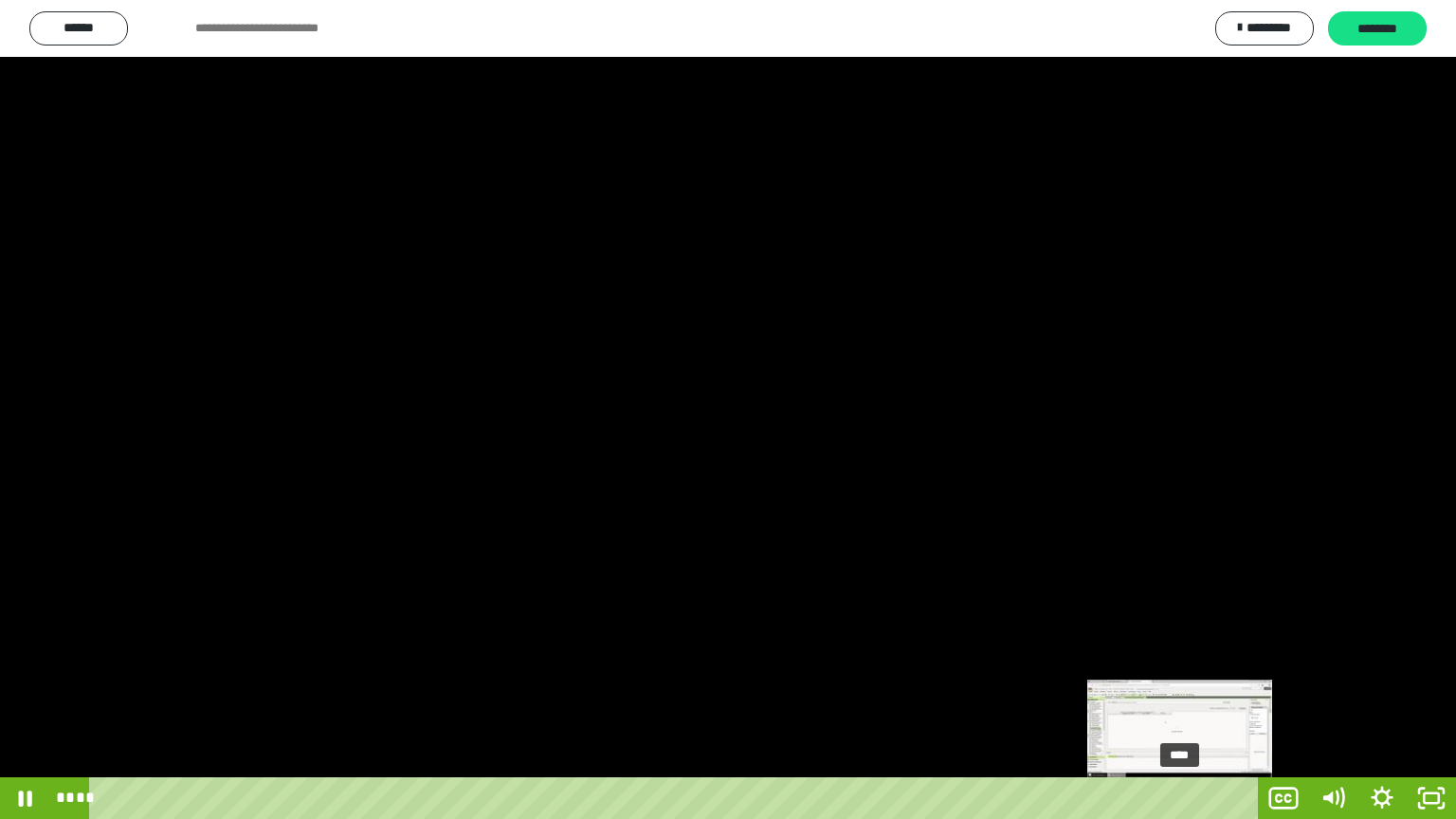 click on "****" at bounding box center [677, 798] 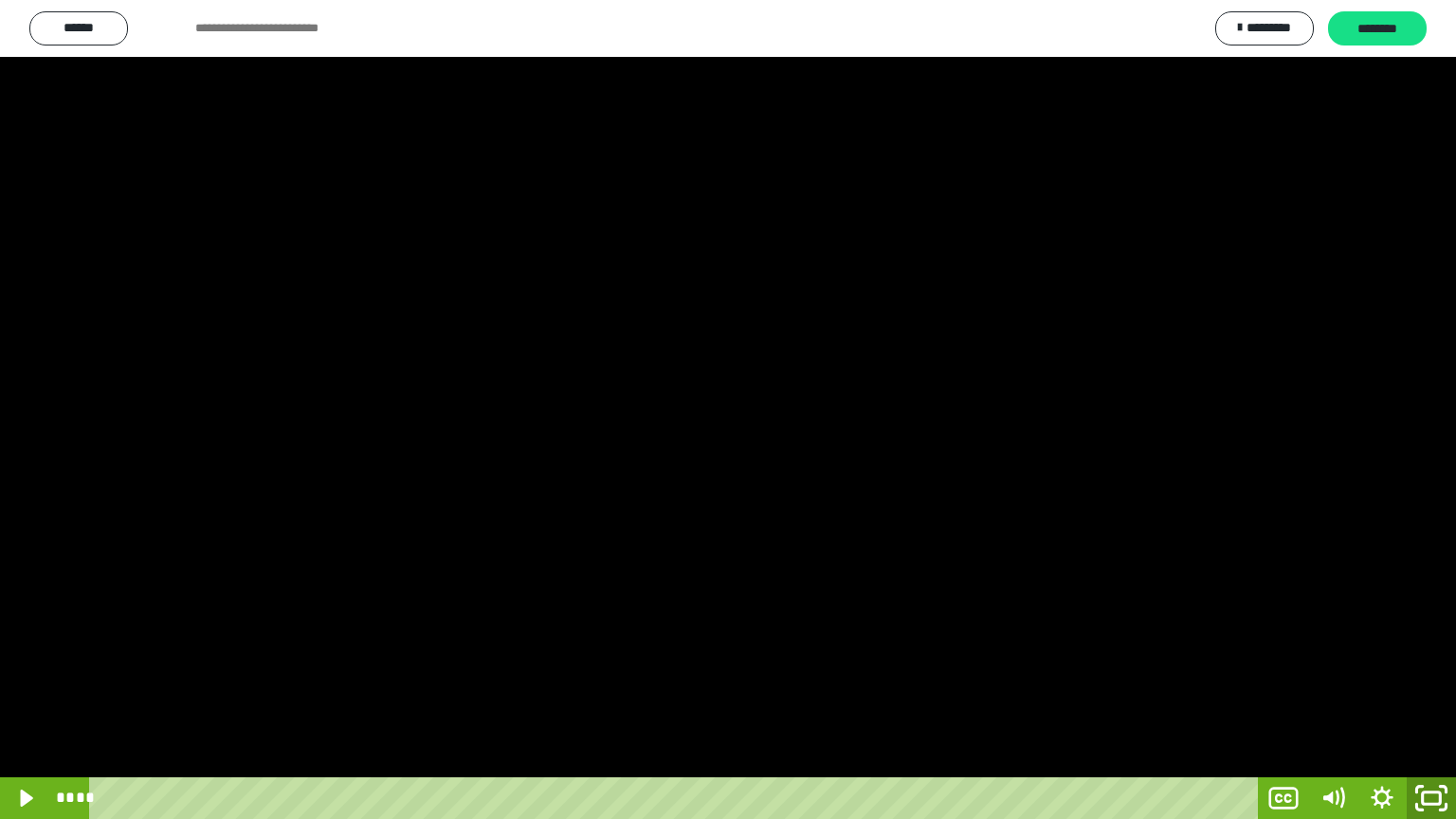 click 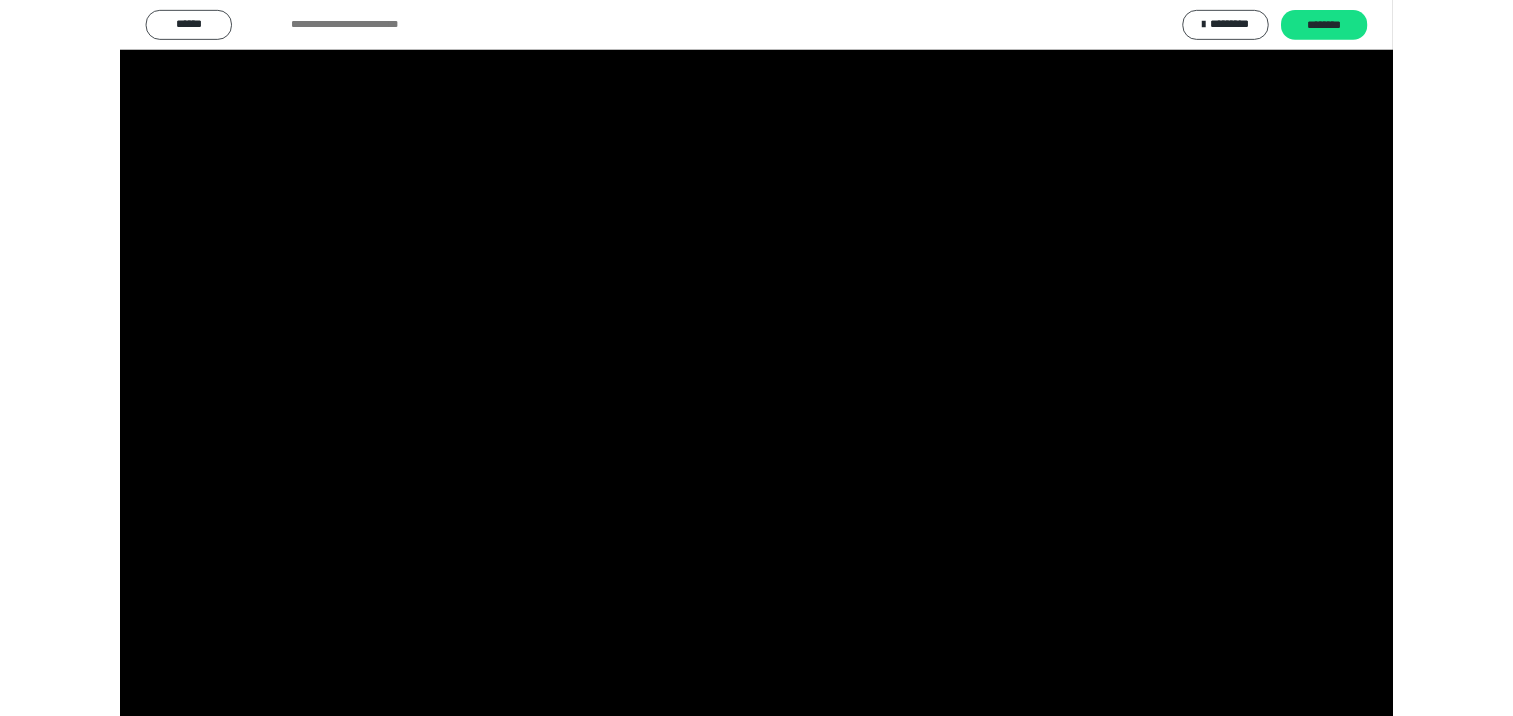 scroll, scrollTop: 326, scrollLeft: 0, axis: vertical 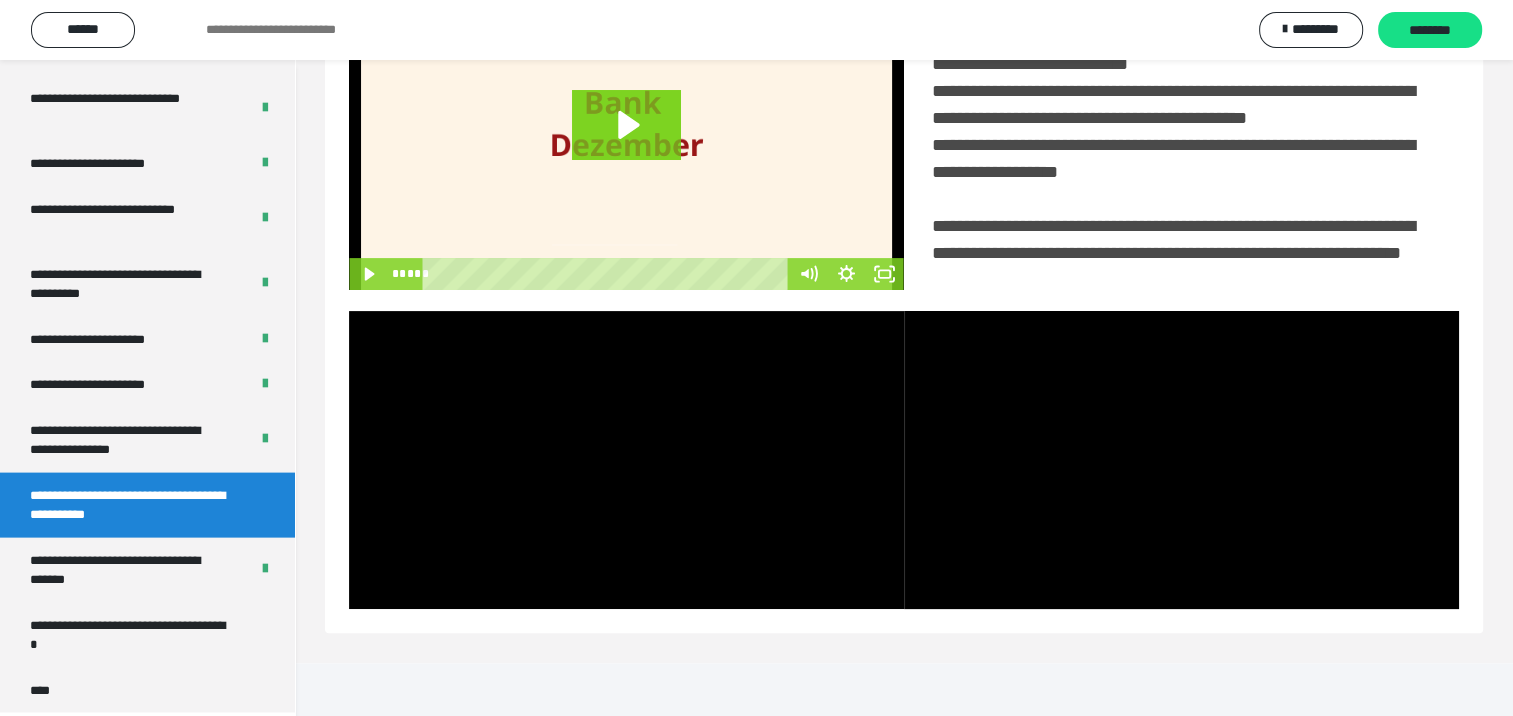 click on "**********" at bounding box center [132, 505] 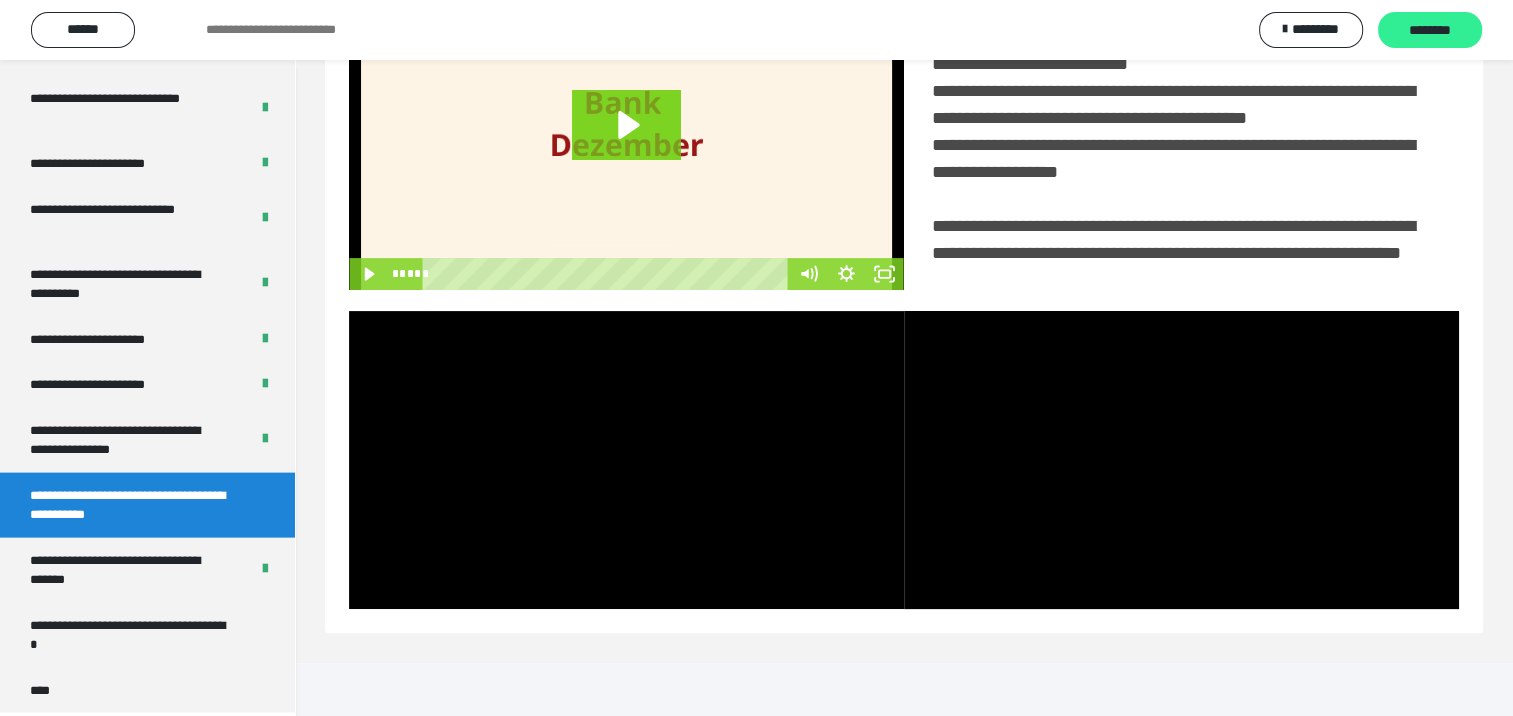 click on "********" at bounding box center (1430, 31) 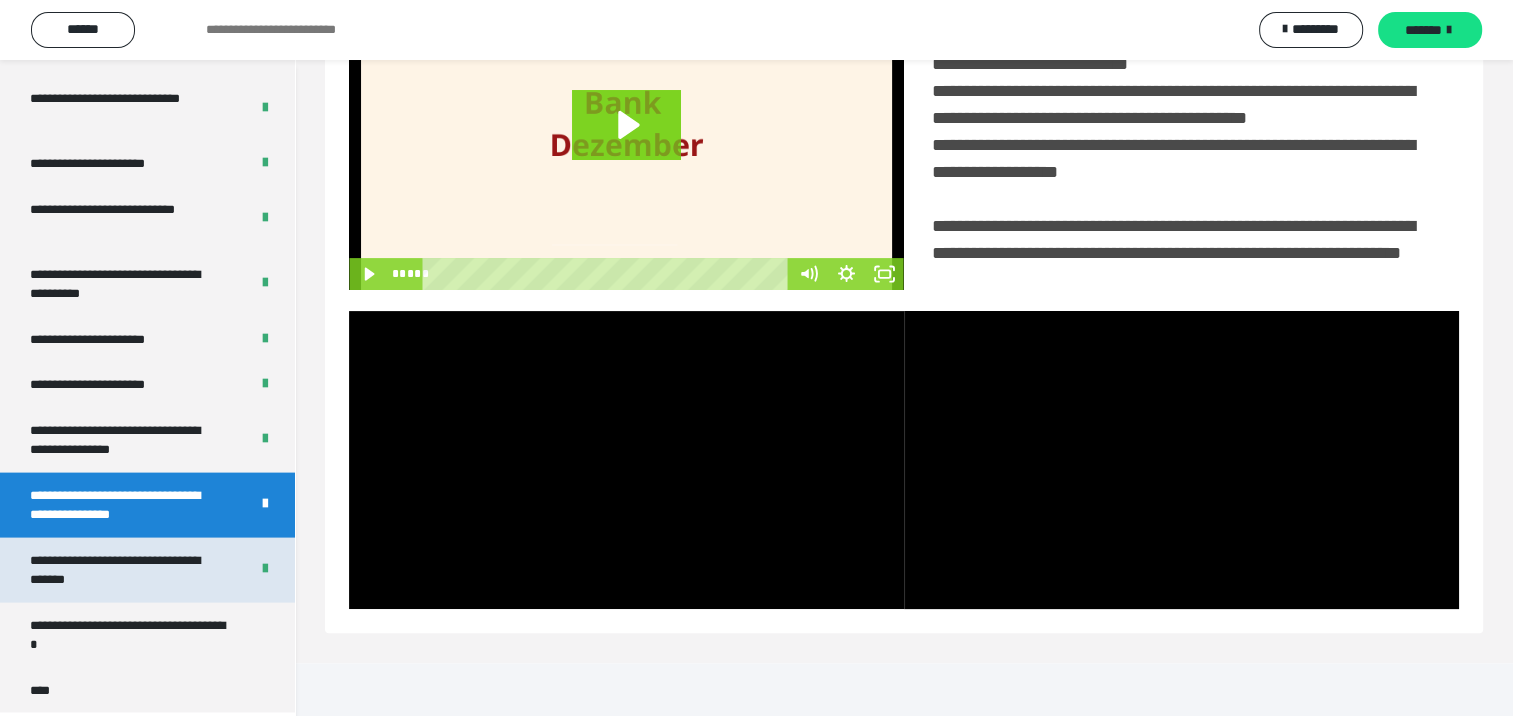 click on "**********" at bounding box center (124, 570) 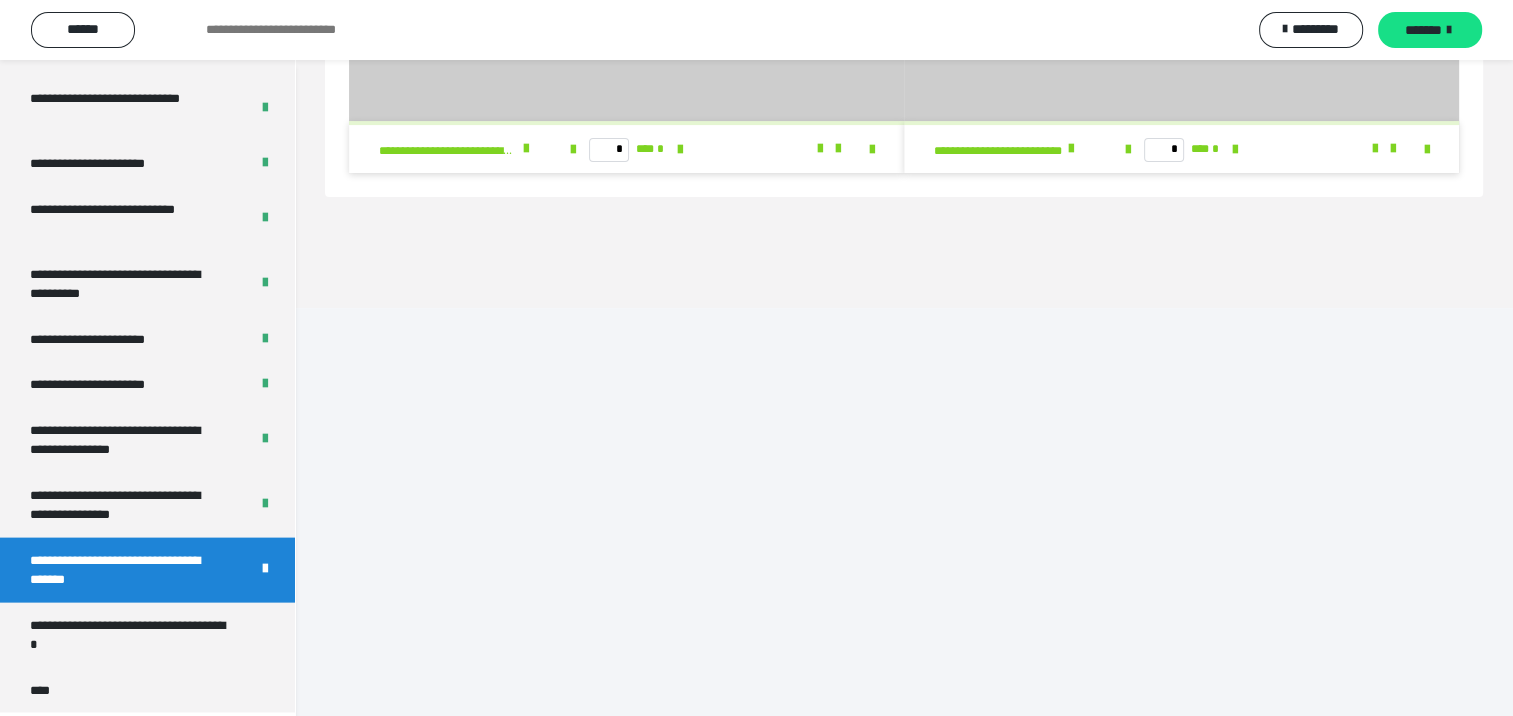 scroll, scrollTop: 60, scrollLeft: 0, axis: vertical 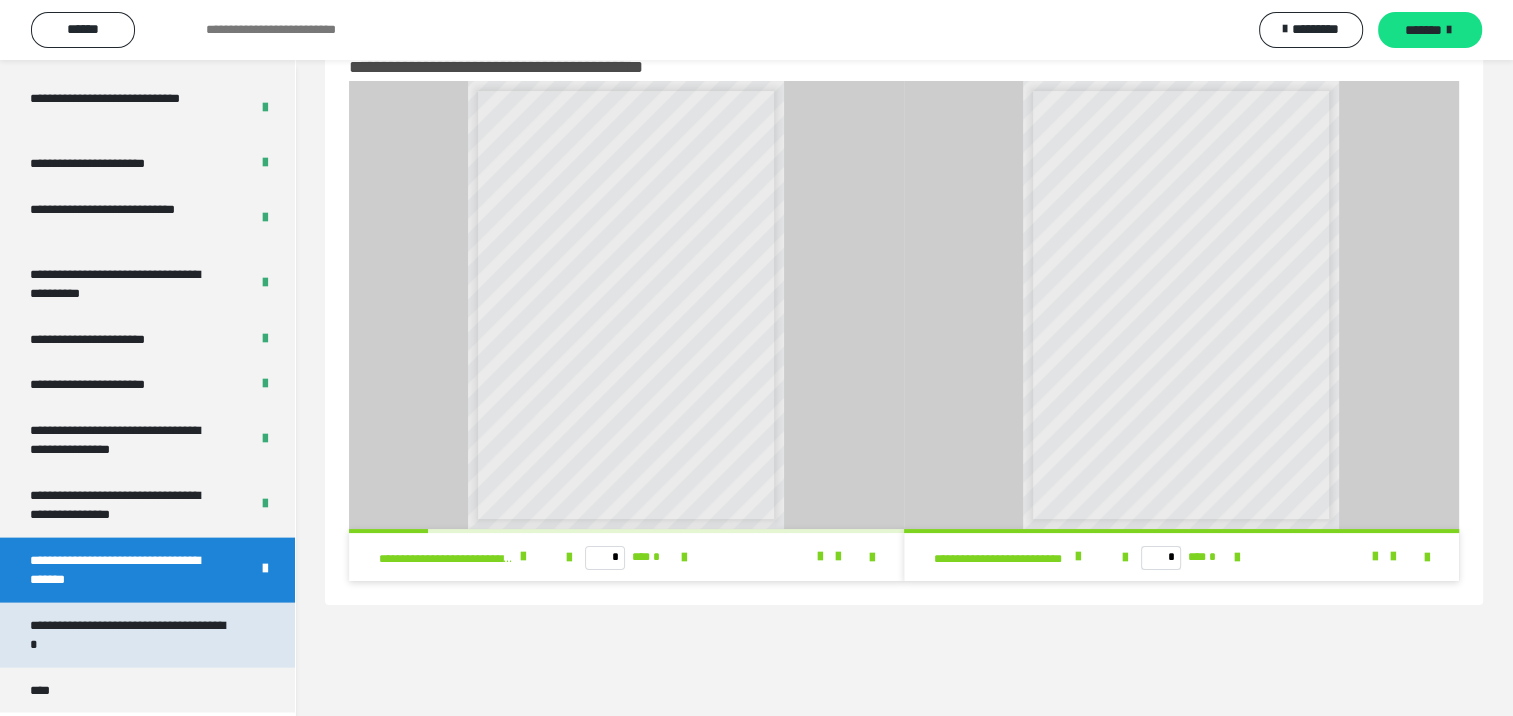 click on "**********" at bounding box center [132, 635] 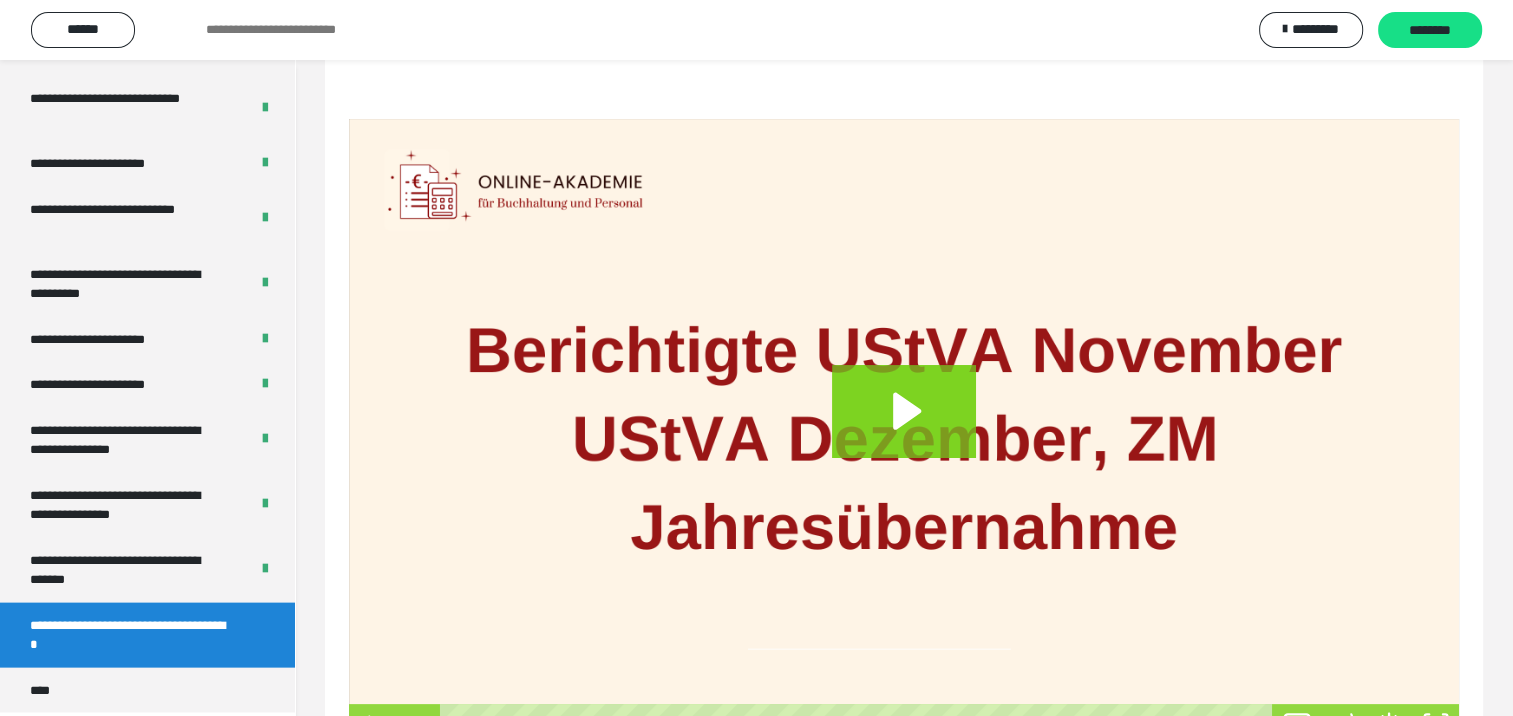 scroll, scrollTop: 320, scrollLeft: 0, axis: vertical 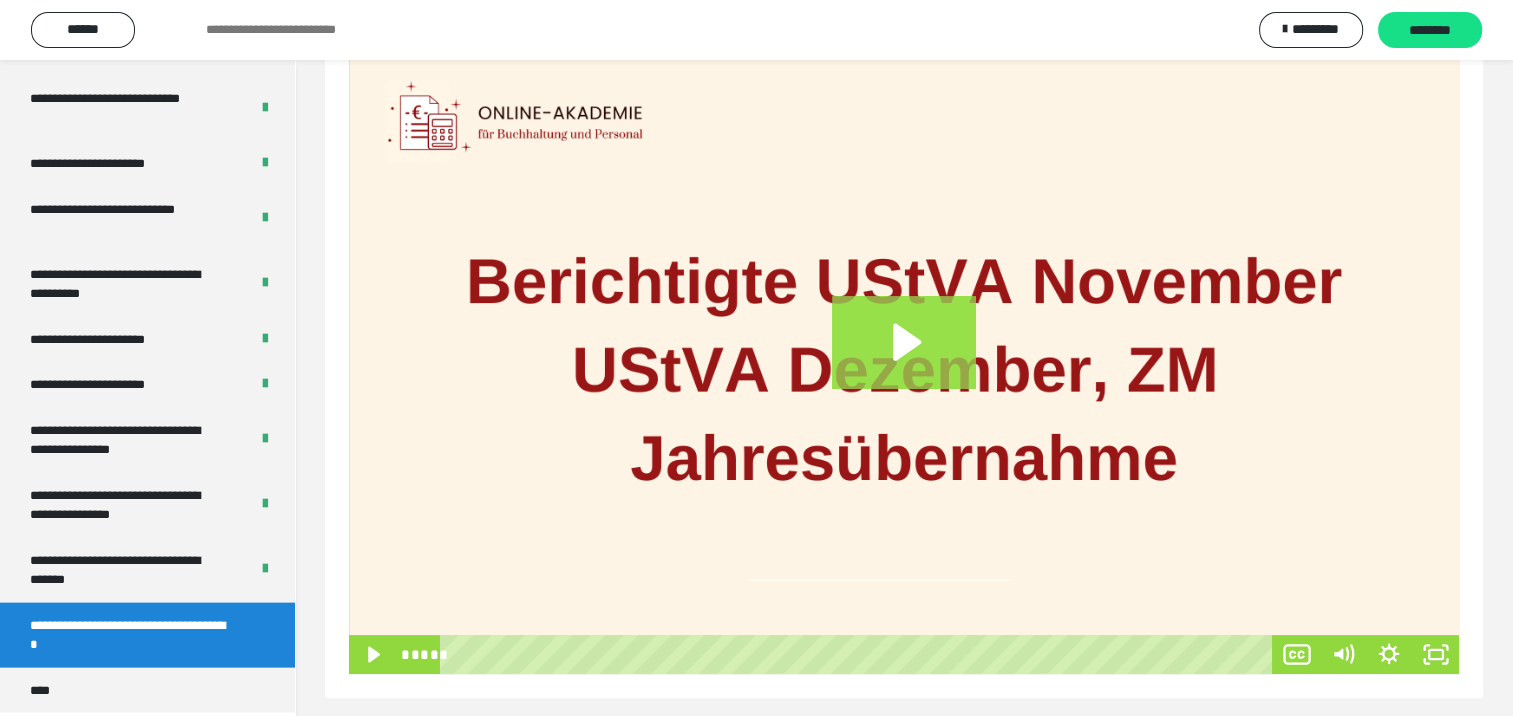 click 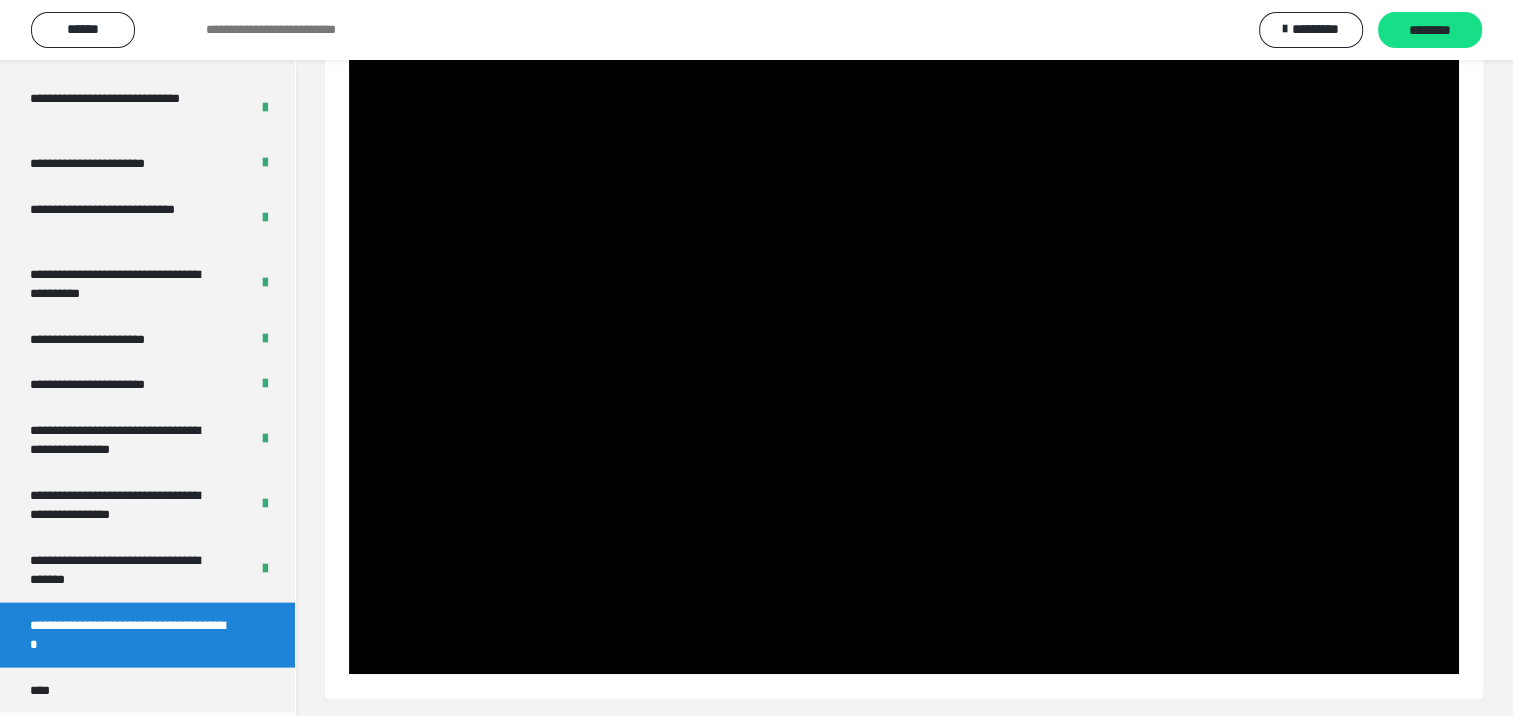 scroll, scrollTop: 320, scrollLeft: 0, axis: vertical 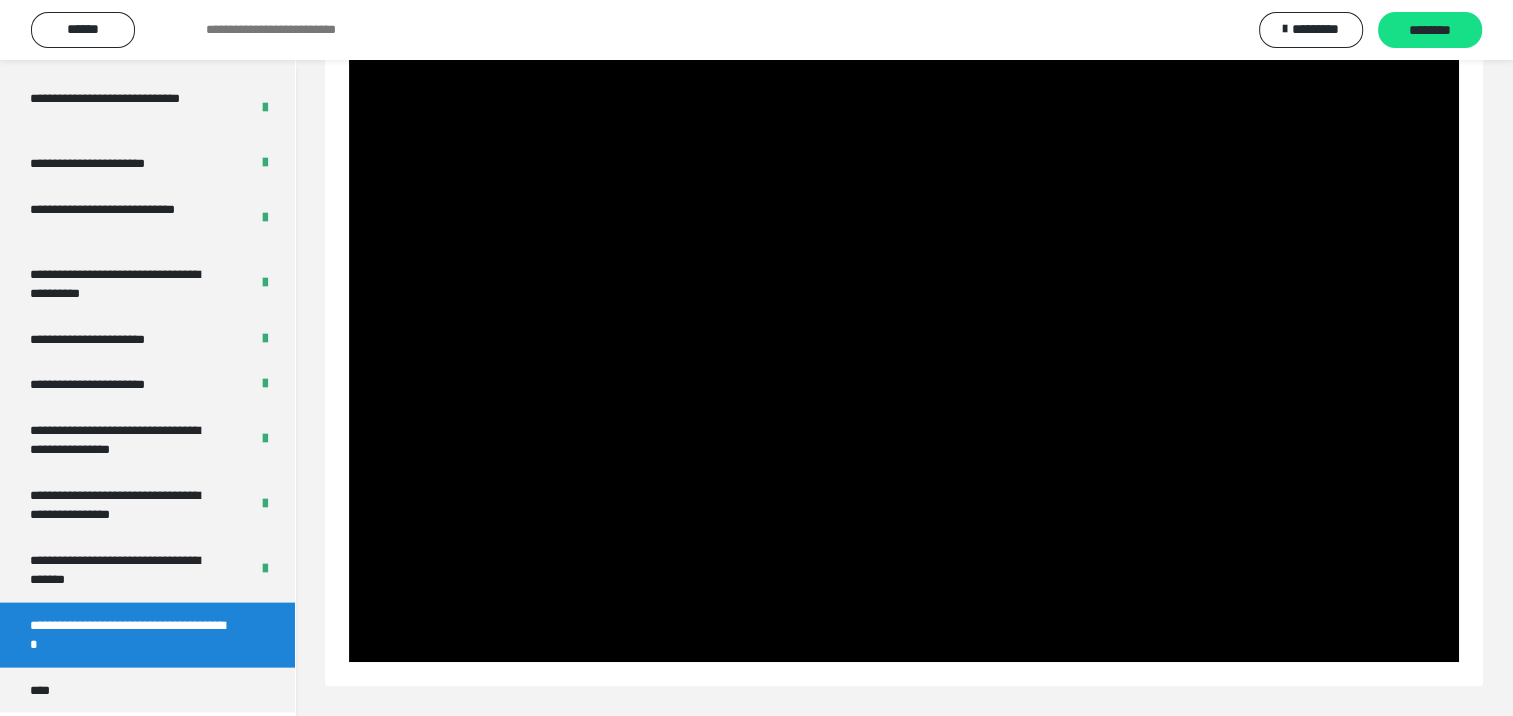 click at bounding box center [904, 350] 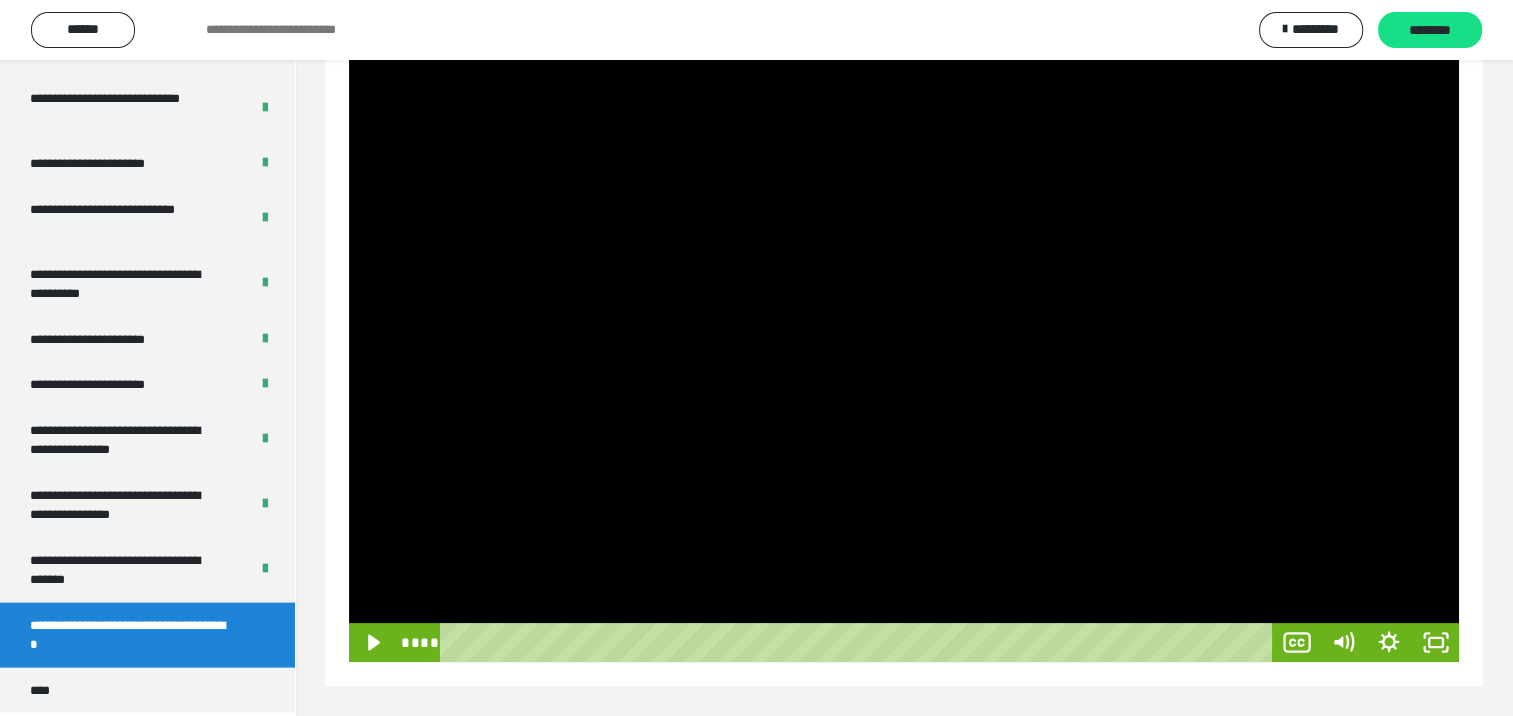 click at bounding box center [904, 350] 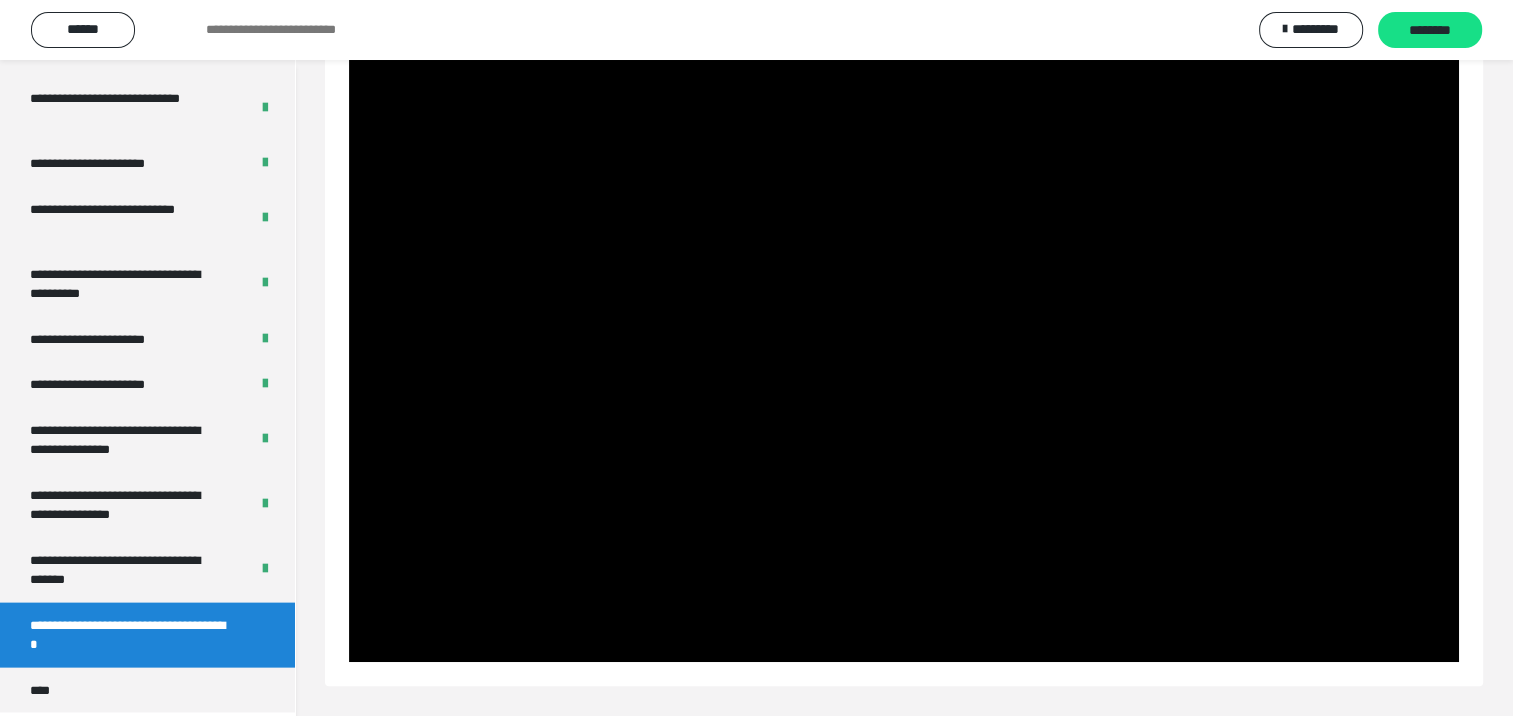 click at bounding box center [904, 350] 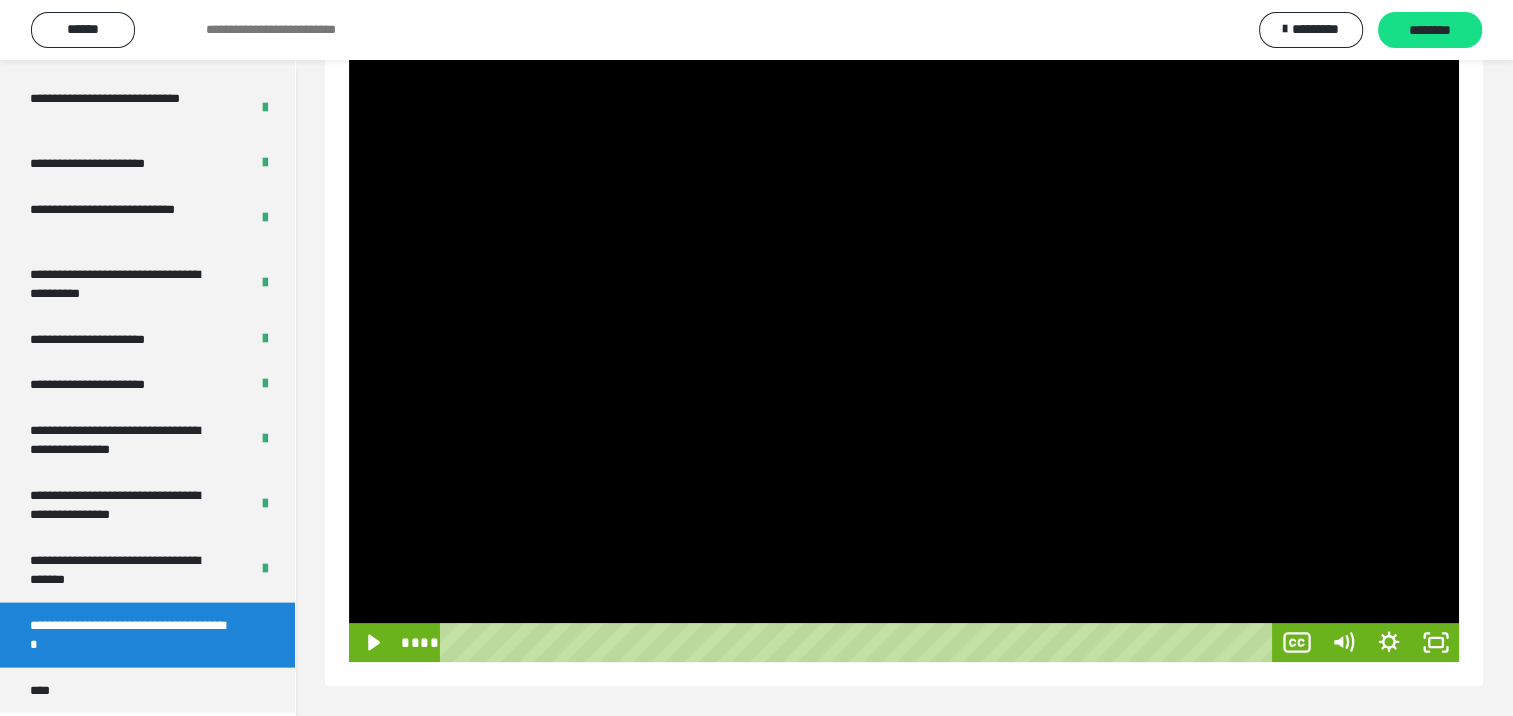 click at bounding box center (904, 350) 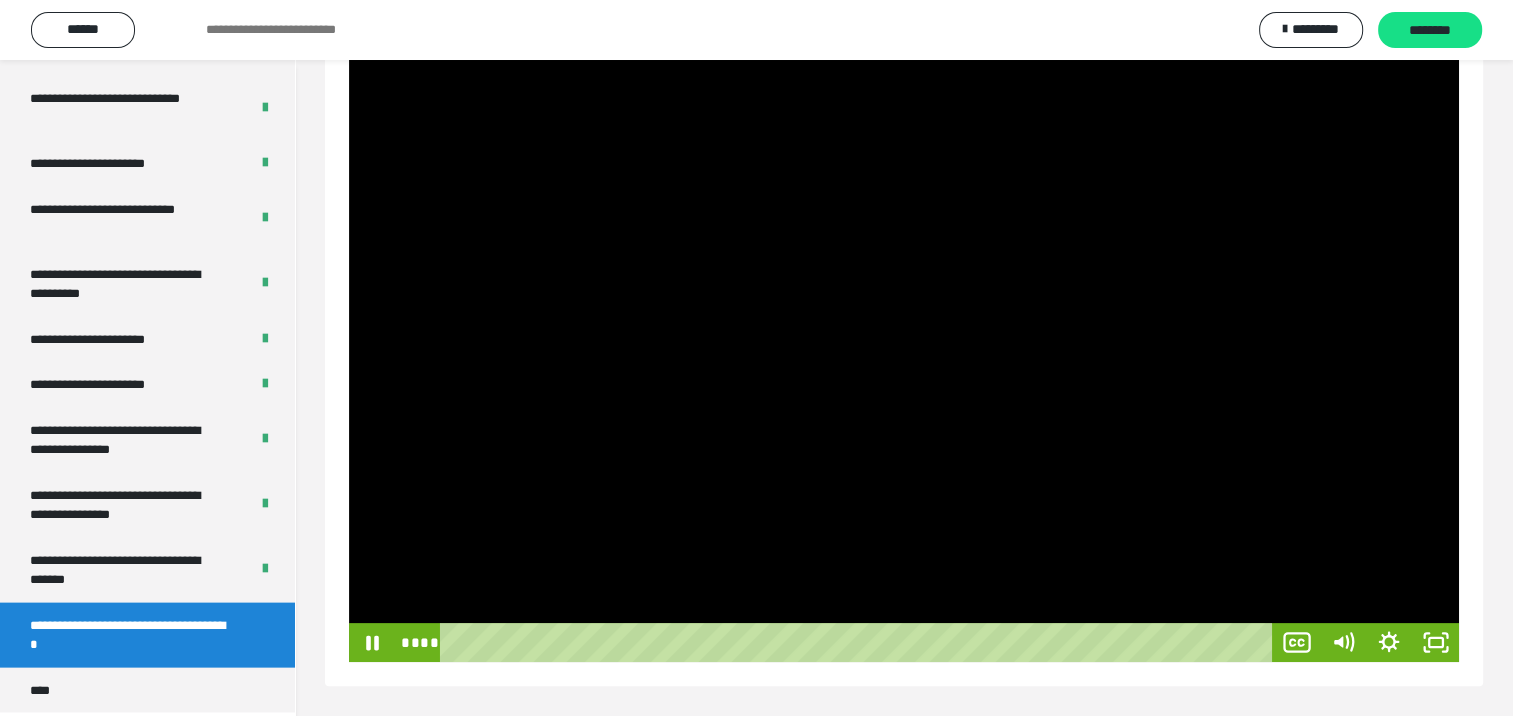 click at bounding box center (904, 350) 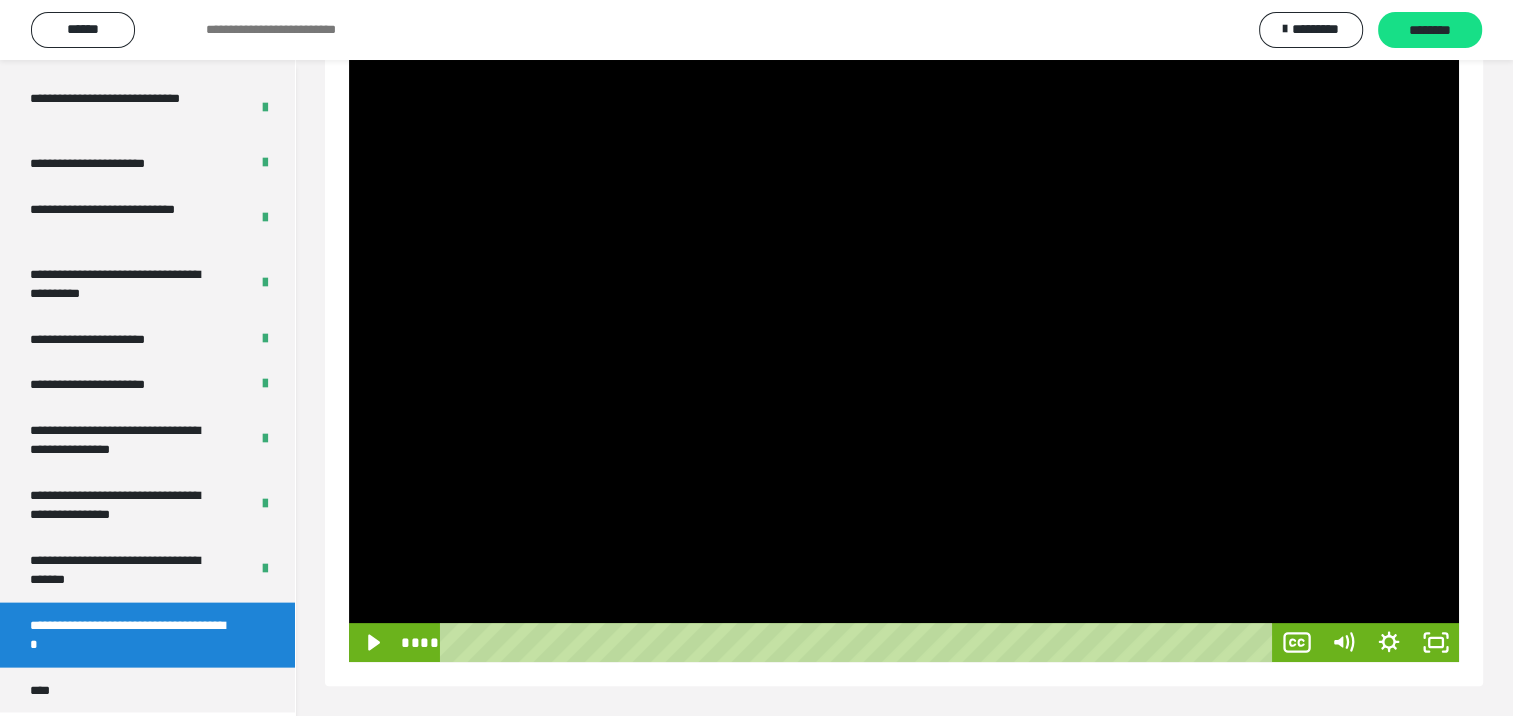 click at bounding box center [904, 350] 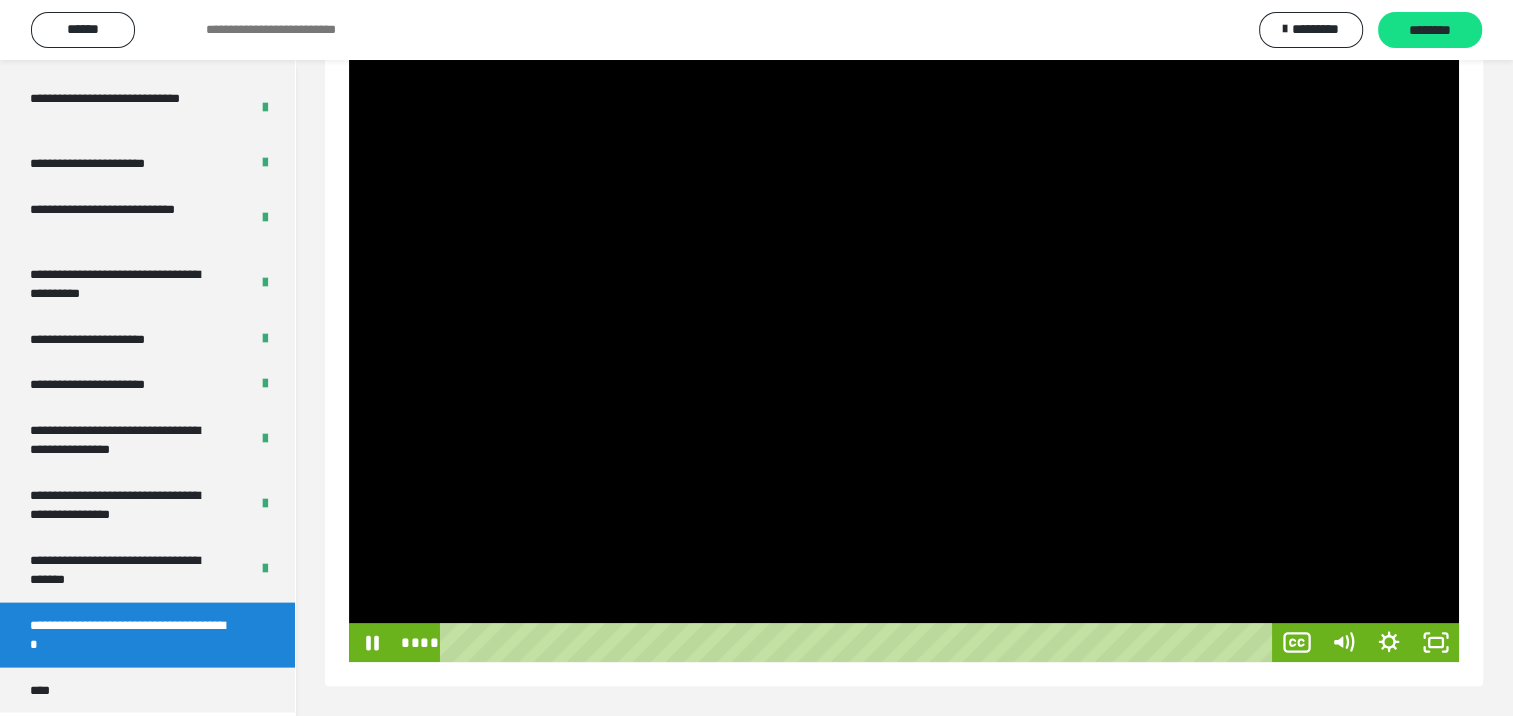 click at bounding box center [904, 350] 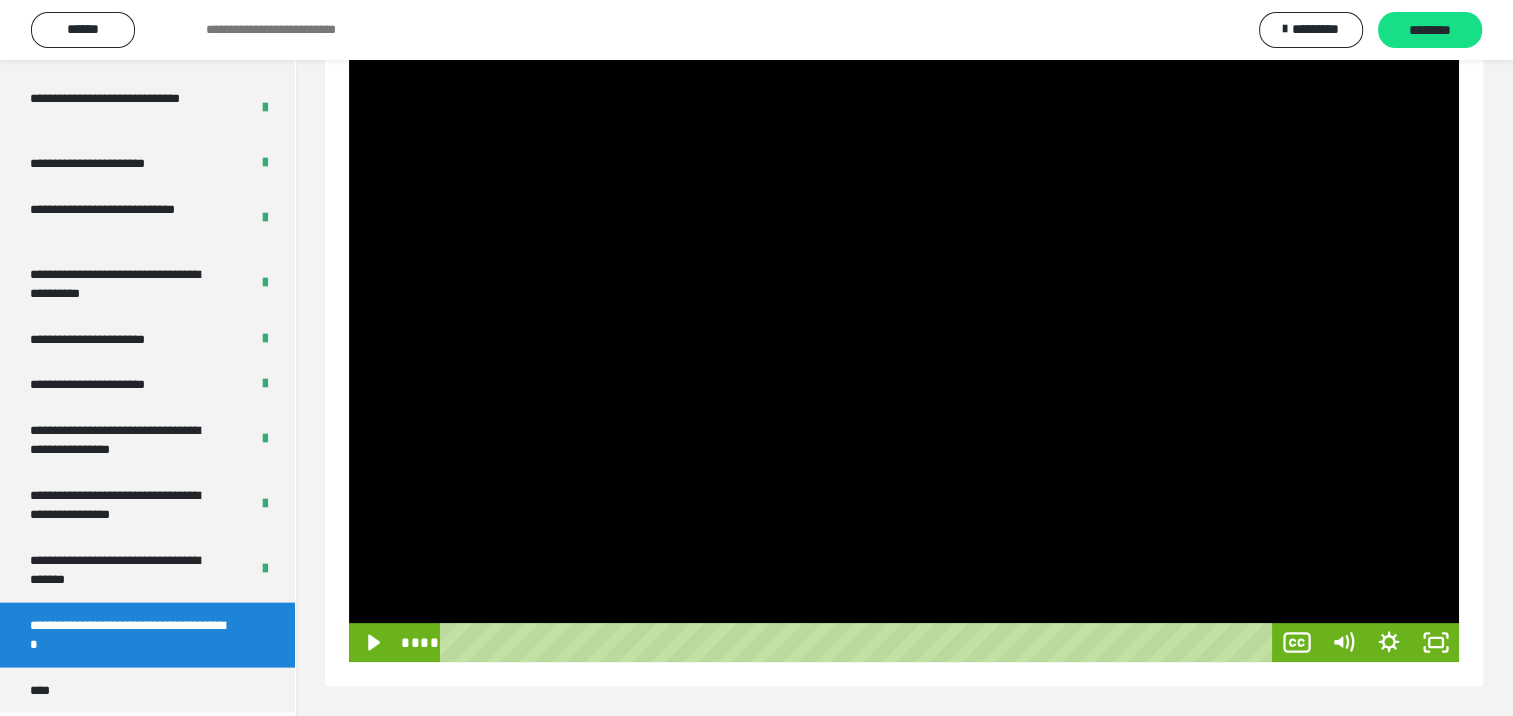 click at bounding box center (904, 350) 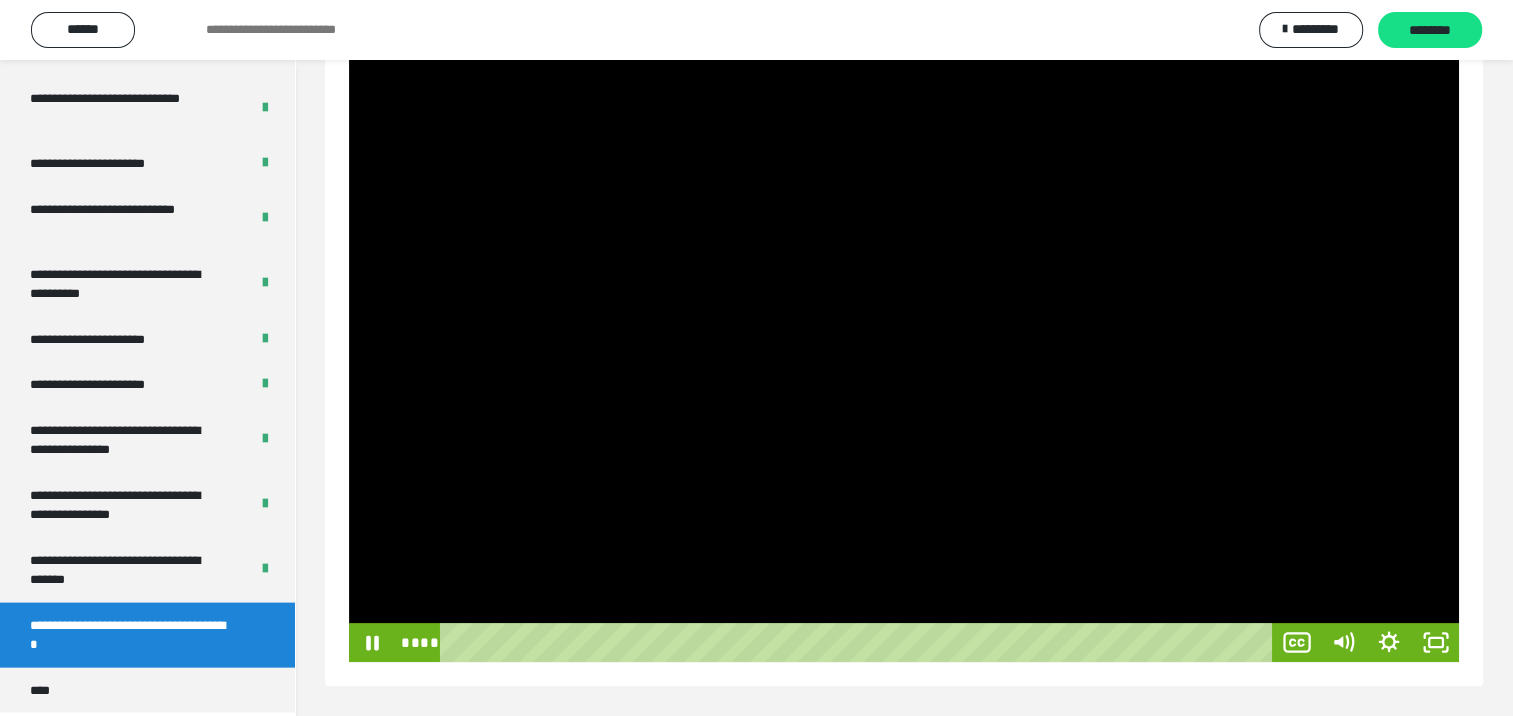 click at bounding box center [904, 350] 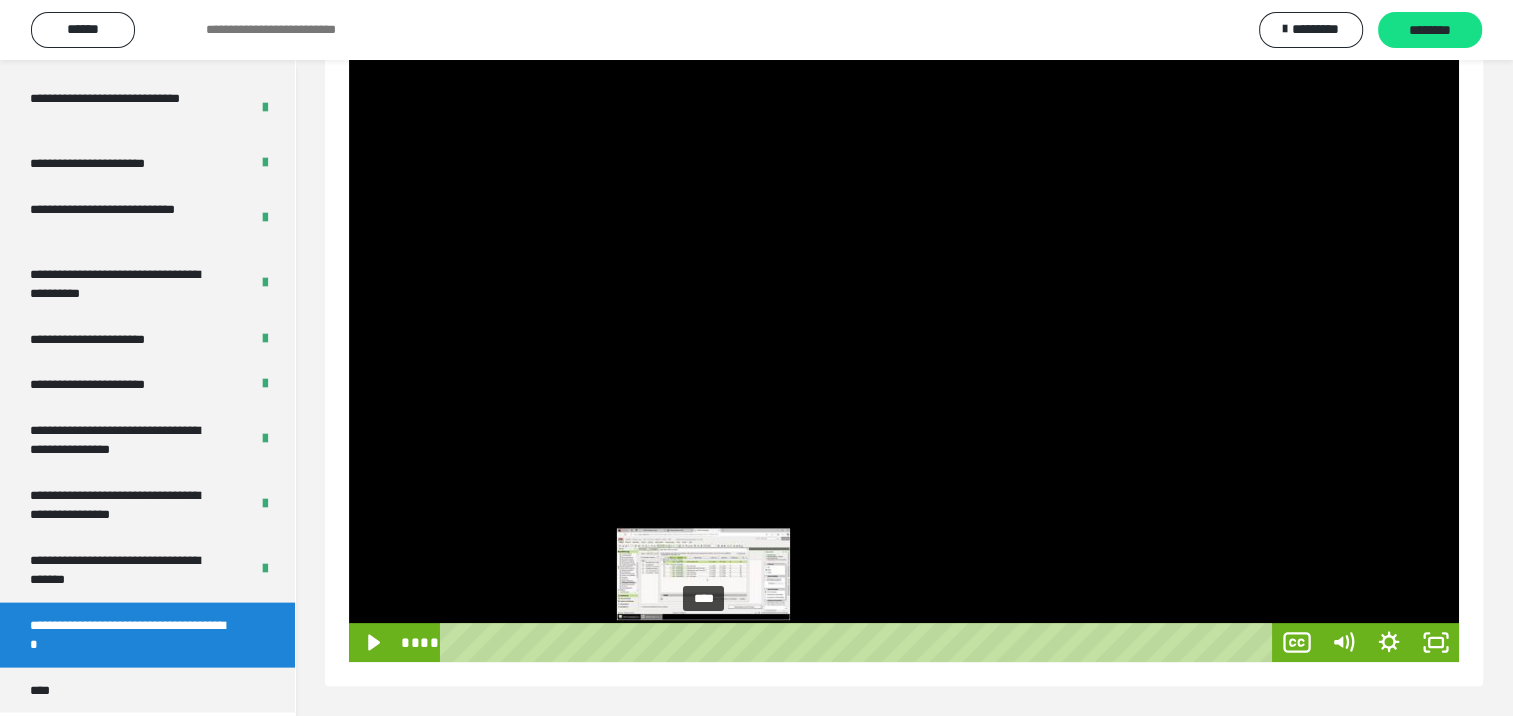 click on "****" at bounding box center [860, 642] 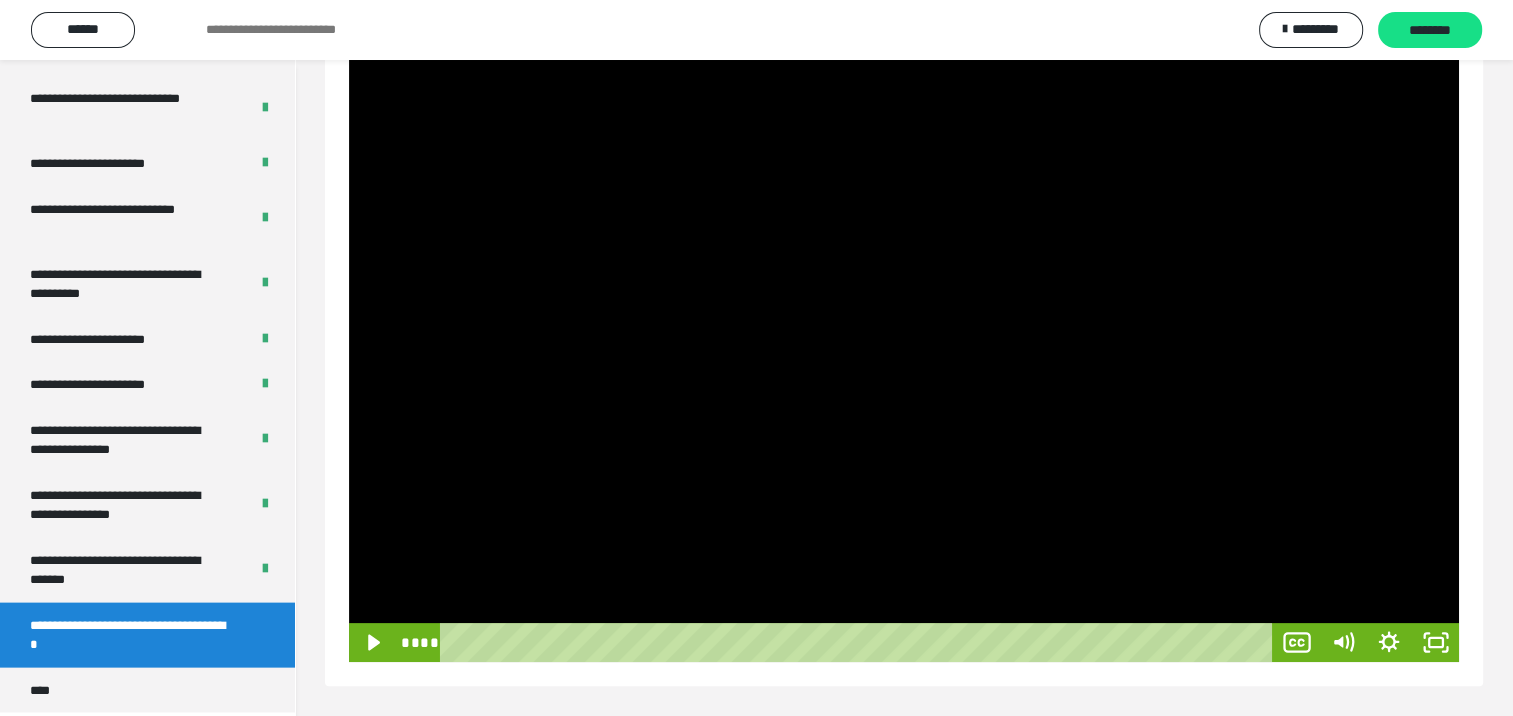 click at bounding box center (904, 350) 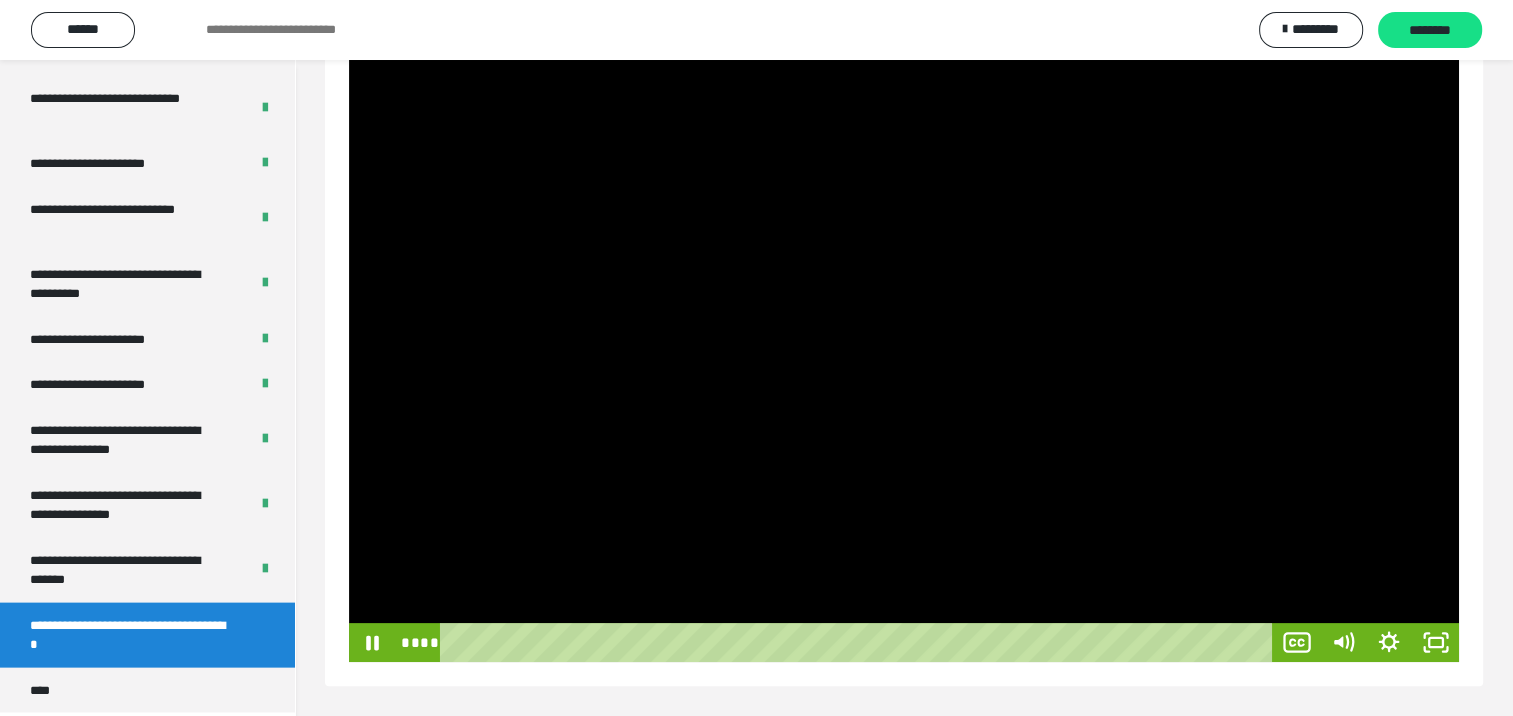 click at bounding box center (904, 350) 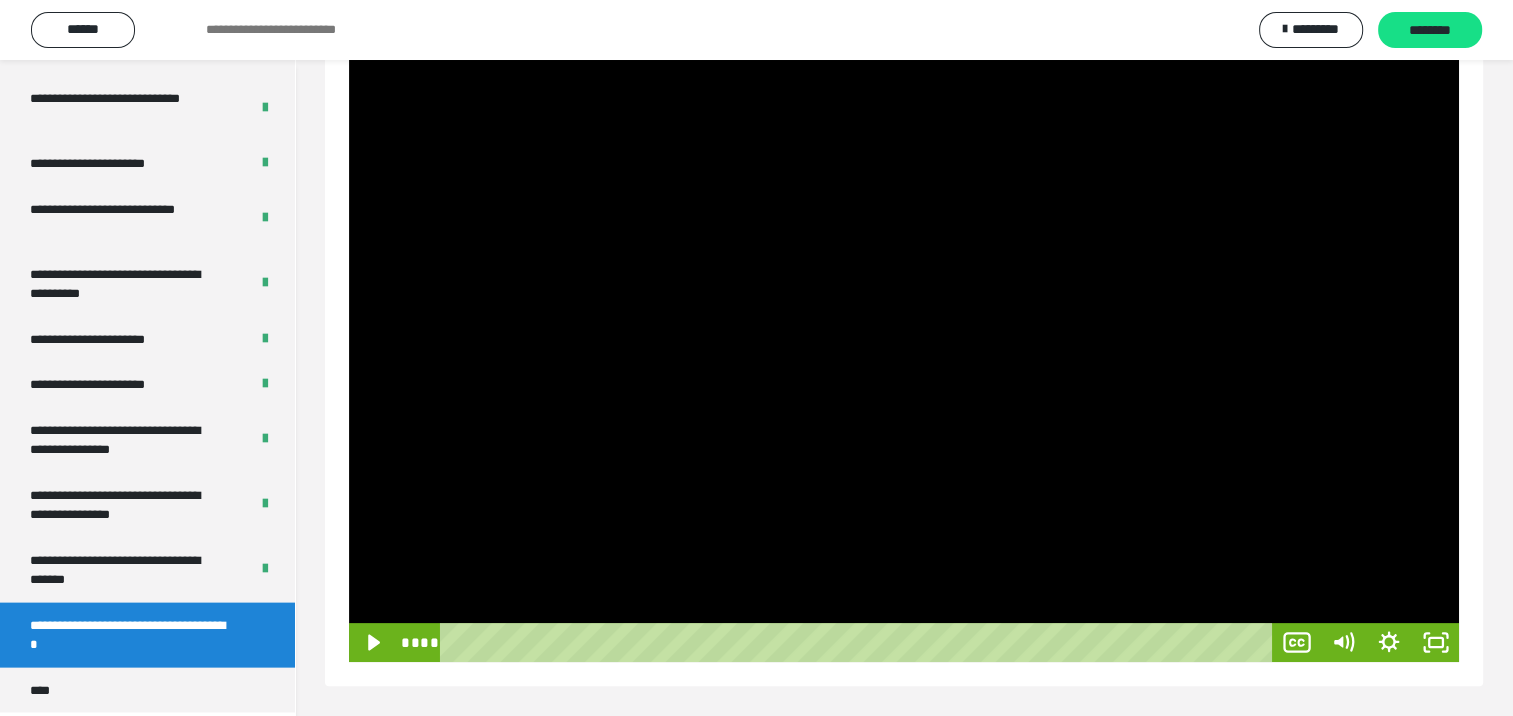 click at bounding box center [904, 350] 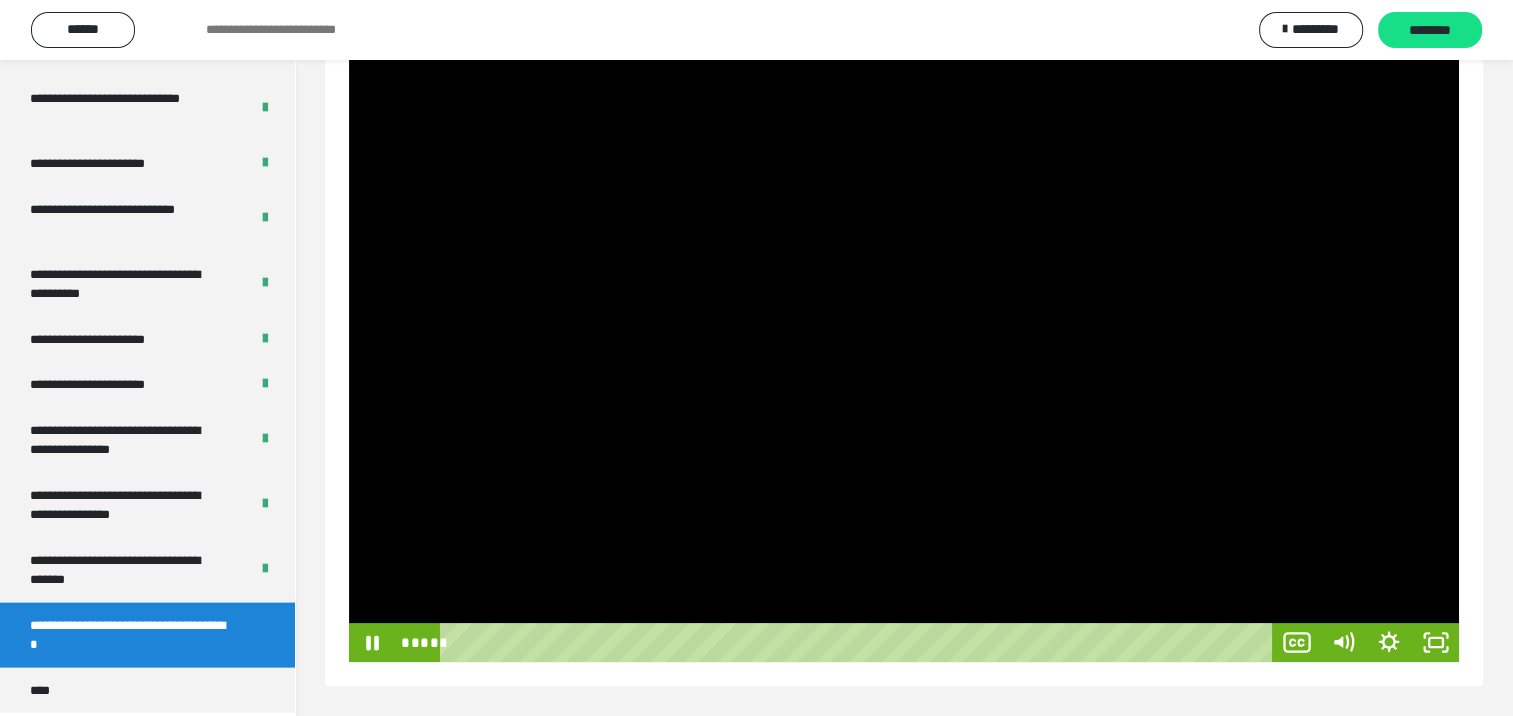 click at bounding box center (904, 350) 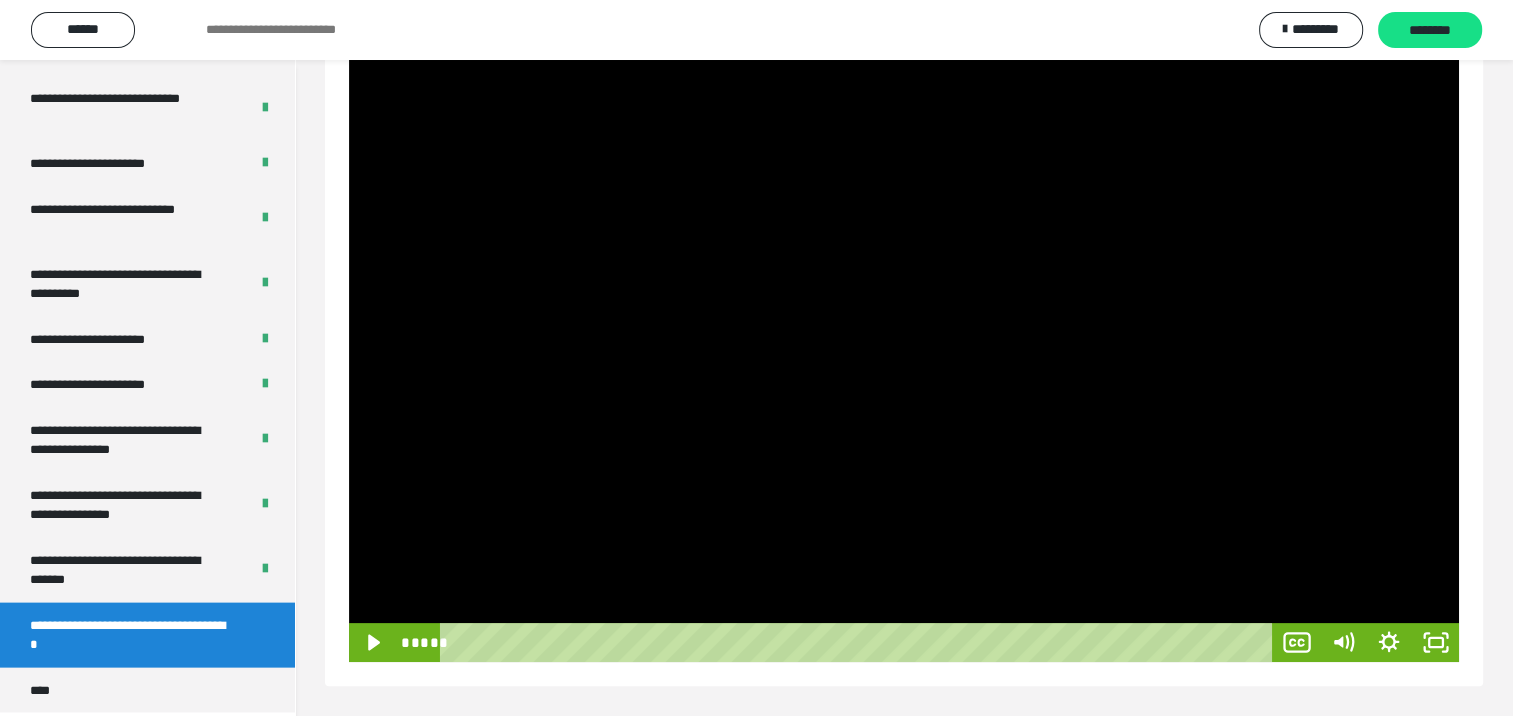 click at bounding box center [904, 350] 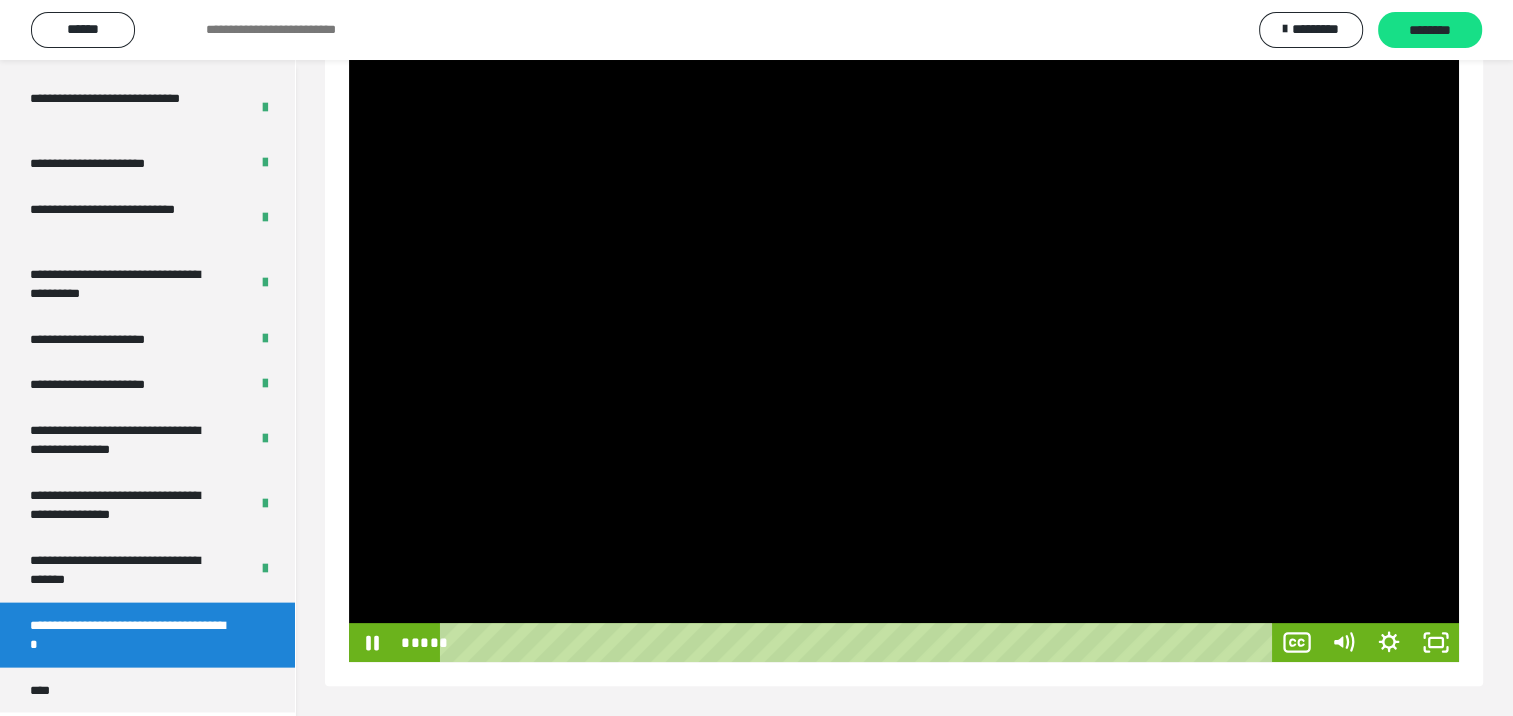 click at bounding box center [904, 350] 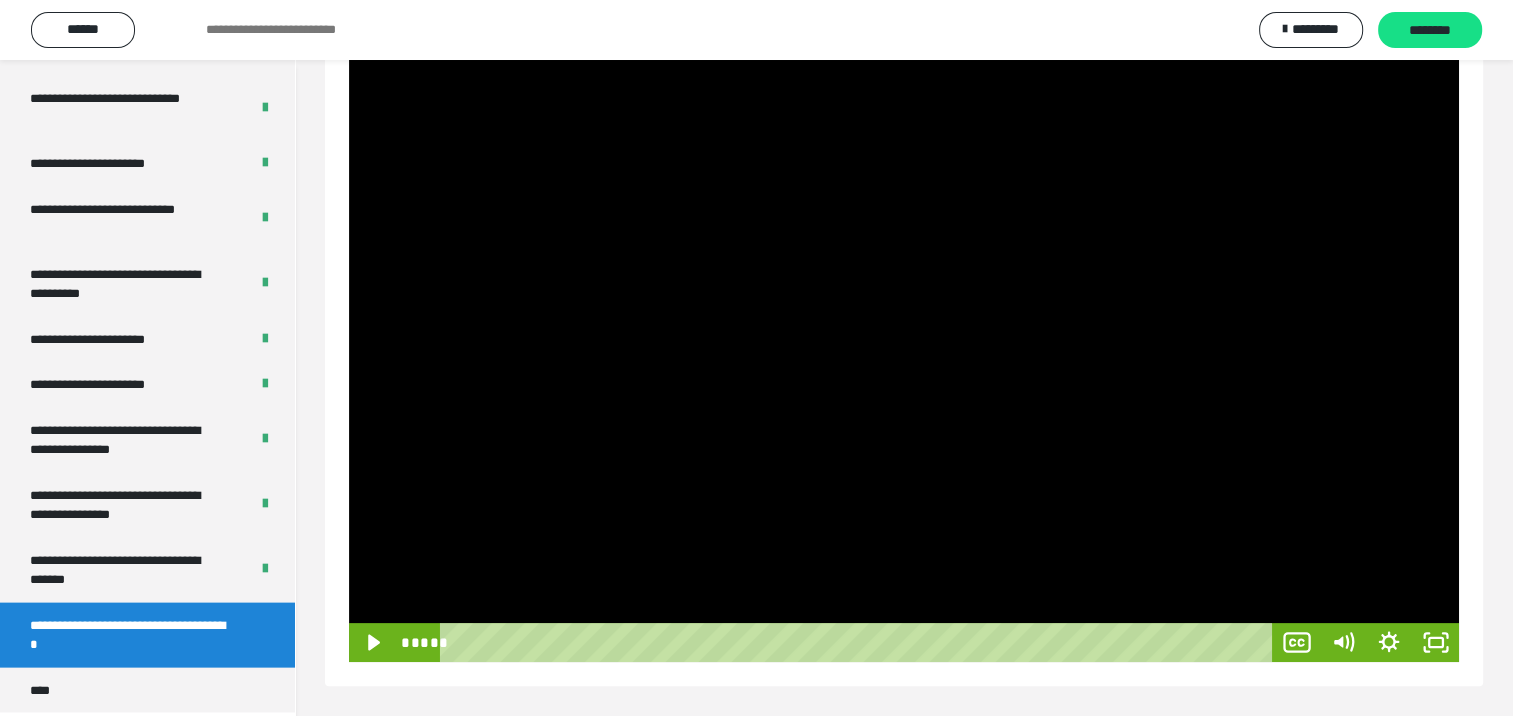 click at bounding box center (904, 350) 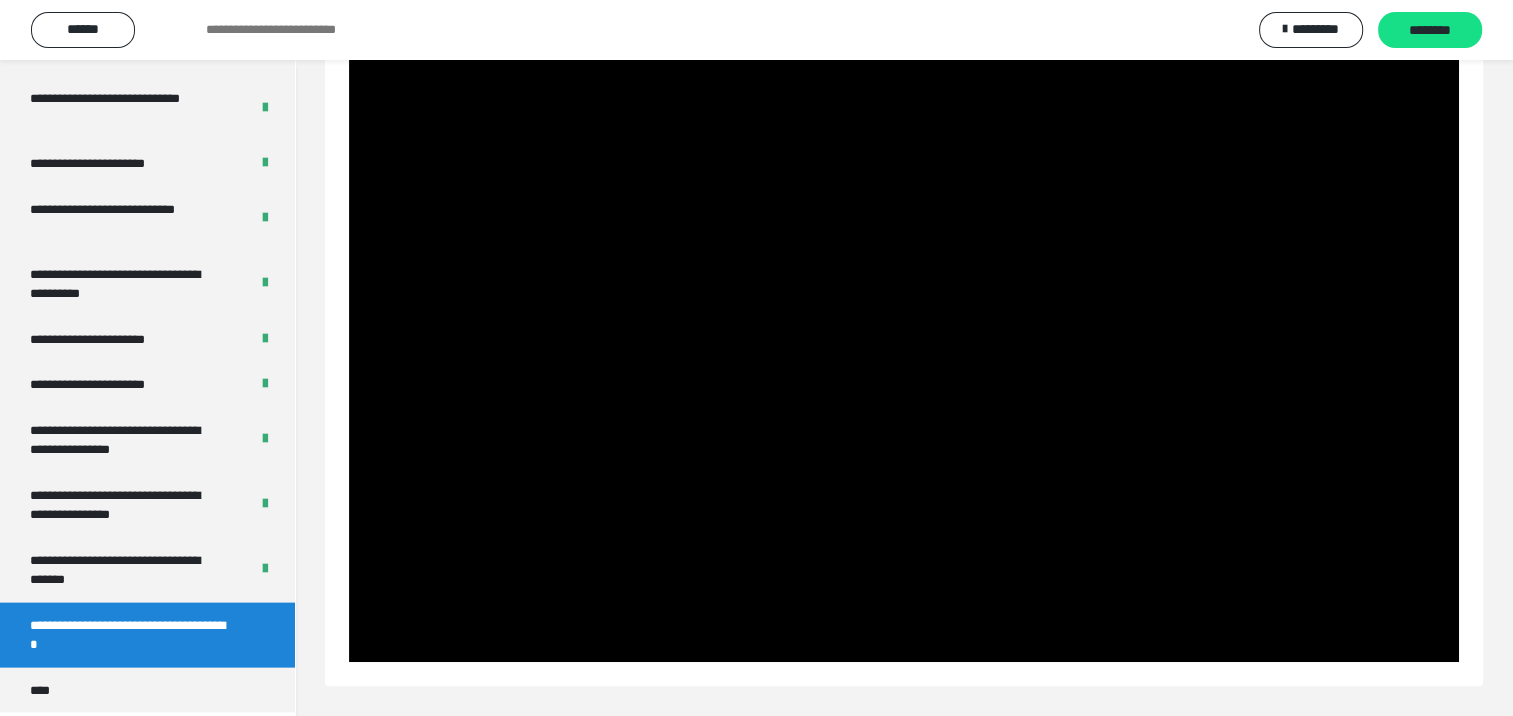 click at bounding box center (904, 350) 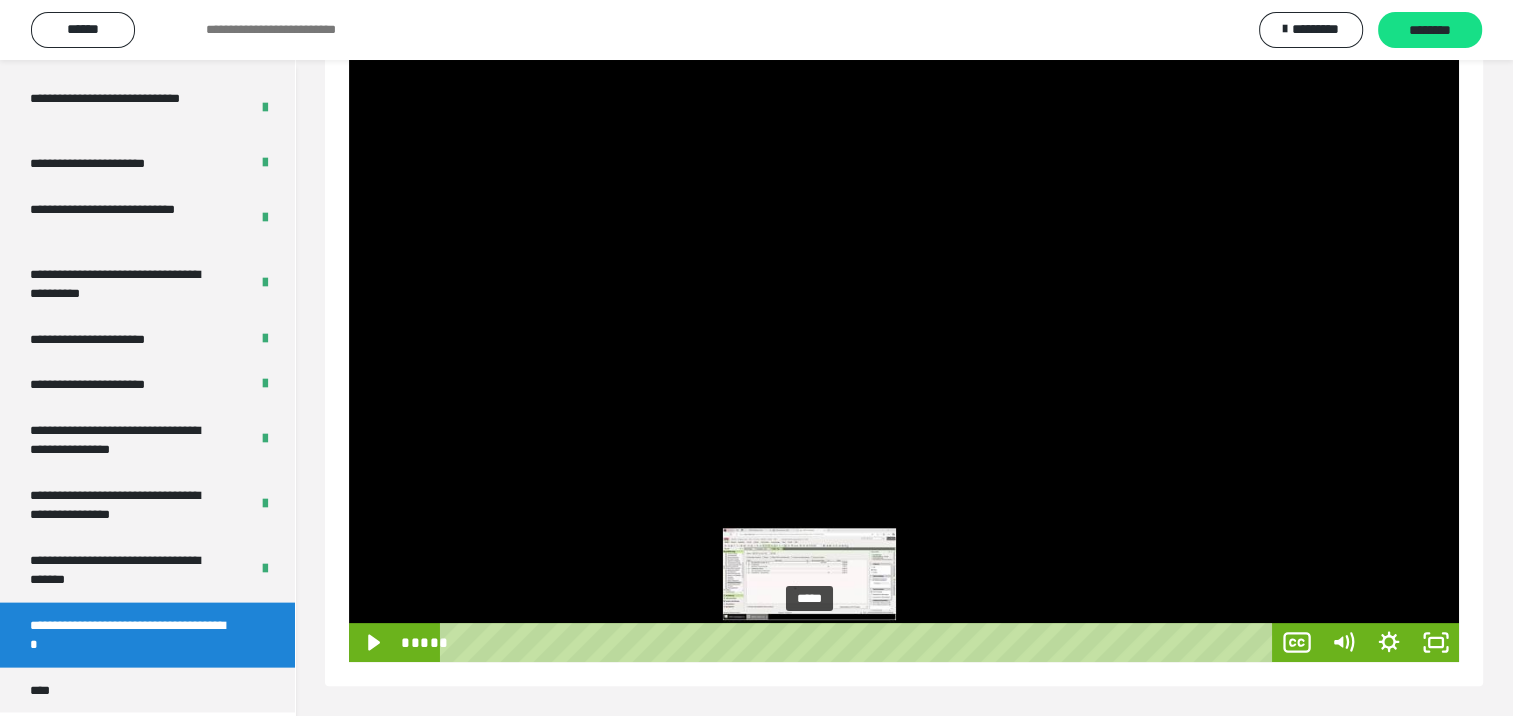click on "*****" at bounding box center [860, 642] 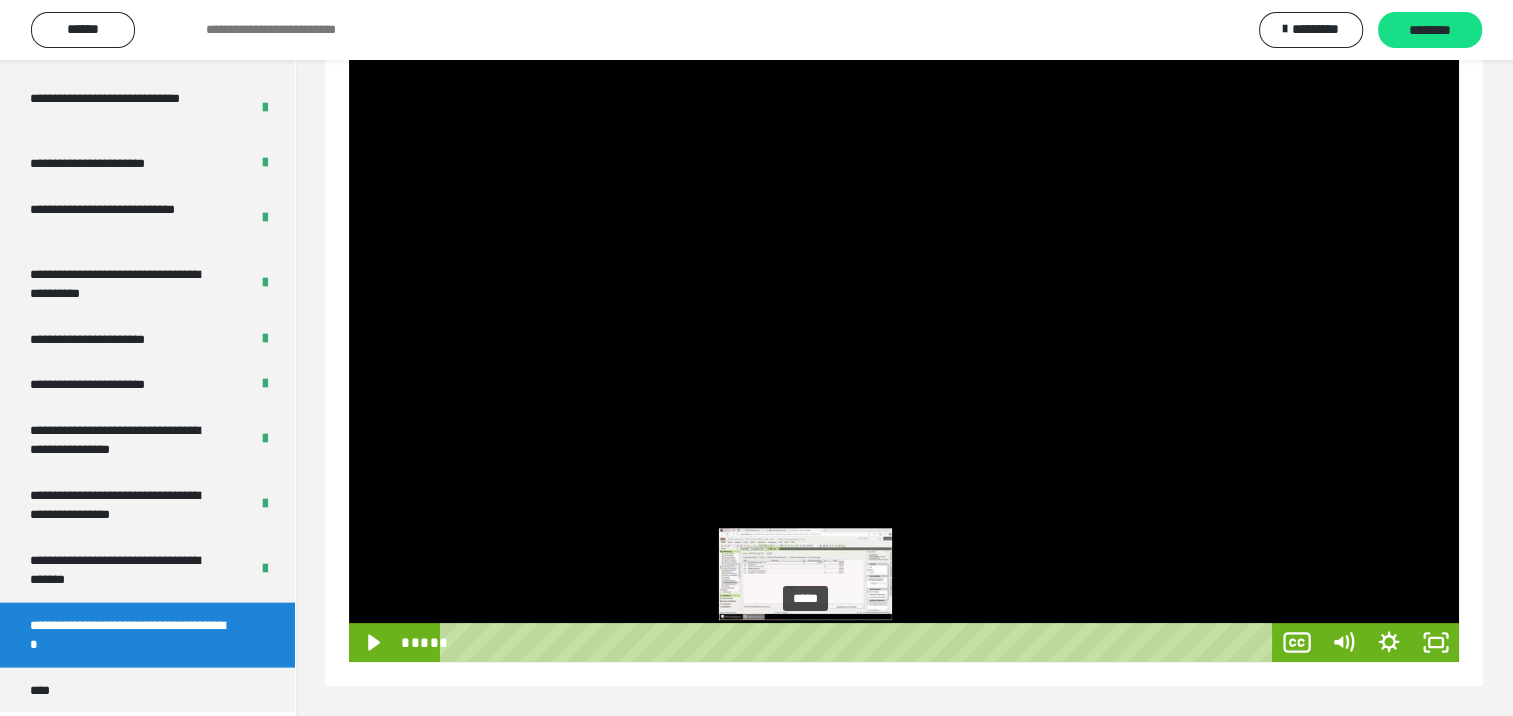 click at bounding box center (809, 642) 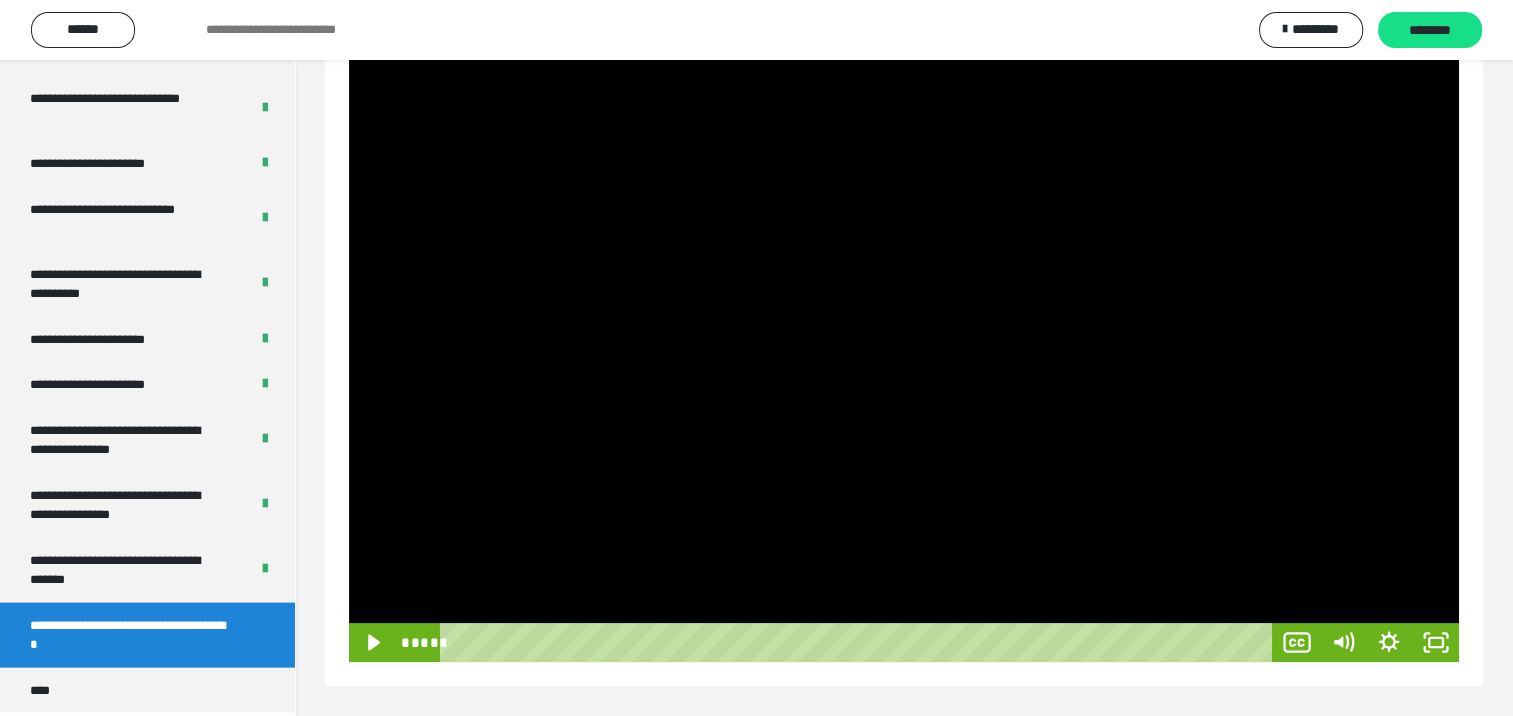 click at bounding box center [904, 350] 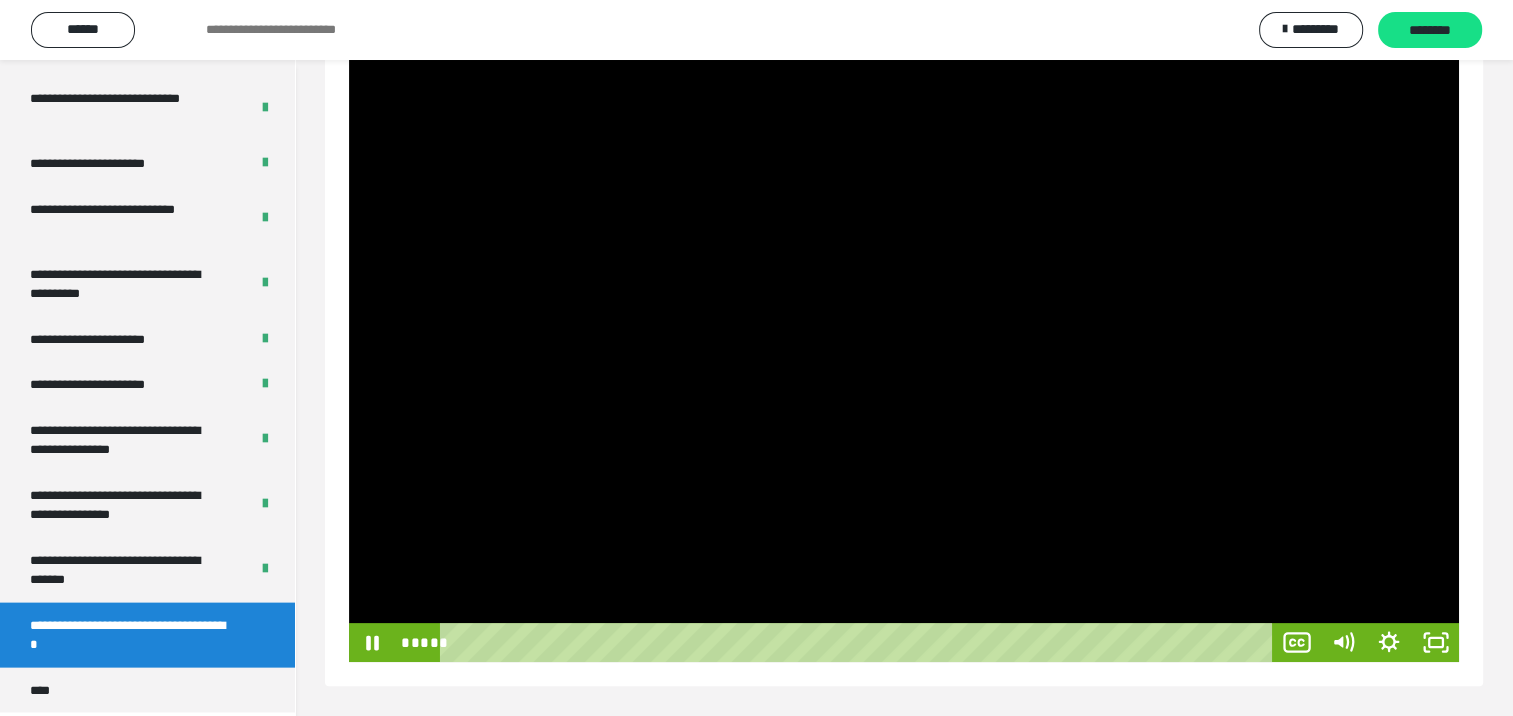 click at bounding box center (904, 350) 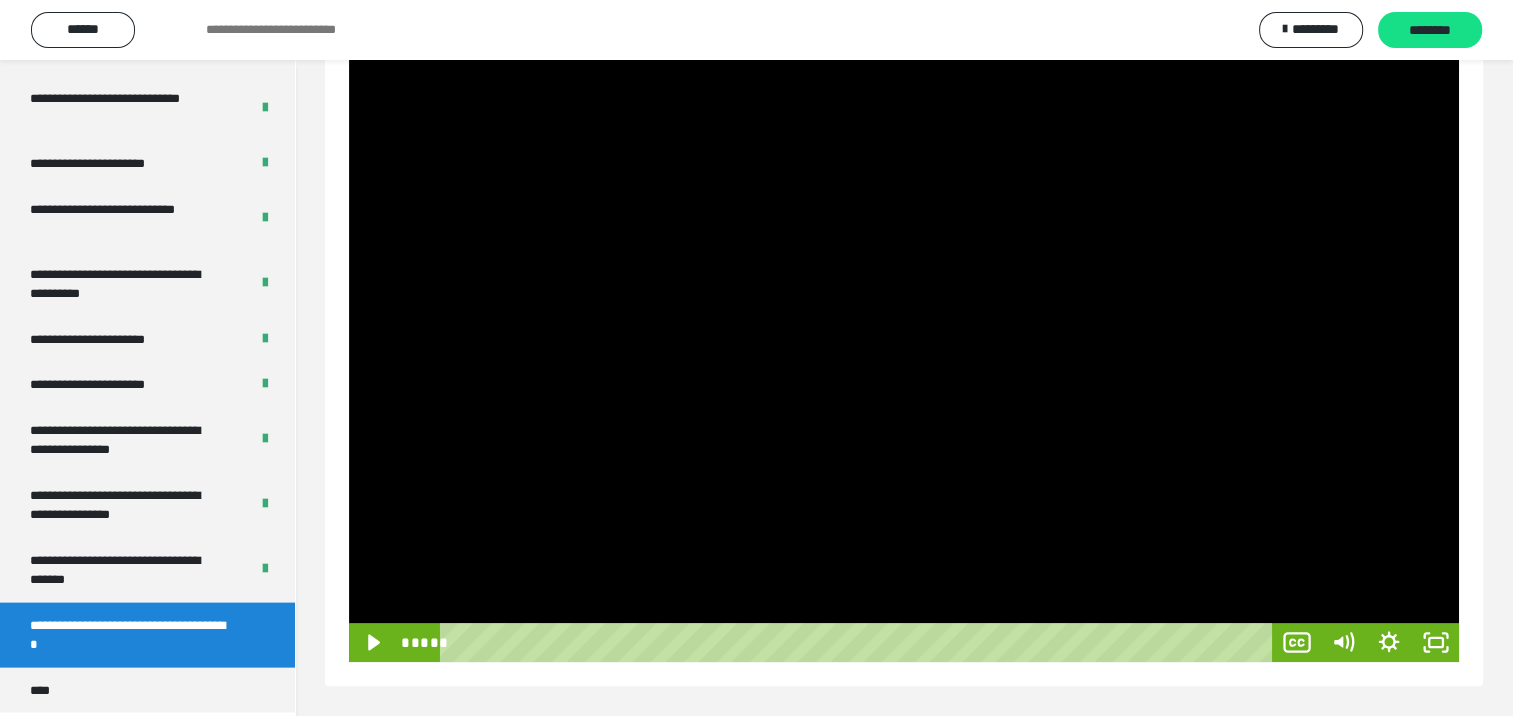 click at bounding box center (904, 350) 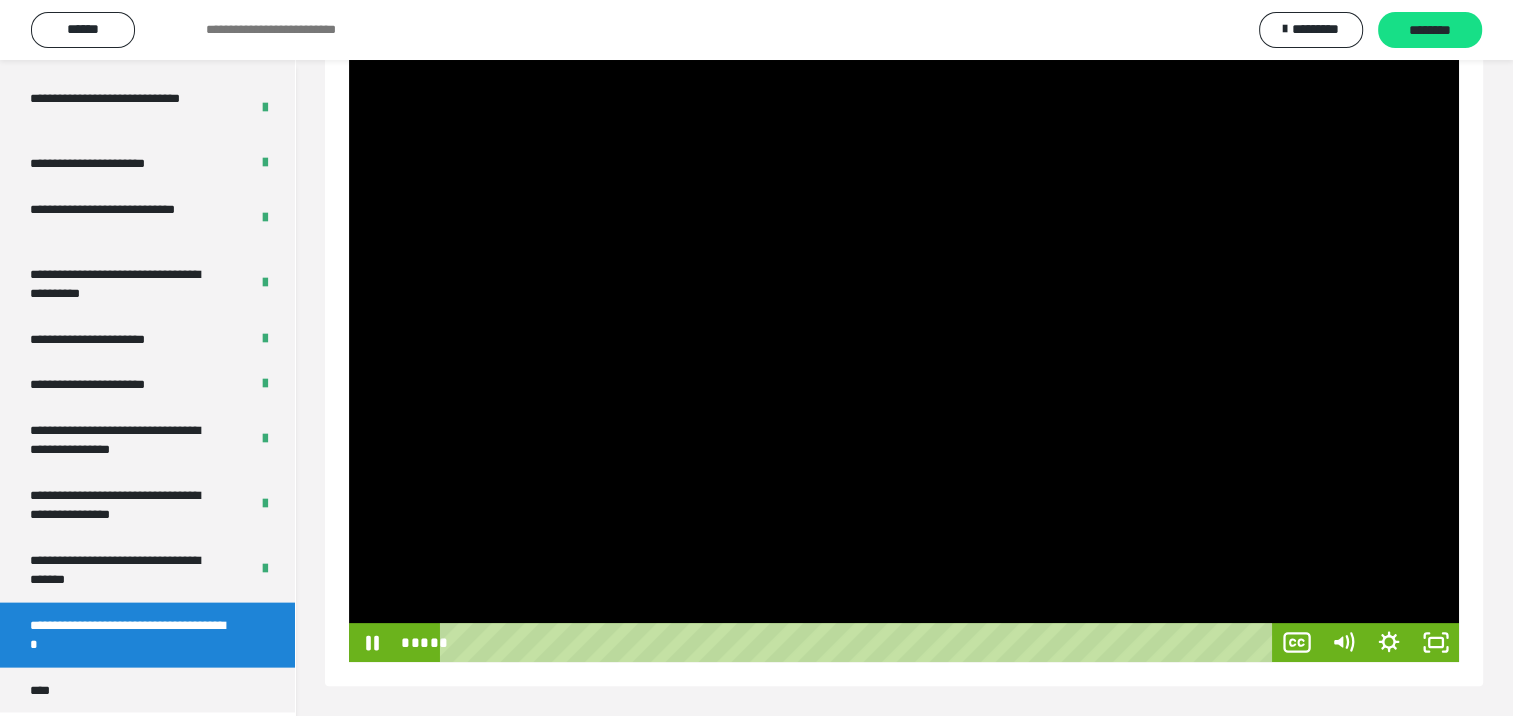 click at bounding box center [904, 350] 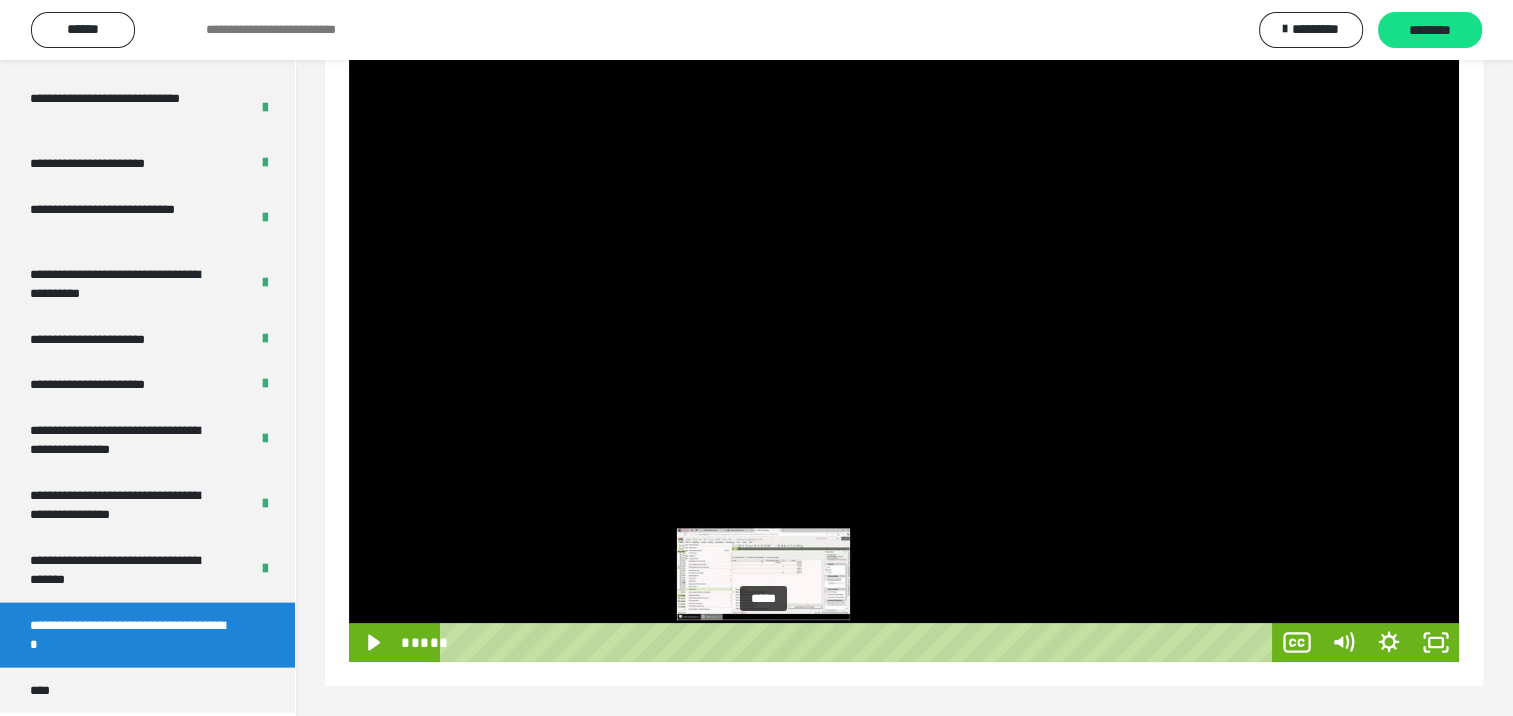 click on "*****" at bounding box center [860, 642] 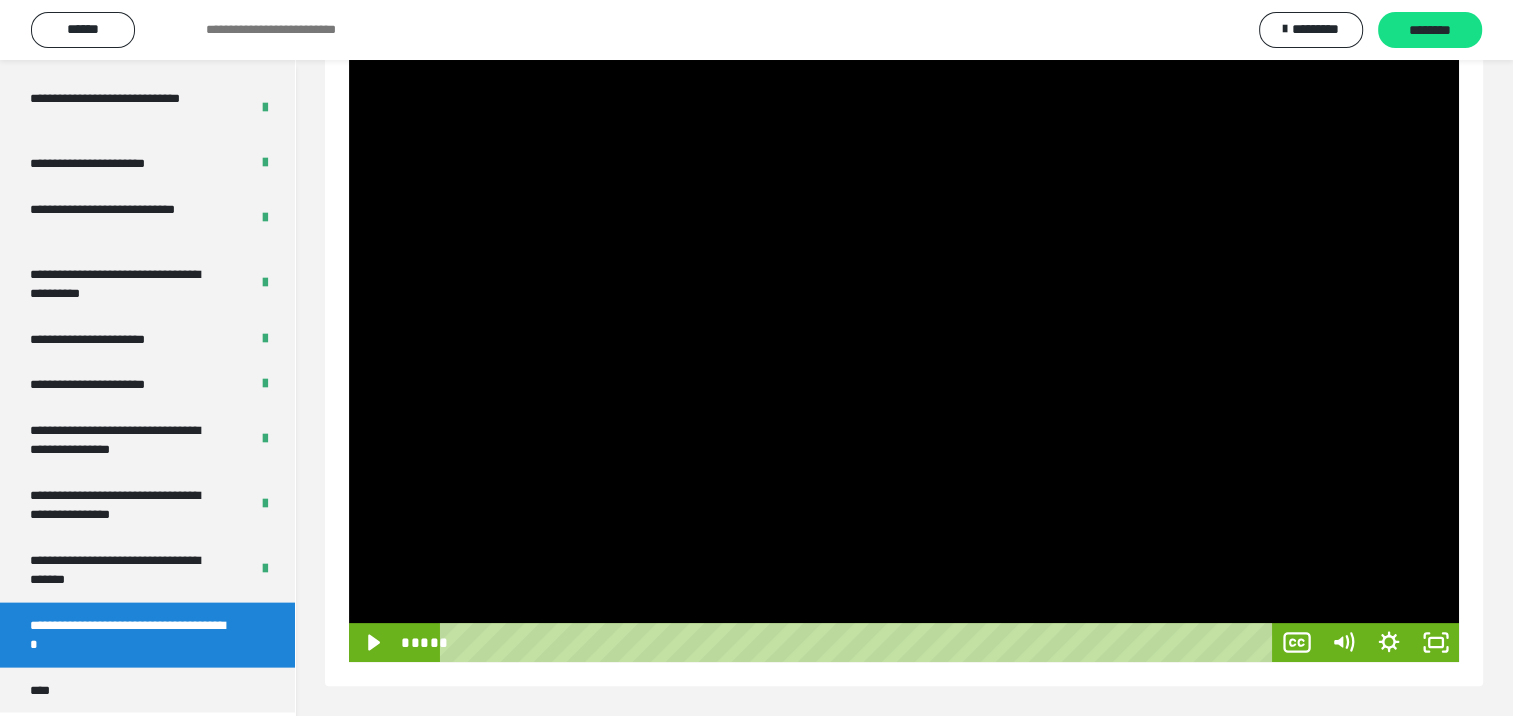 click at bounding box center [904, 350] 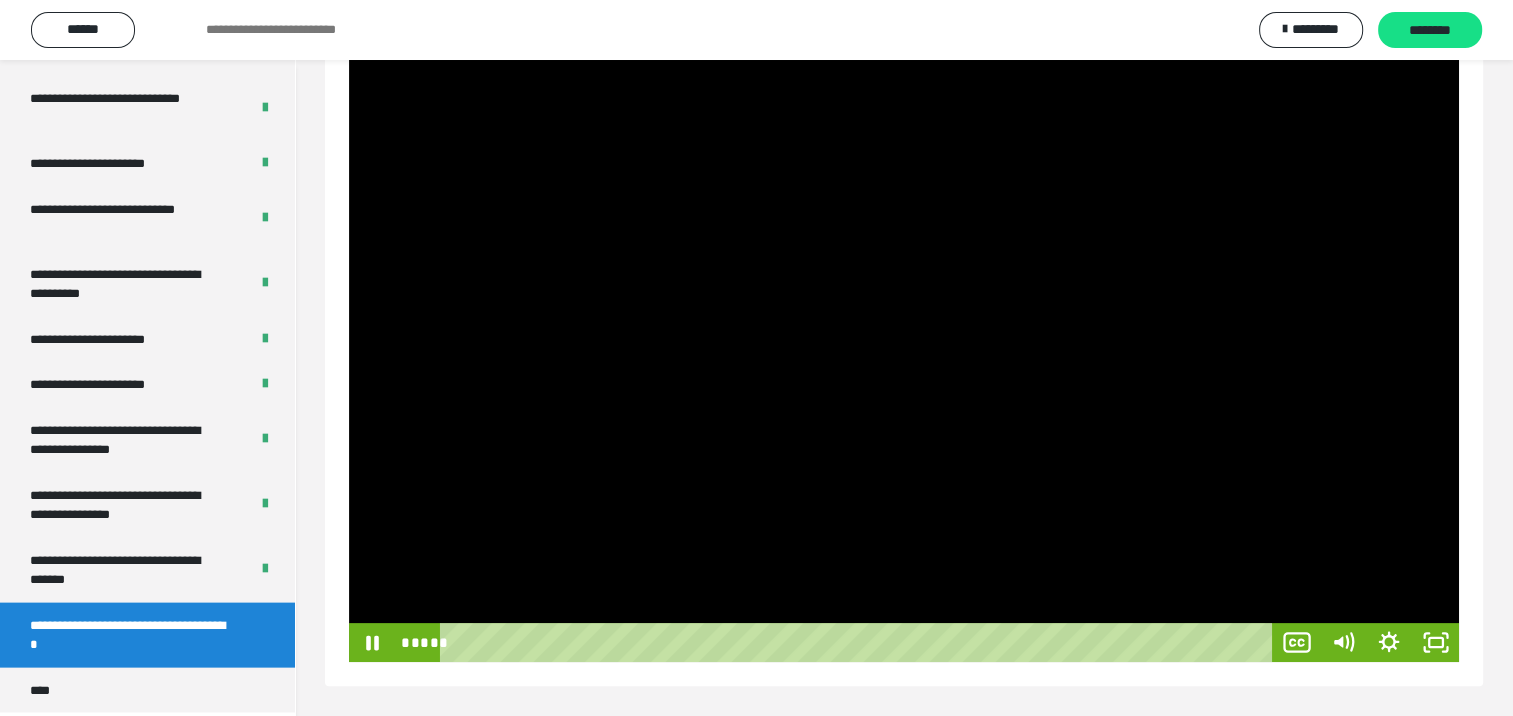 click at bounding box center [904, 350] 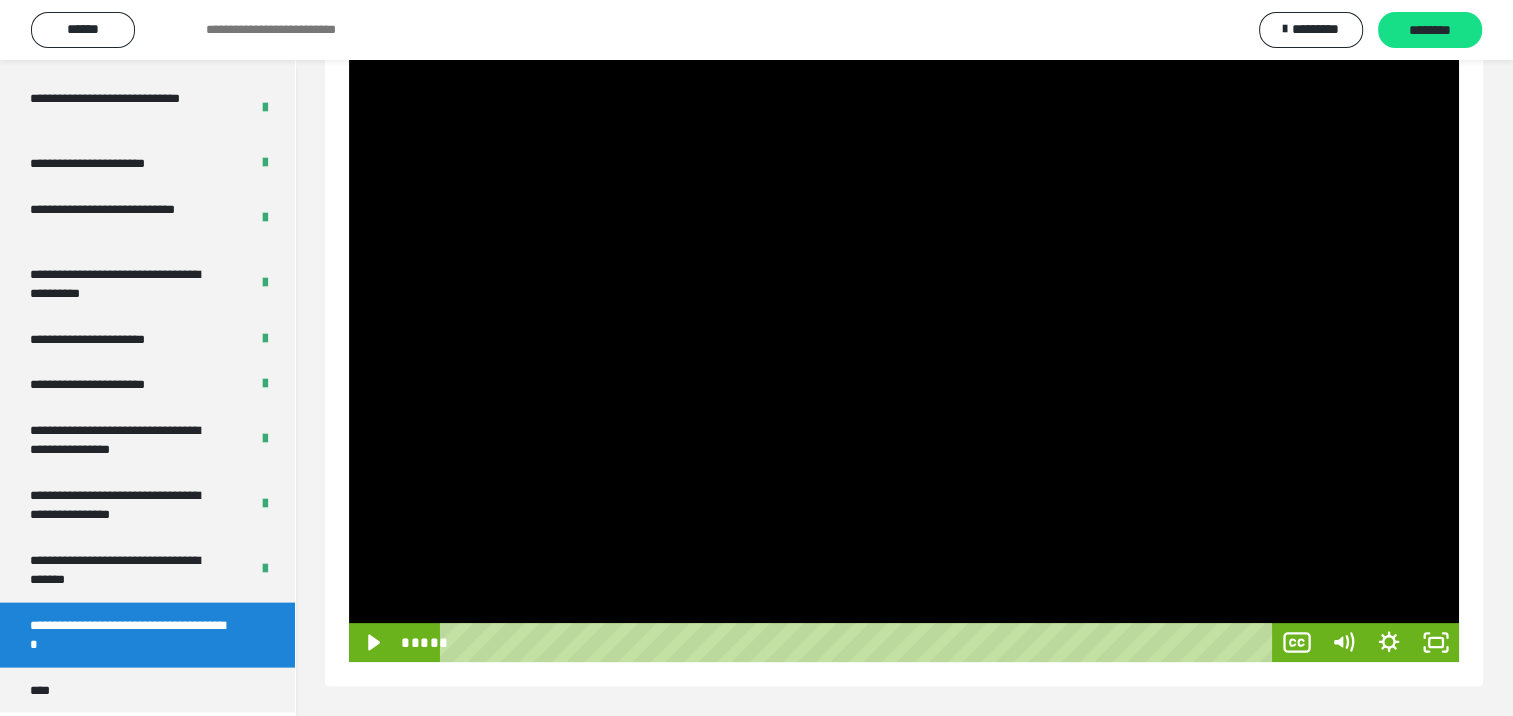 click at bounding box center (904, 350) 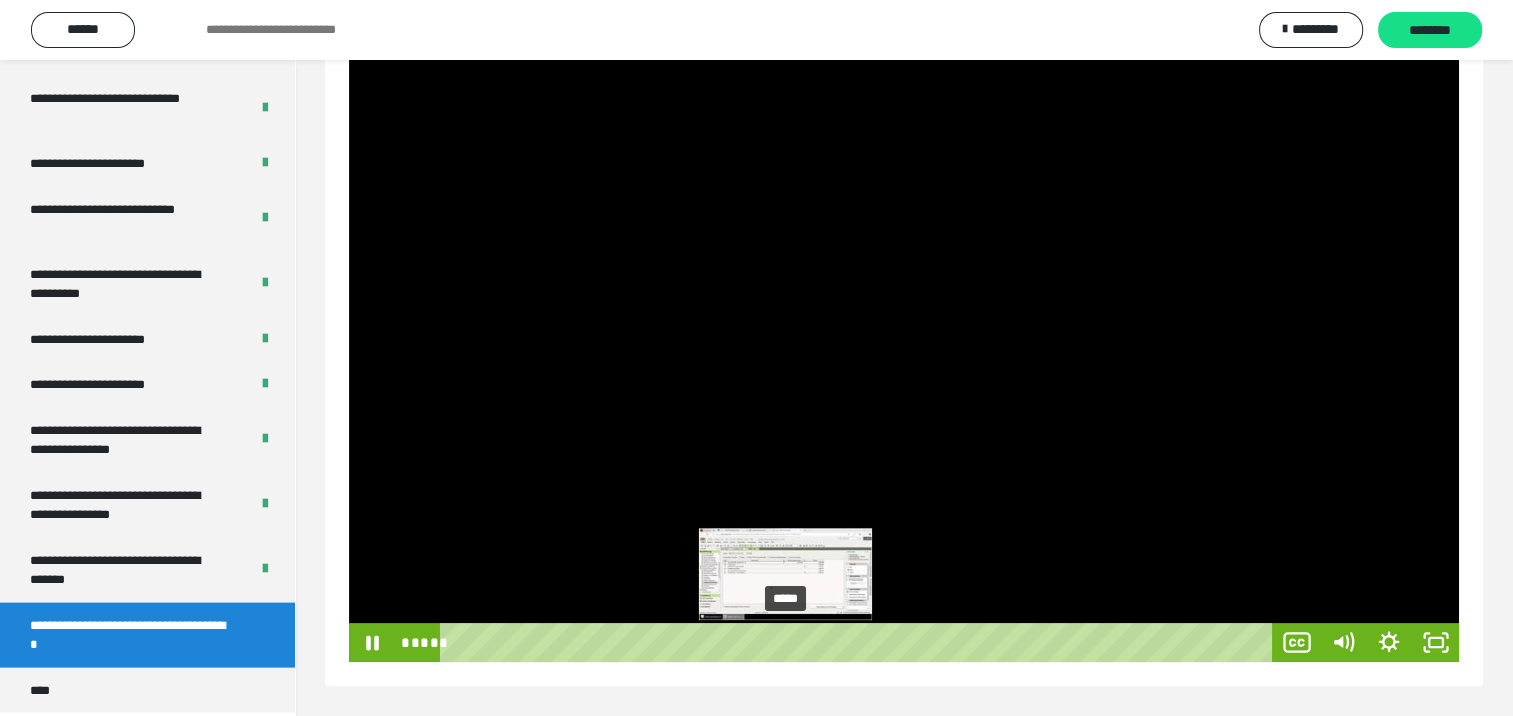 click on "*****" at bounding box center [860, 642] 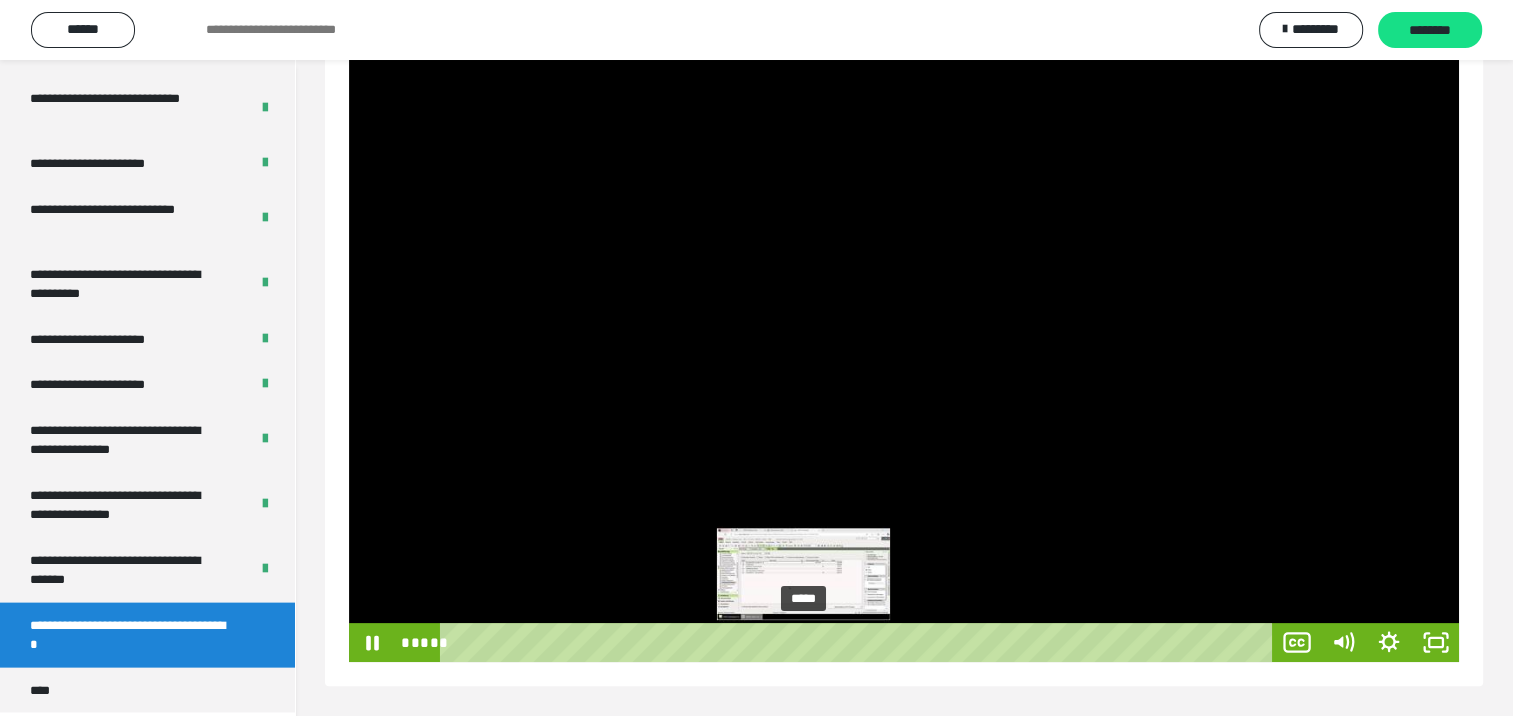 click on "*****" at bounding box center (860, 642) 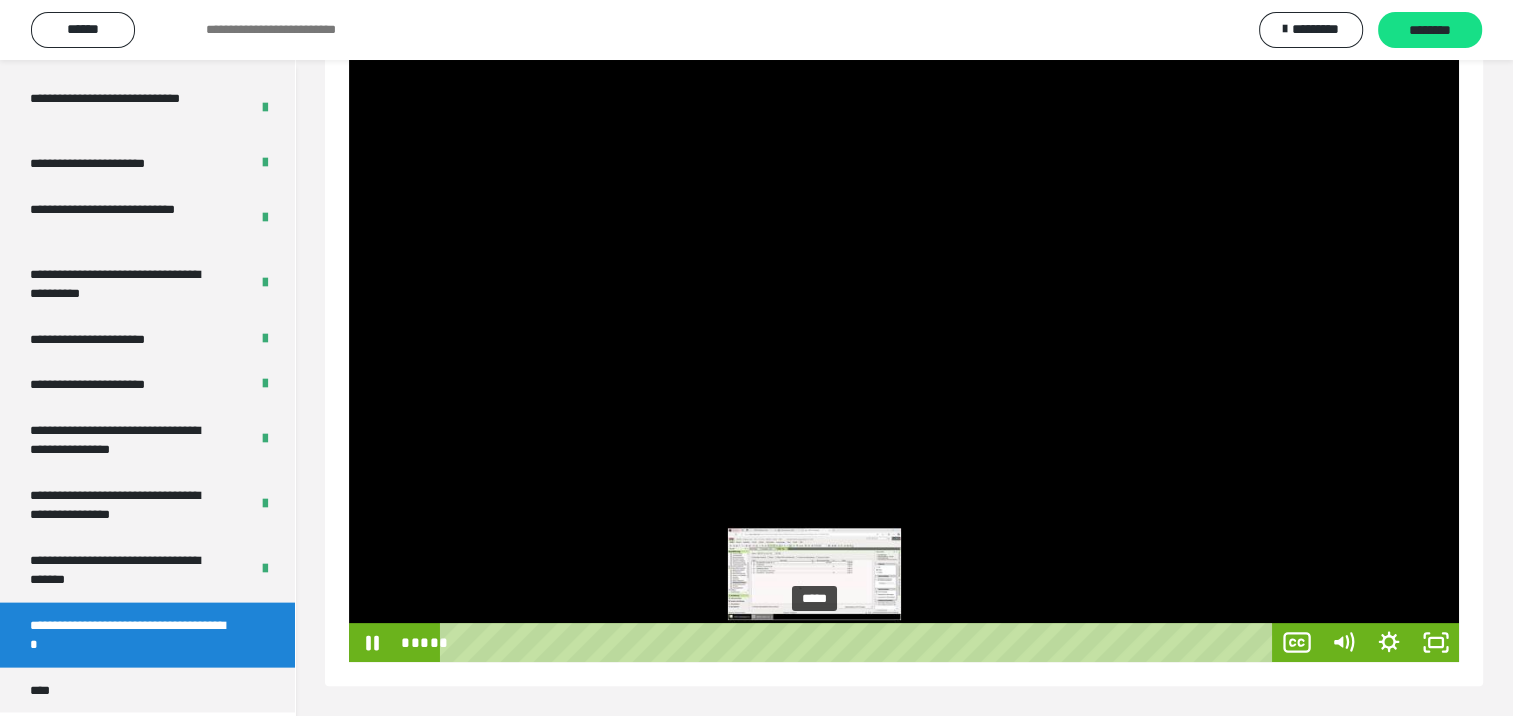 click on "*****" at bounding box center [860, 642] 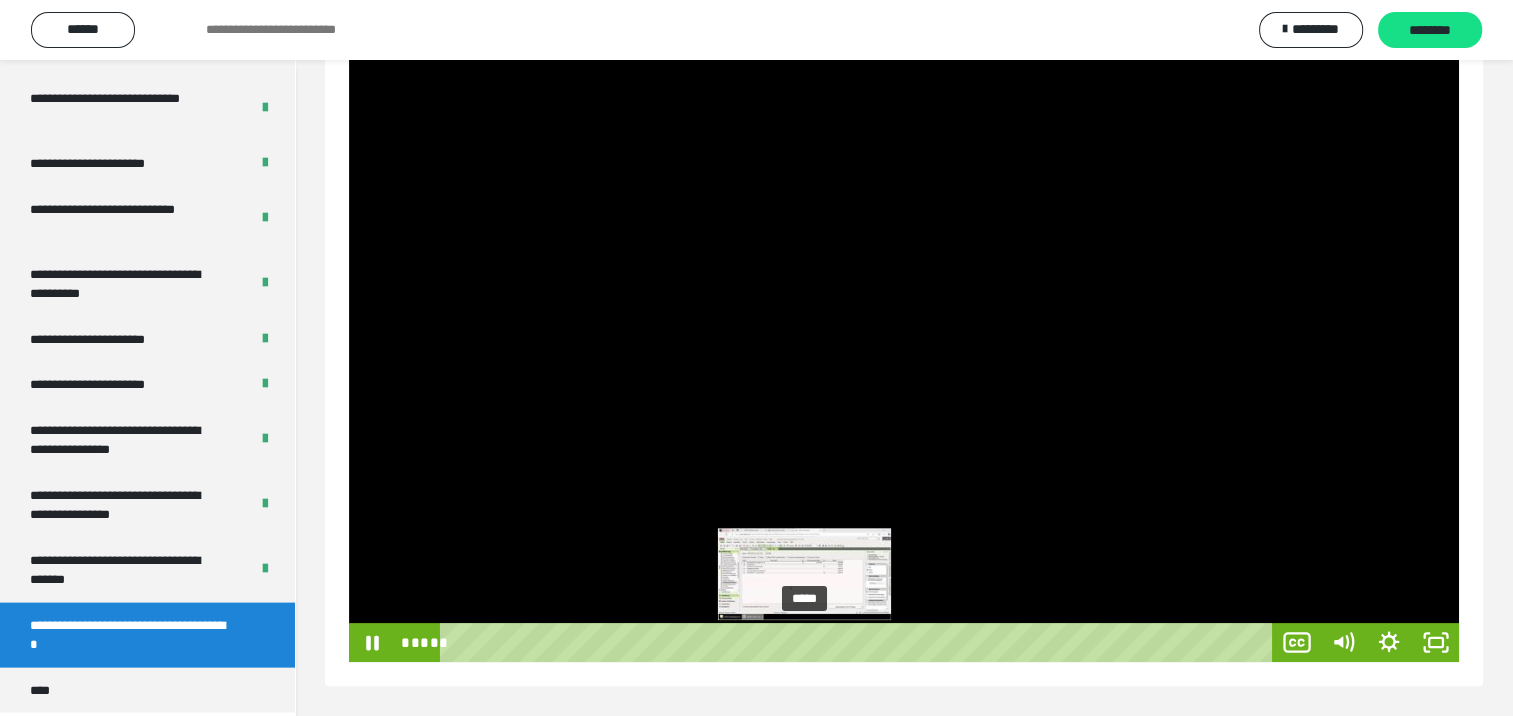 click on "*****" at bounding box center [860, 642] 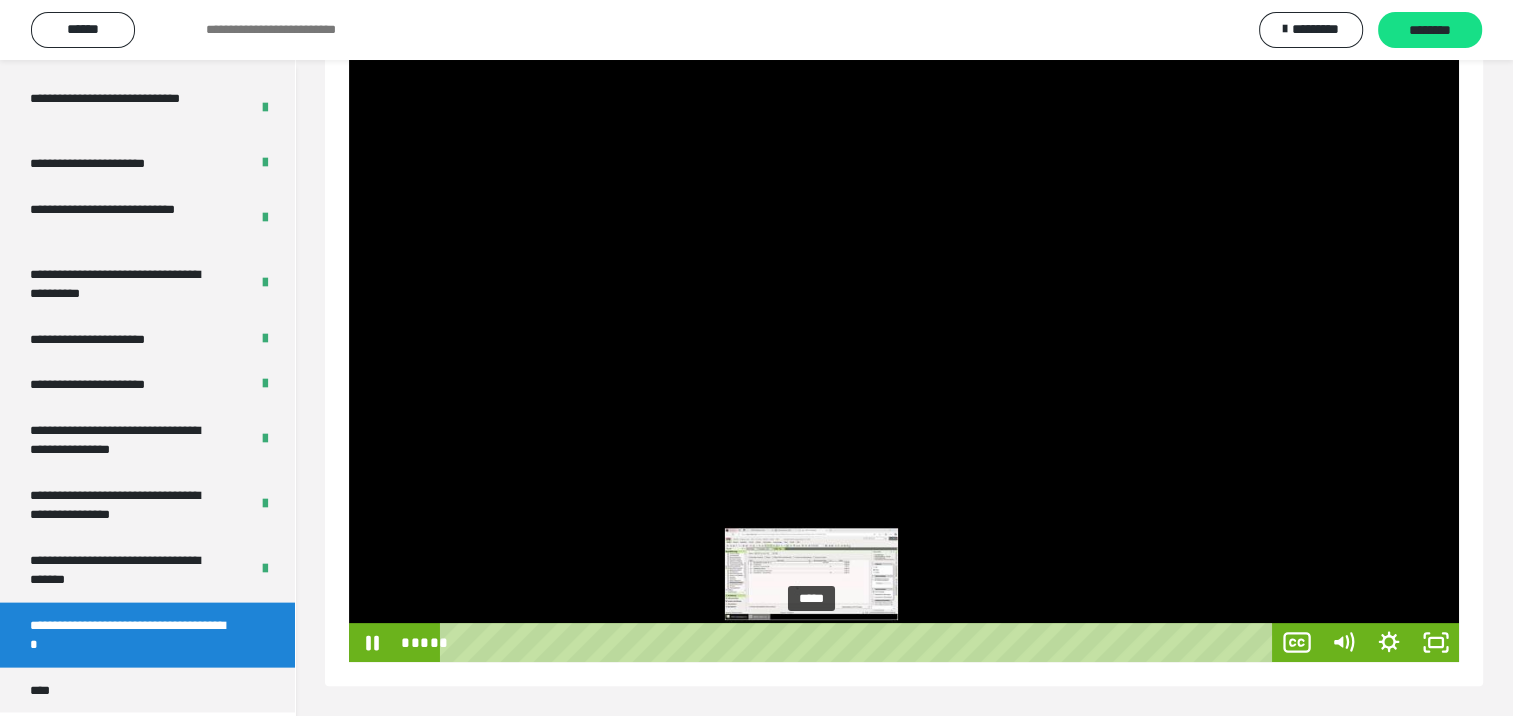 click on "*****" at bounding box center [860, 642] 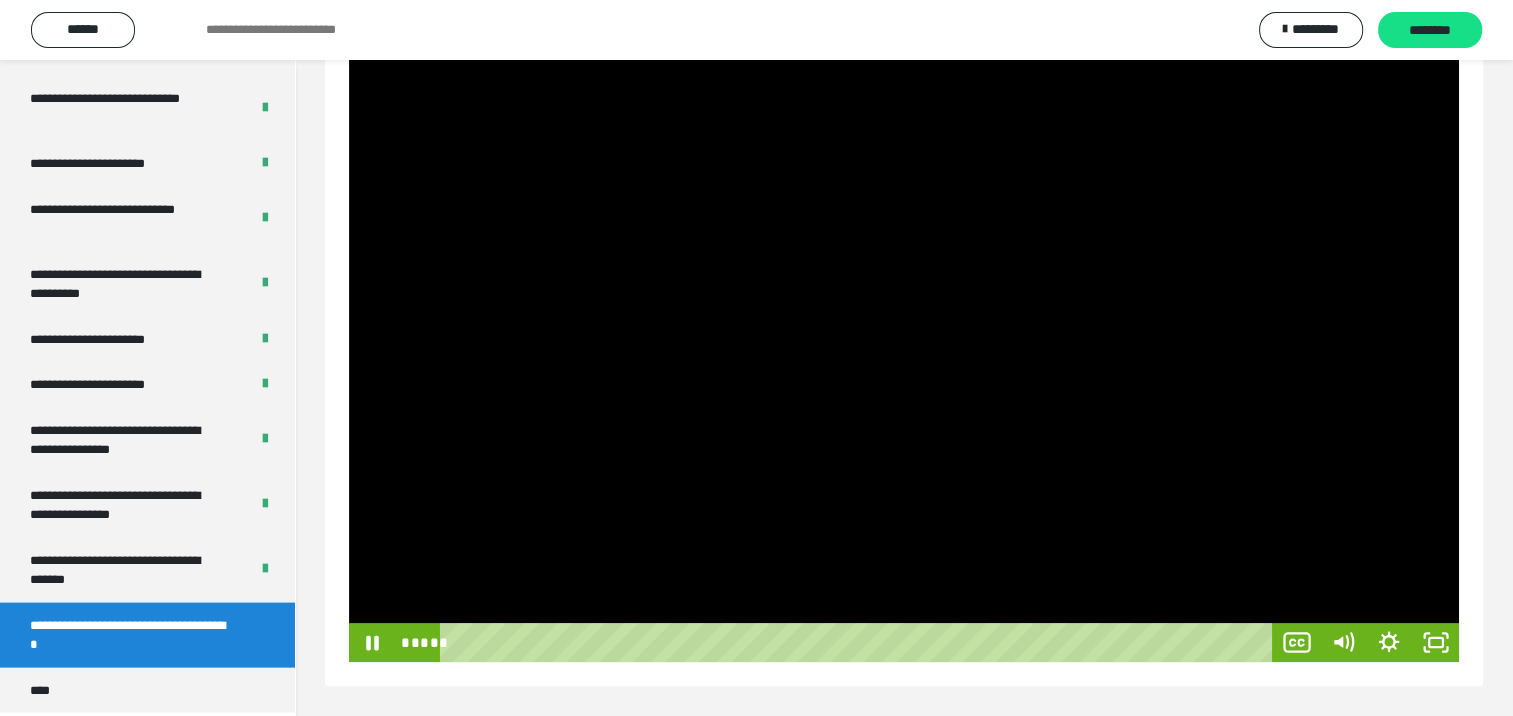 click at bounding box center [904, 350] 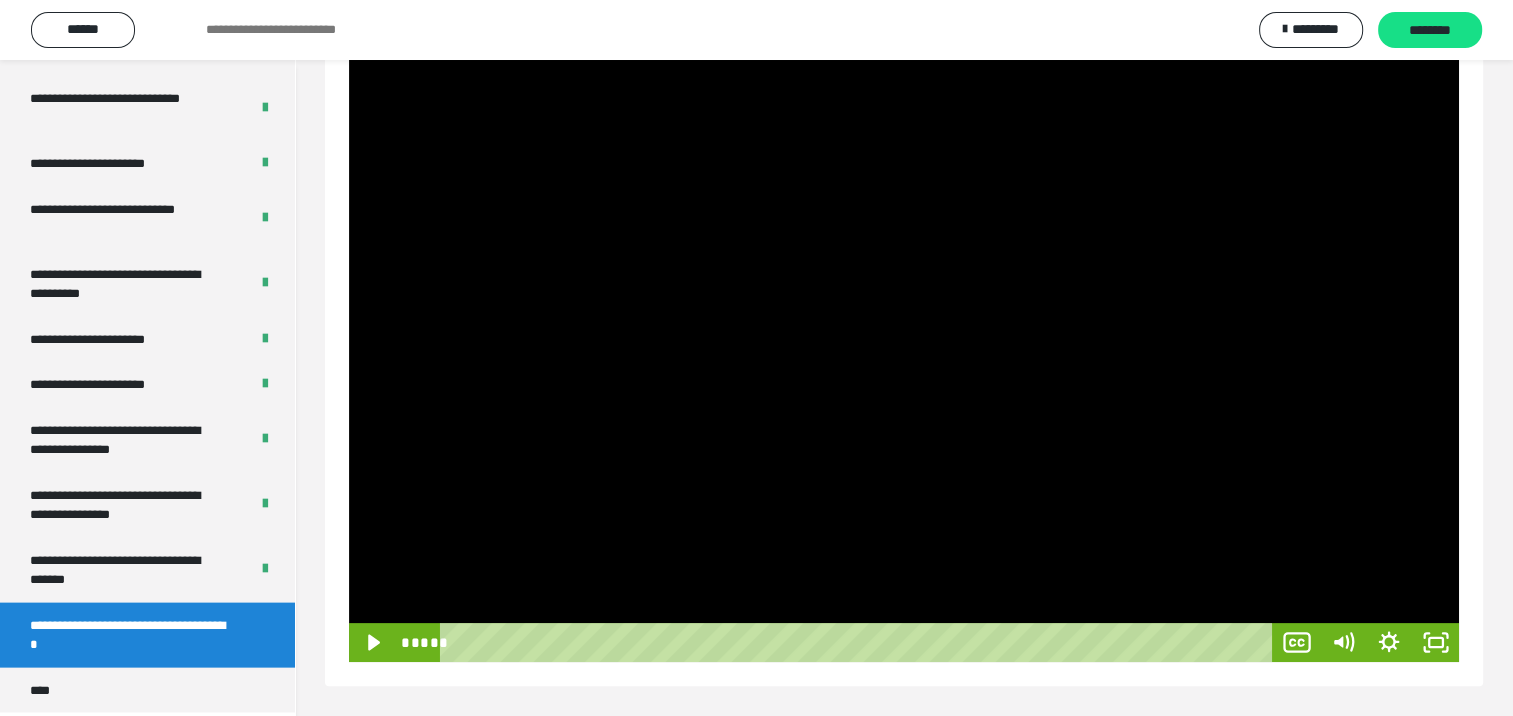 click at bounding box center (904, 350) 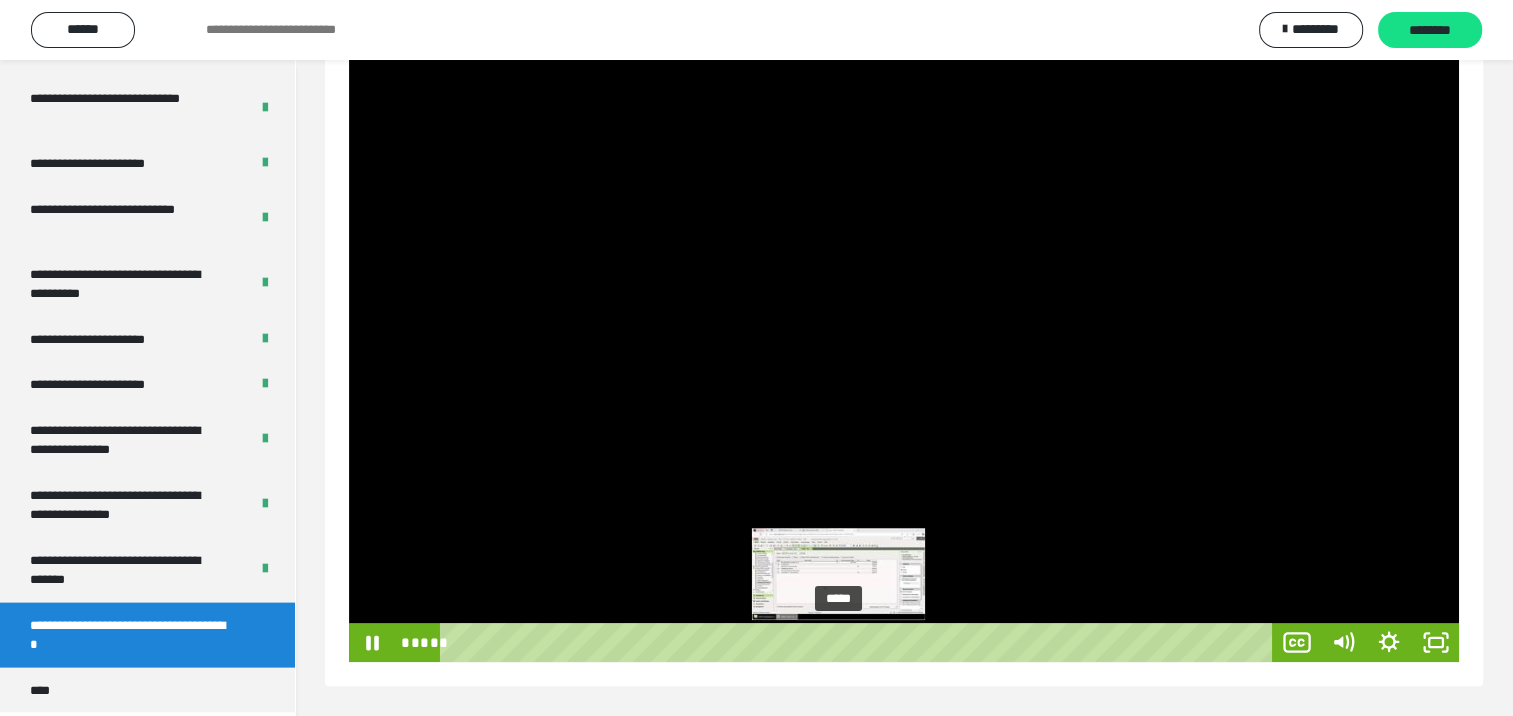 click on "*****" at bounding box center (860, 642) 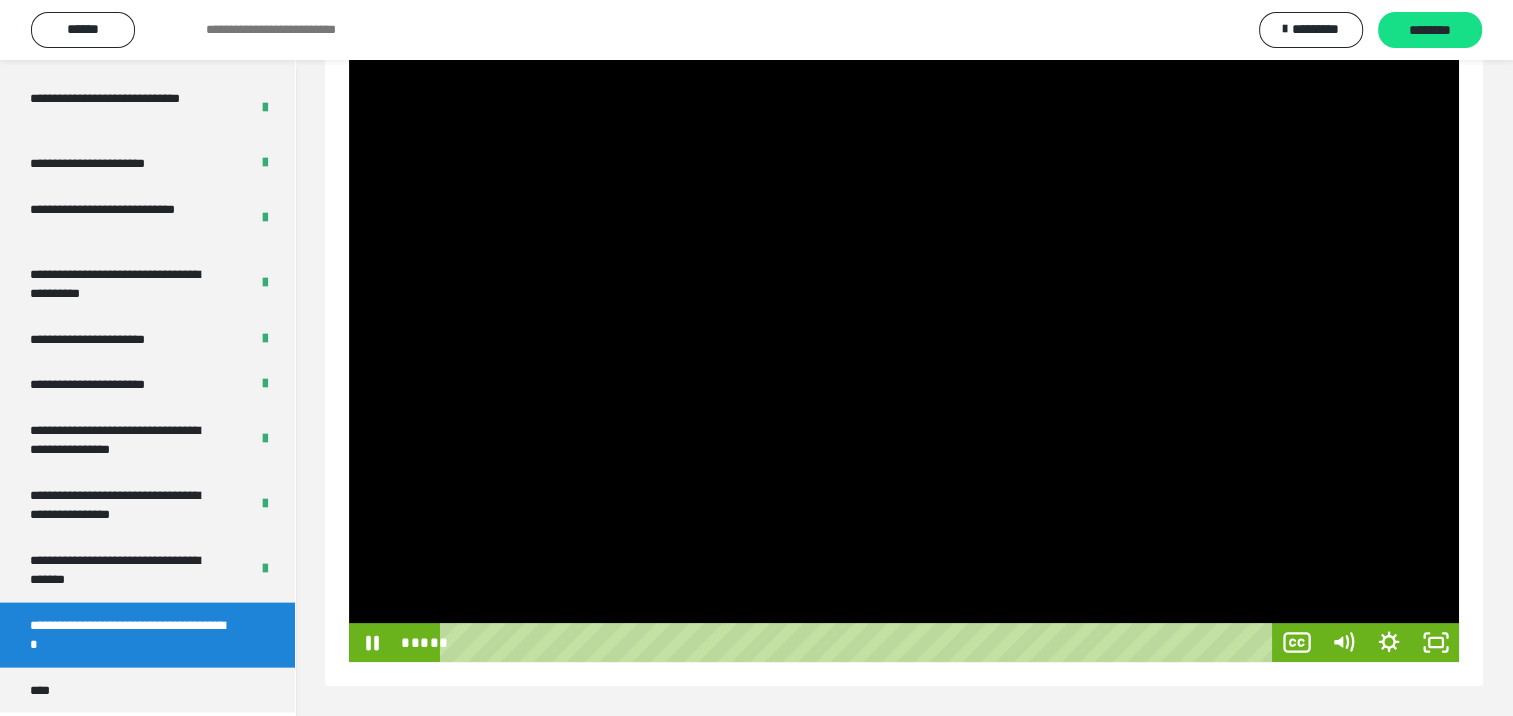 click at bounding box center (904, 350) 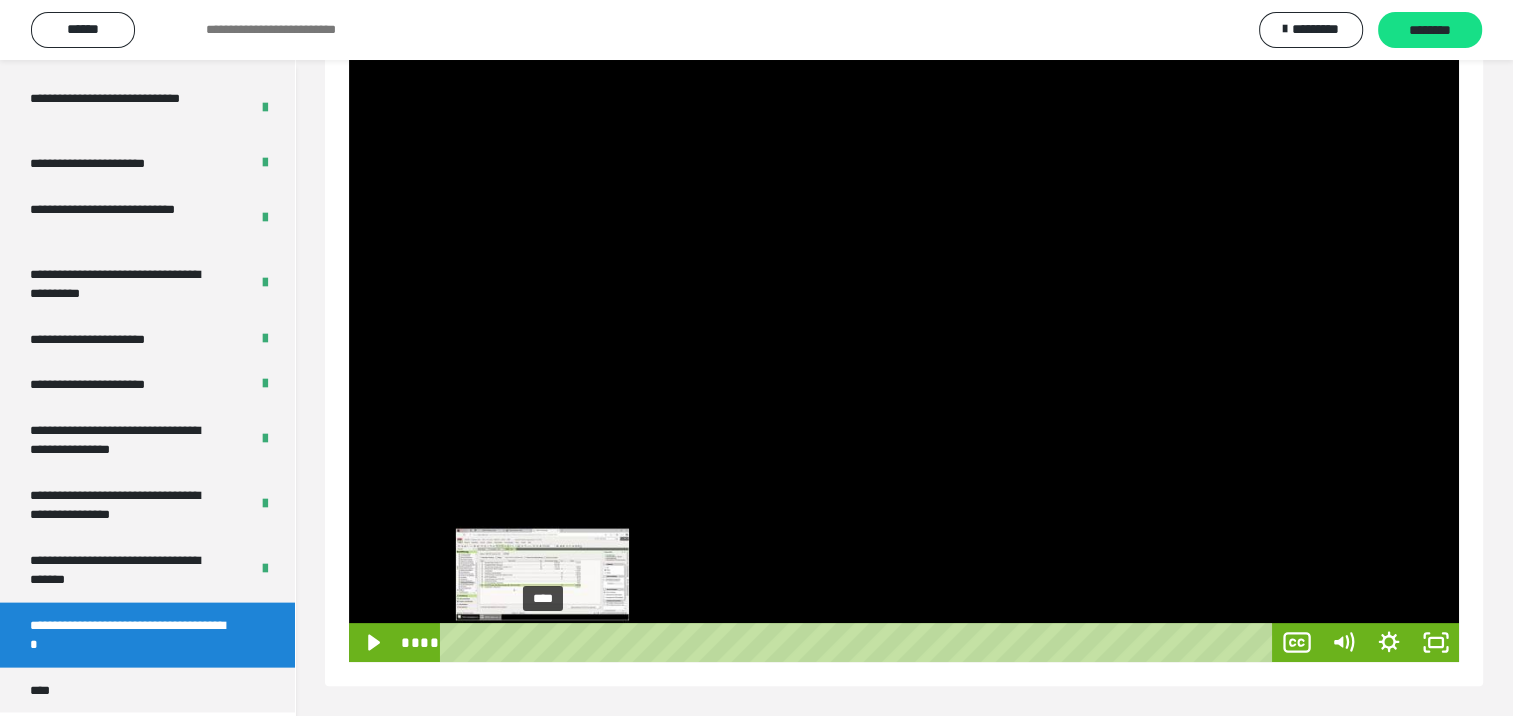click on "****" at bounding box center (860, 642) 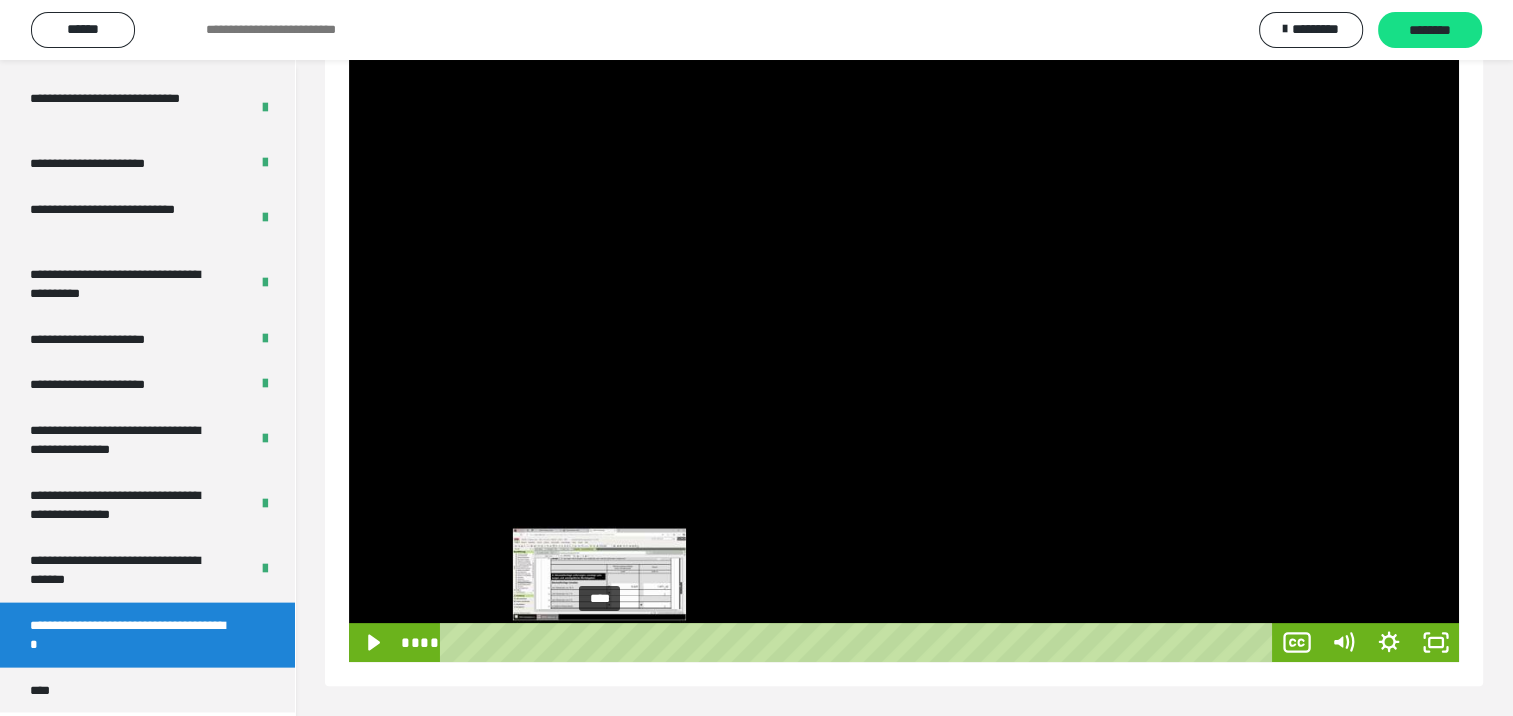 click on "****" at bounding box center [860, 642] 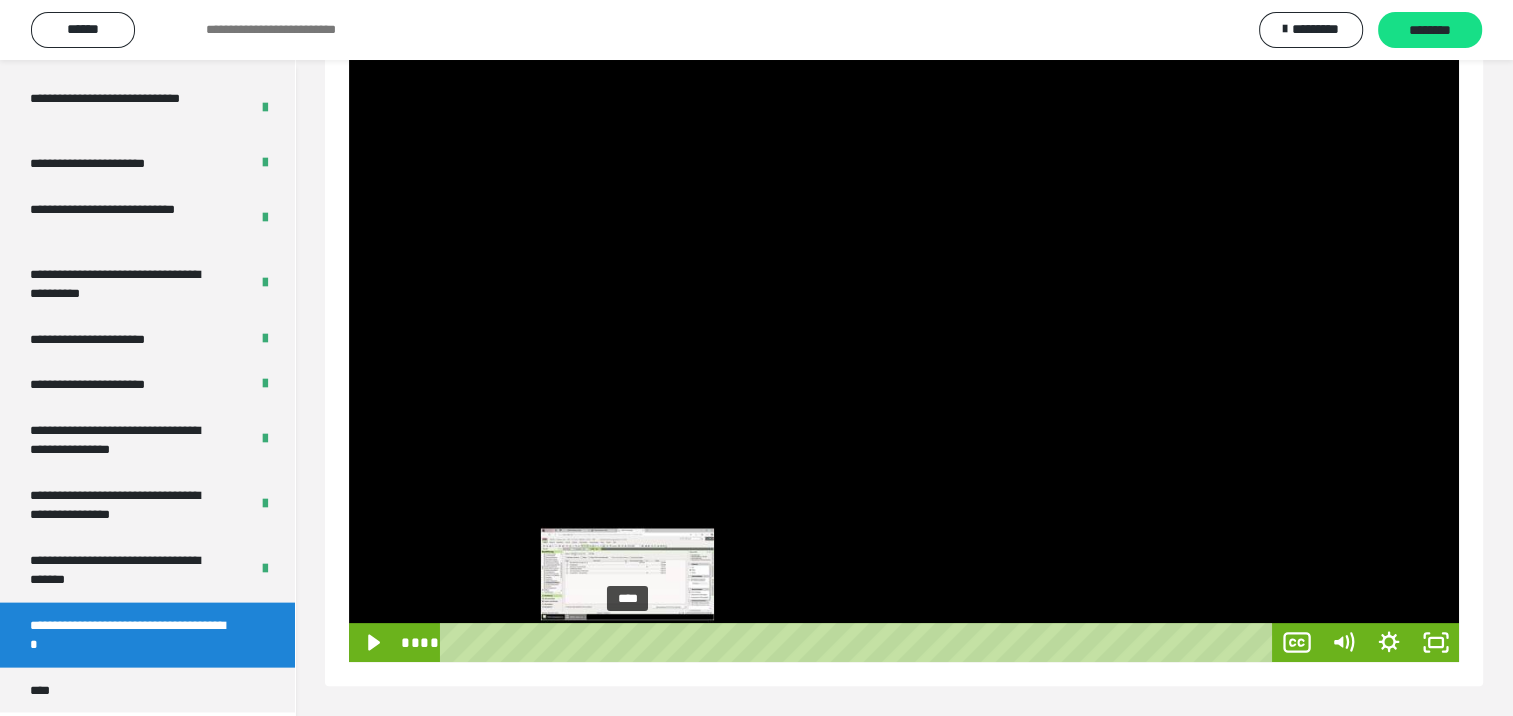 click on "****" at bounding box center (860, 642) 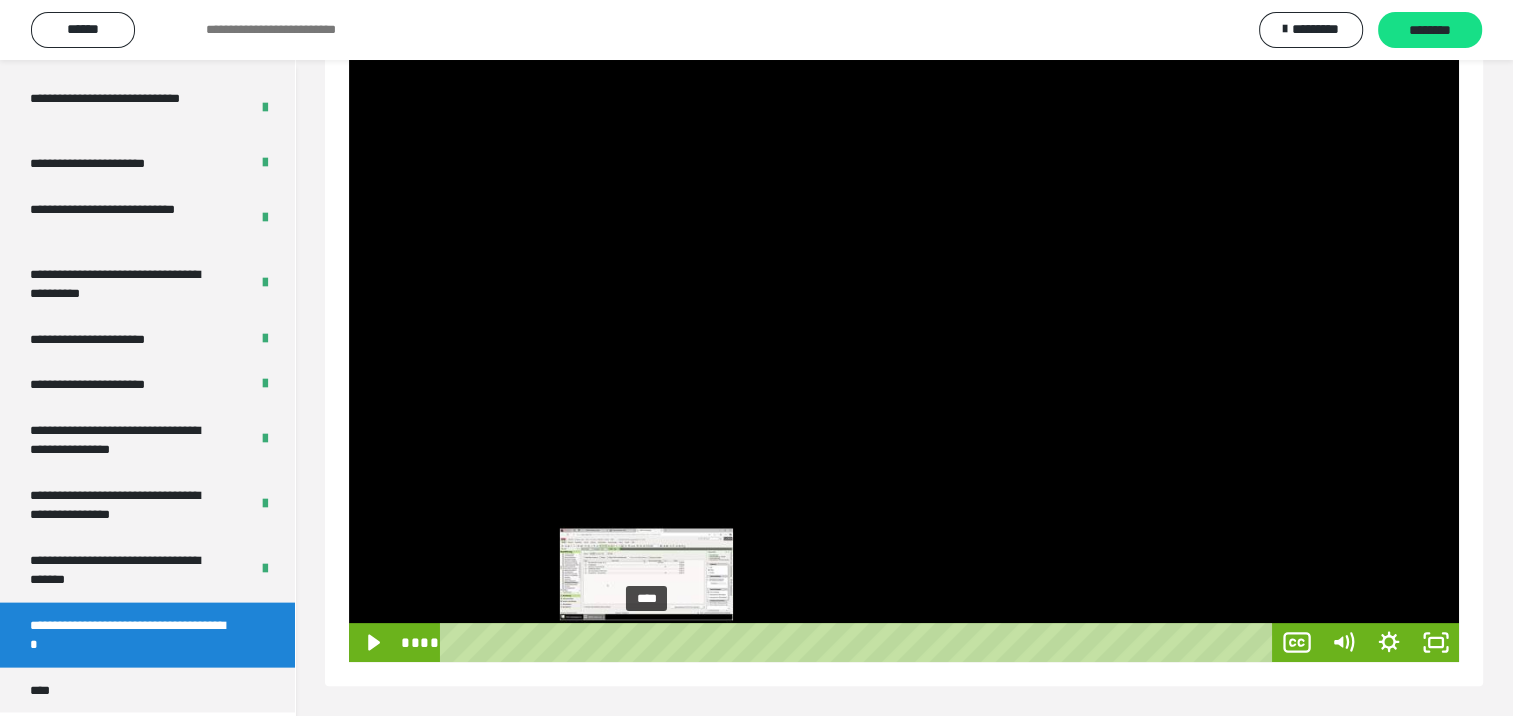 click on "****" at bounding box center [860, 642] 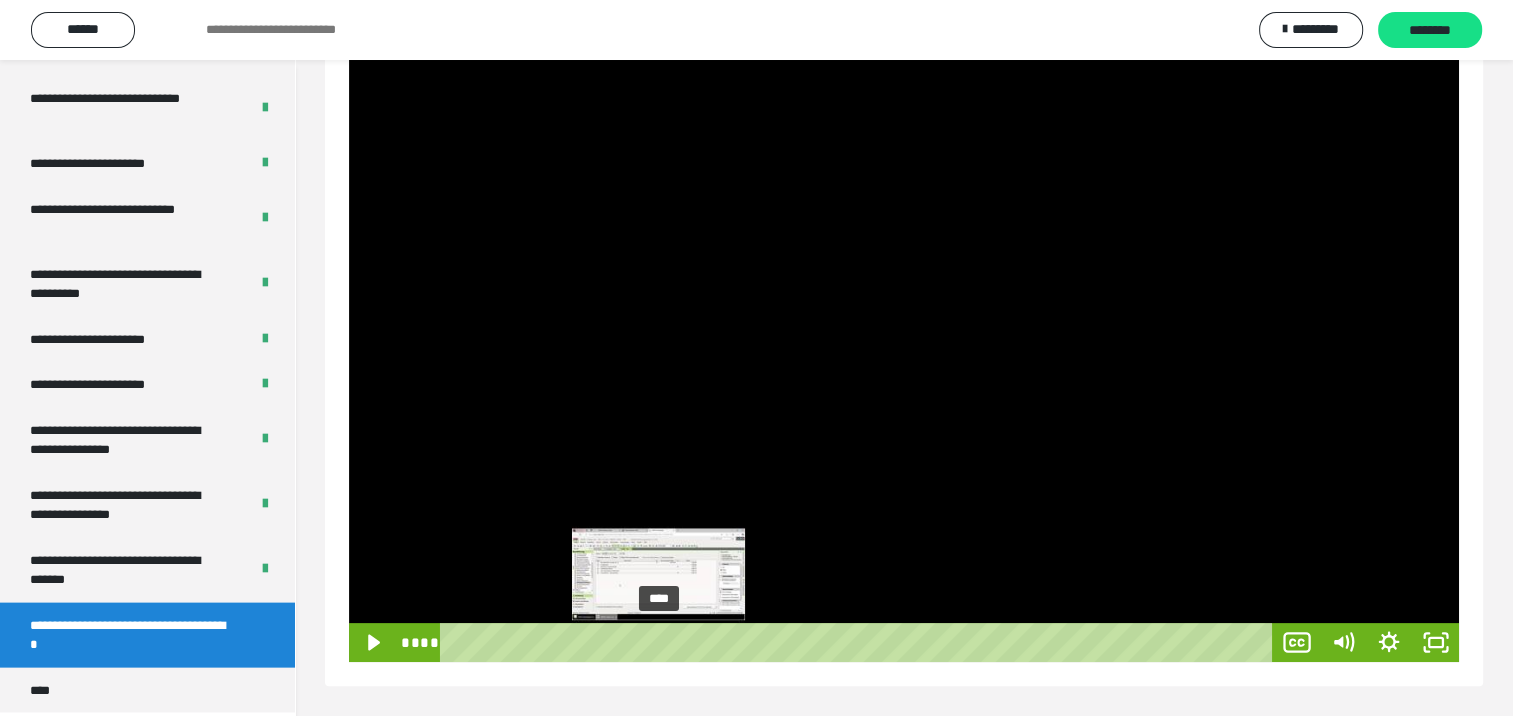 click on "****" at bounding box center [860, 642] 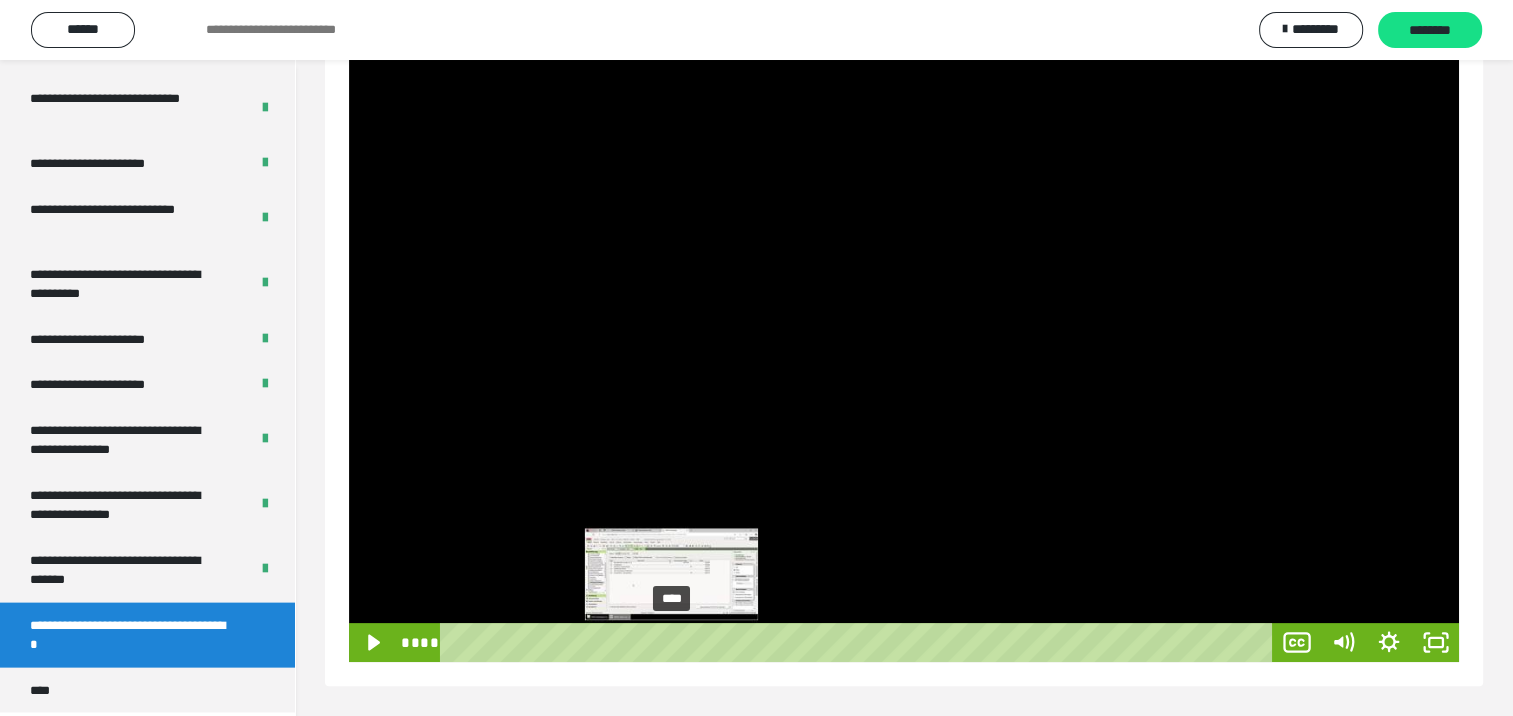 click on "****" at bounding box center [860, 642] 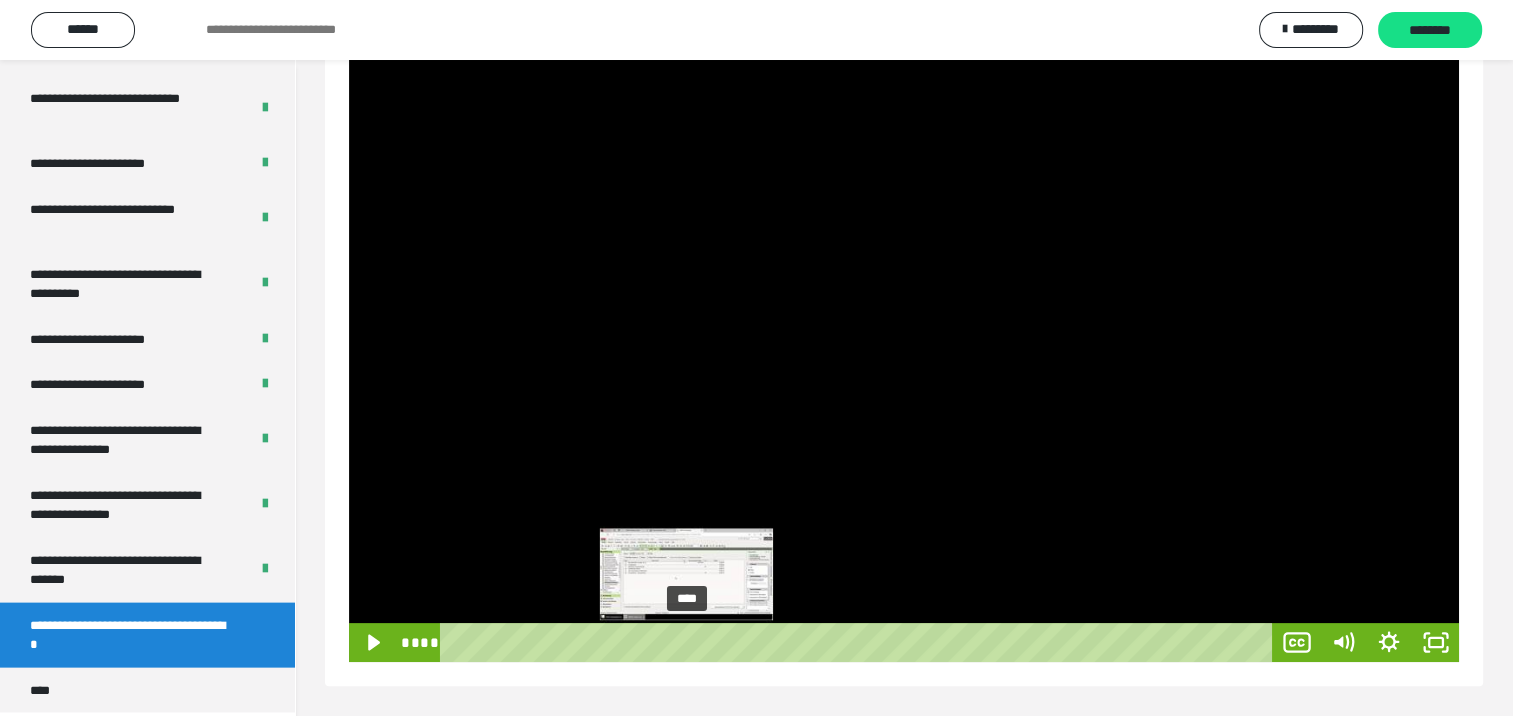 click on "****" at bounding box center [860, 642] 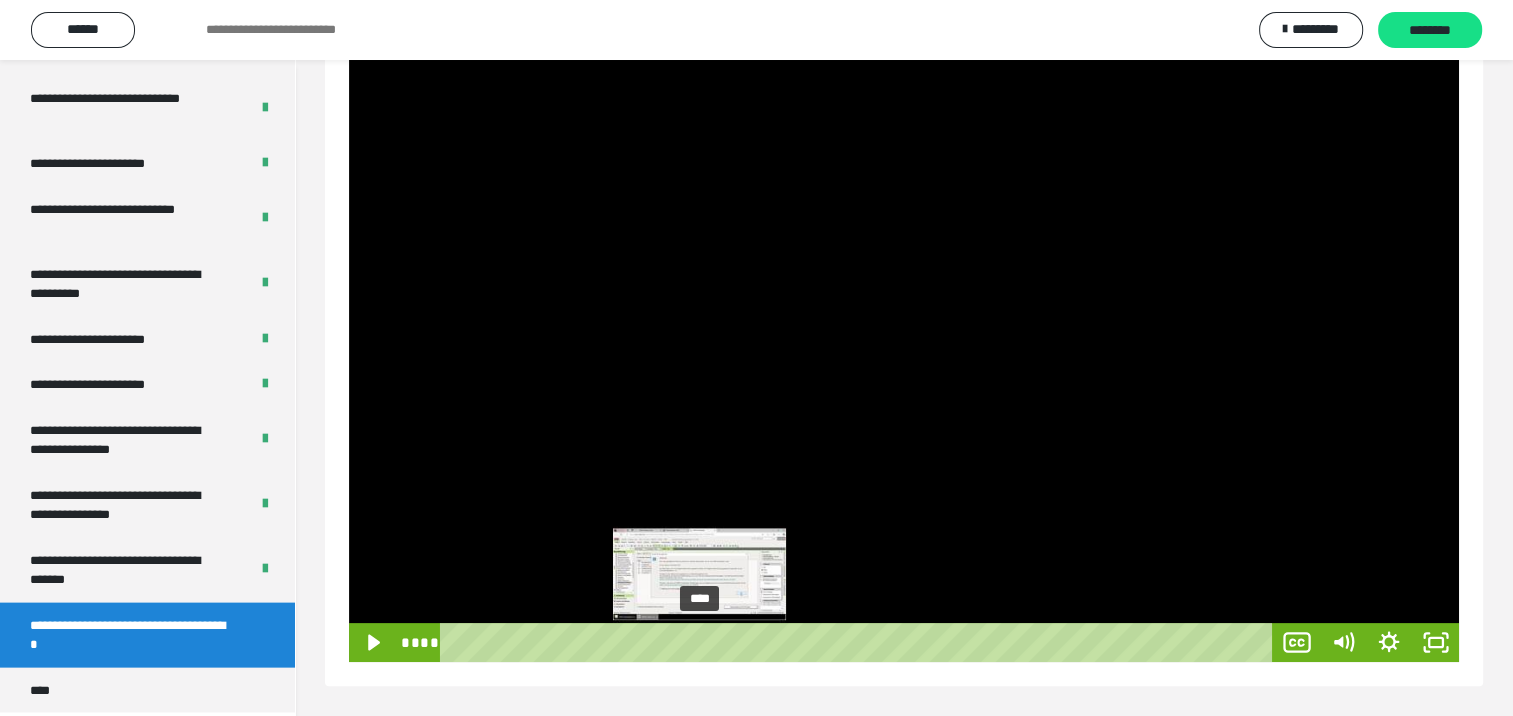 click on "****" at bounding box center [860, 642] 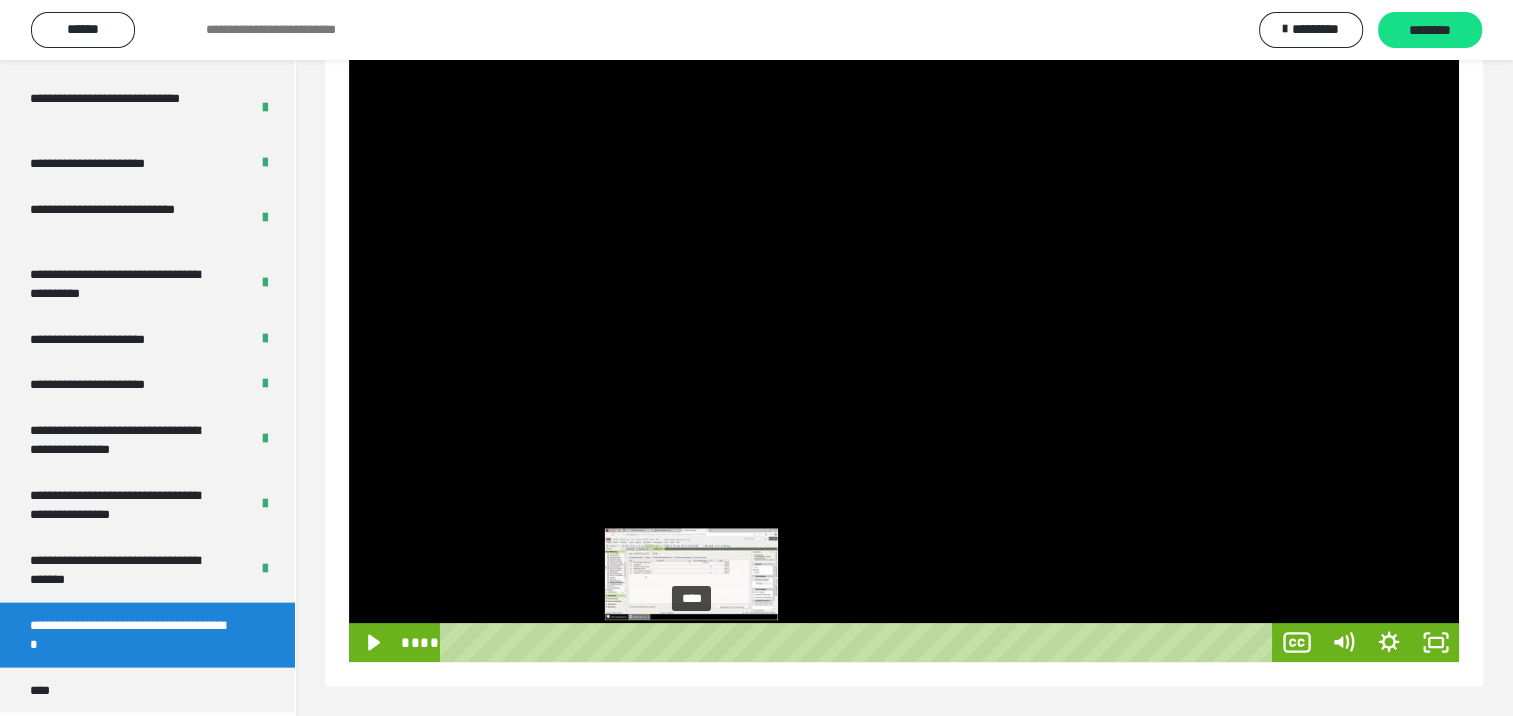 click at bounding box center [691, 642] 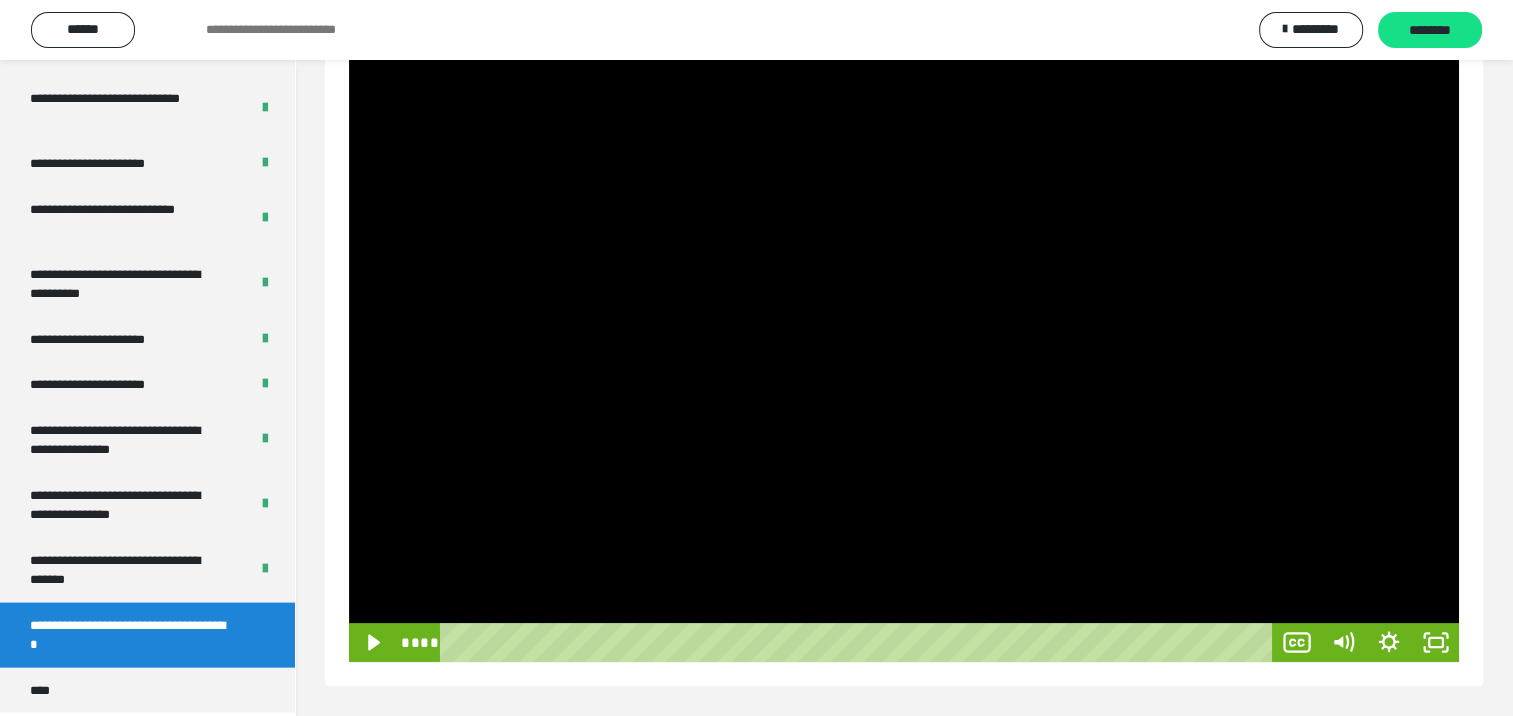 click at bounding box center [904, 350] 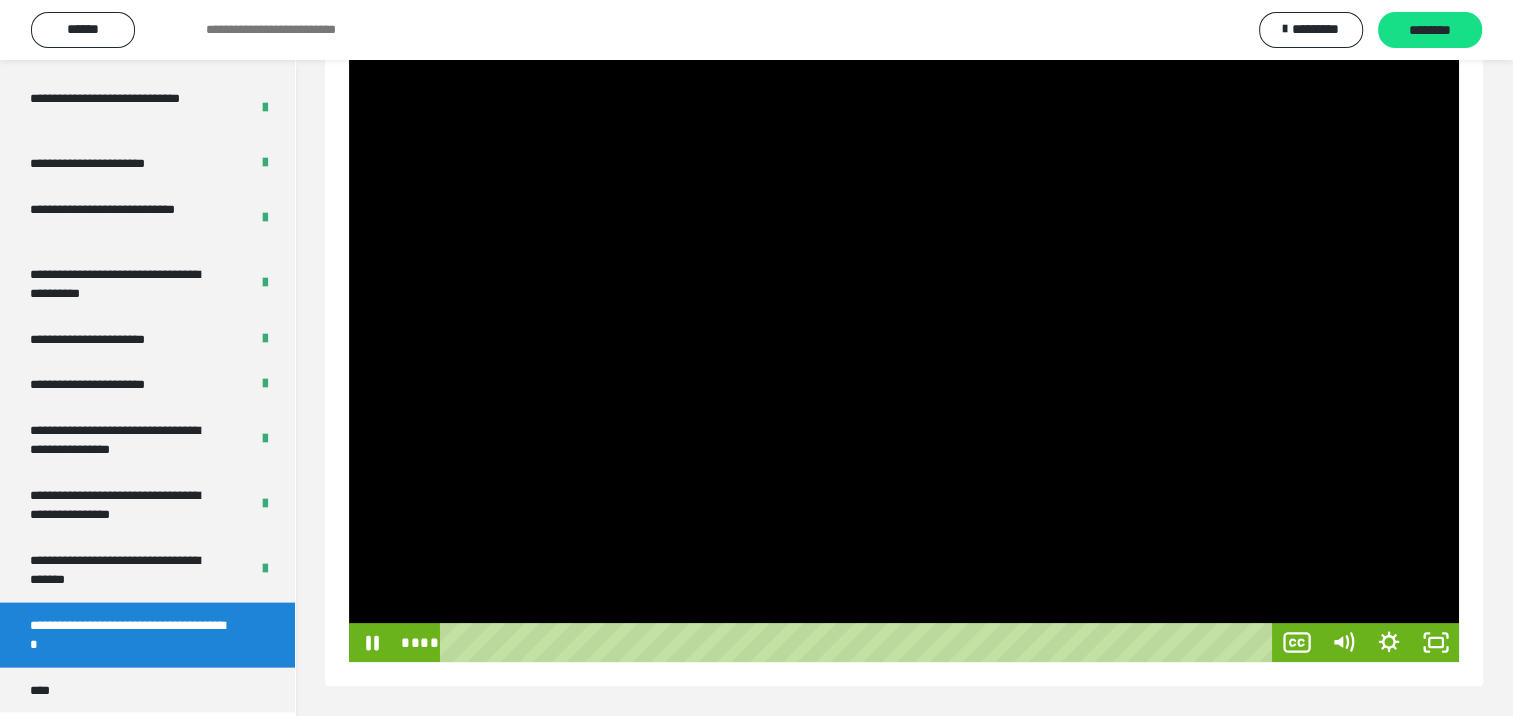 click at bounding box center (904, 350) 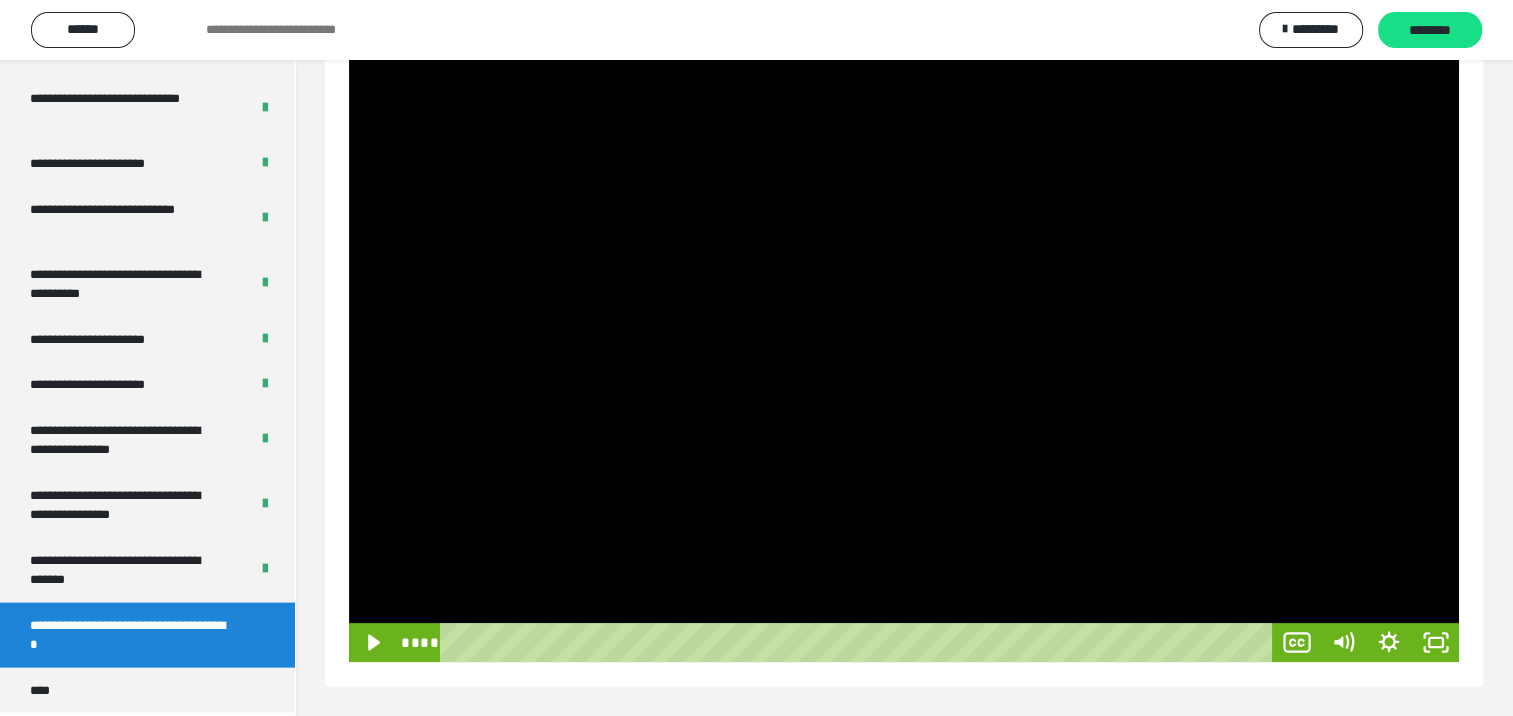 click at bounding box center [904, 350] 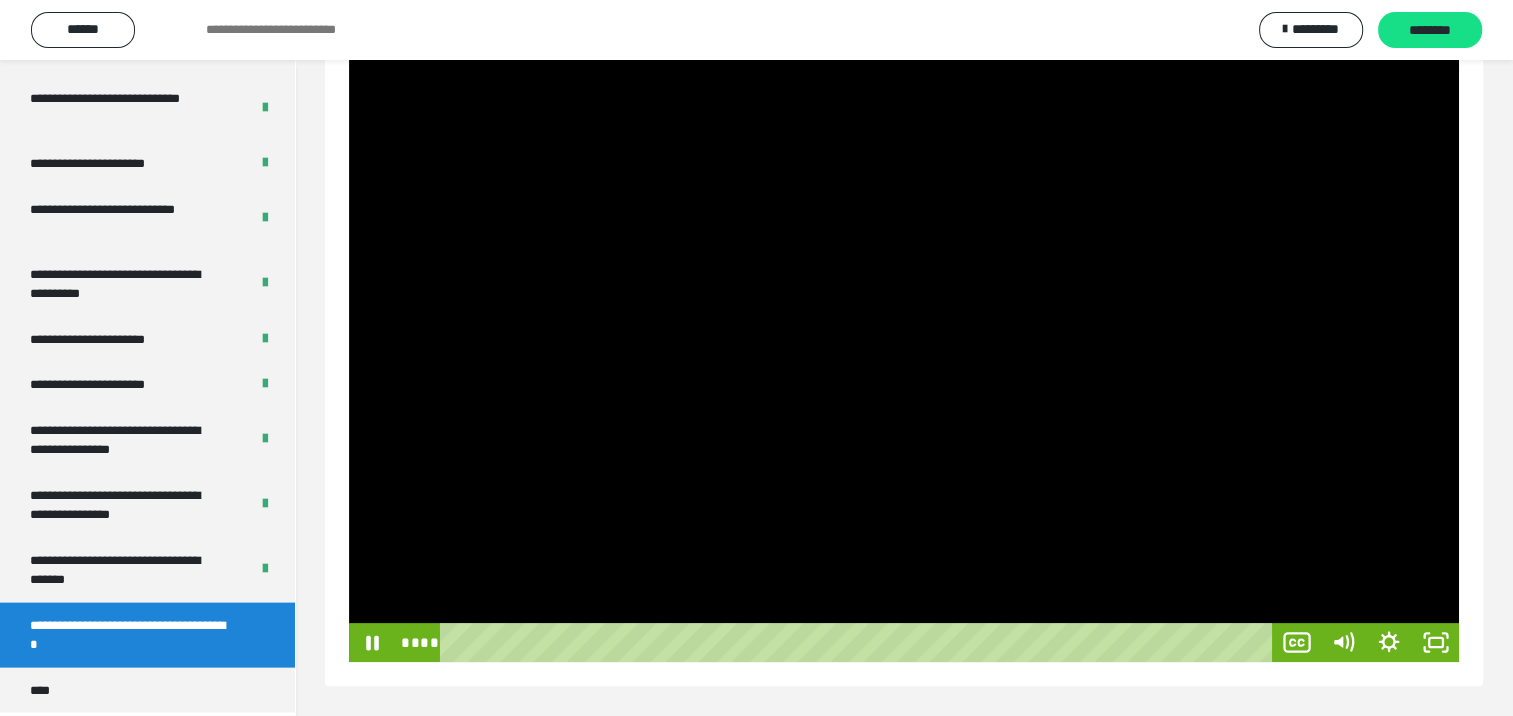 click at bounding box center [904, 350] 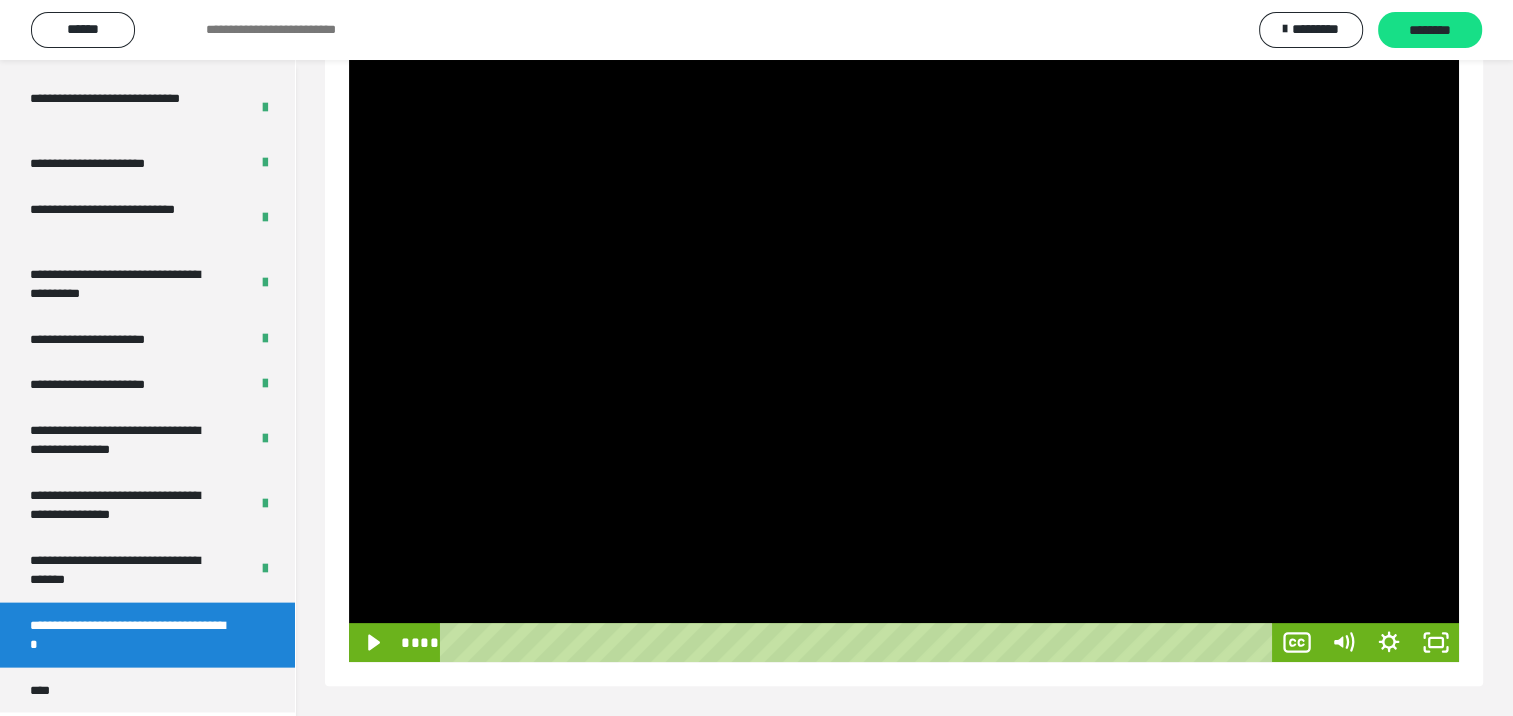 click at bounding box center (904, 350) 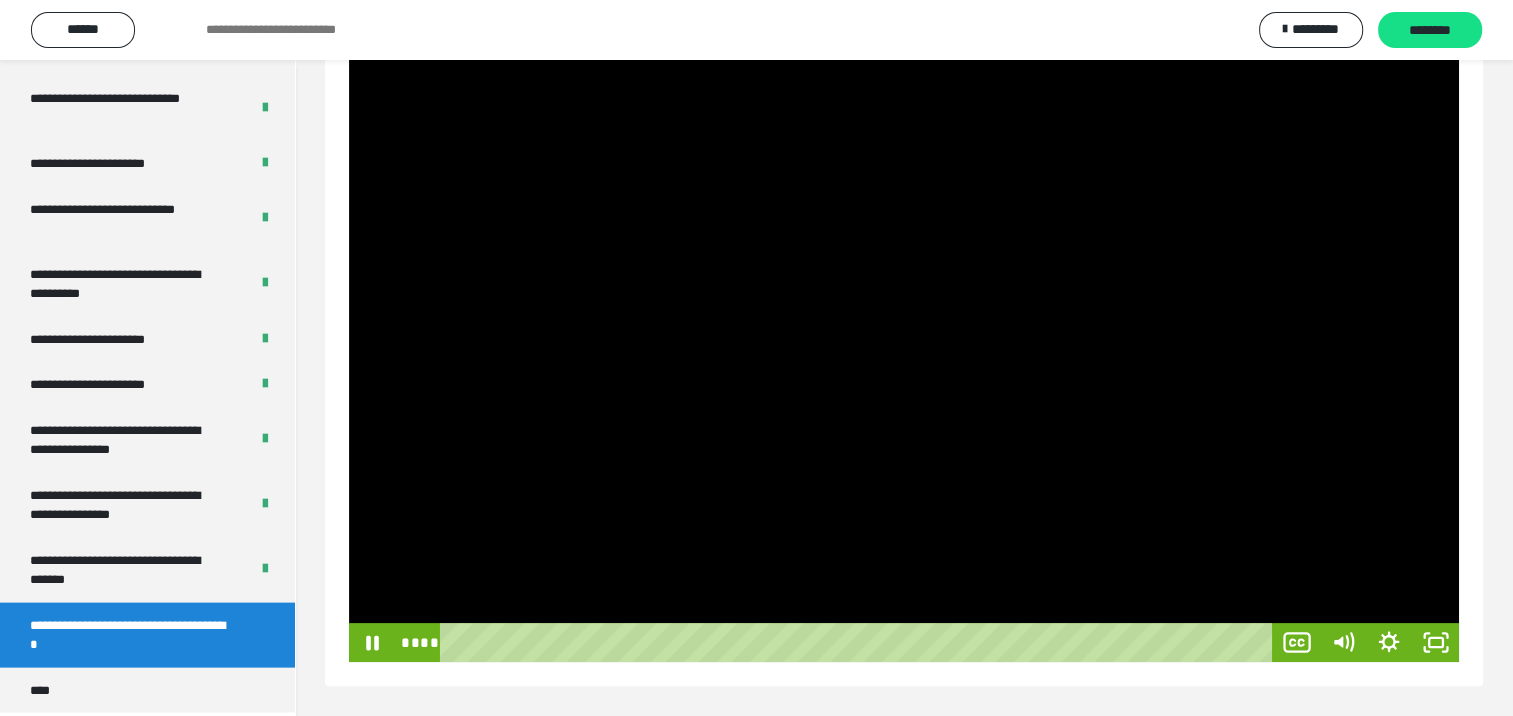 click at bounding box center [904, 350] 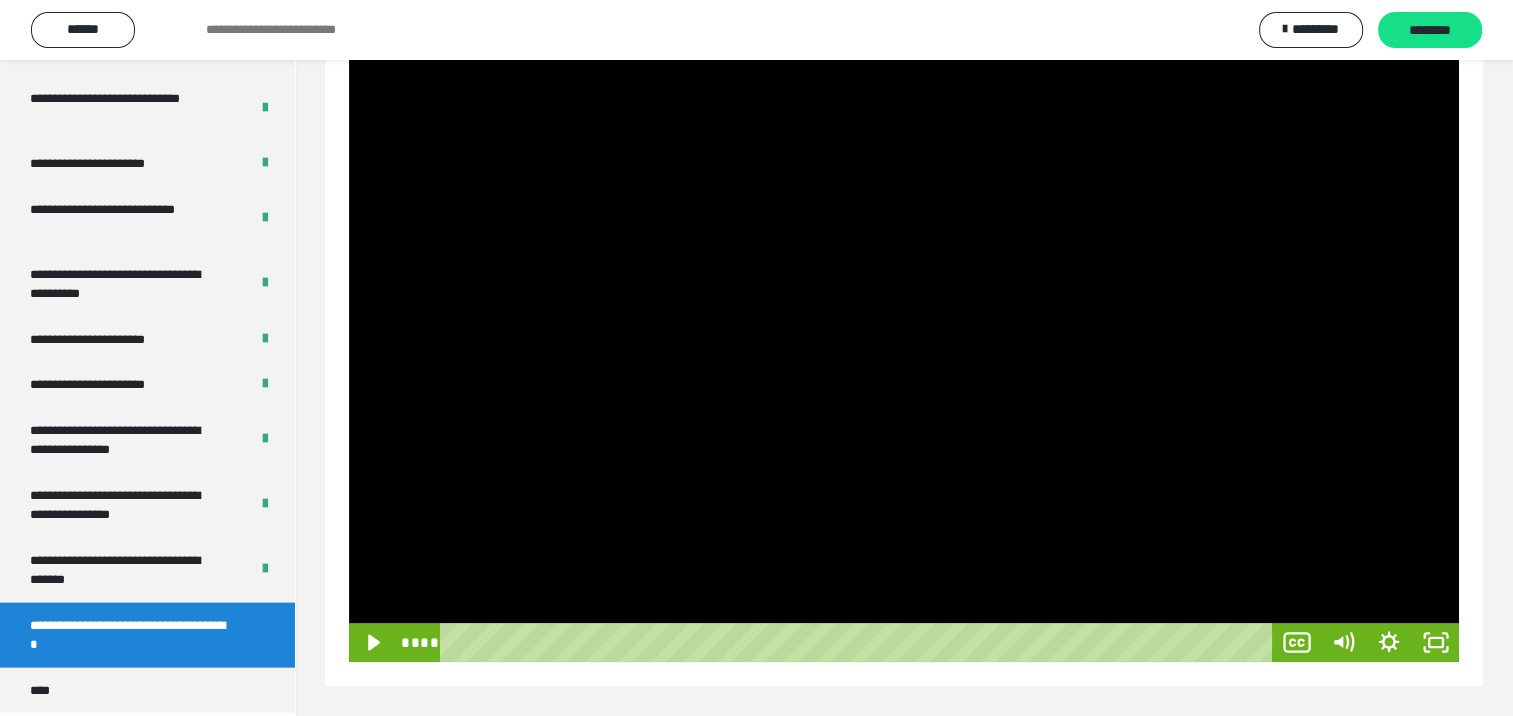 click at bounding box center [904, 350] 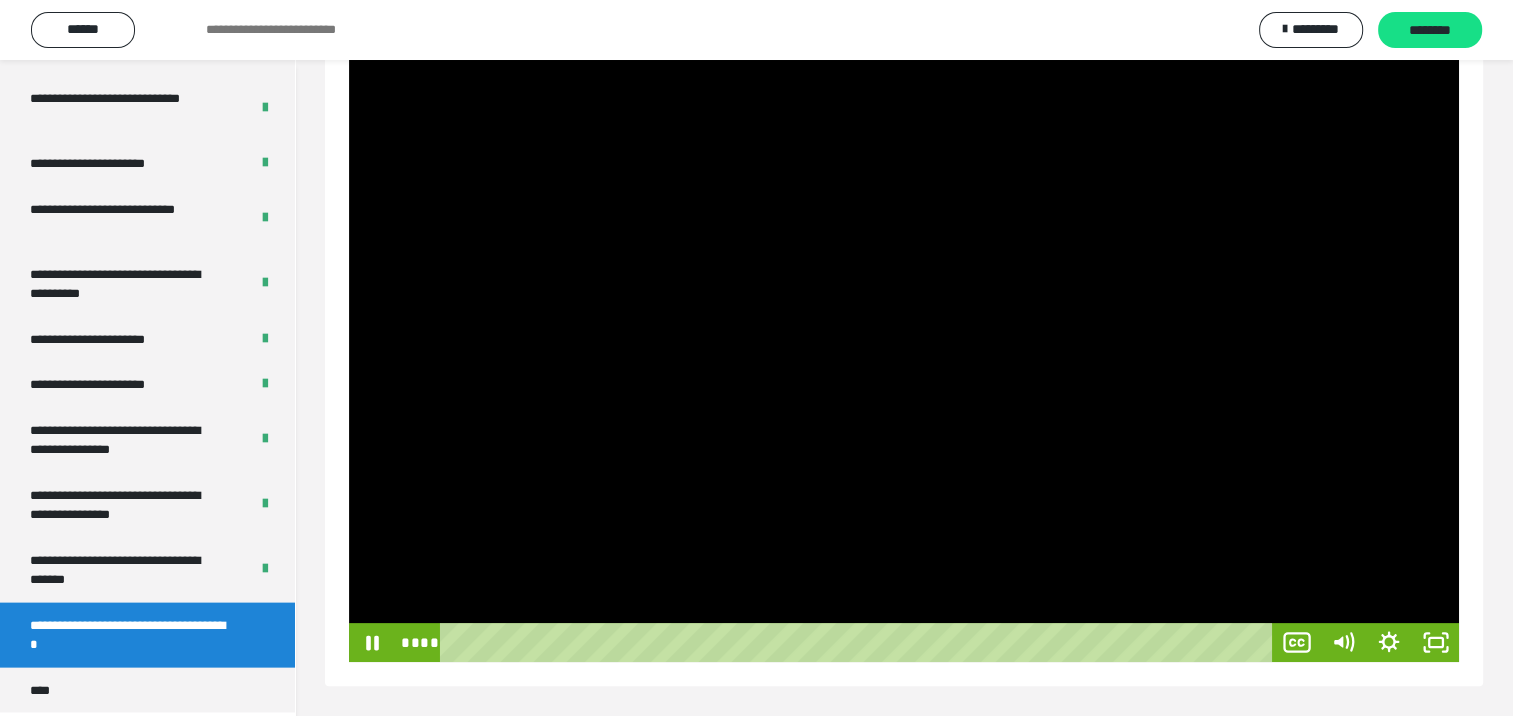 click at bounding box center [904, 350] 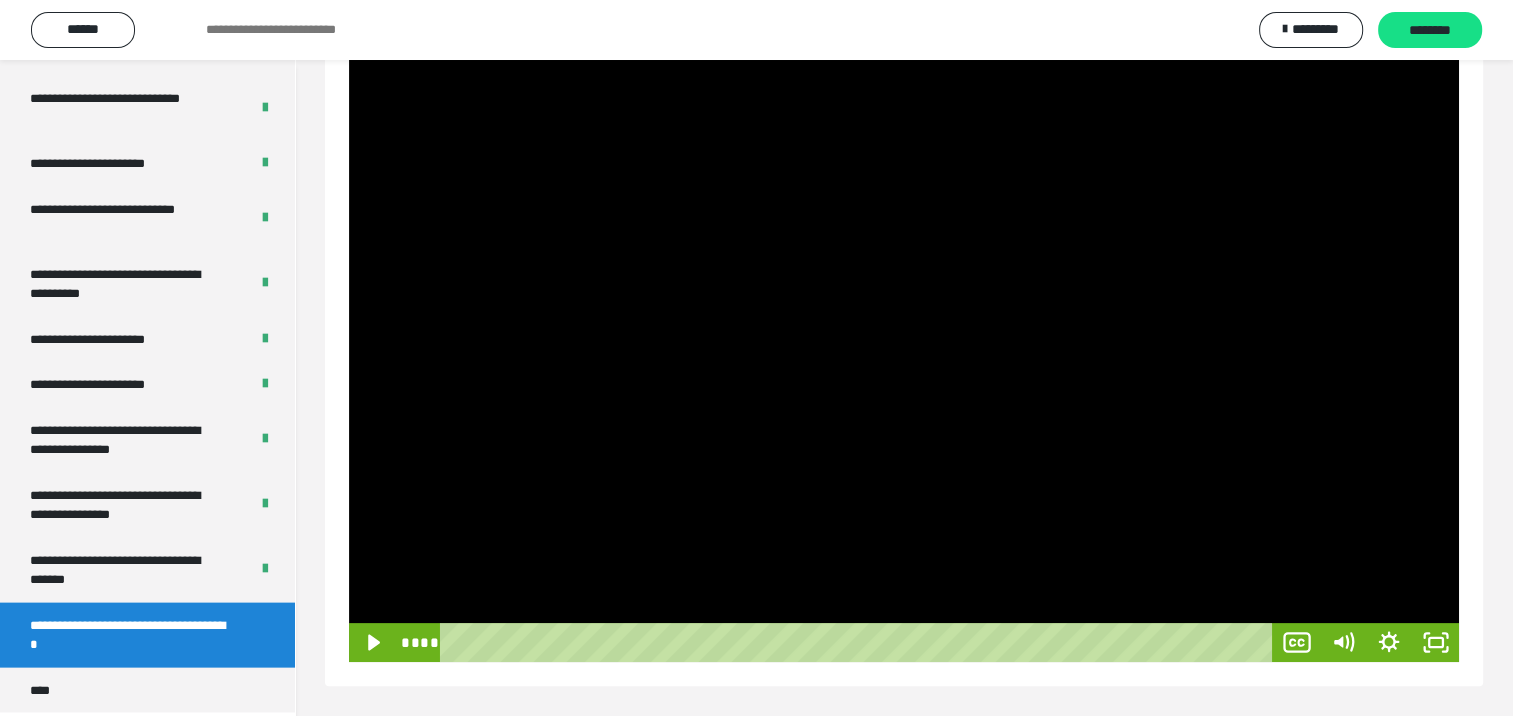 click at bounding box center [904, 350] 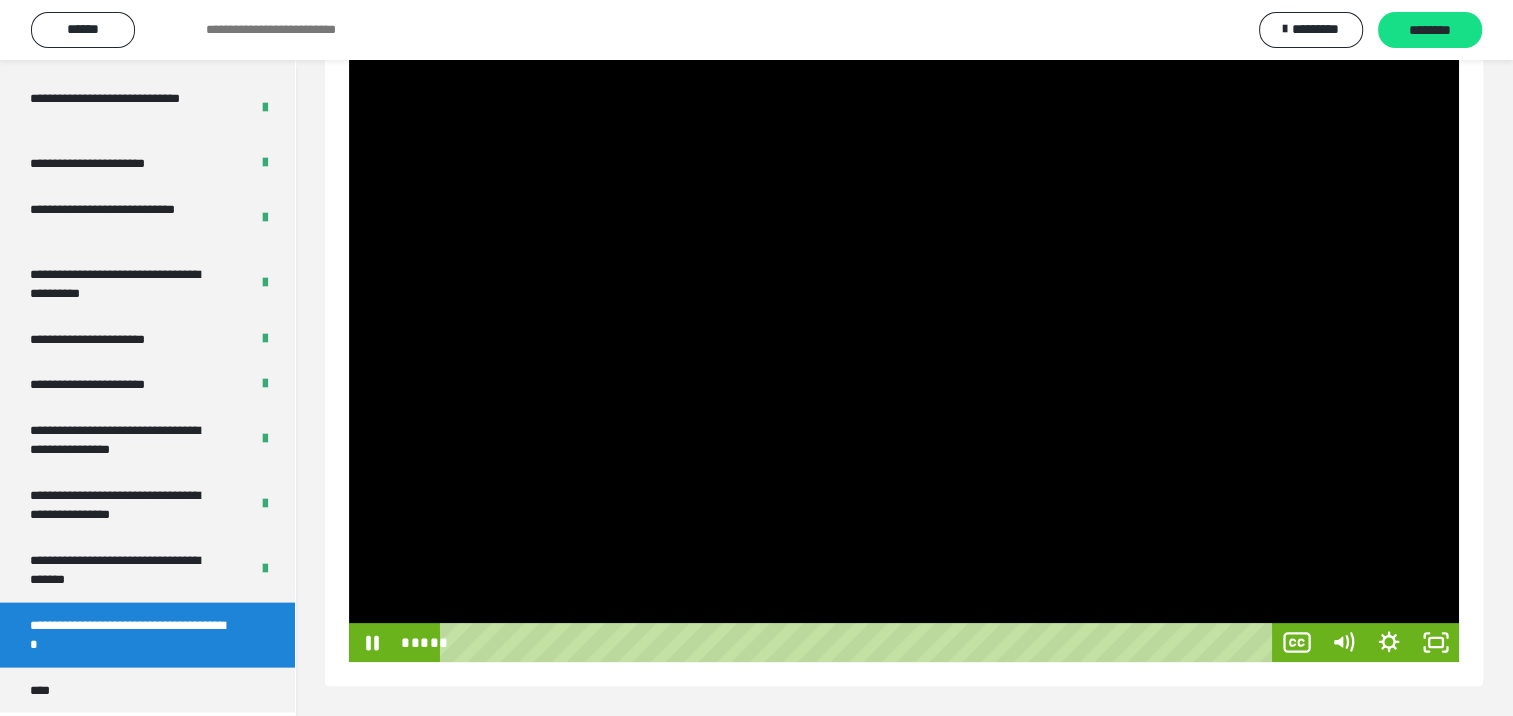 click at bounding box center (904, 350) 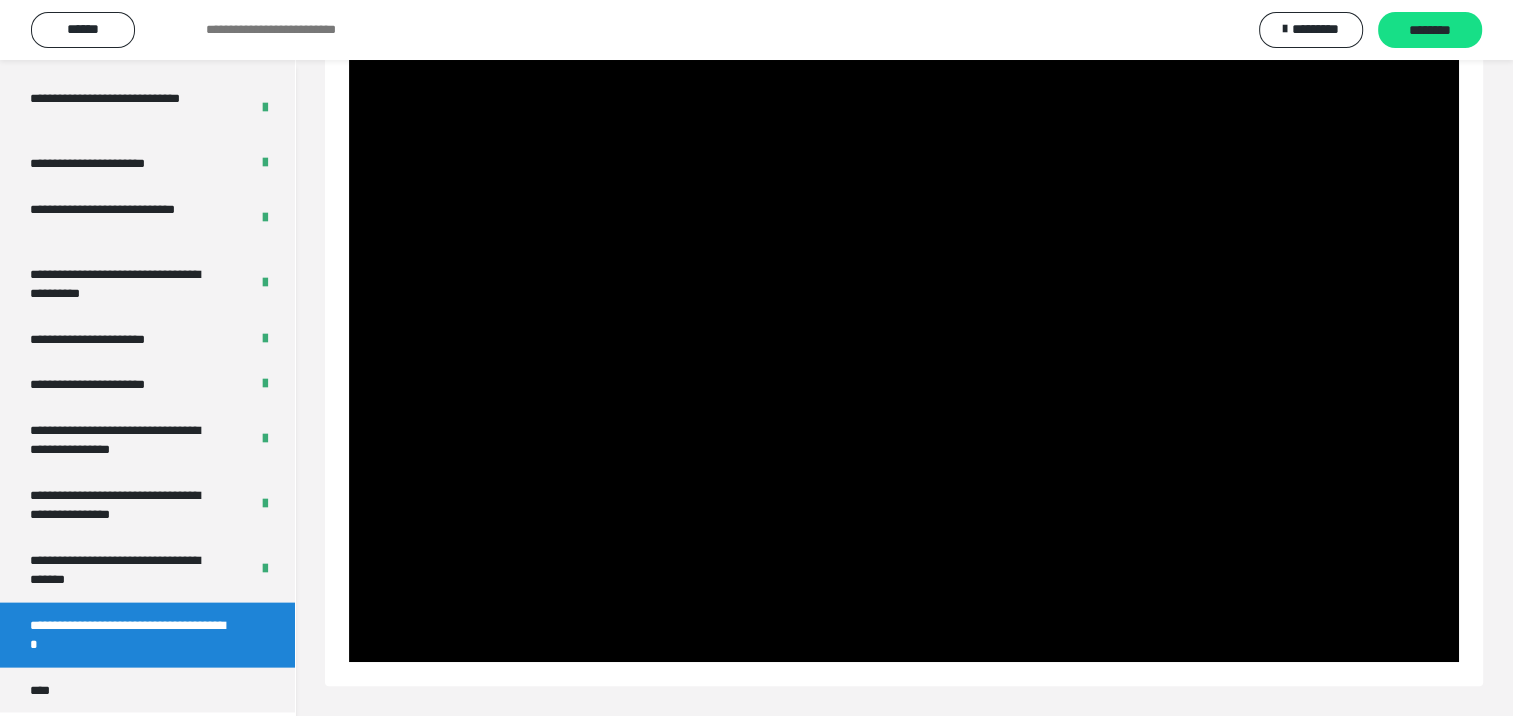 click at bounding box center (904, 350) 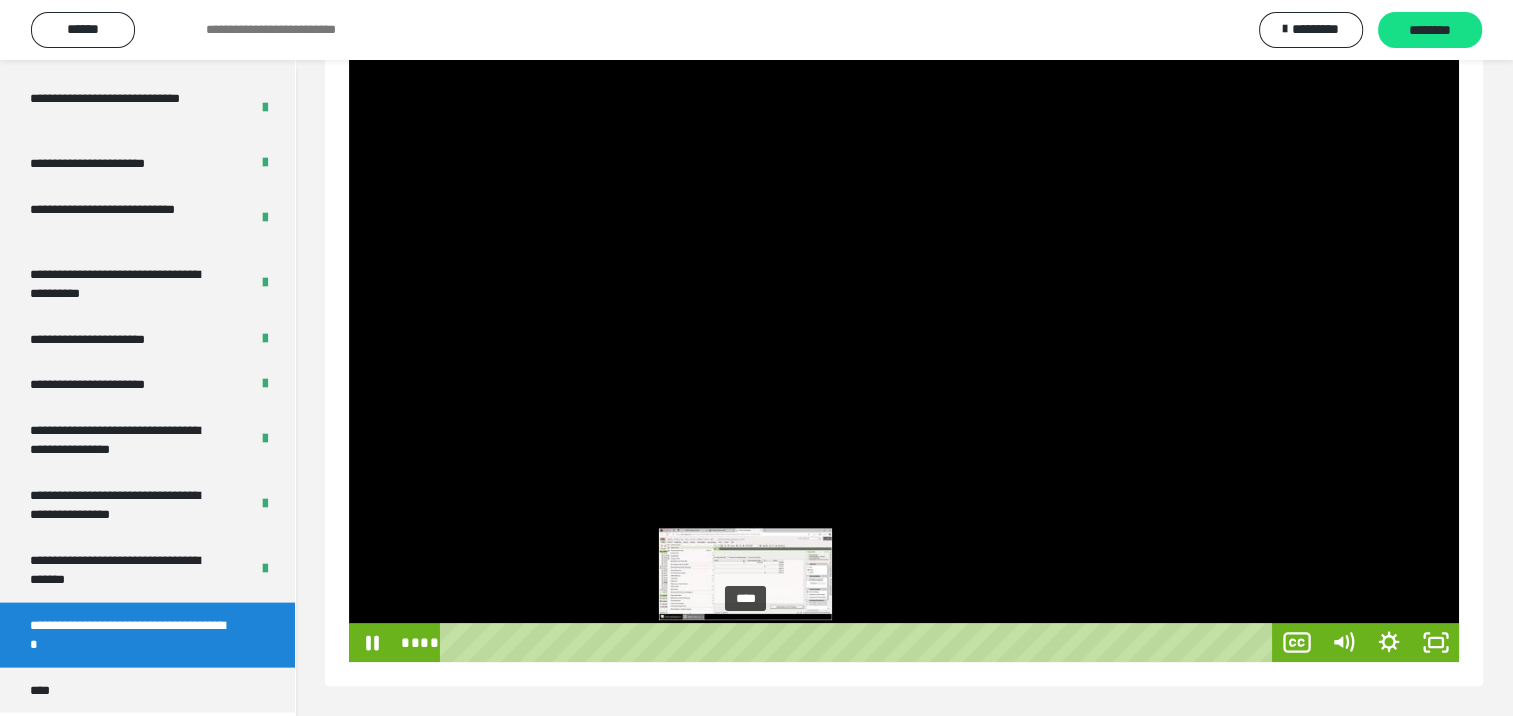 click on "****" at bounding box center [860, 642] 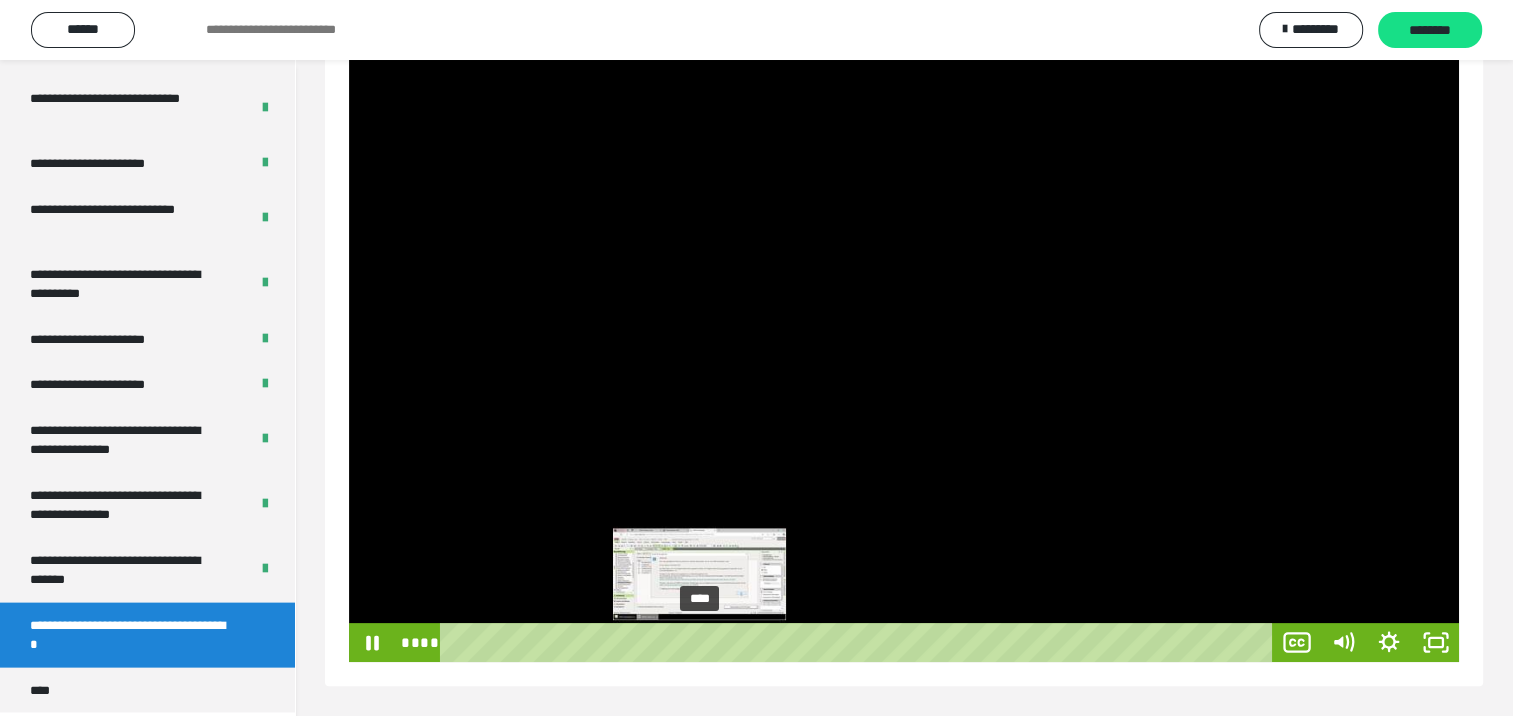 click on "****" at bounding box center [860, 642] 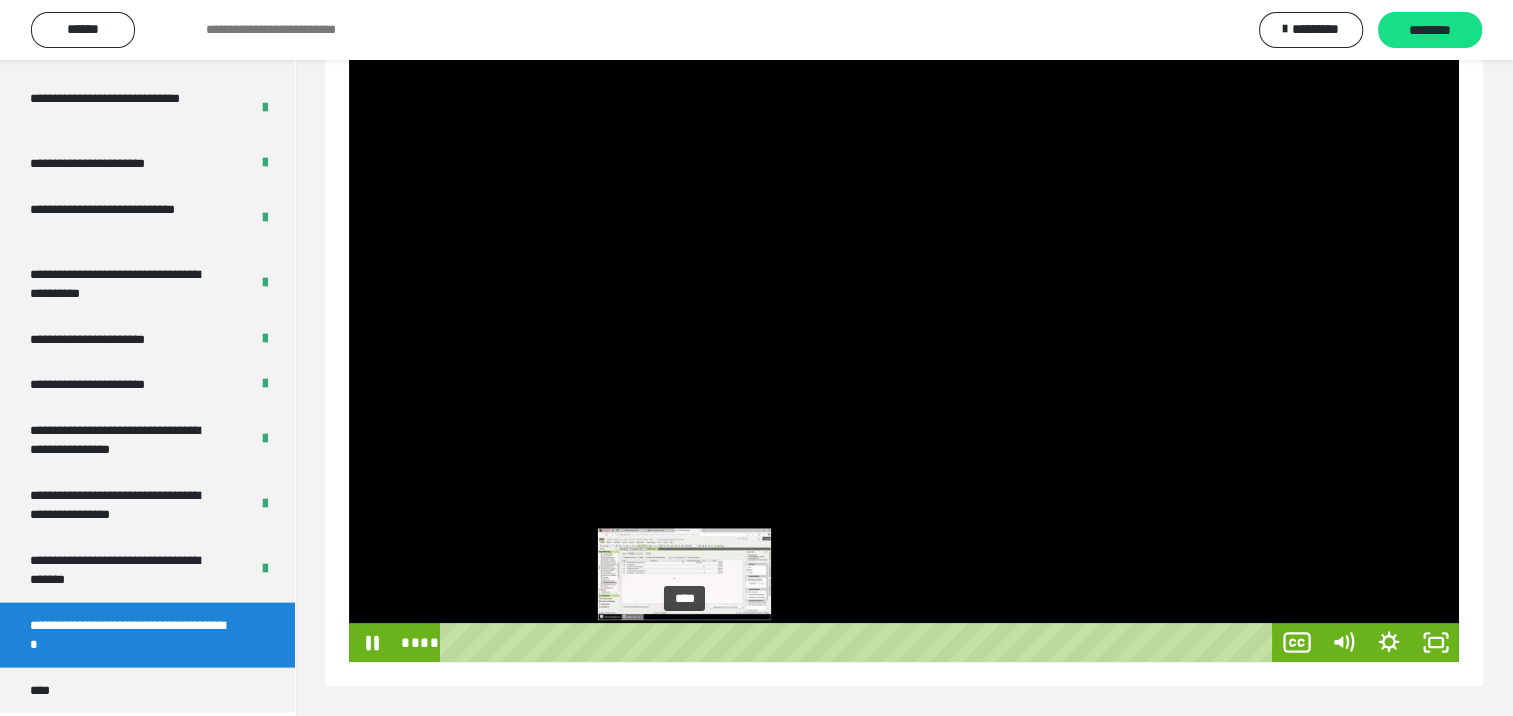 click on "****" at bounding box center [860, 642] 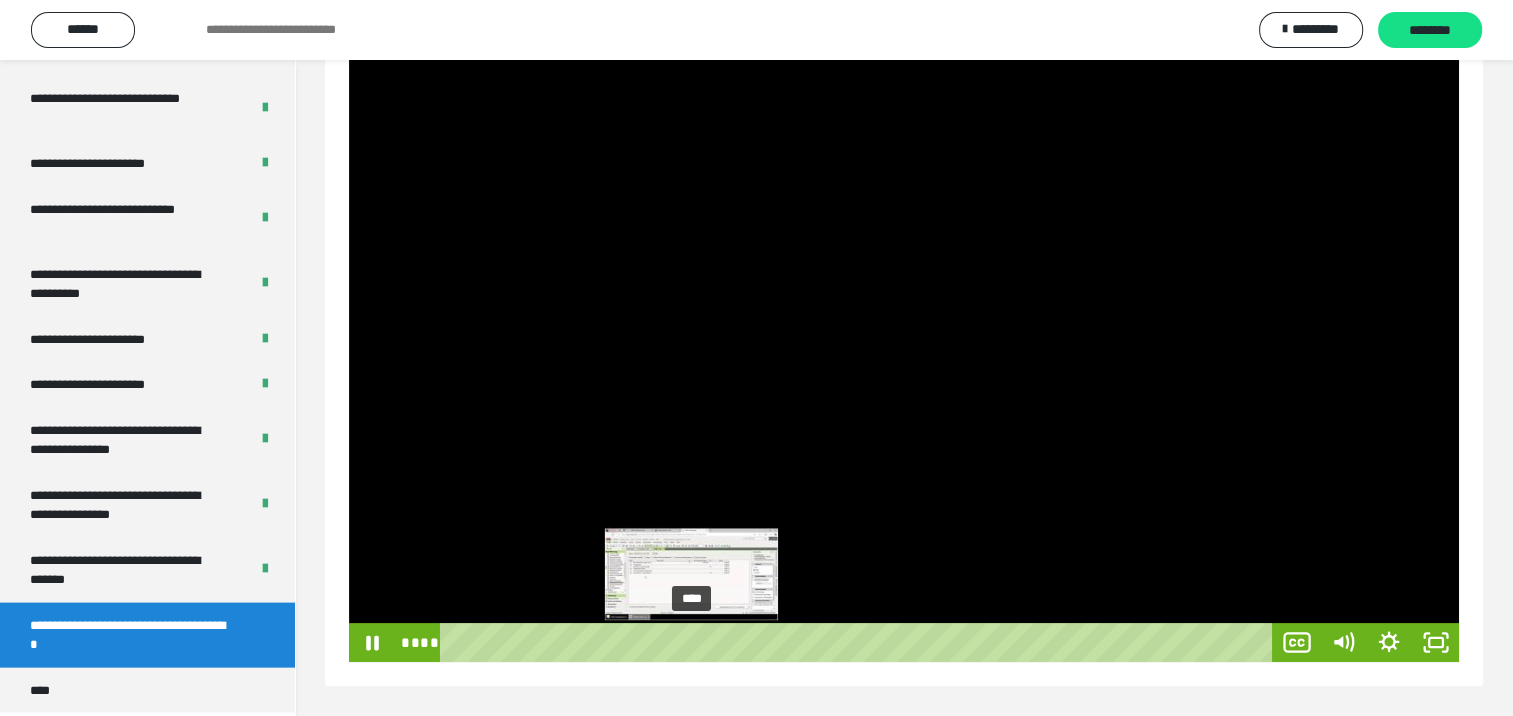 click at bounding box center (686, 642) 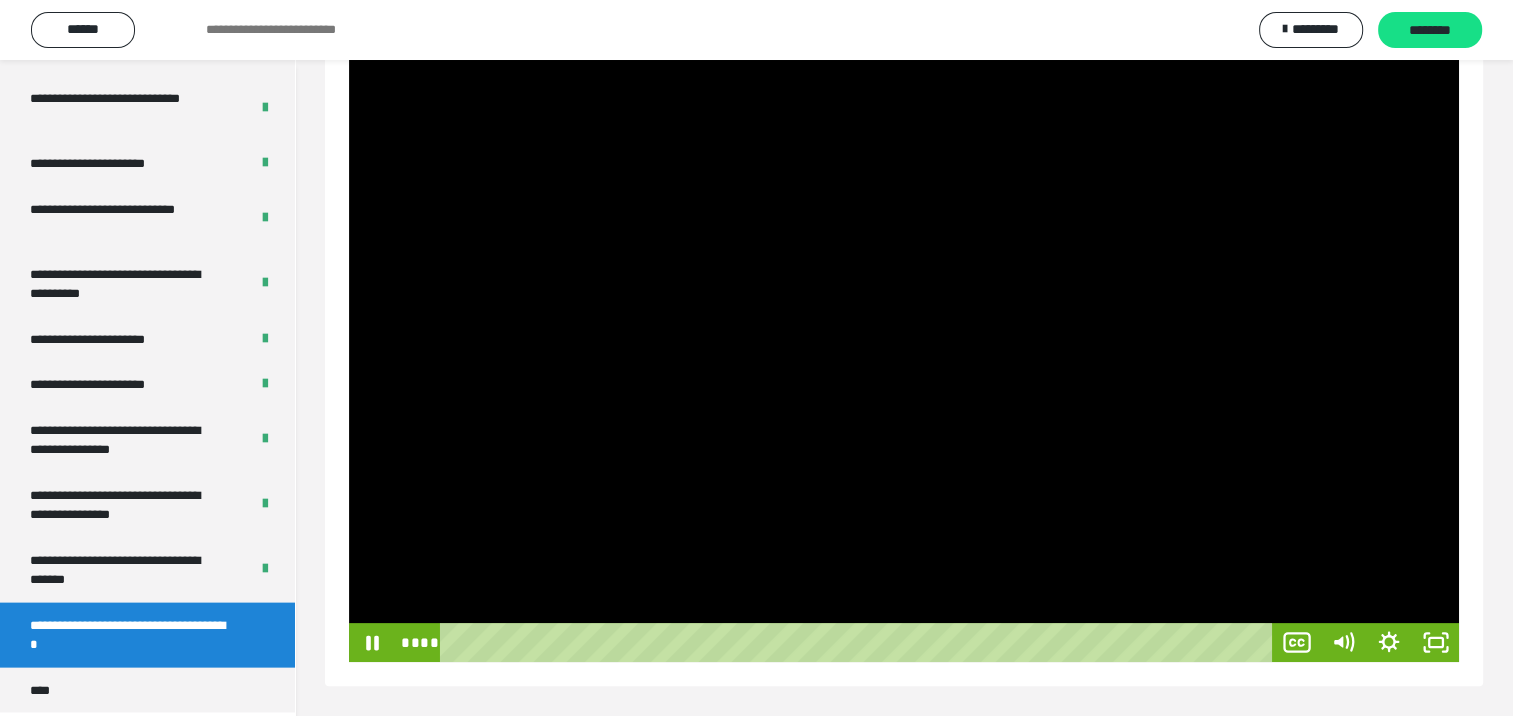 click at bounding box center (904, 350) 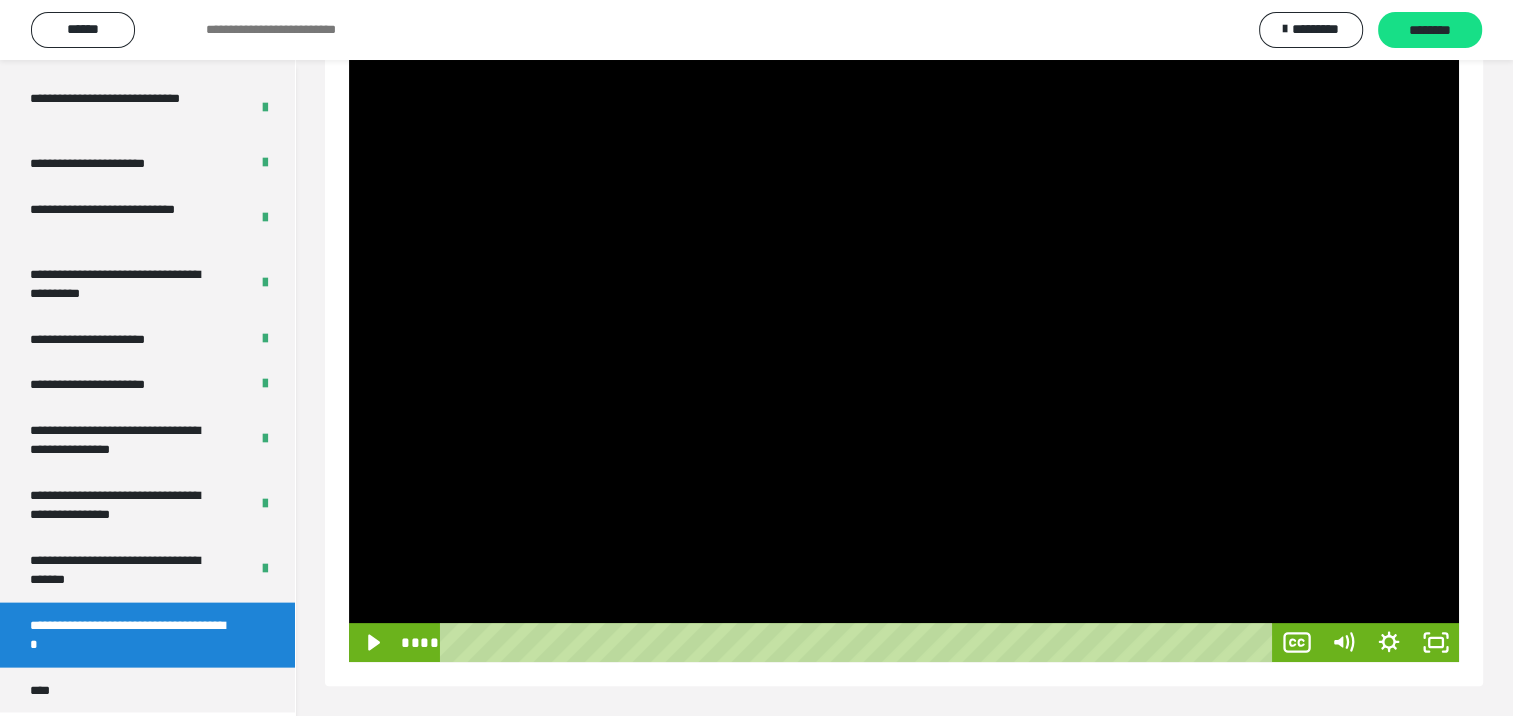 click at bounding box center (904, 350) 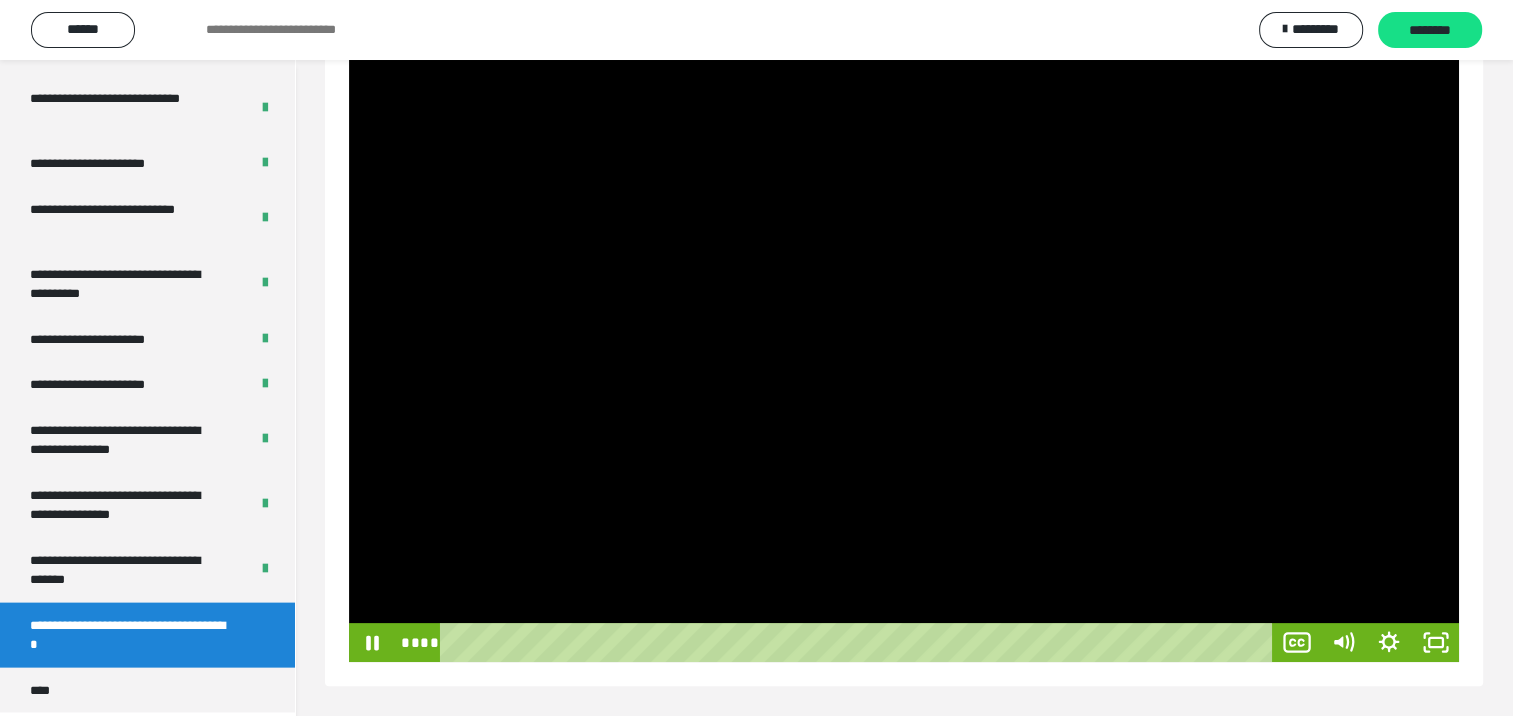 click at bounding box center [904, 350] 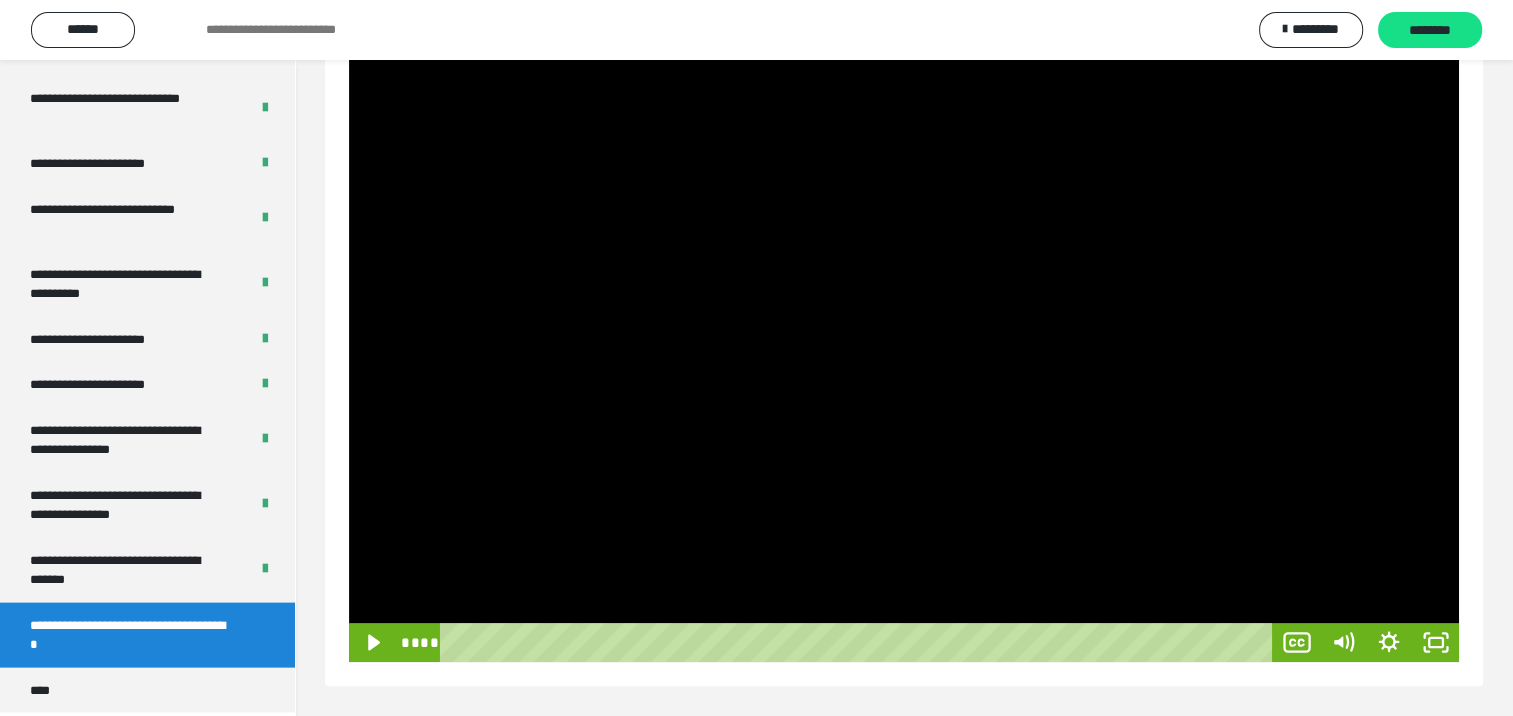 click at bounding box center [904, 350] 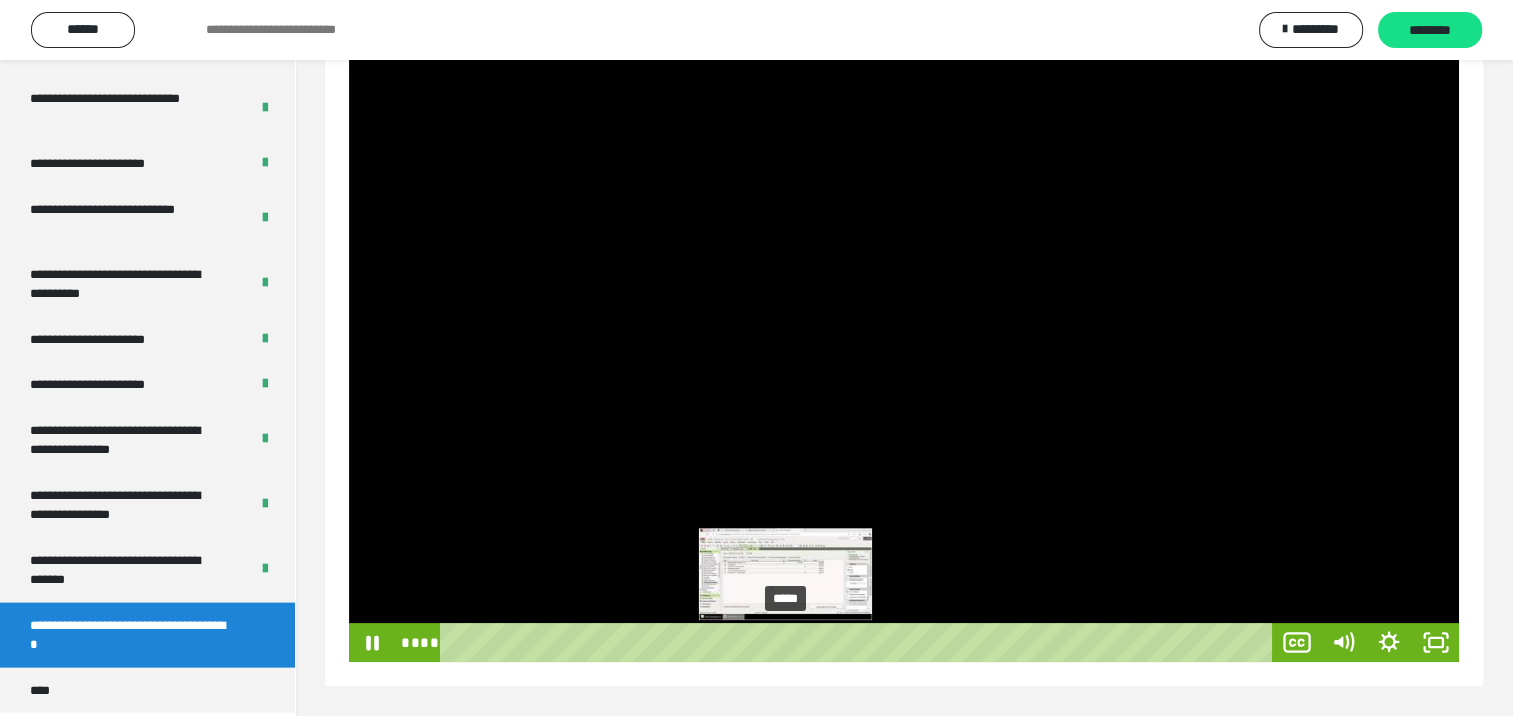 click on "*****" at bounding box center [860, 642] 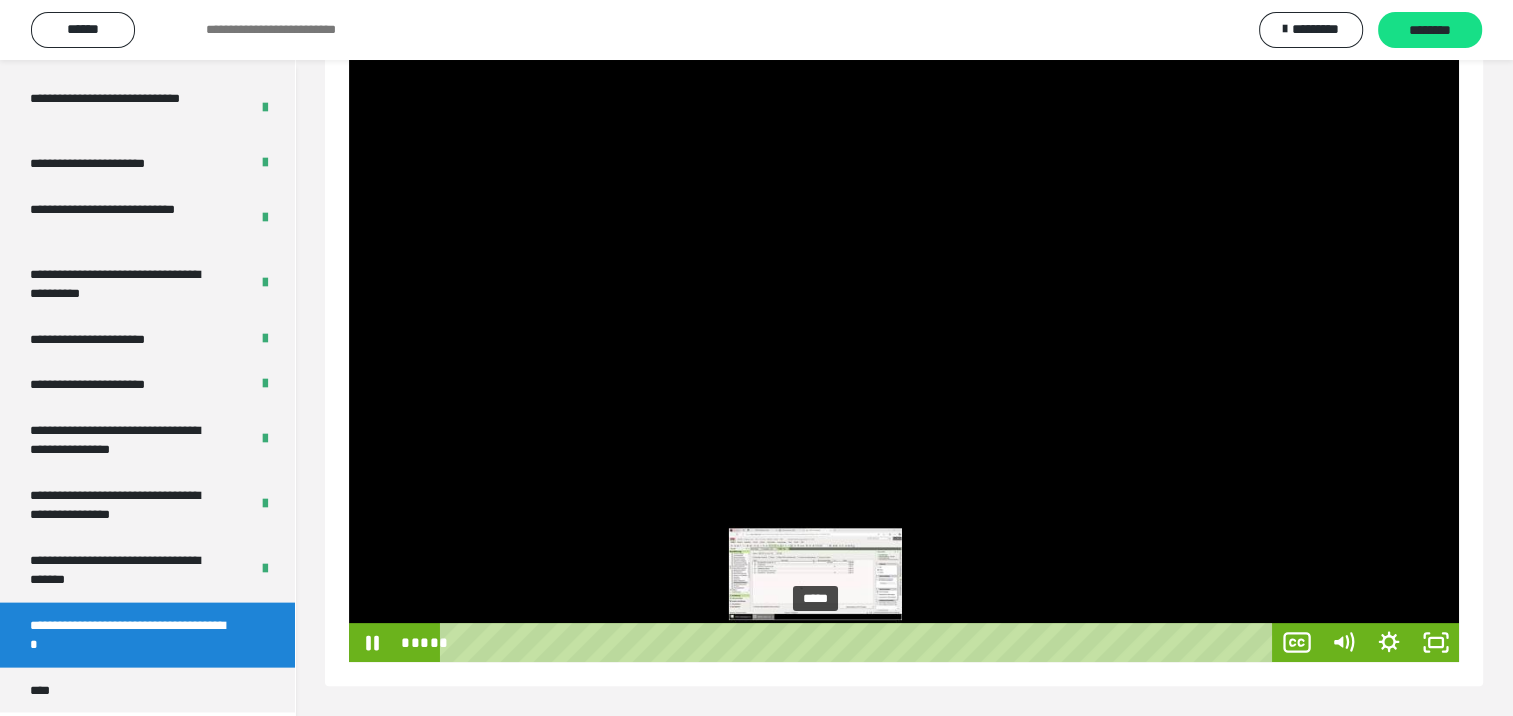 click on "*****" at bounding box center (860, 642) 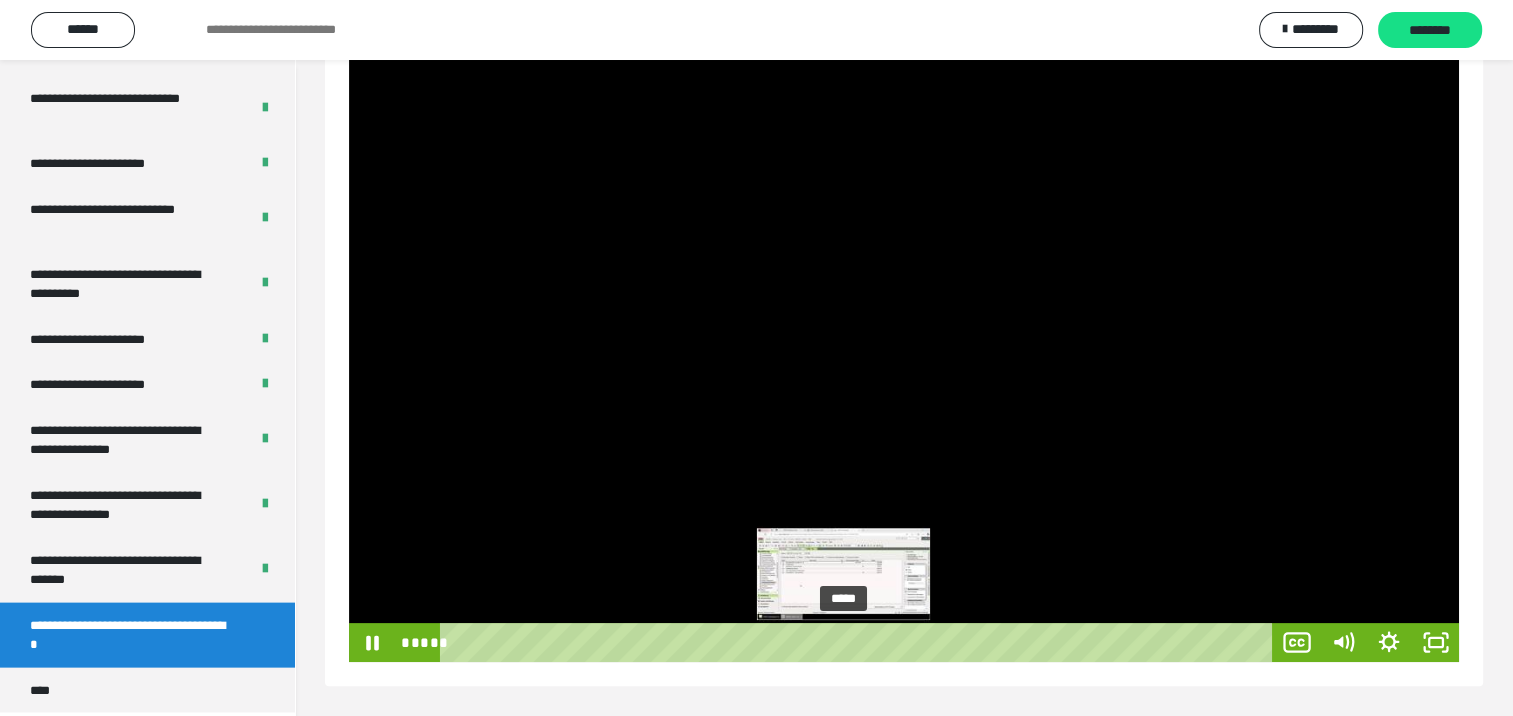 click on "*****" at bounding box center [860, 642] 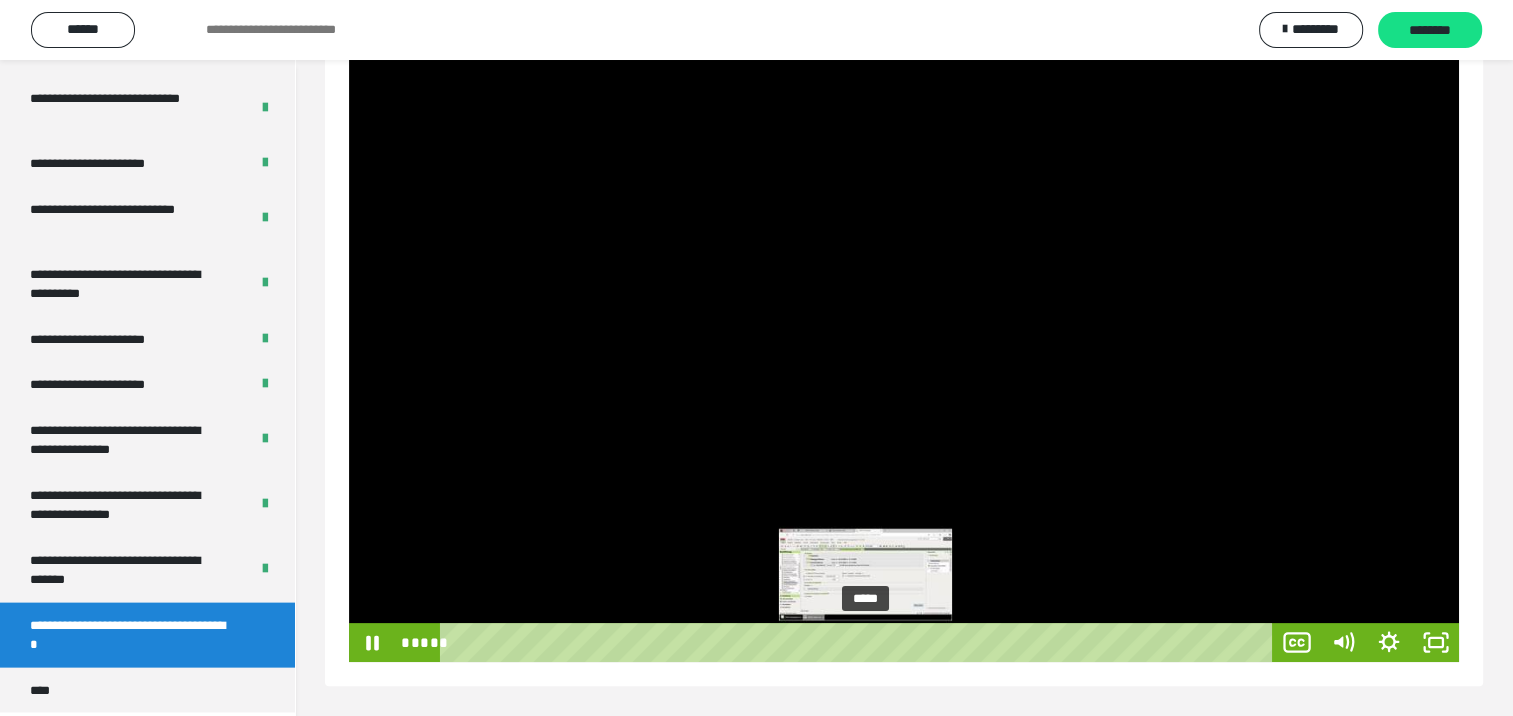 click on "*****" at bounding box center [860, 642] 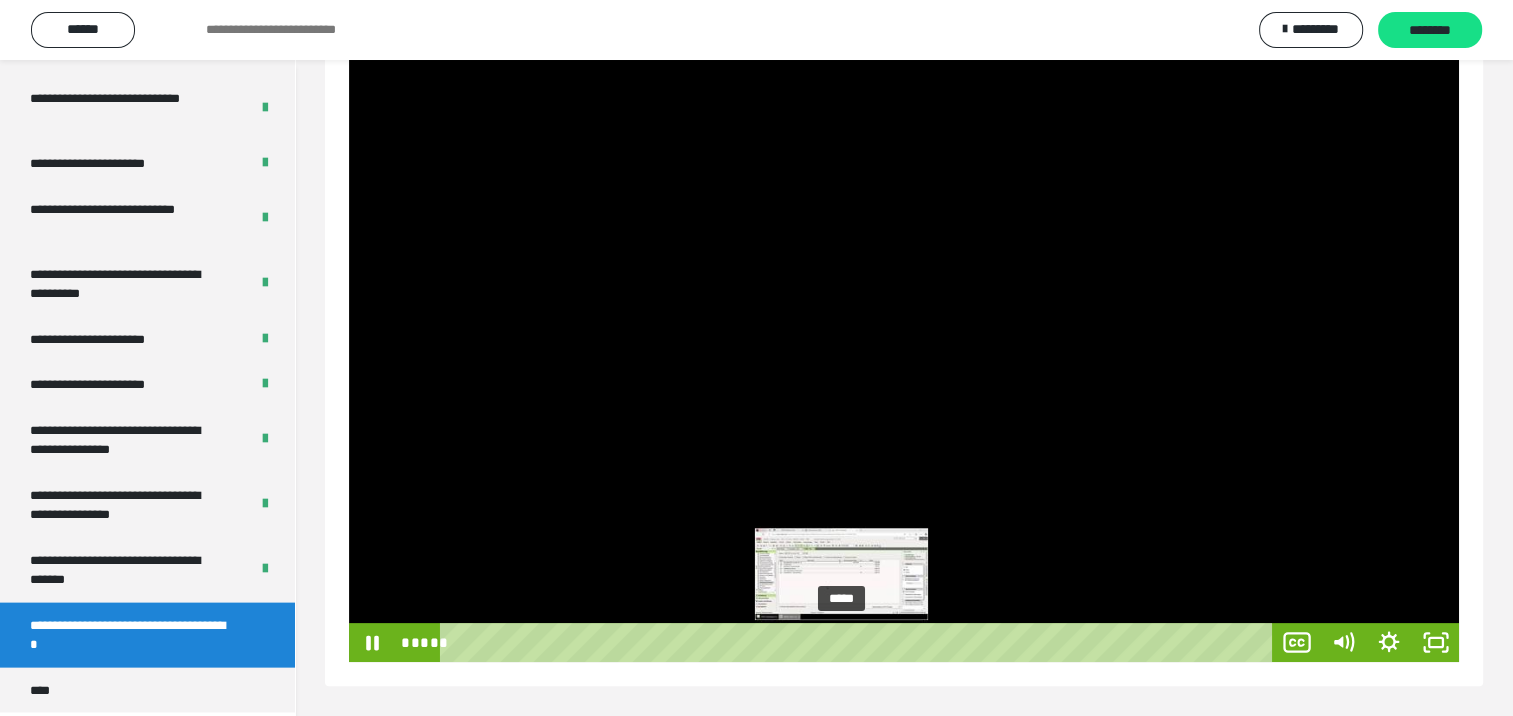 click on "*****" at bounding box center (860, 642) 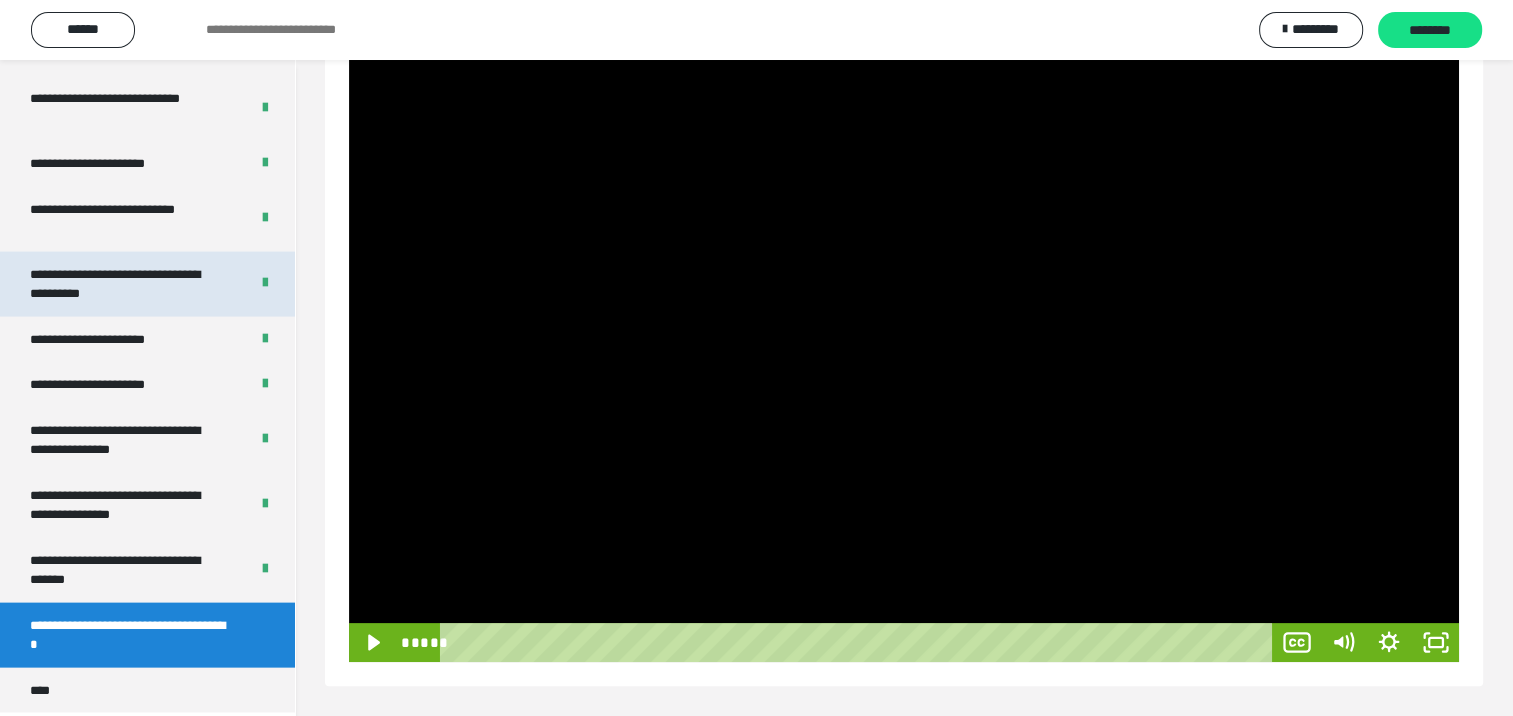 click on "**********" at bounding box center (124, 284) 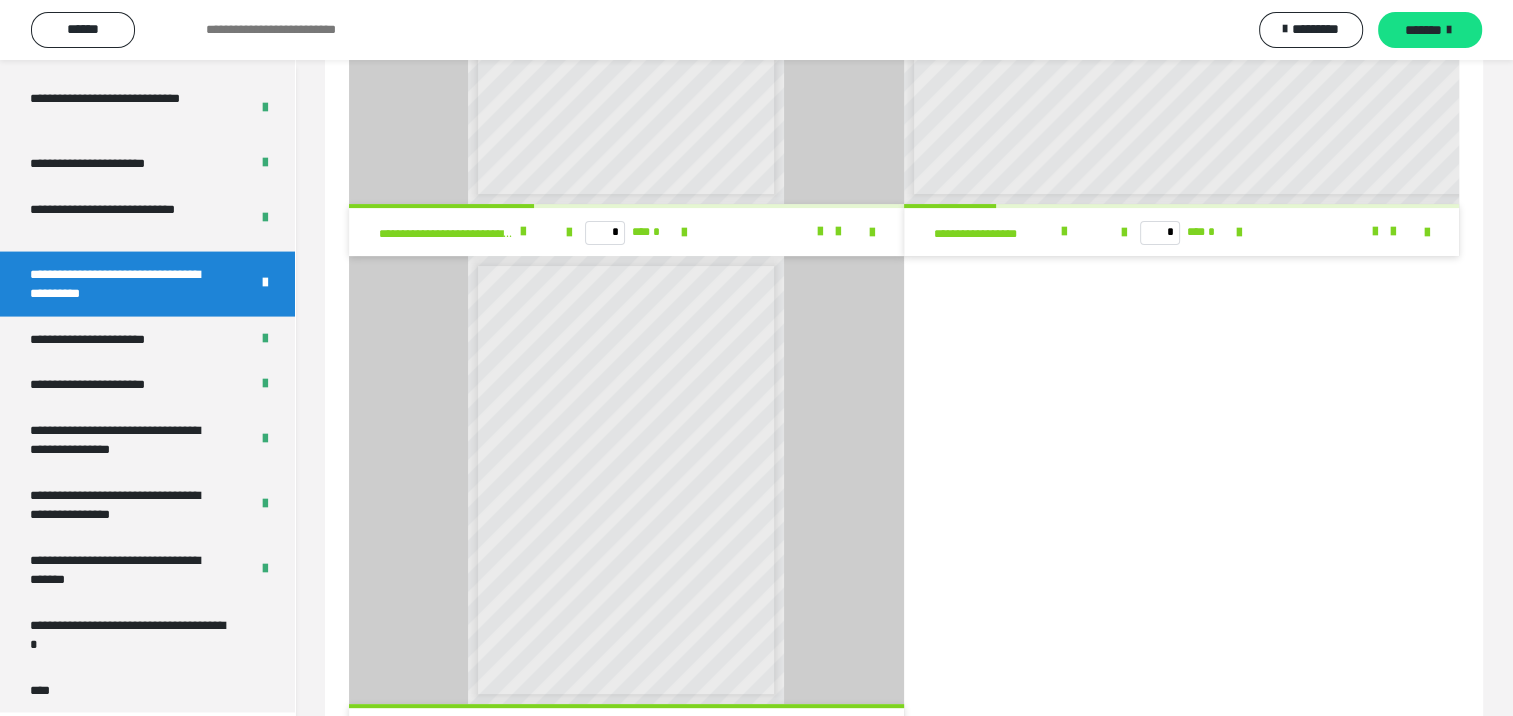 scroll, scrollTop: 479, scrollLeft: 0, axis: vertical 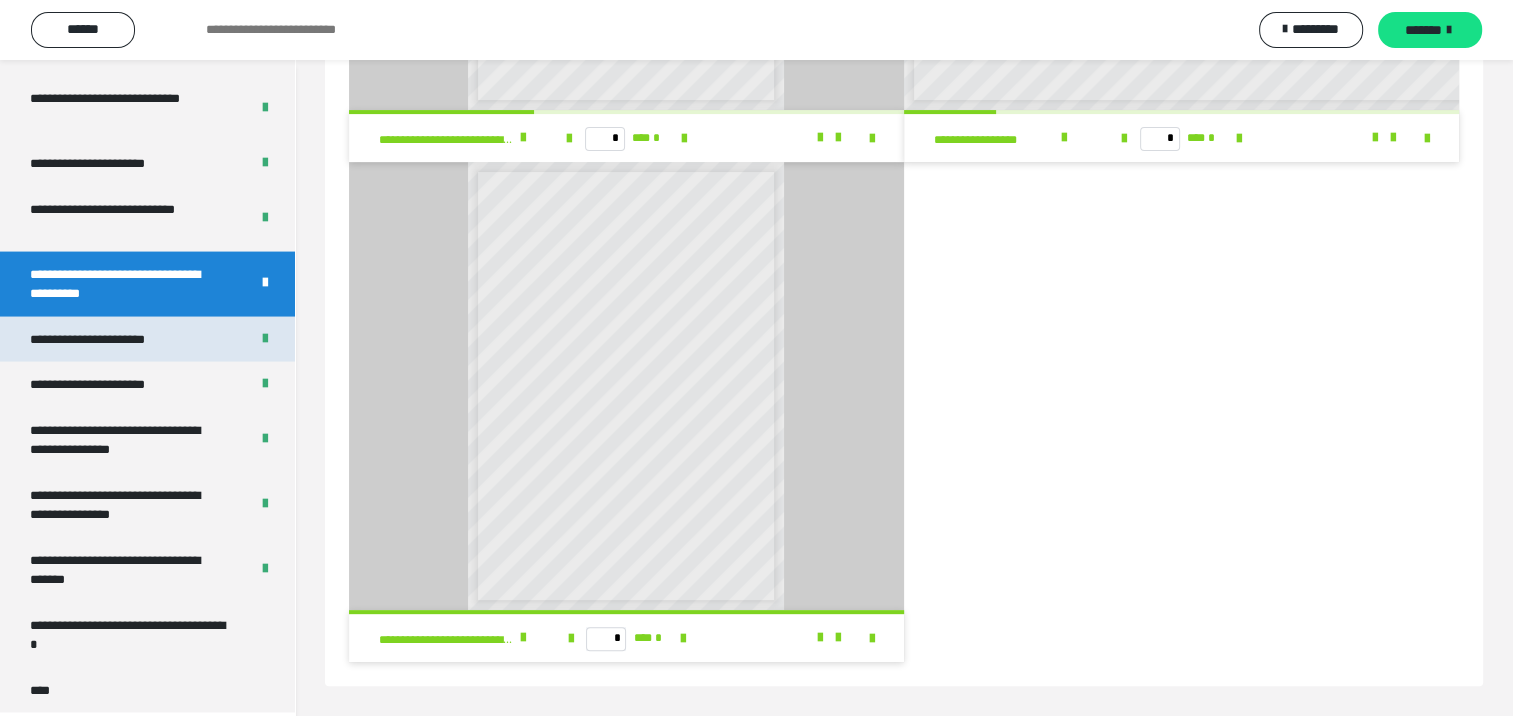 click on "**********" at bounding box center (110, 340) 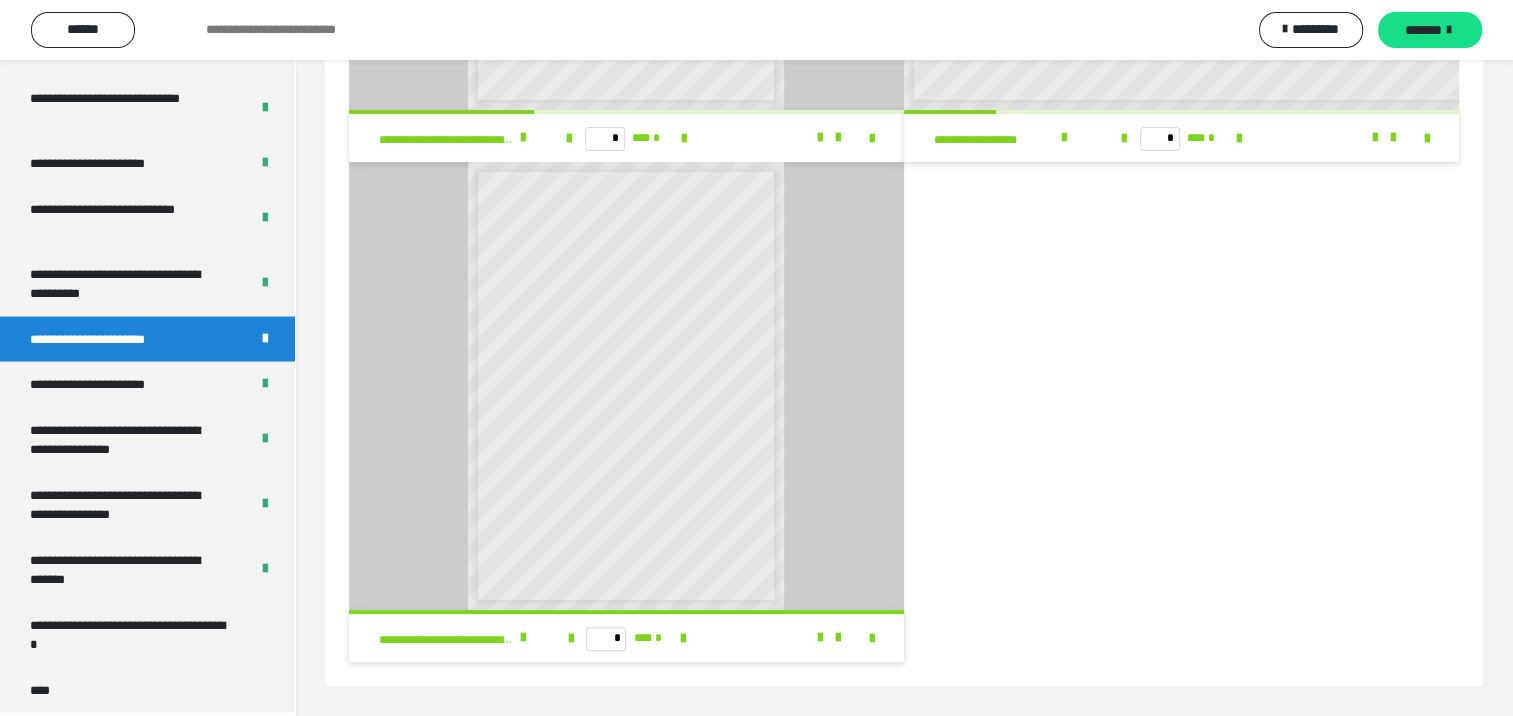 scroll, scrollTop: 60, scrollLeft: 0, axis: vertical 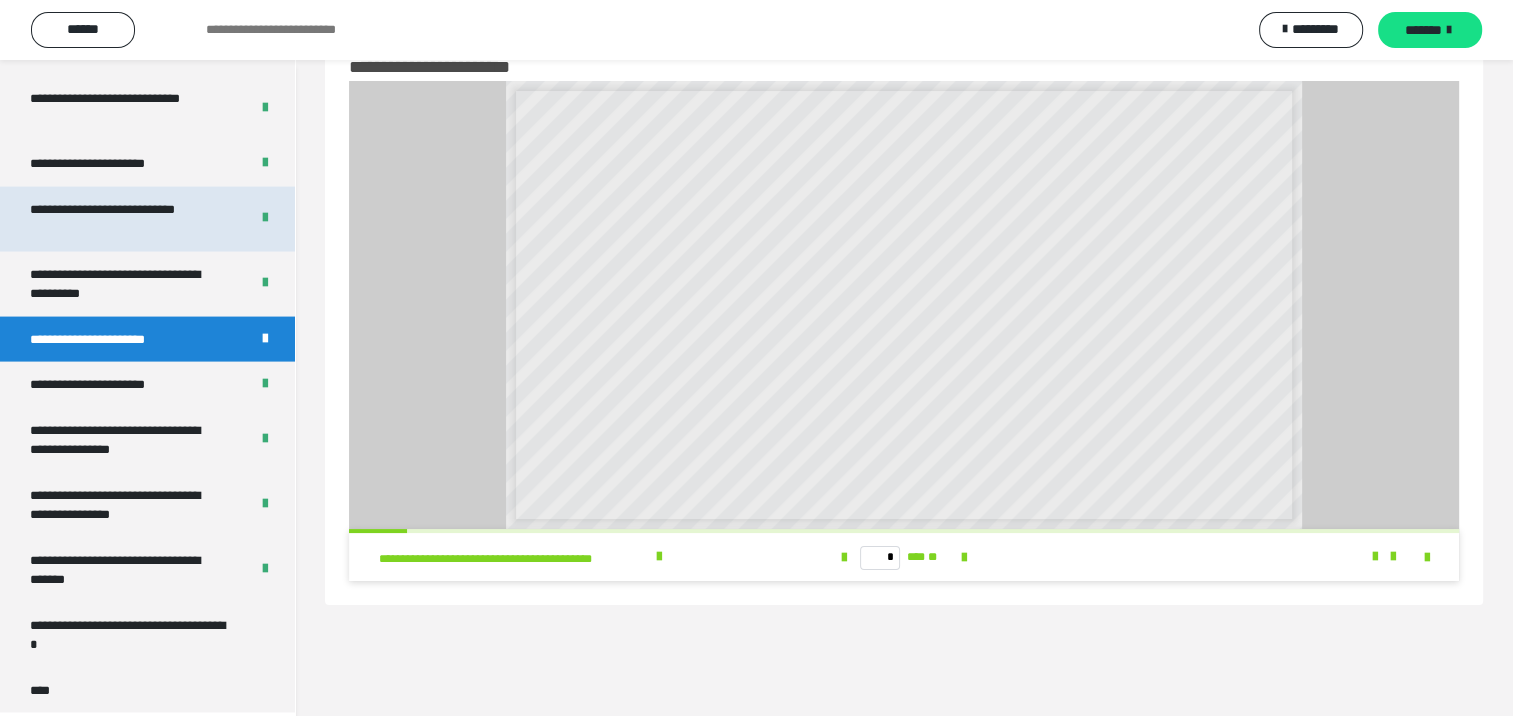 click on "**********" at bounding box center [124, 219] 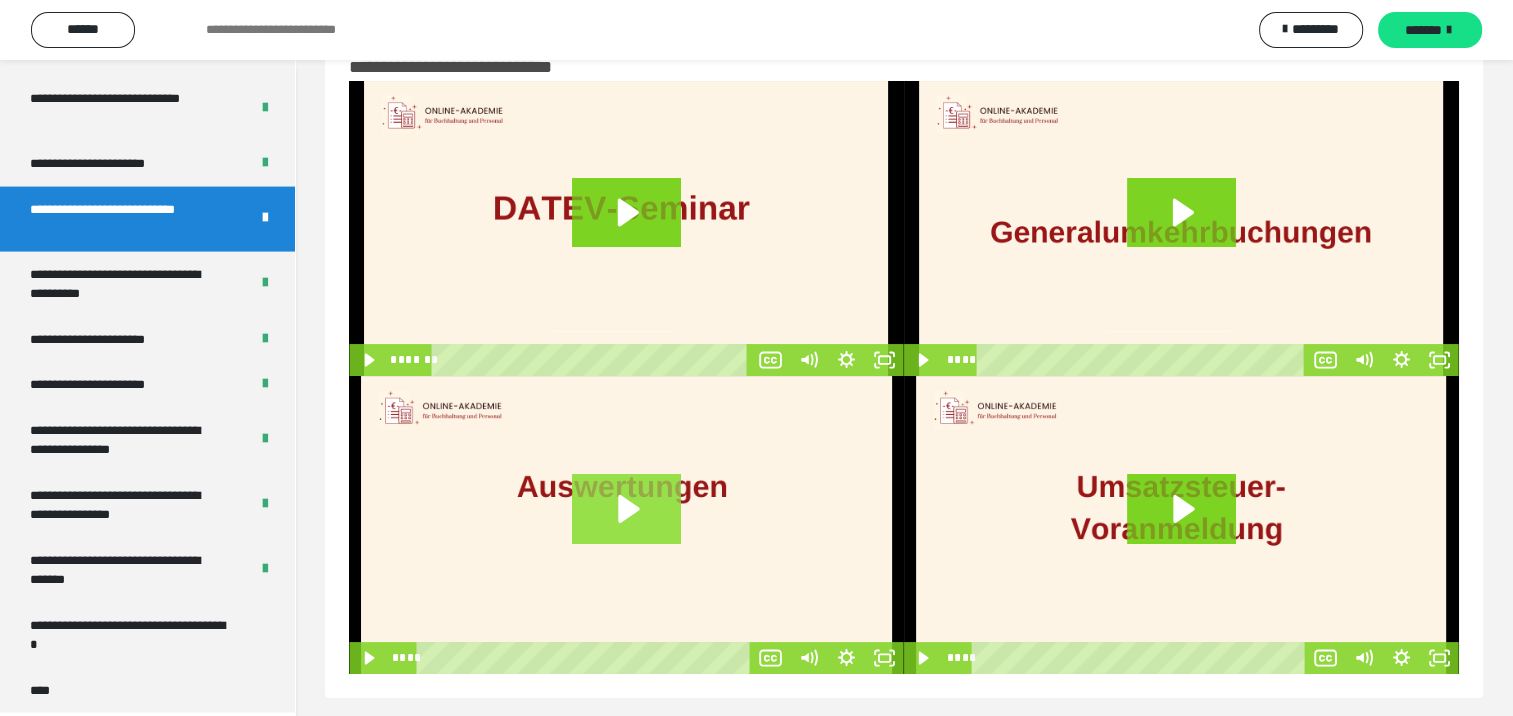 click 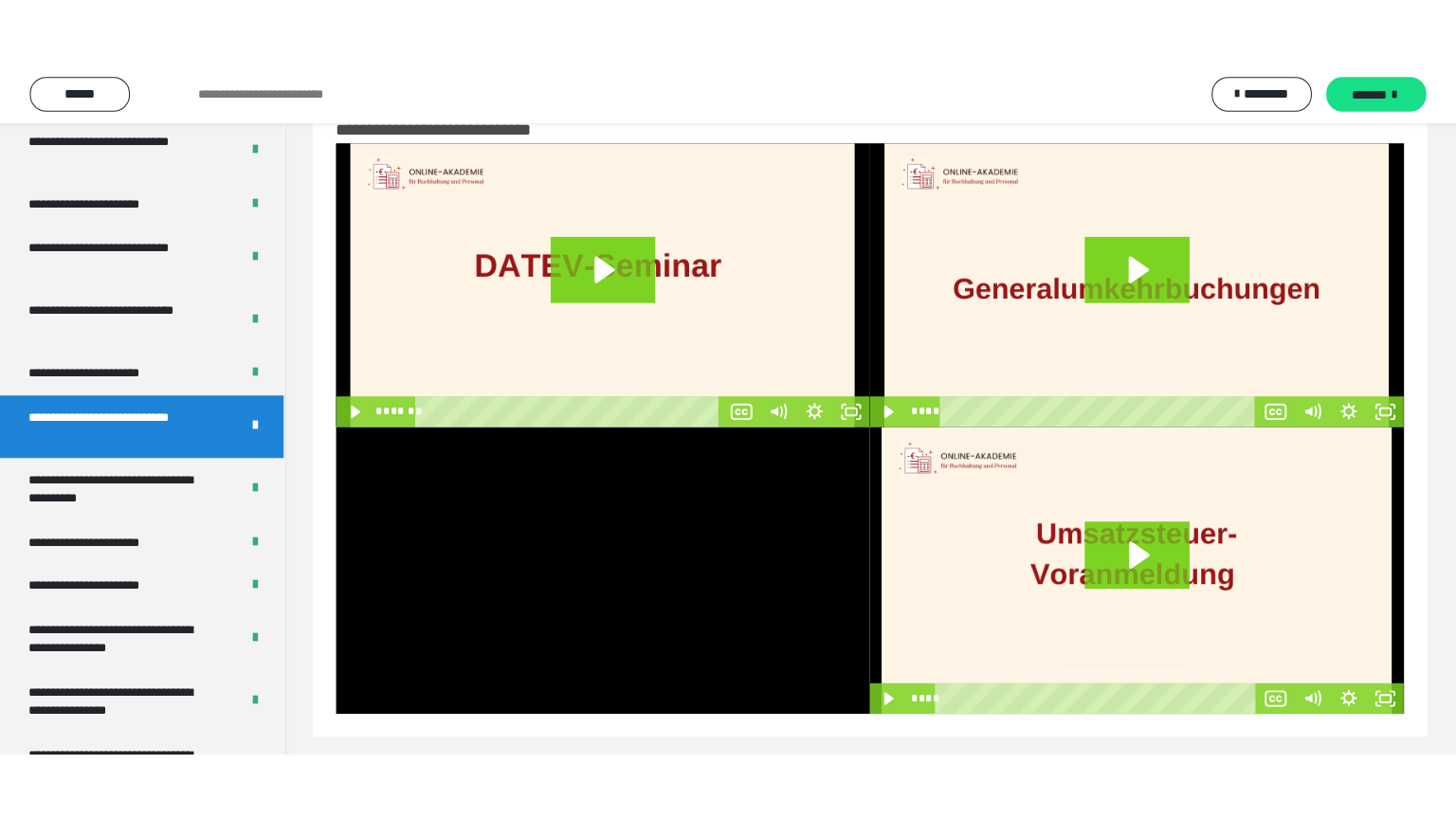 scroll, scrollTop: 3780, scrollLeft: 0, axis: vertical 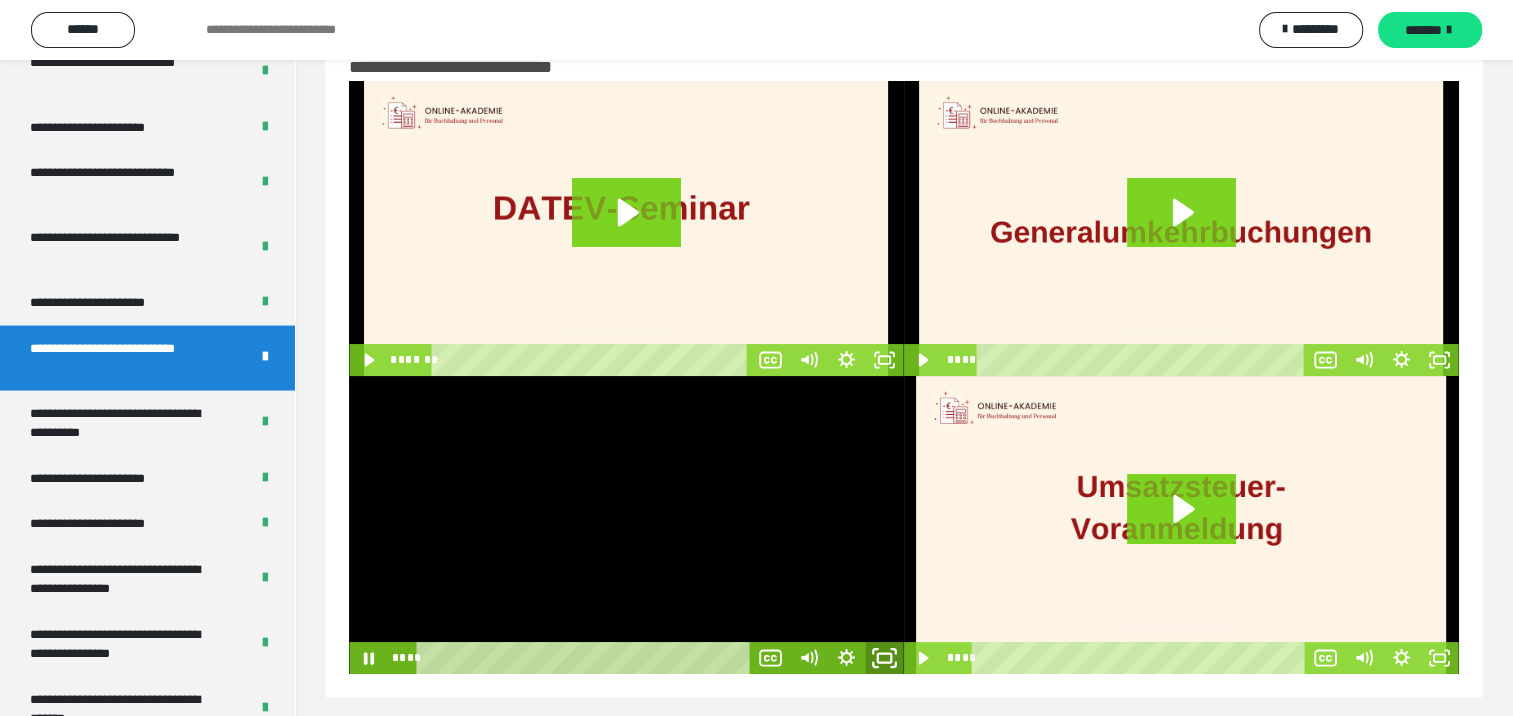 click 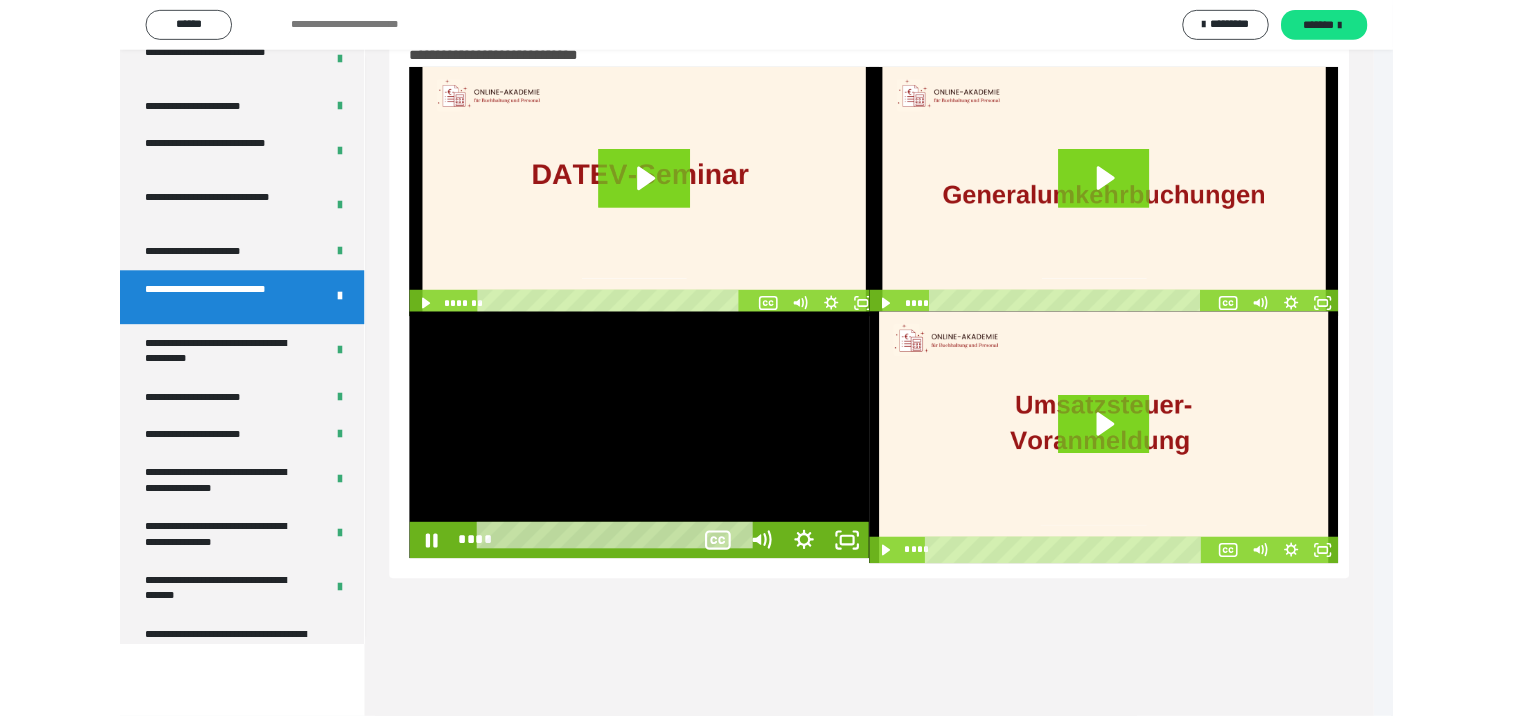 scroll, scrollTop: 3979, scrollLeft: 0, axis: vertical 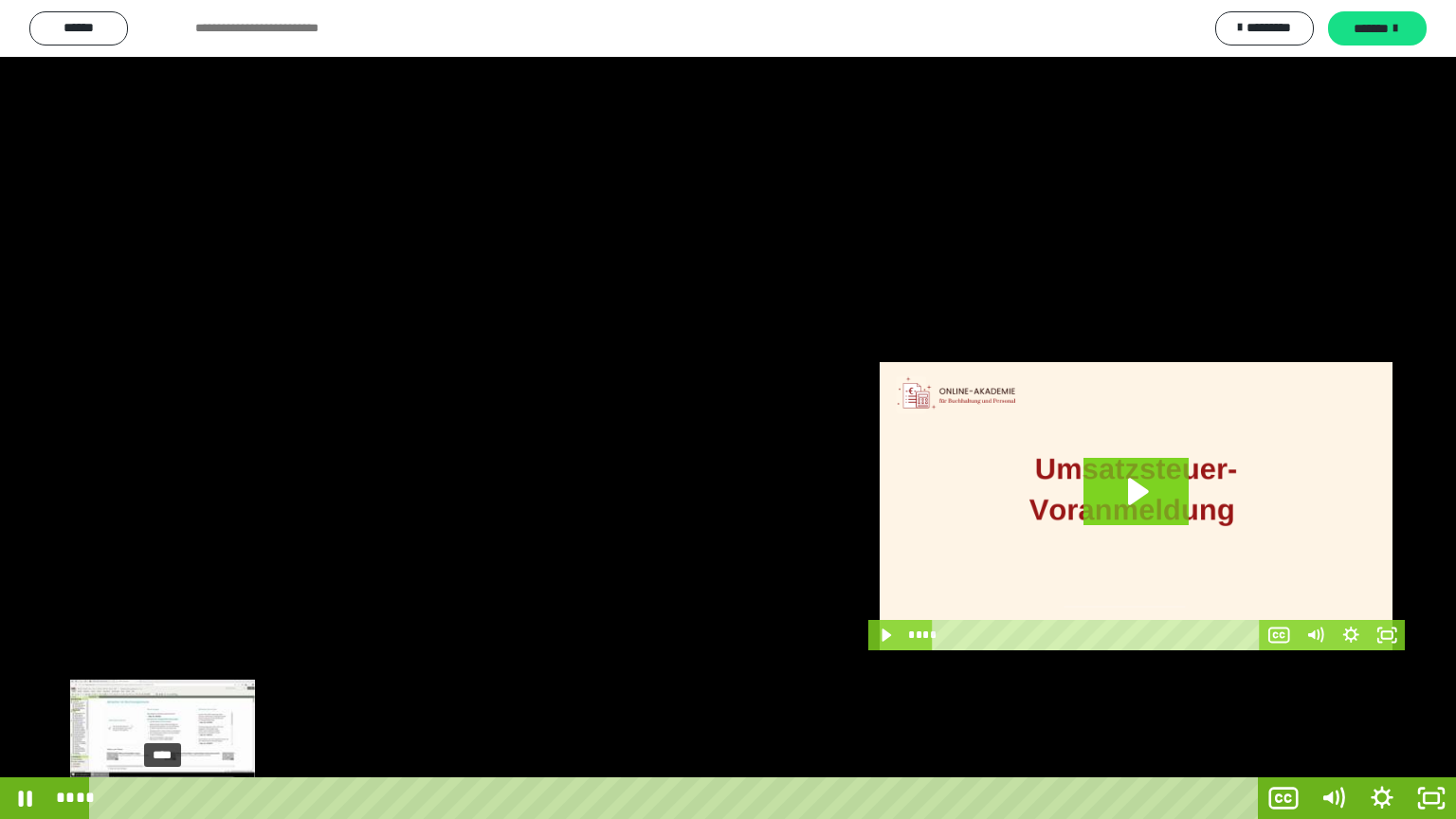 click on "****" at bounding box center (677, 798) 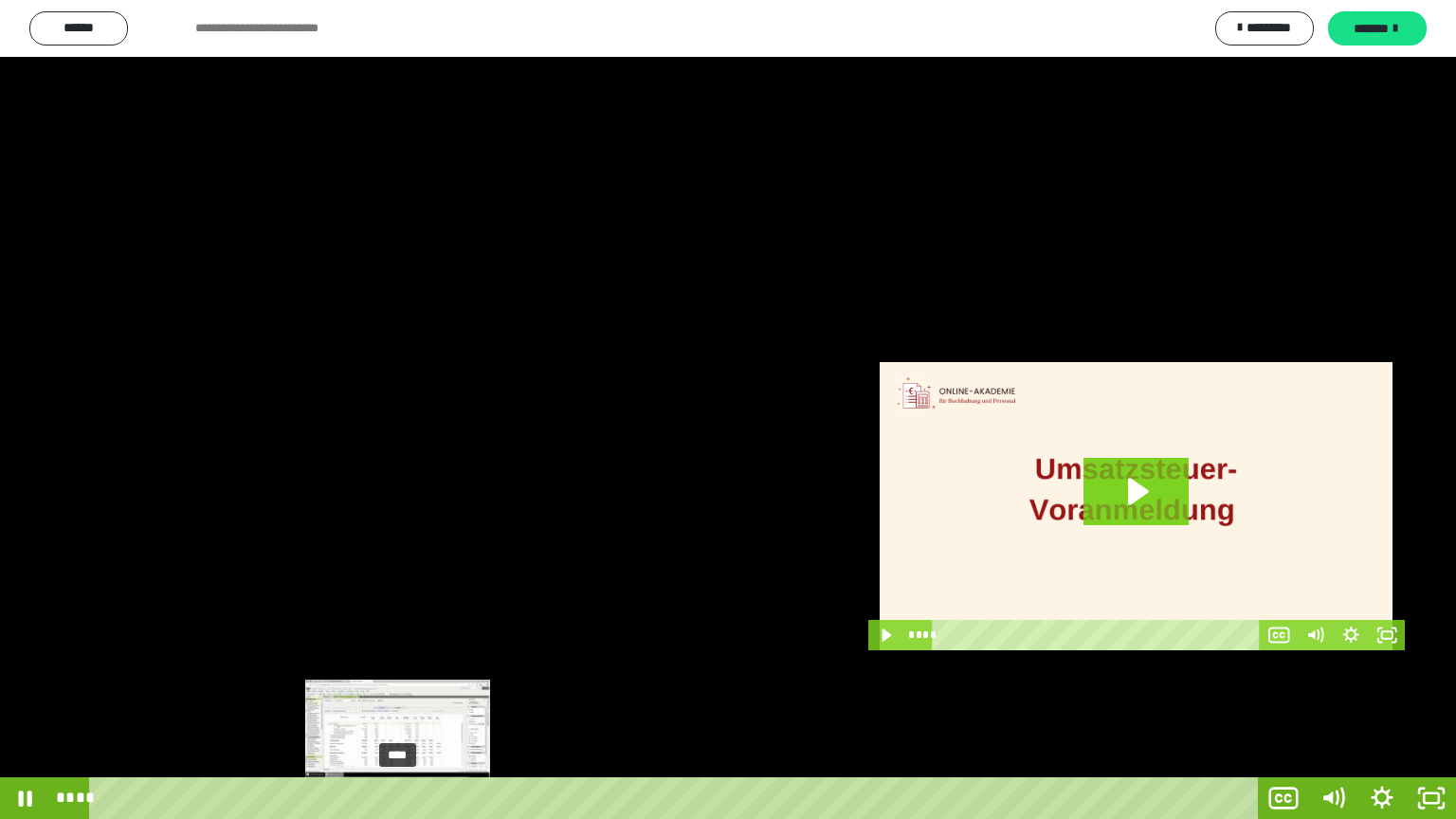 click on "****" at bounding box center (677, 798) 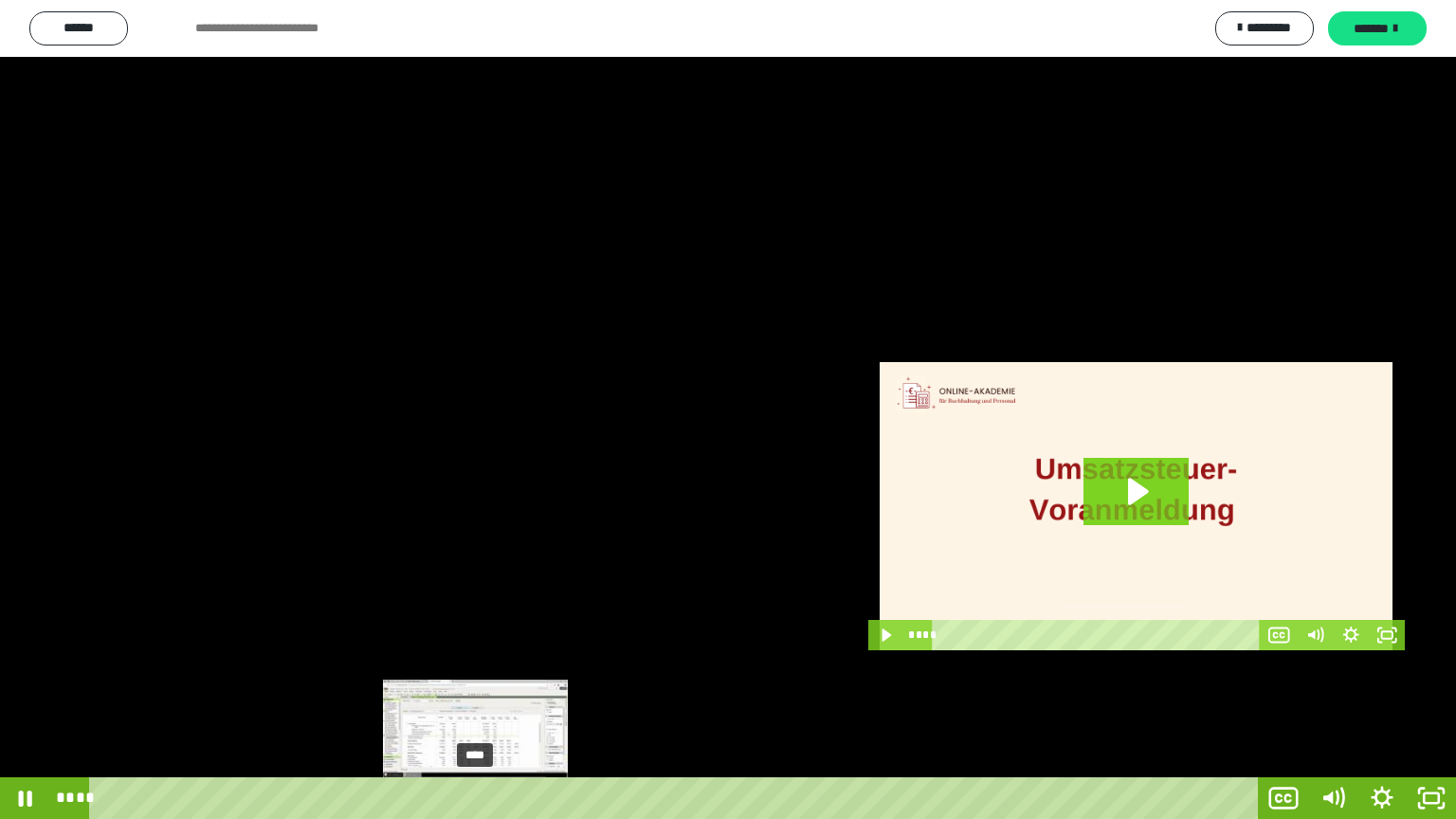 click on "****" at bounding box center [677, 798] 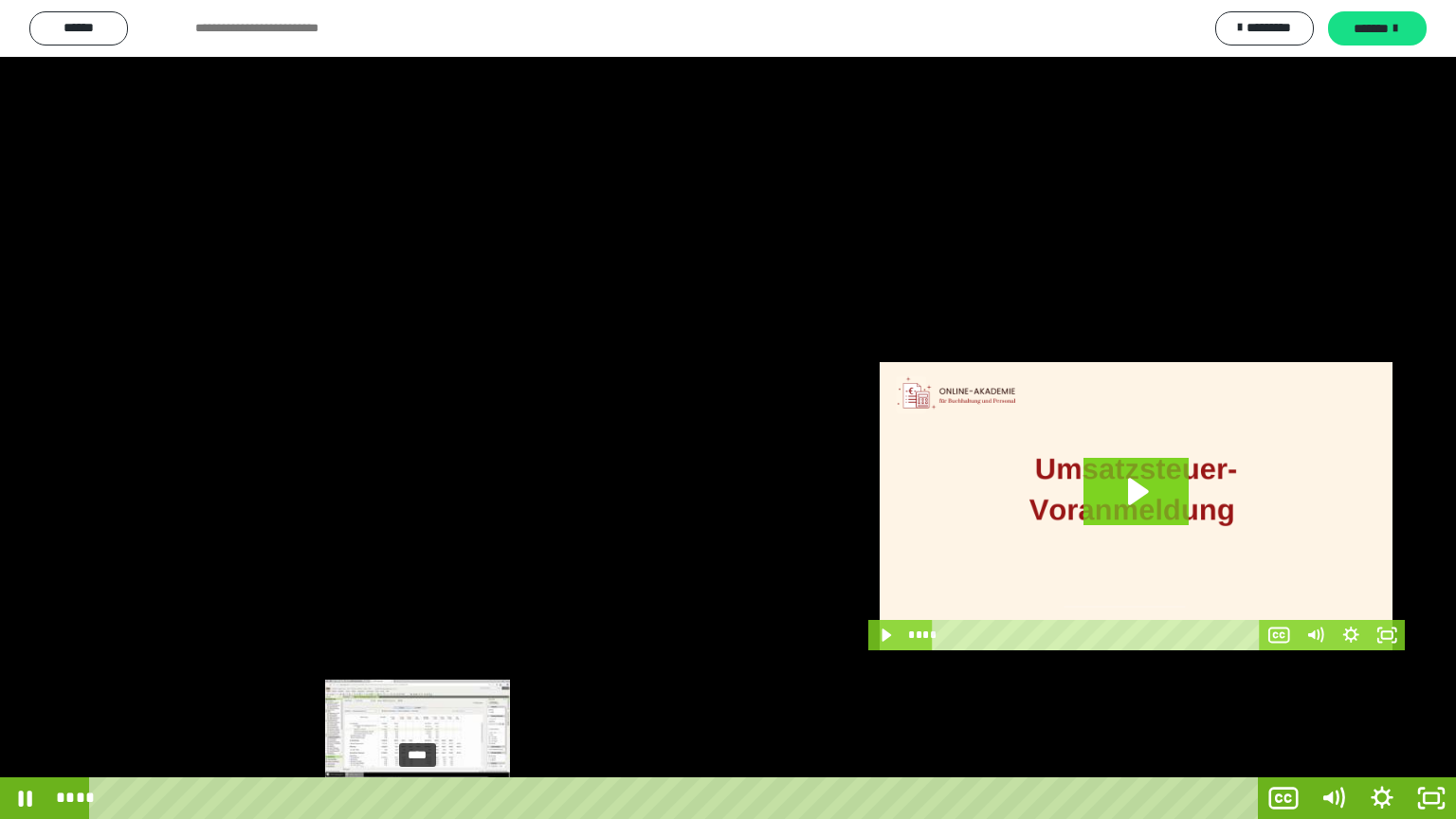 click on "****" at bounding box center (677, 798) 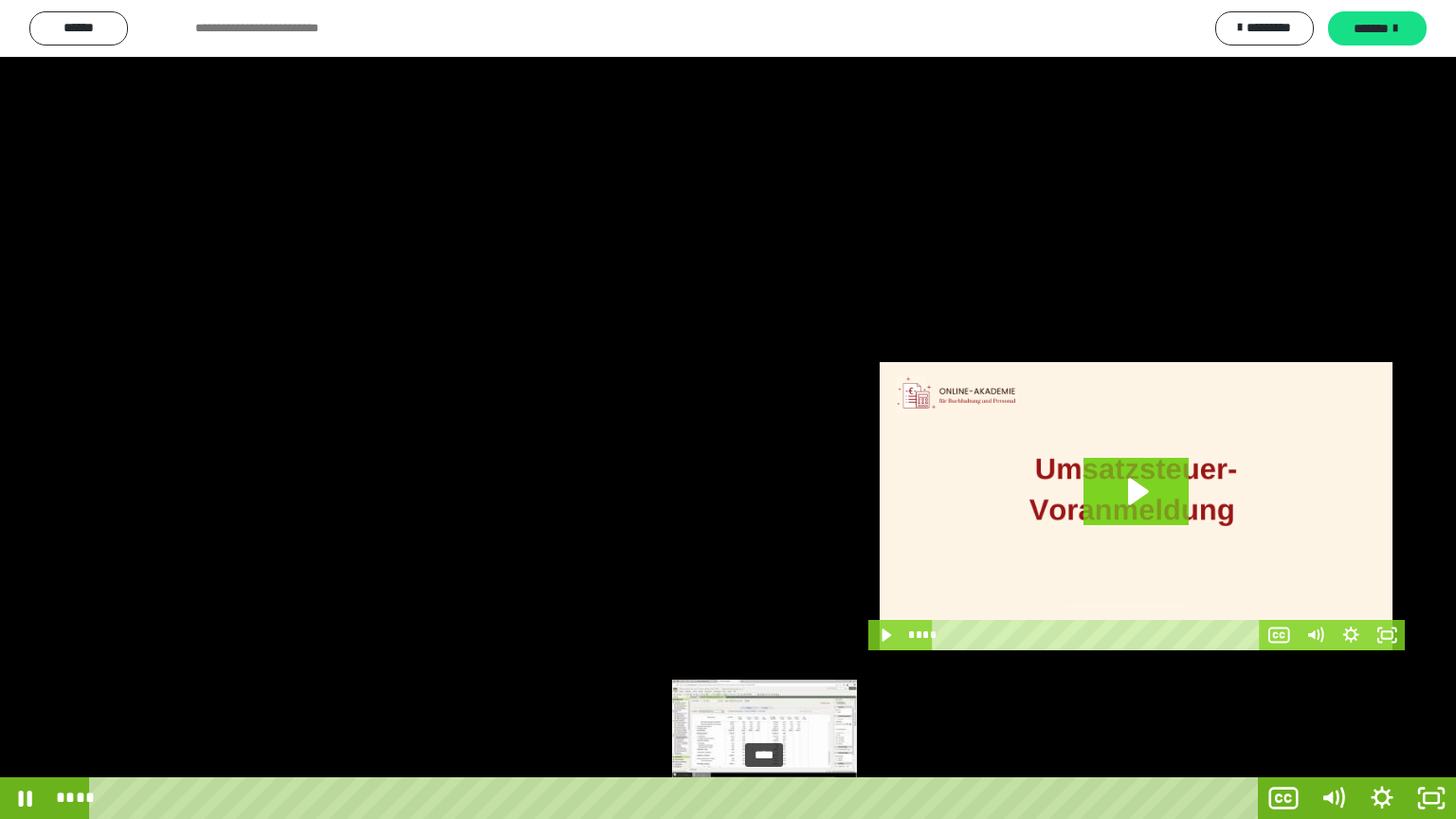 click on "****" at bounding box center (677, 798) 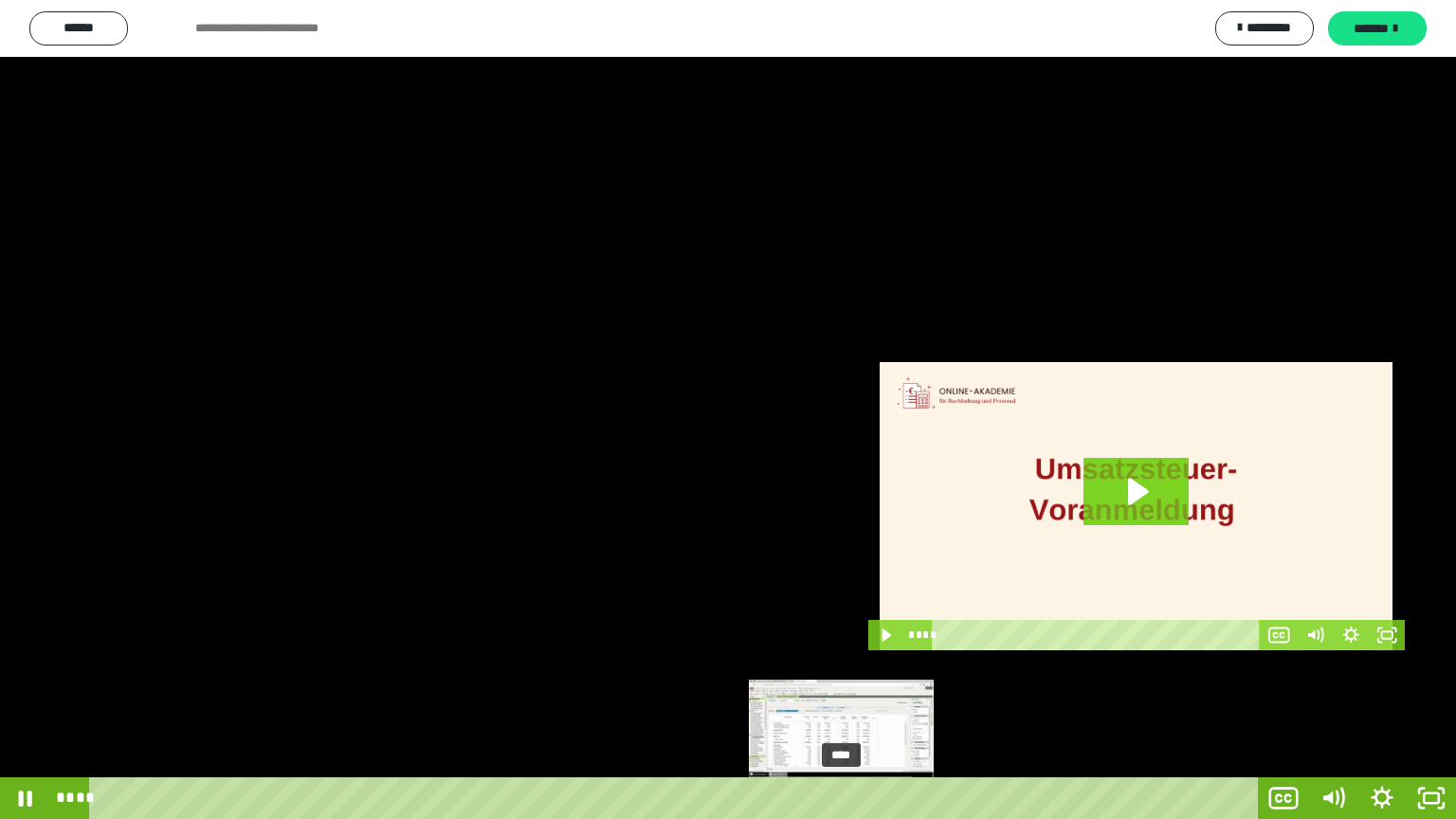 click on "****" at bounding box center [677, 798] 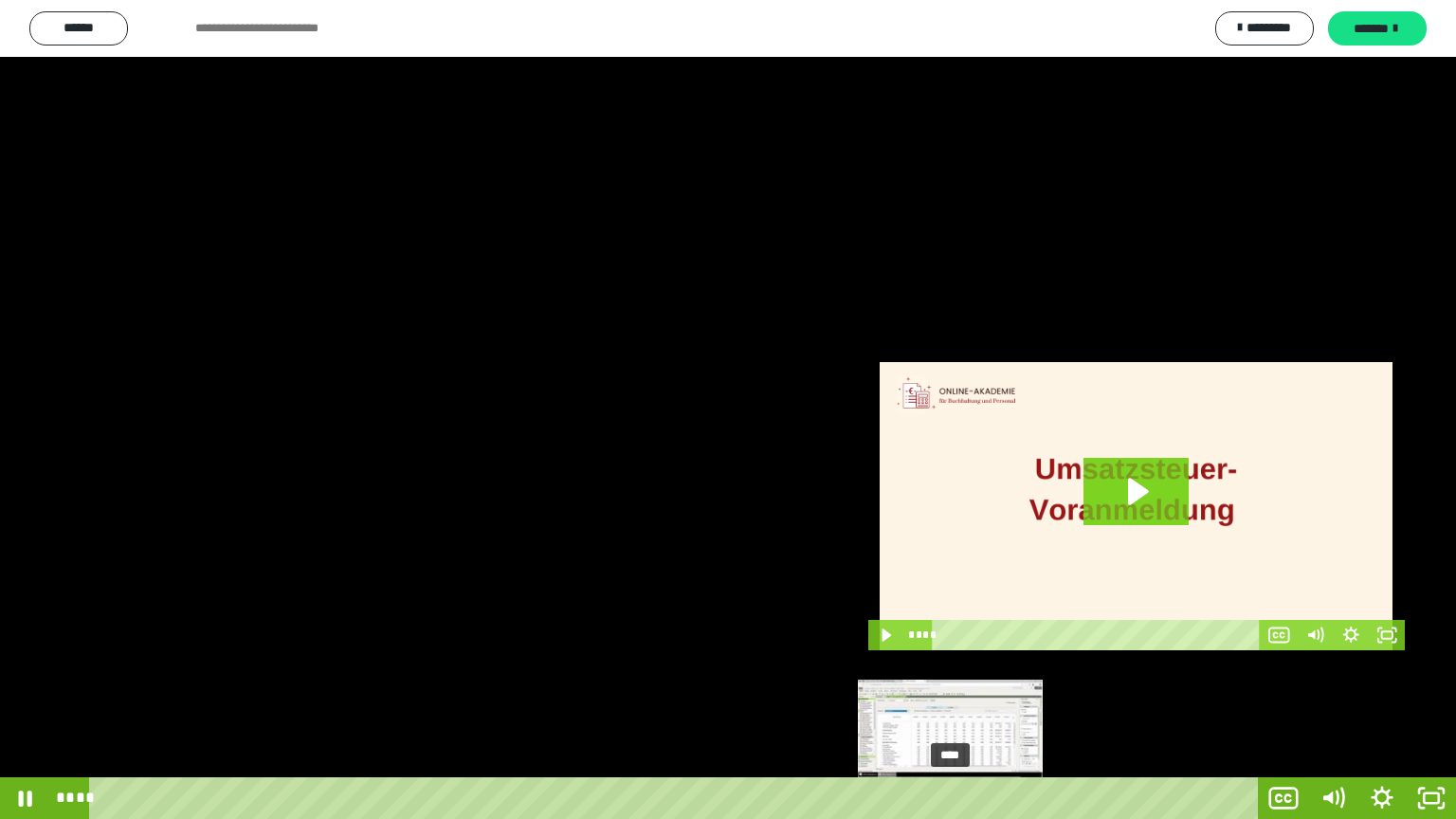 click on "****" at bounding box center [677, 798] 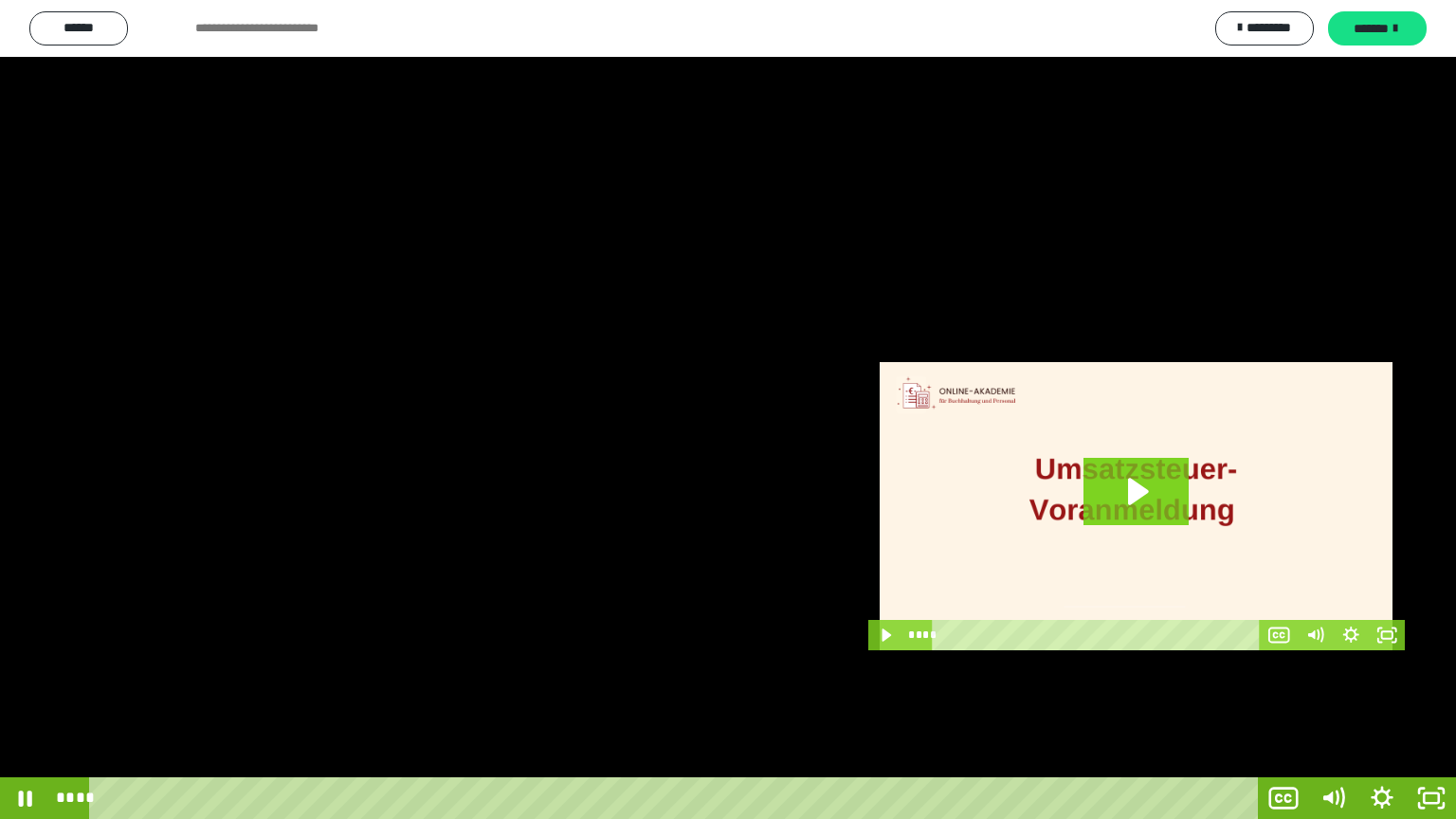 click at bounding box center [728, 410] 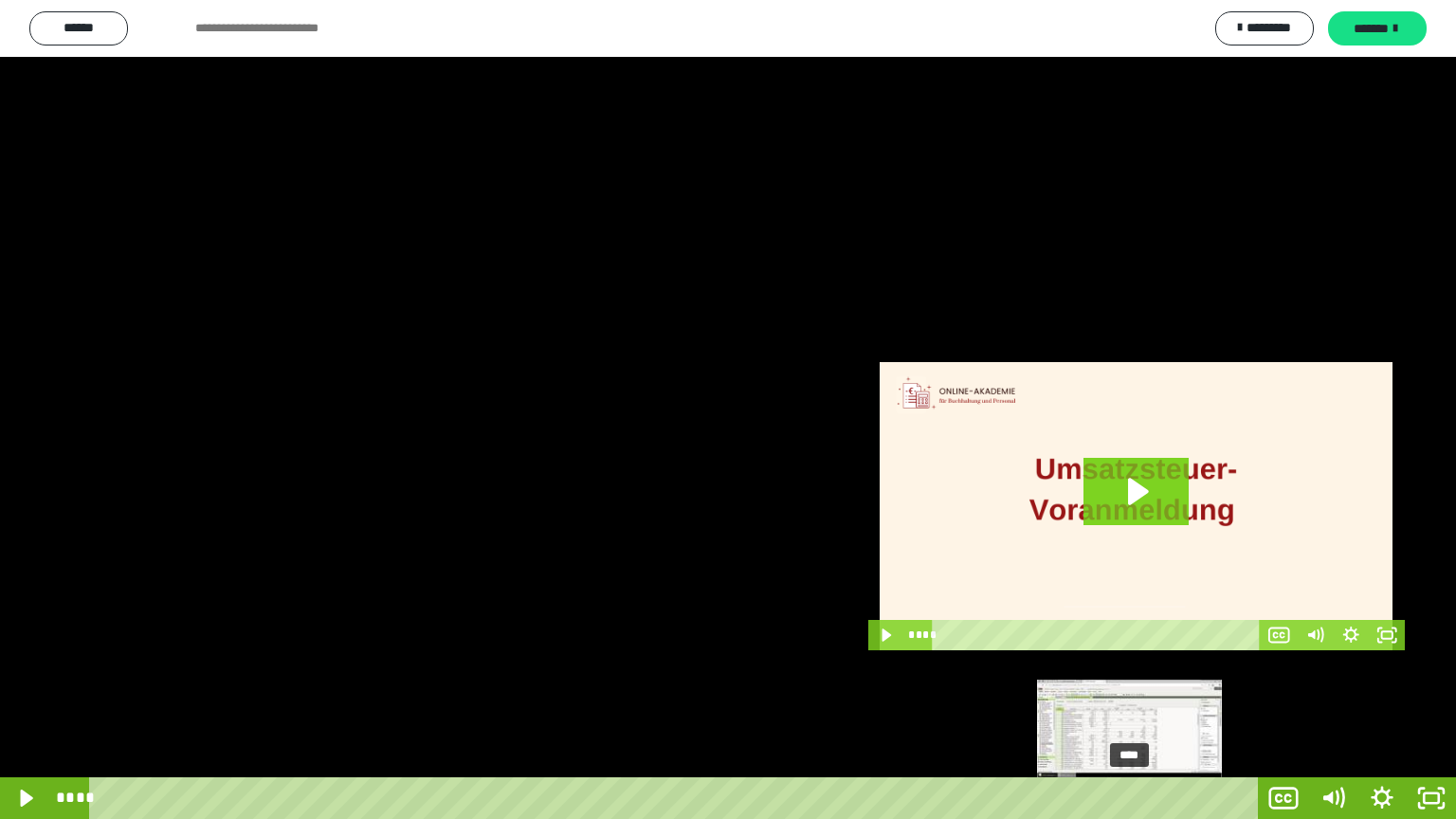 click on "****" at bounding box center [677, 798] 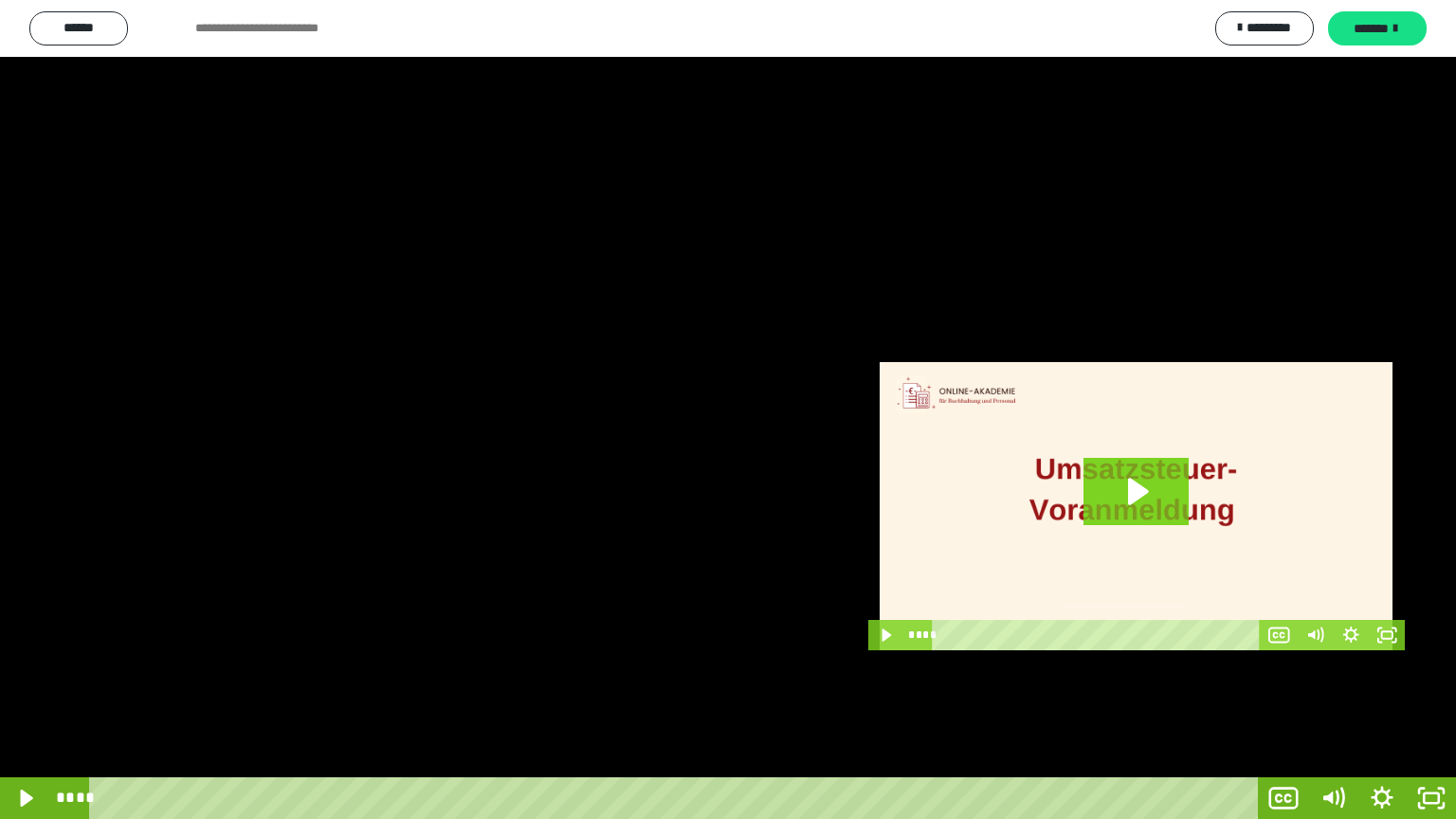 click at bounding box center [728, 410] 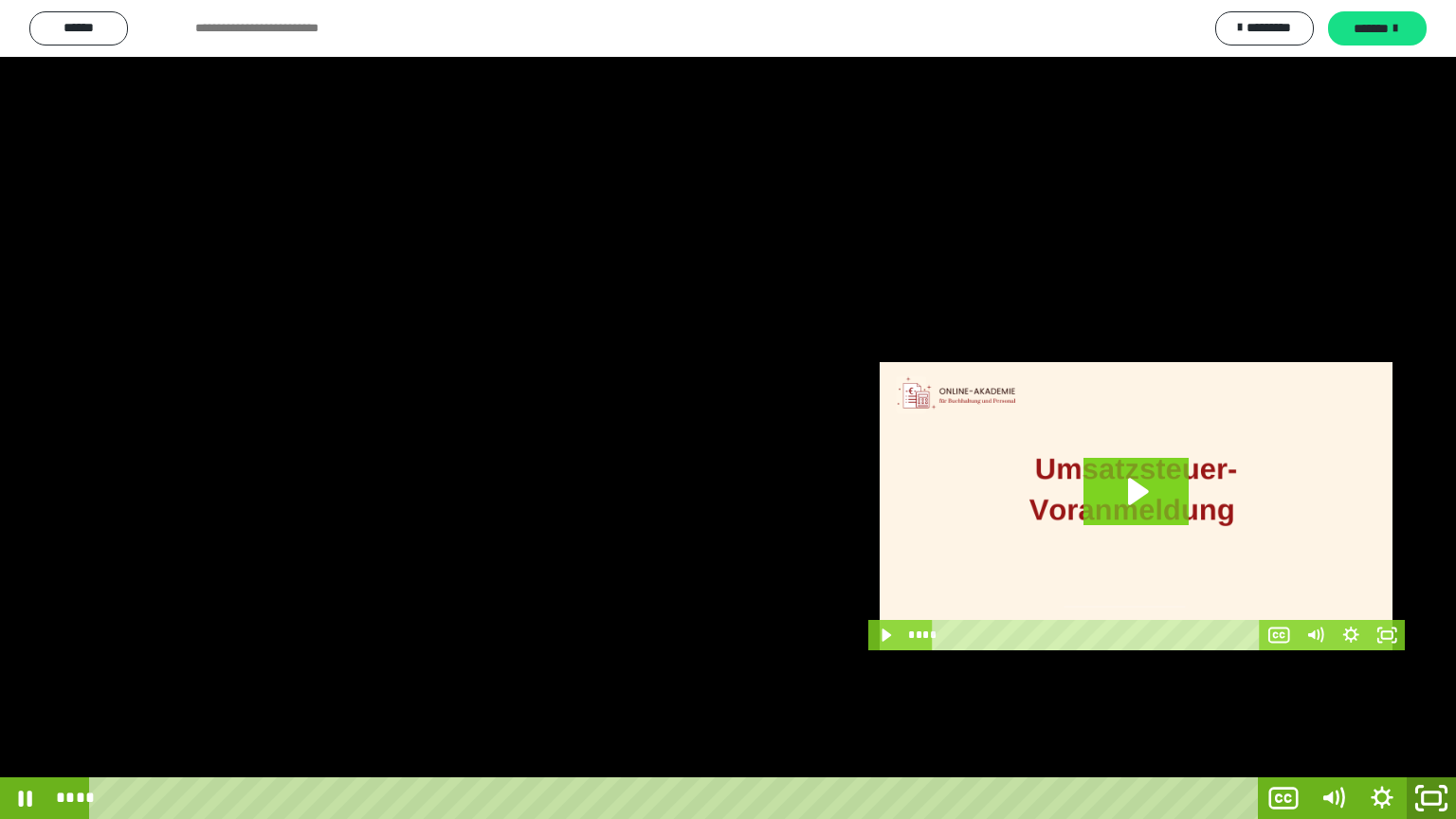 click 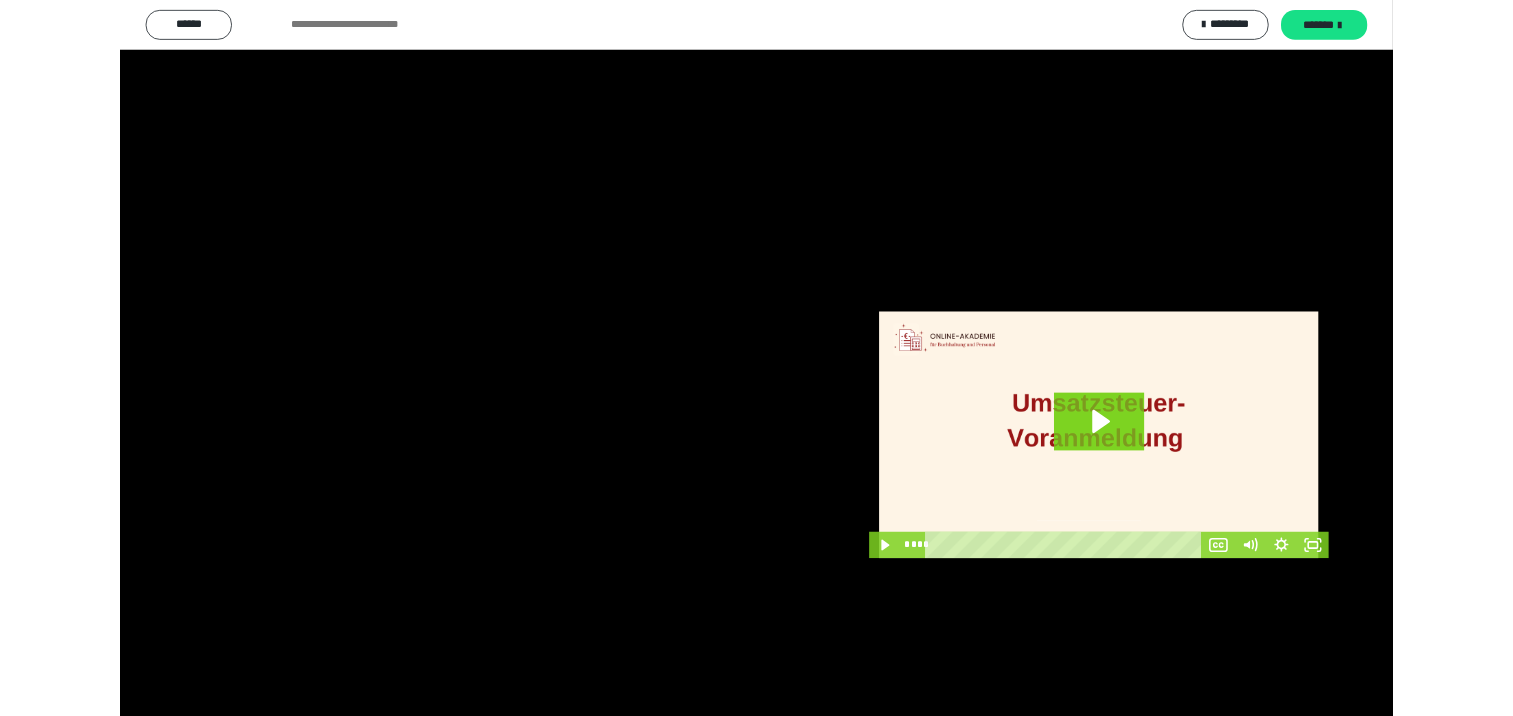 scroll, scrollTop: 3988, scrollLeft: 0, axis: vertical 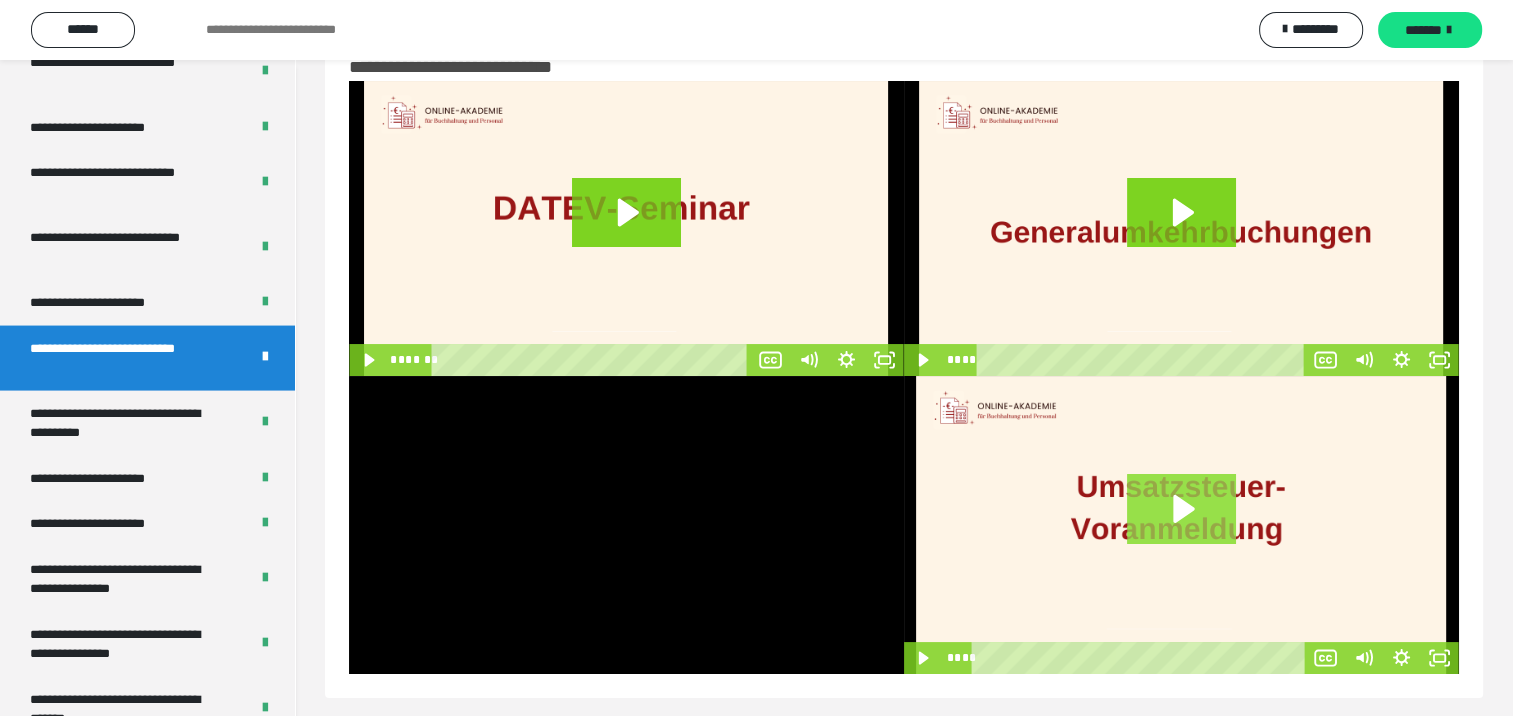 click 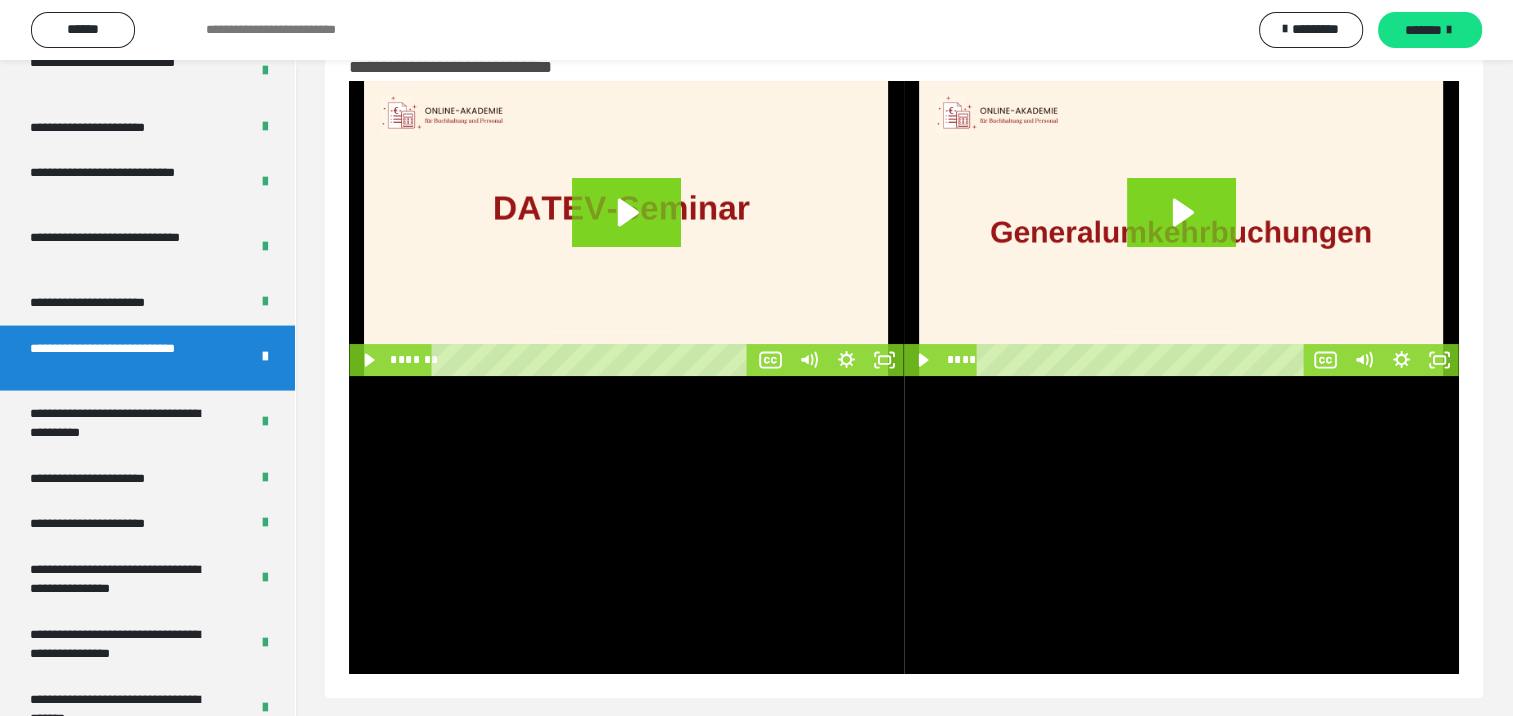 scroll, scrollTop: 72, scrollLeft: 0, axis: vertical 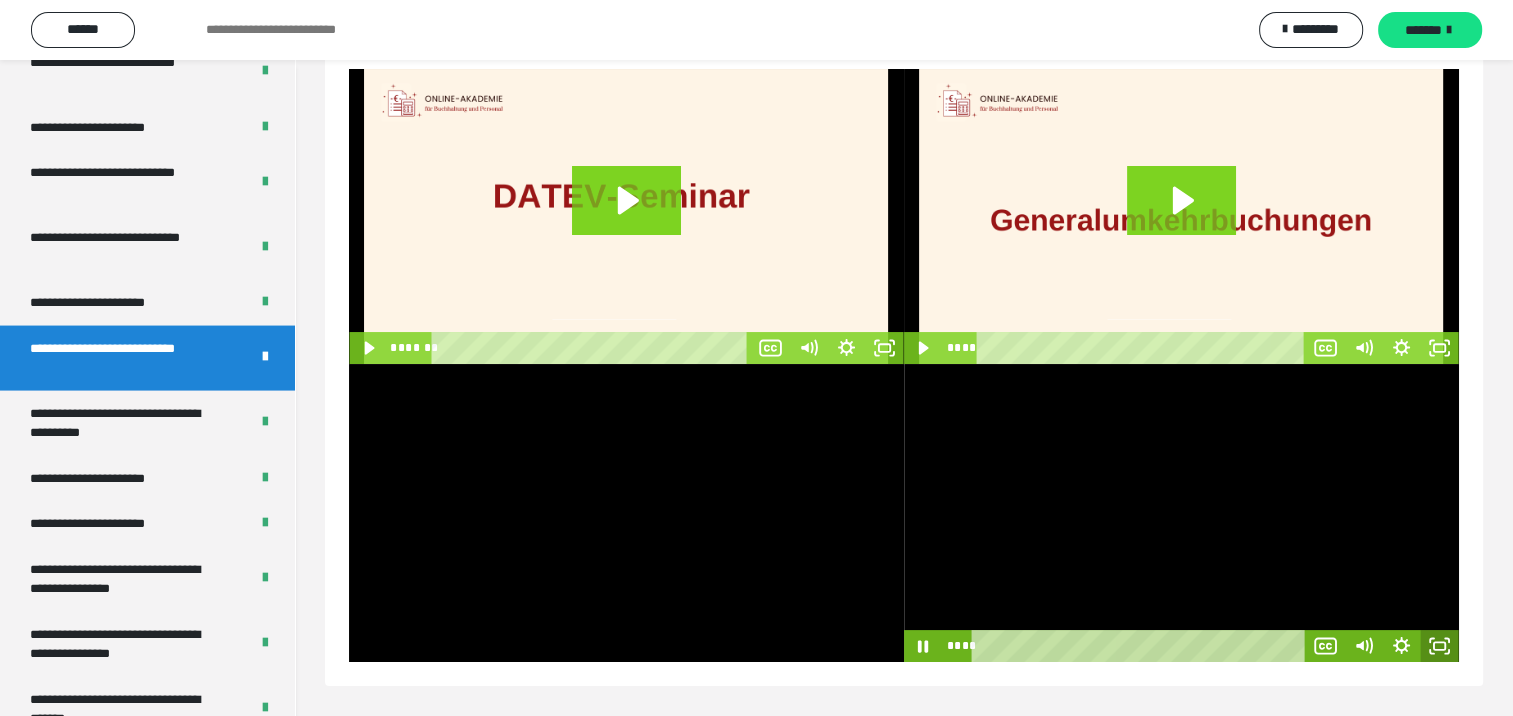 click 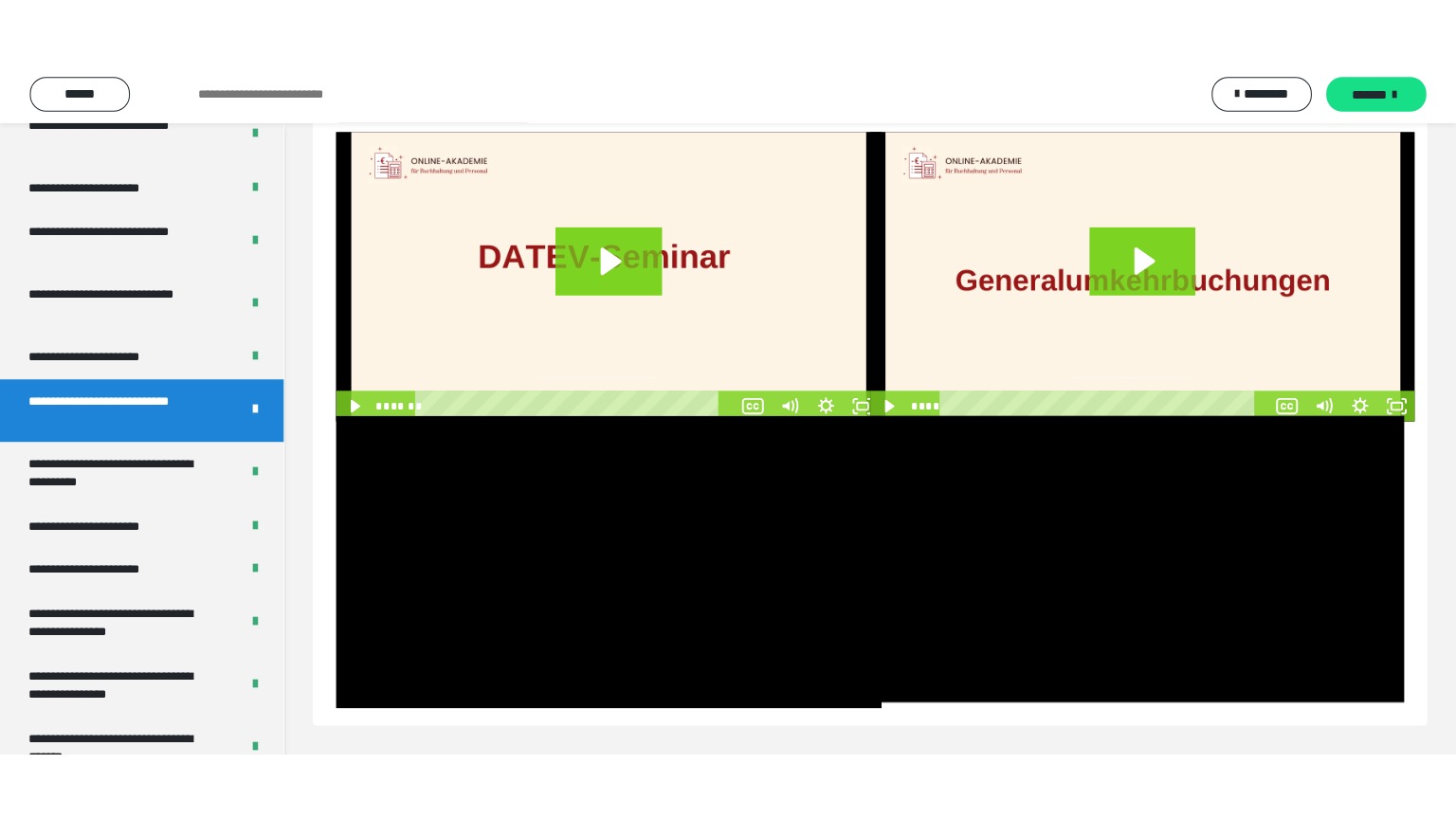 scroll, scrollTop: 57, scrollLeft: 0, axis: vertical 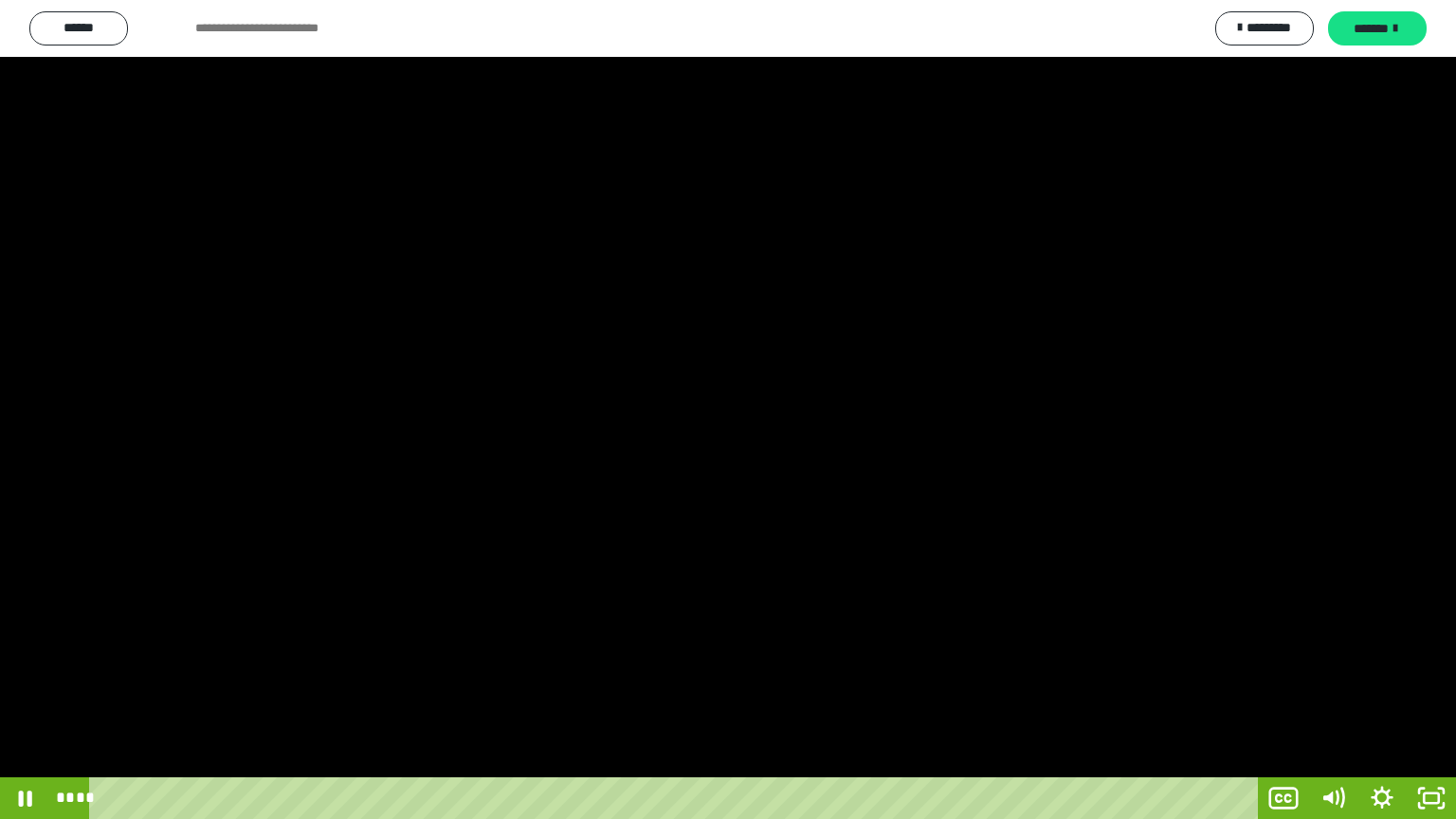 click at bounding box center (728, 410) 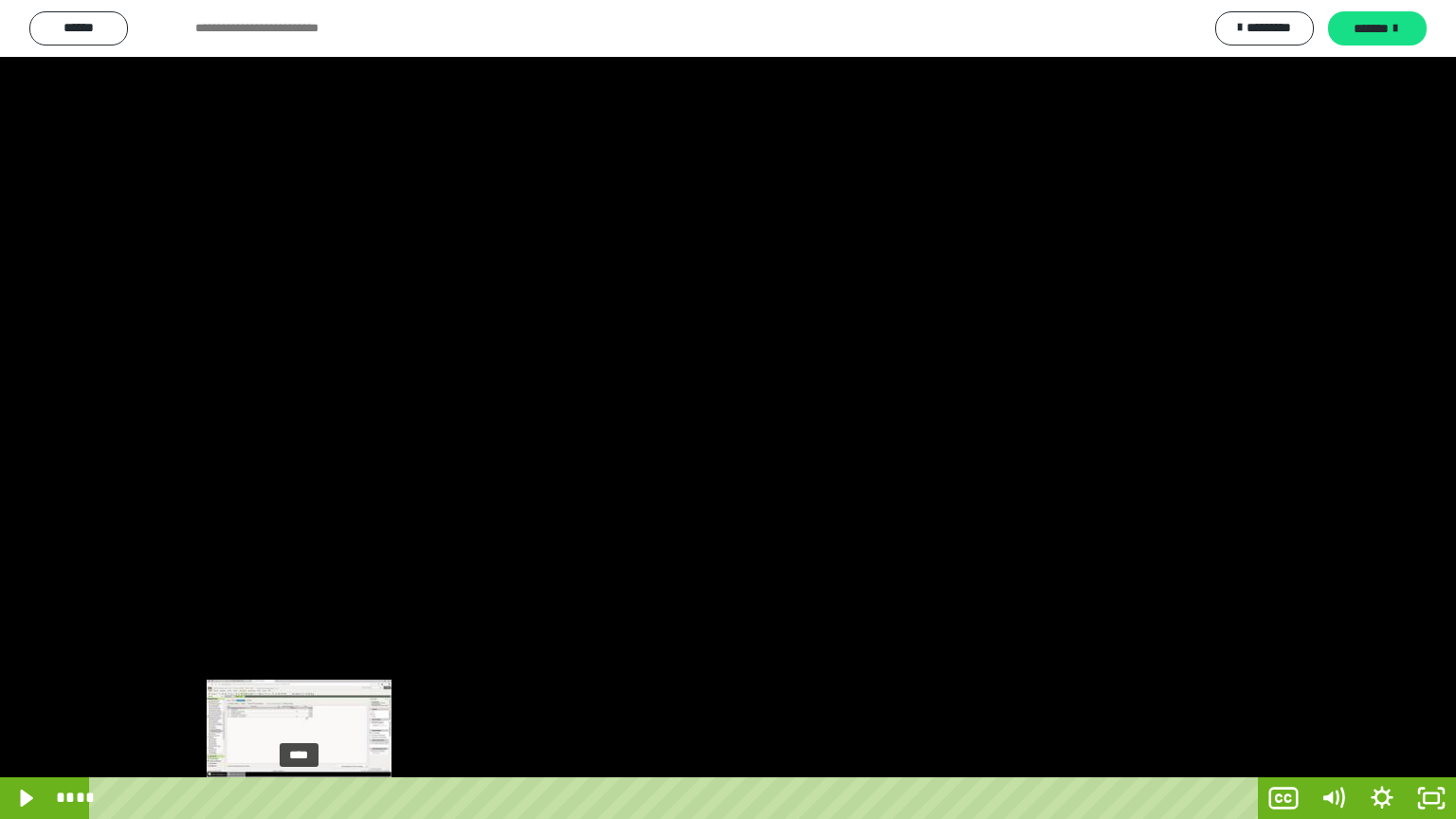 click at bounding box center (300, 798) 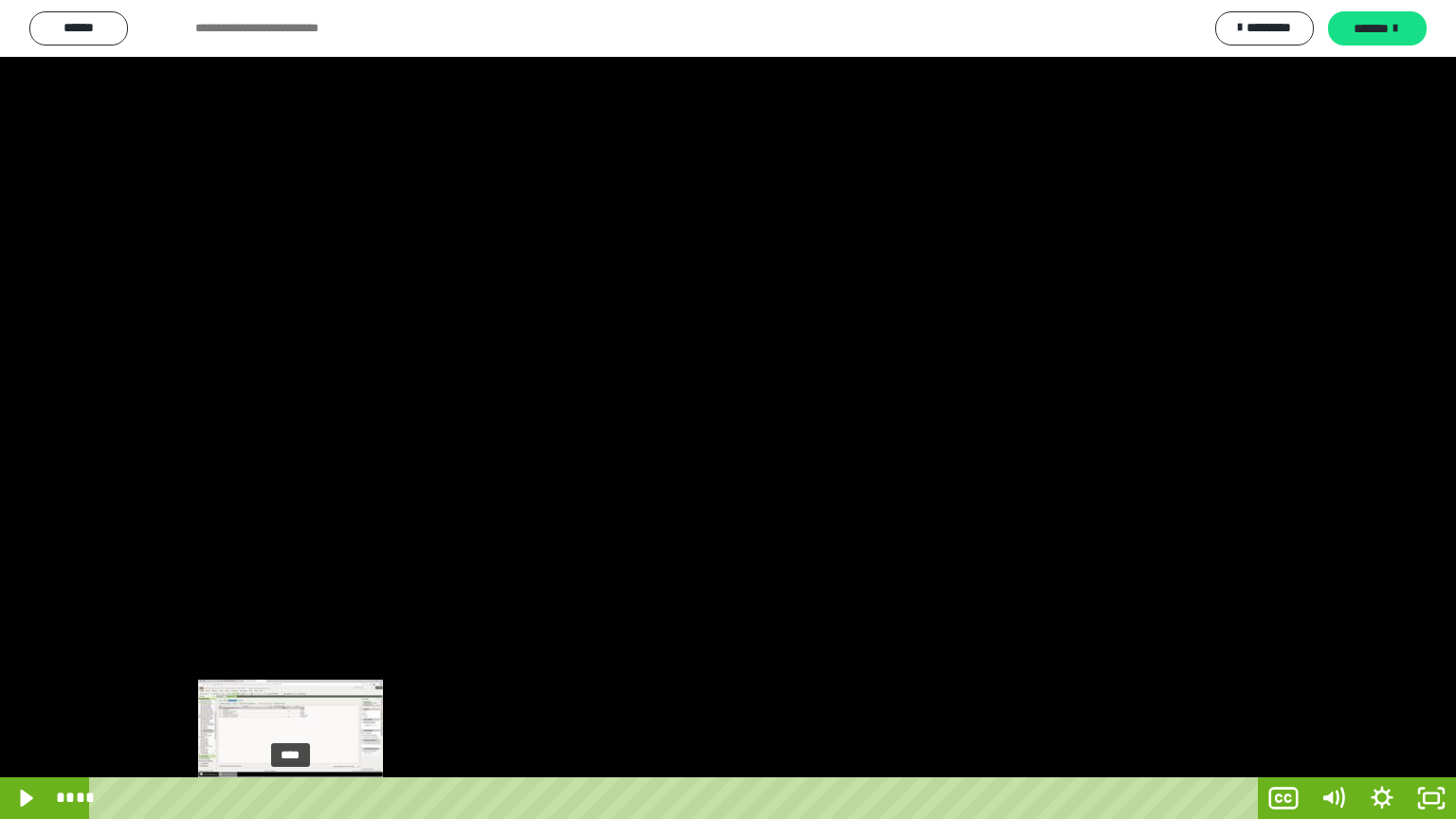 click on "****" at bounding box center (677, 798) 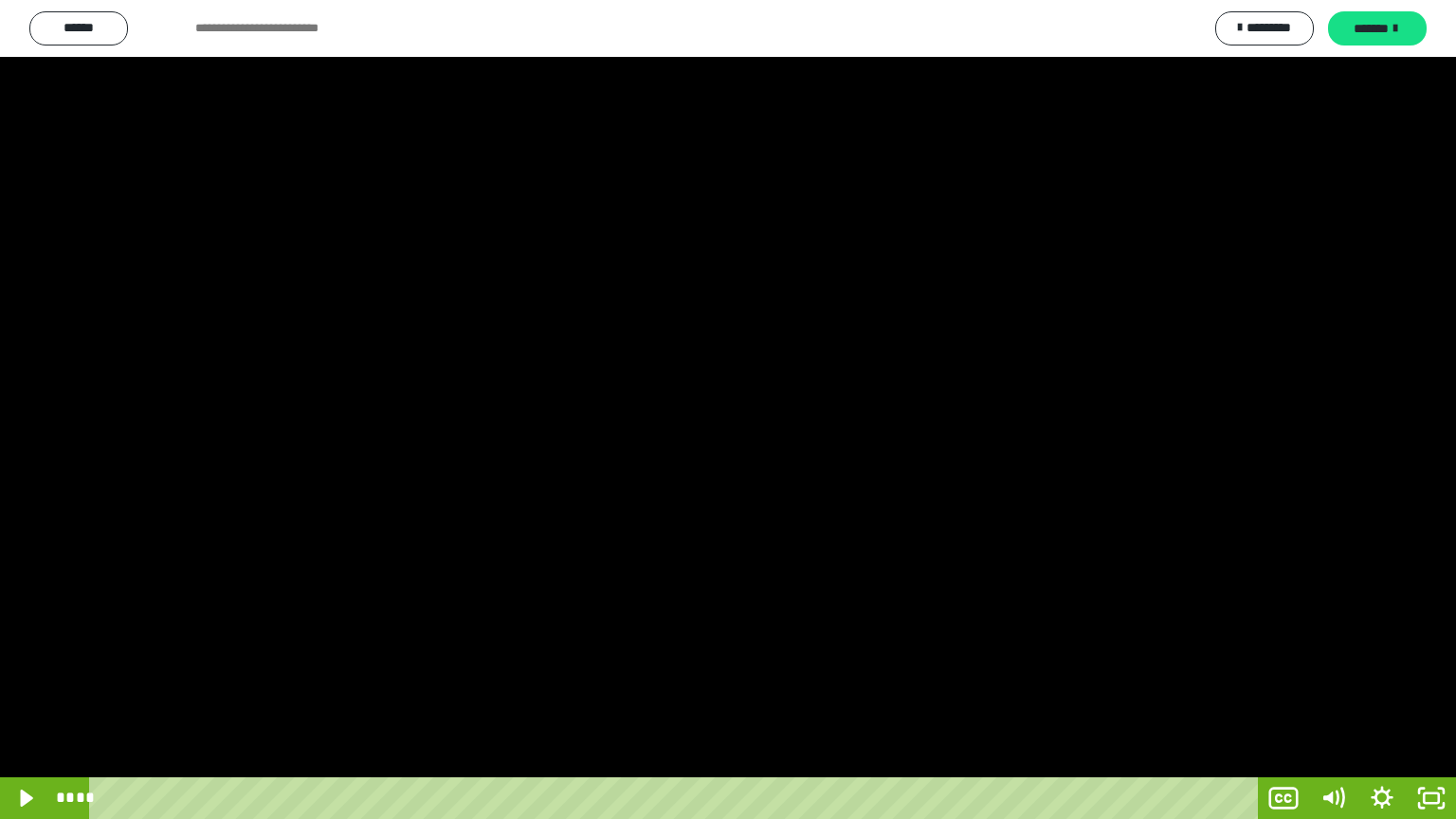 click at bounding box center (728, 410) 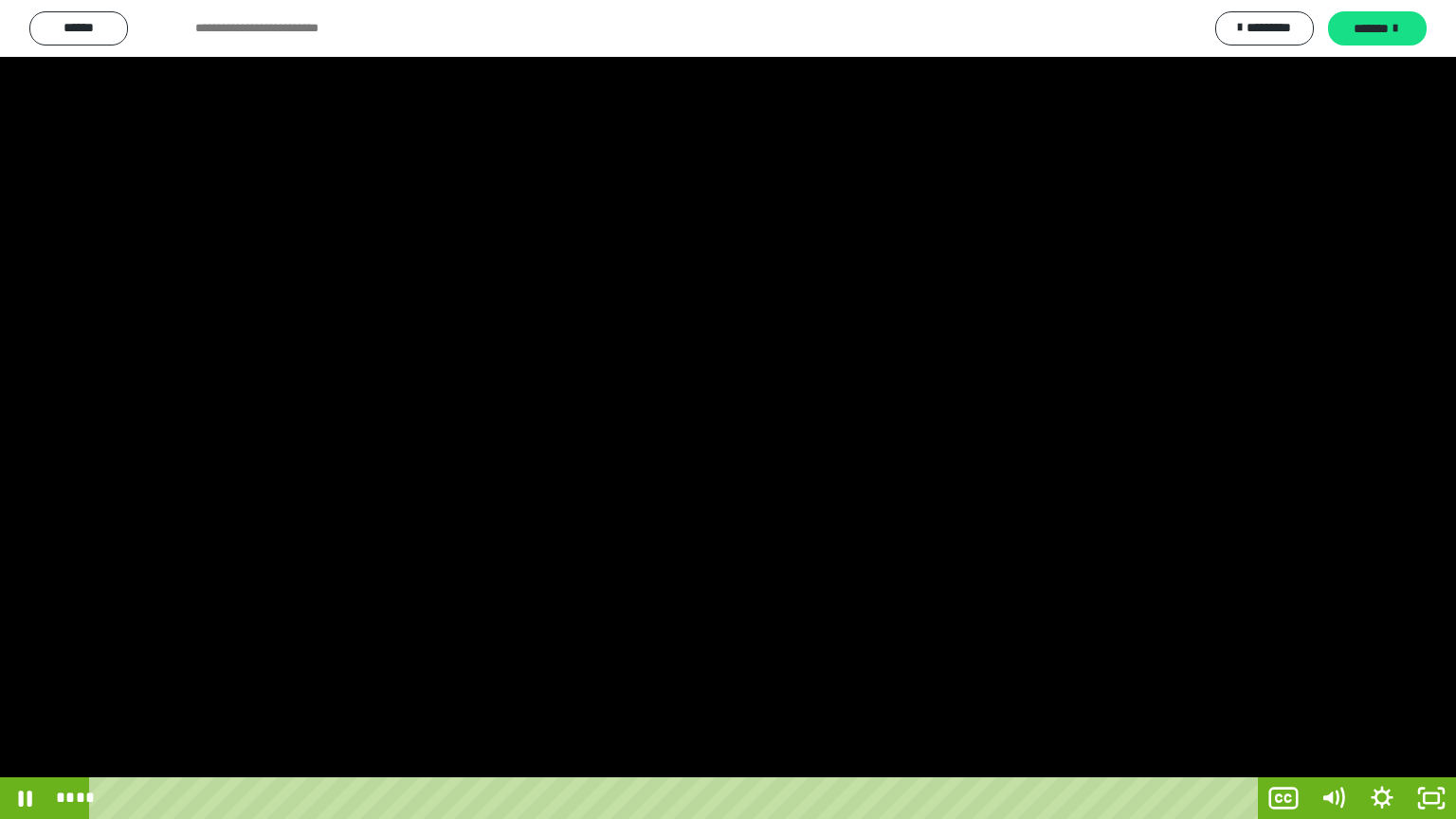 click at bounding box center (728, 410) 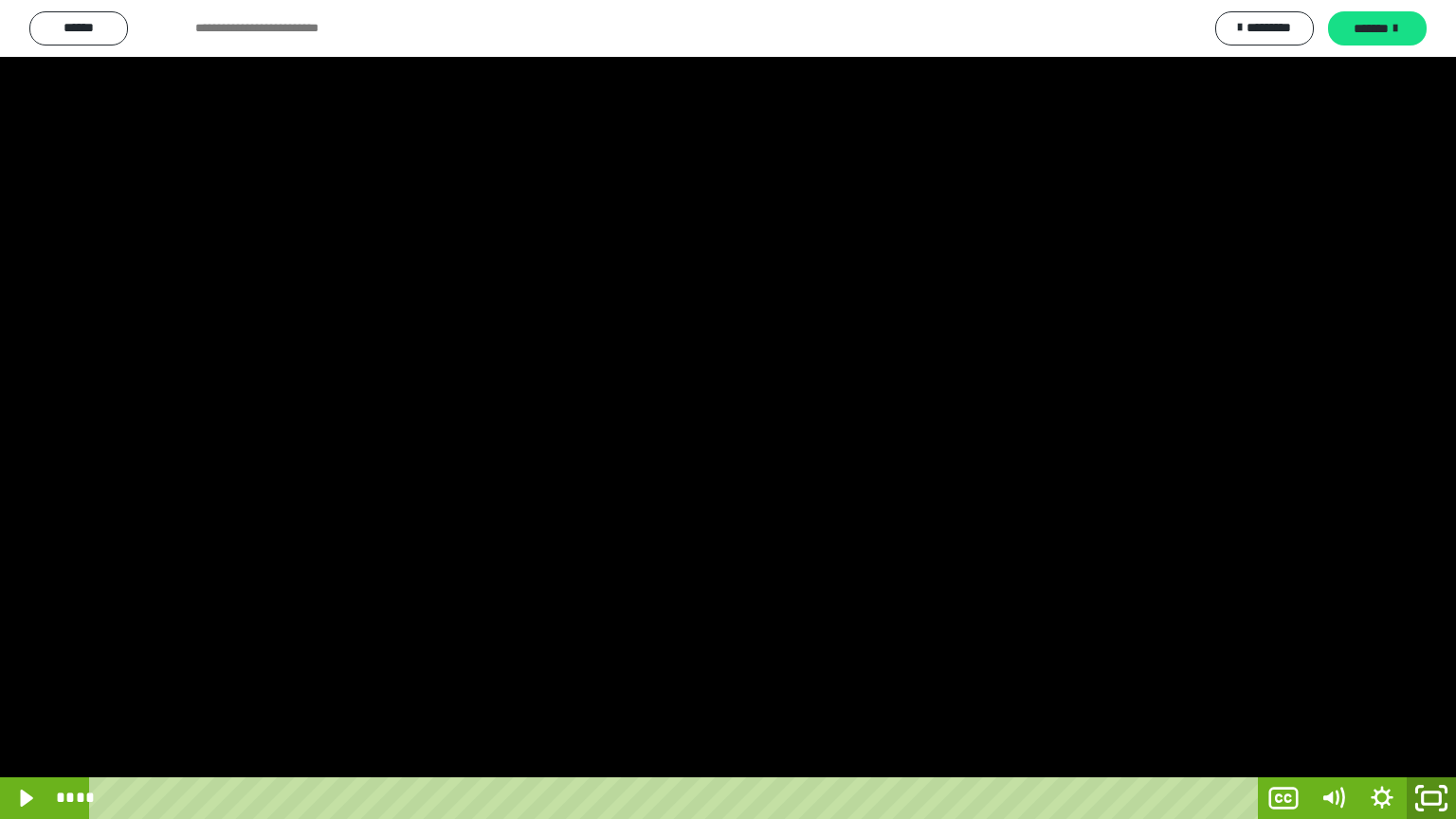 click 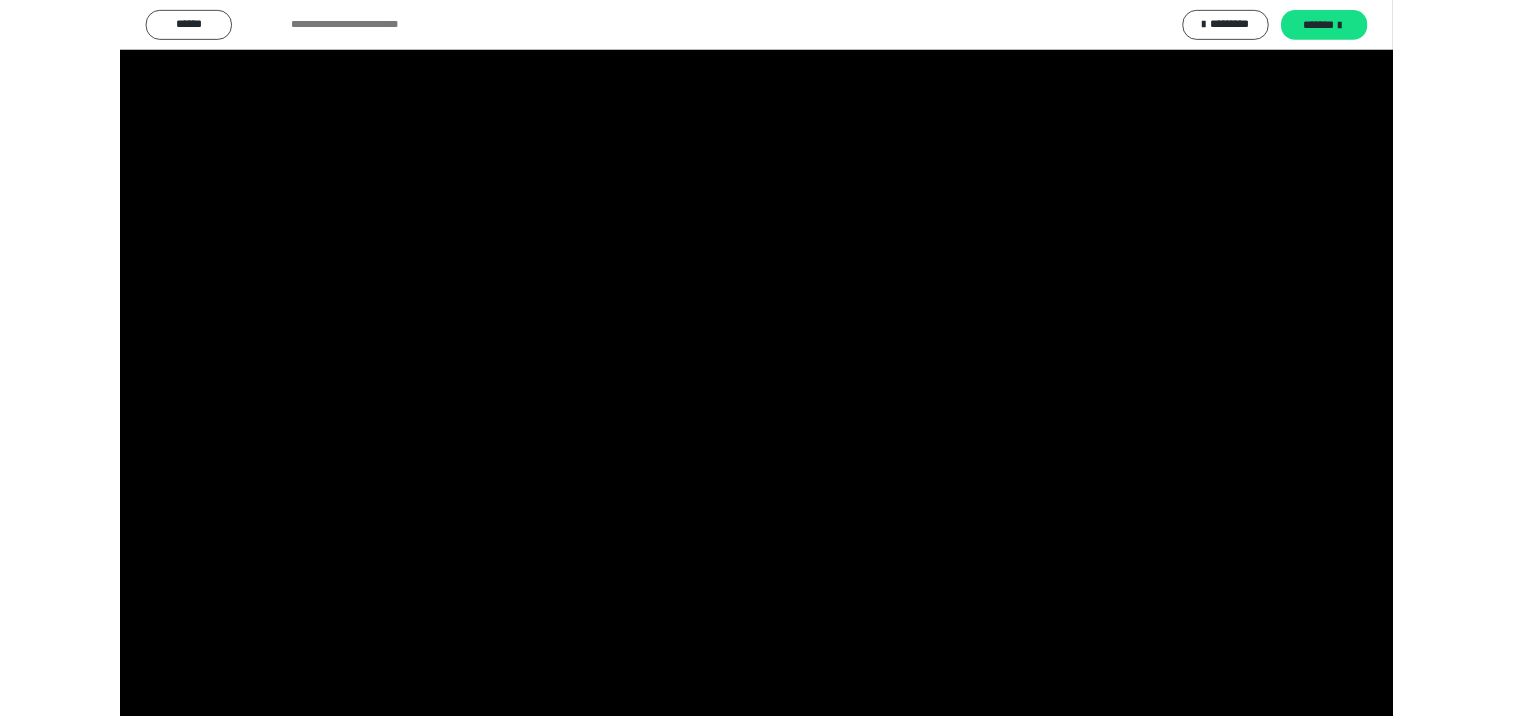 scroll, scrollTop: 3988, scrollLeft: 0, axis: vertical 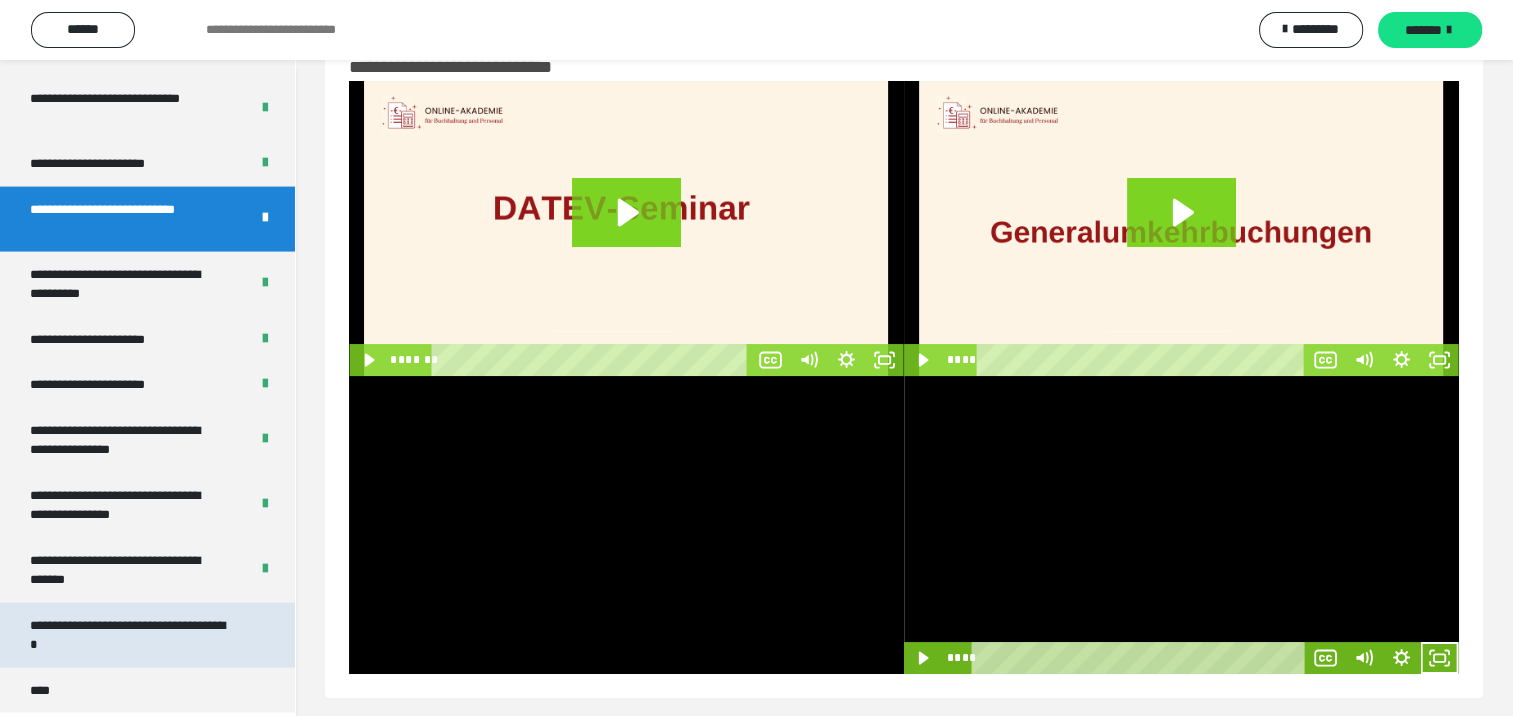 click on "**********" at bounding box center [132, 635] 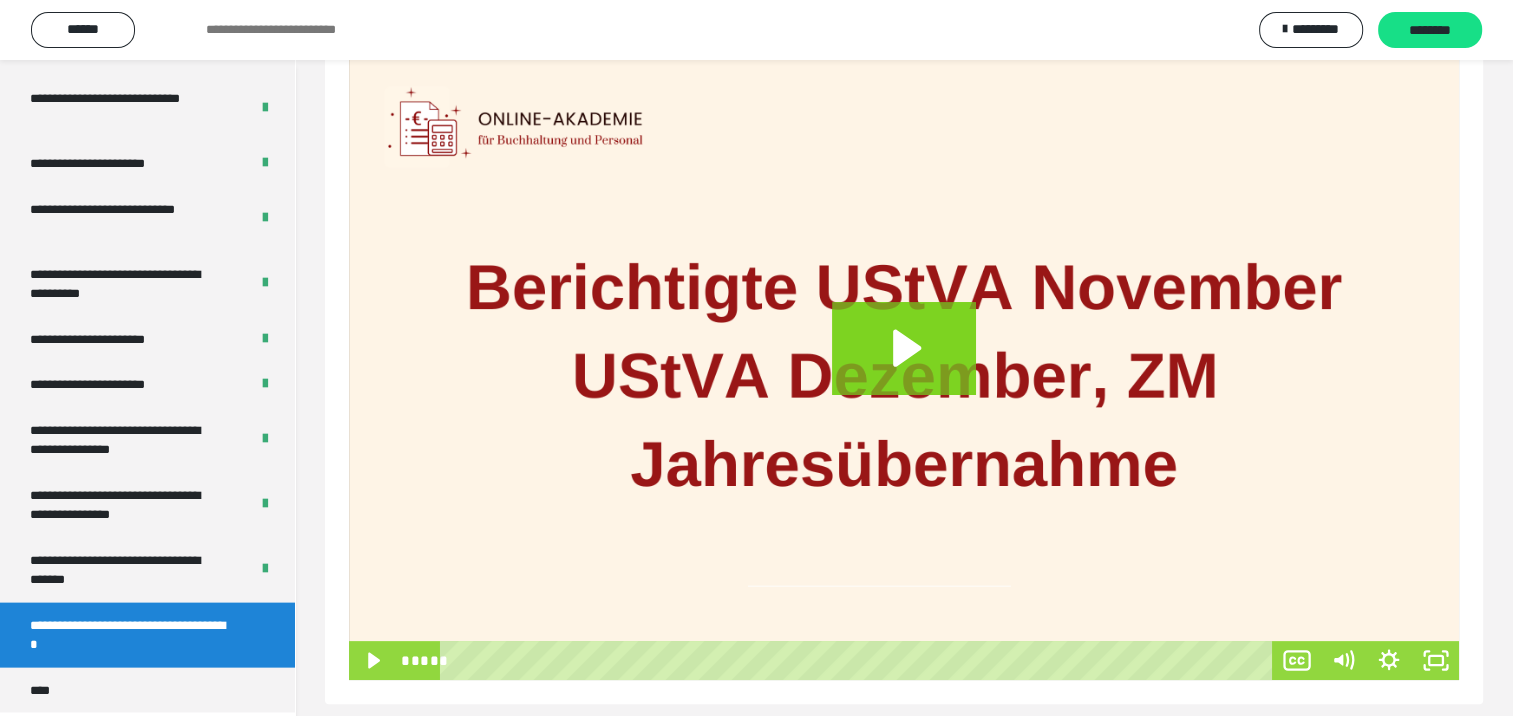 scroll, scrollTop: 320, scrollLeft: 0, axis: vertical 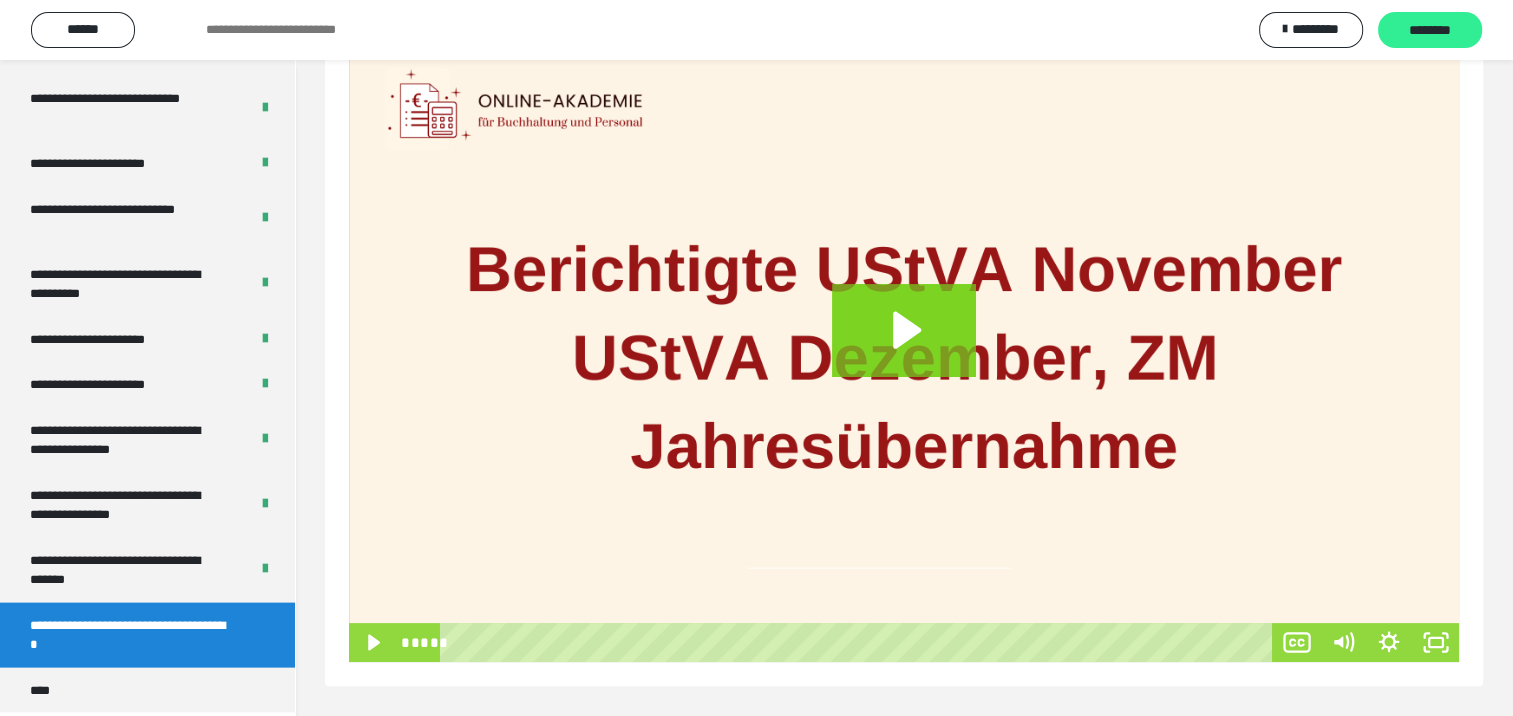 click on "********" at bounding box center [1430, 31] 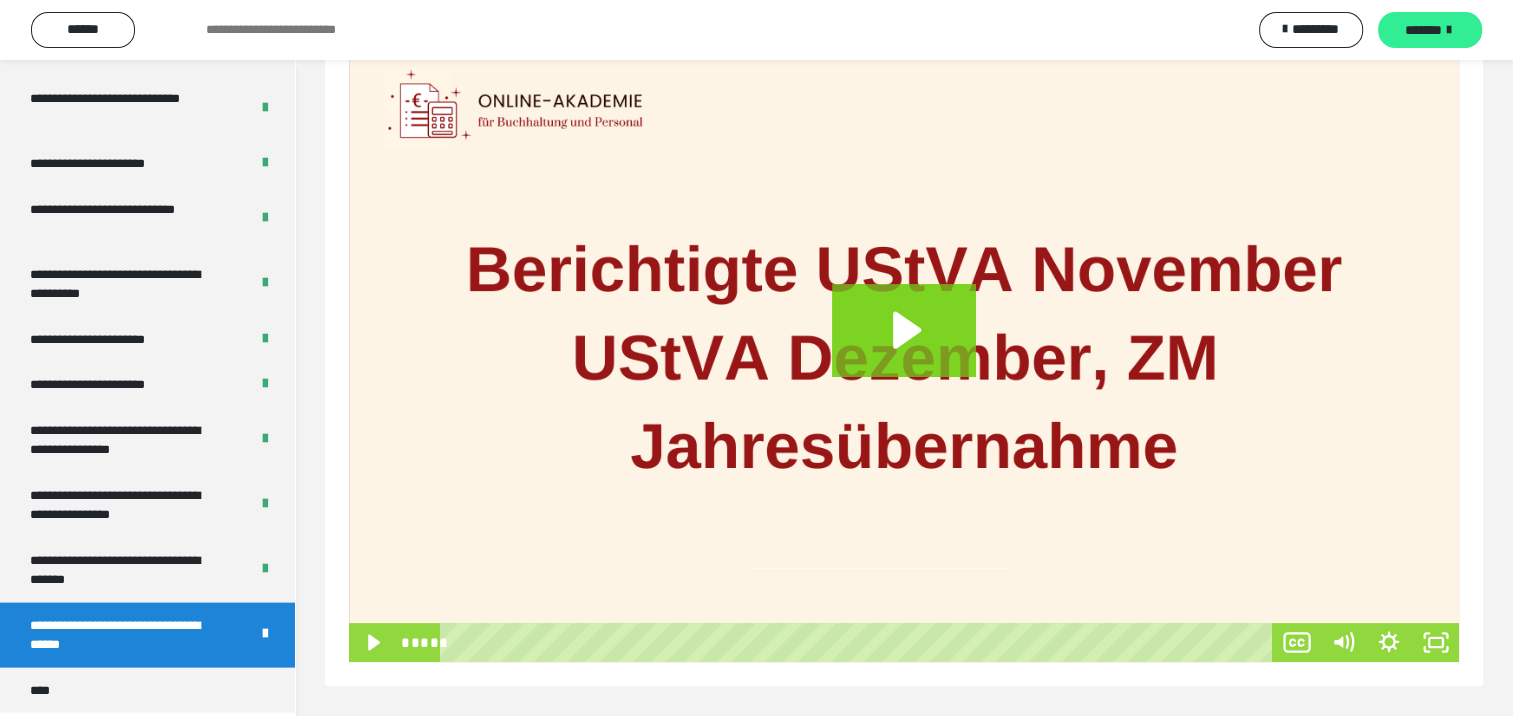 click on "*******" at bounding box center (1423, 30) 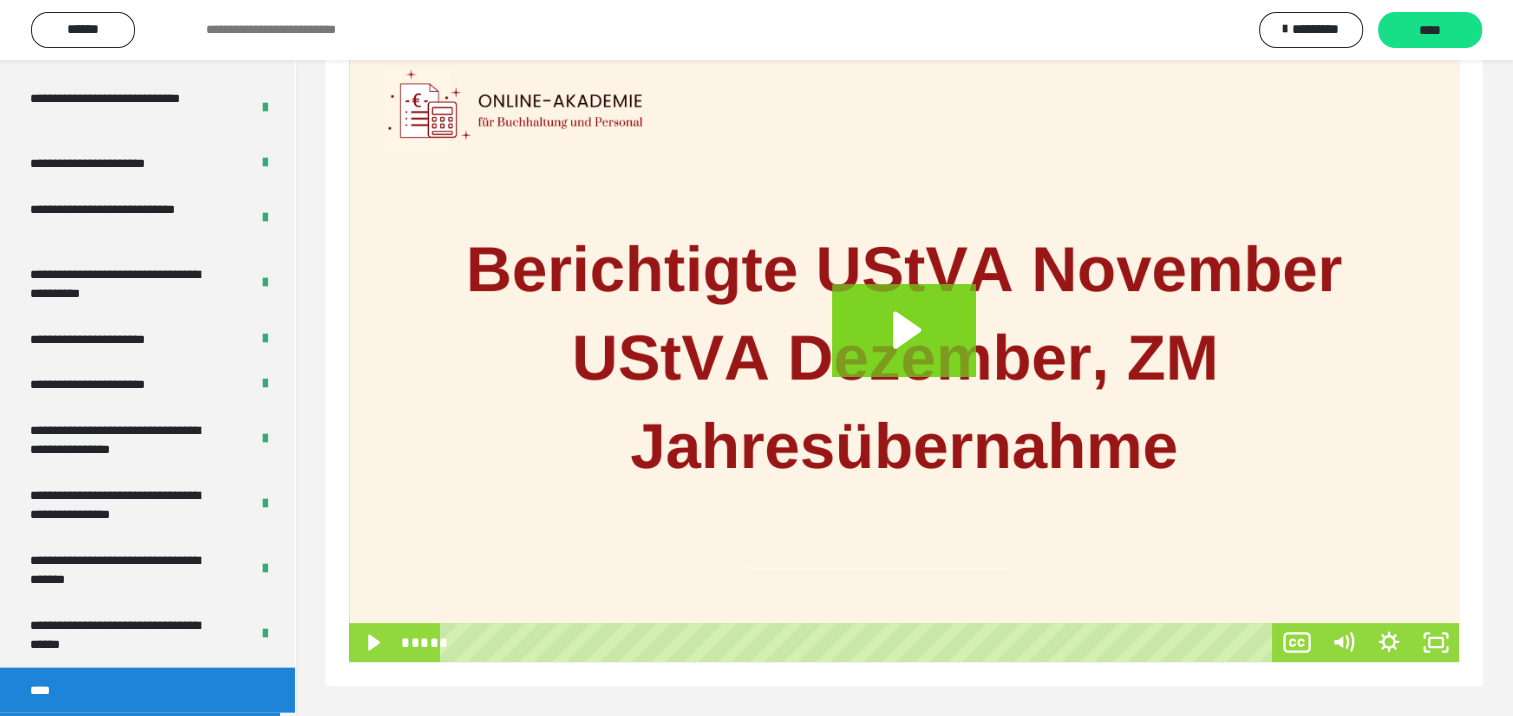 scroll, scrollTop: 60, scrollLeft: 0, axis: vertical 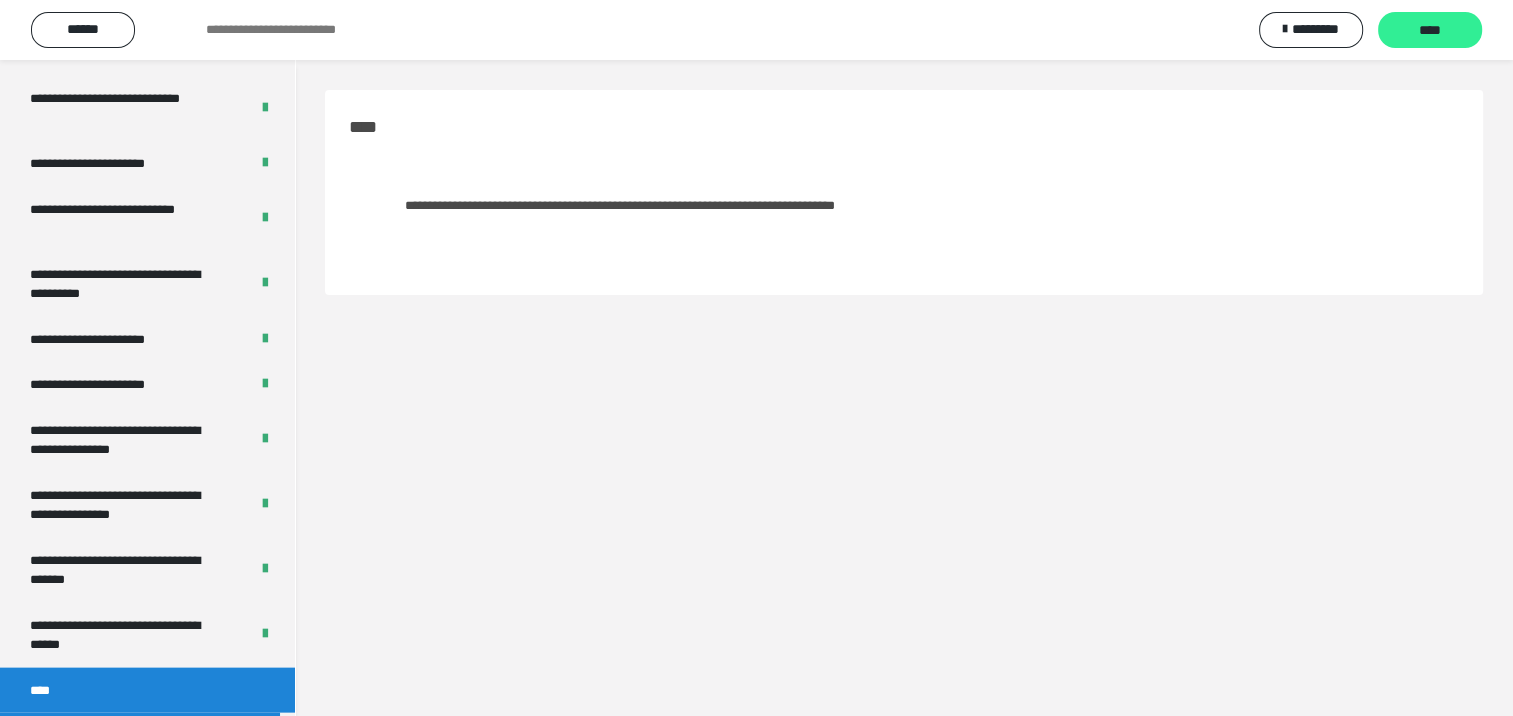 click on "****" at bounding box center (1430, 31) 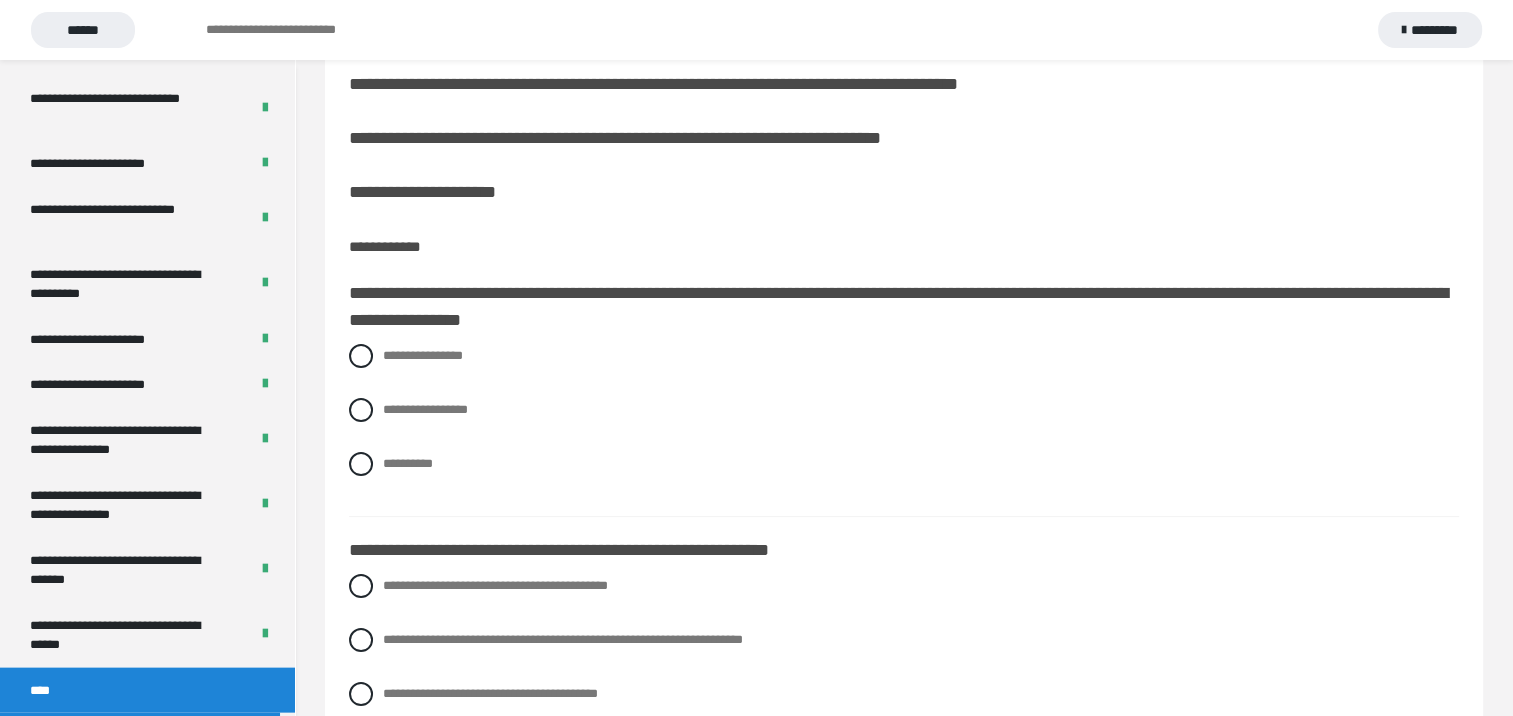 scroll, scrollTop: 138, scrollLeft: 0, axis: vertical 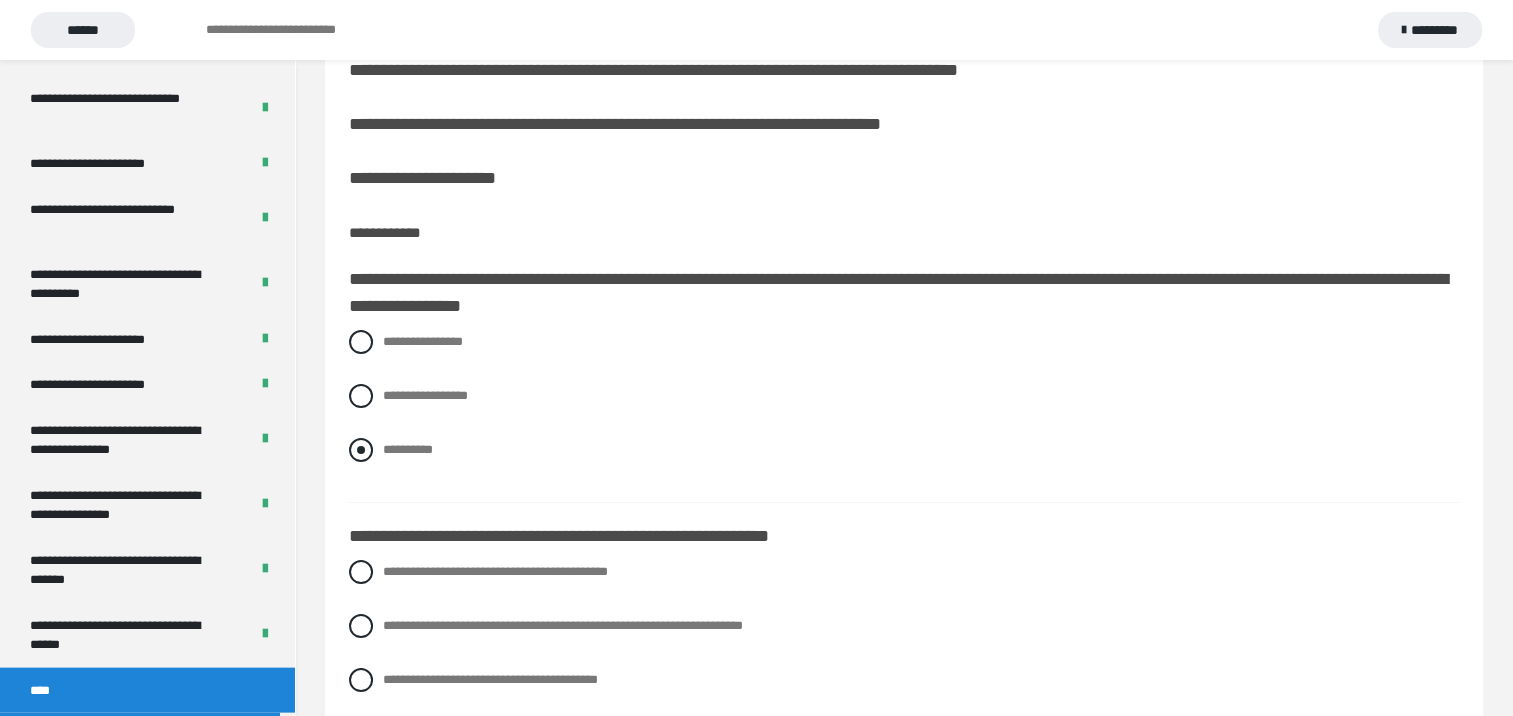 click at bounding box center [361, 450] 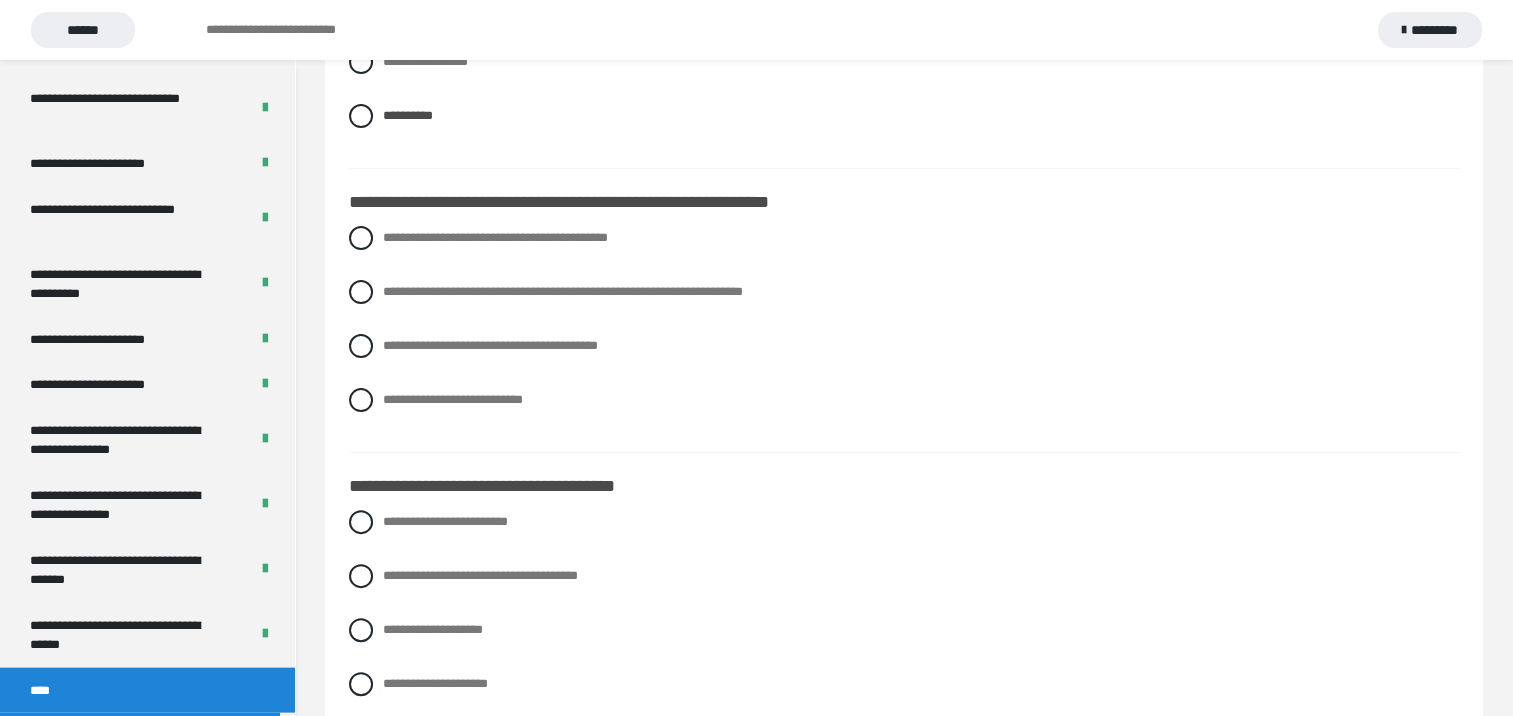 scroll, scrollTop: 477, scrollLeft: 0, axis: vertical 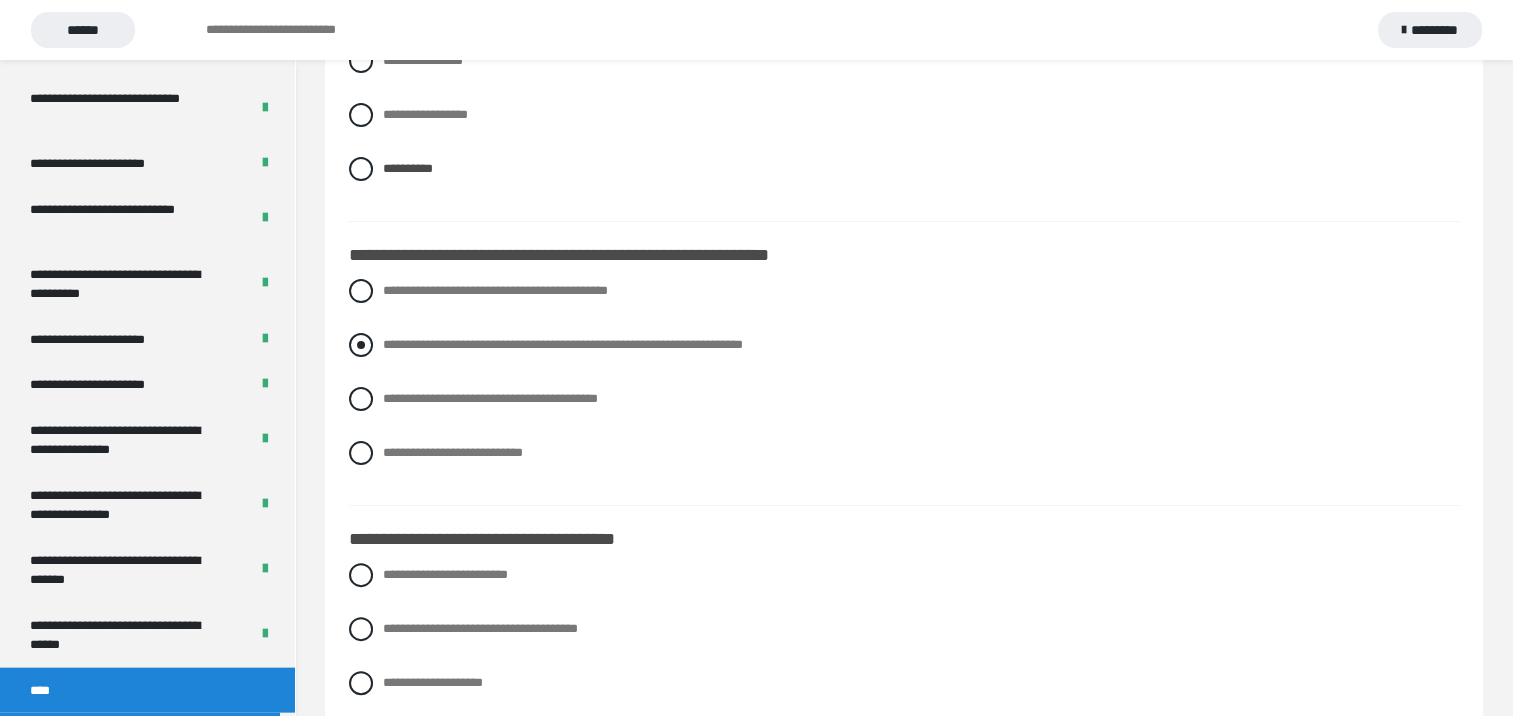 click at bounding box center [361, 345] 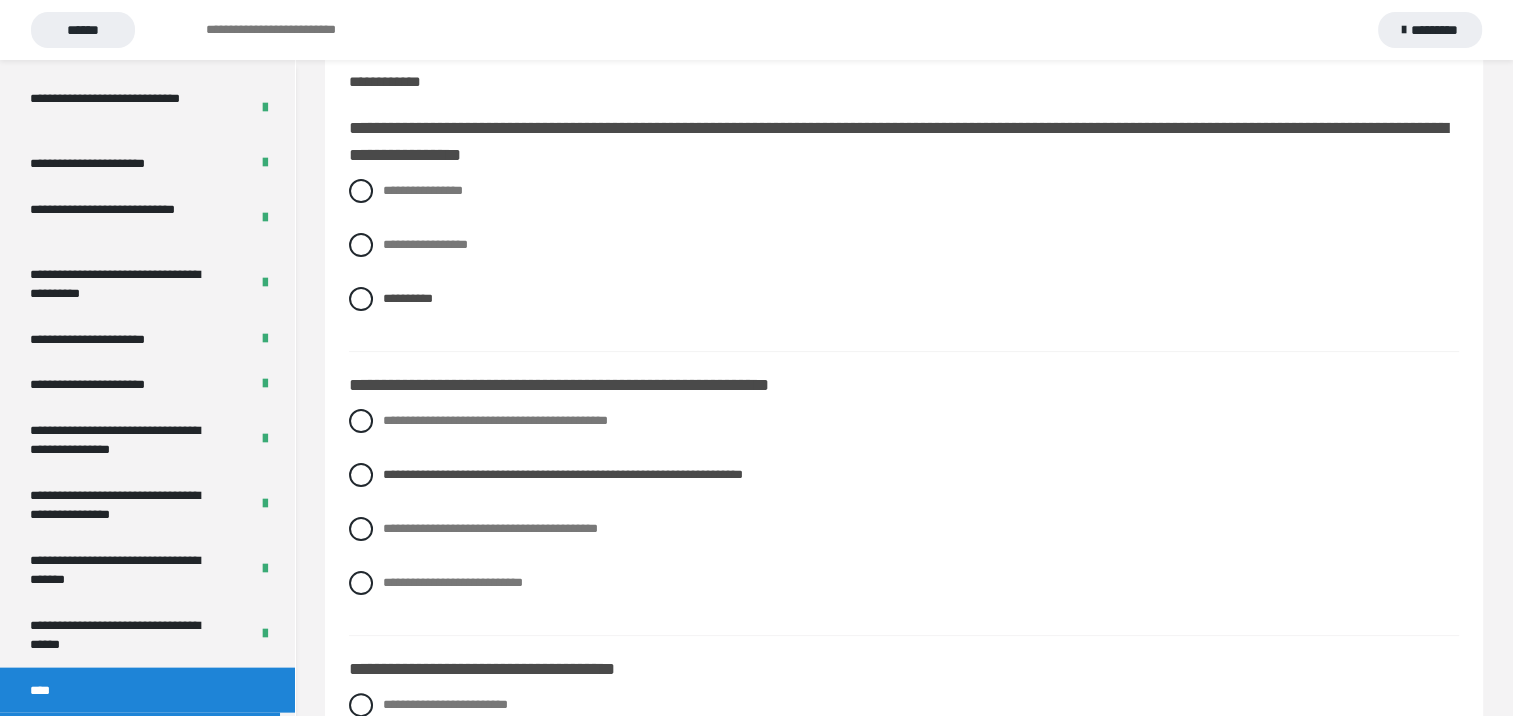 scroll, scrollTop: 299, scrollLeft: 0, axis: vertical 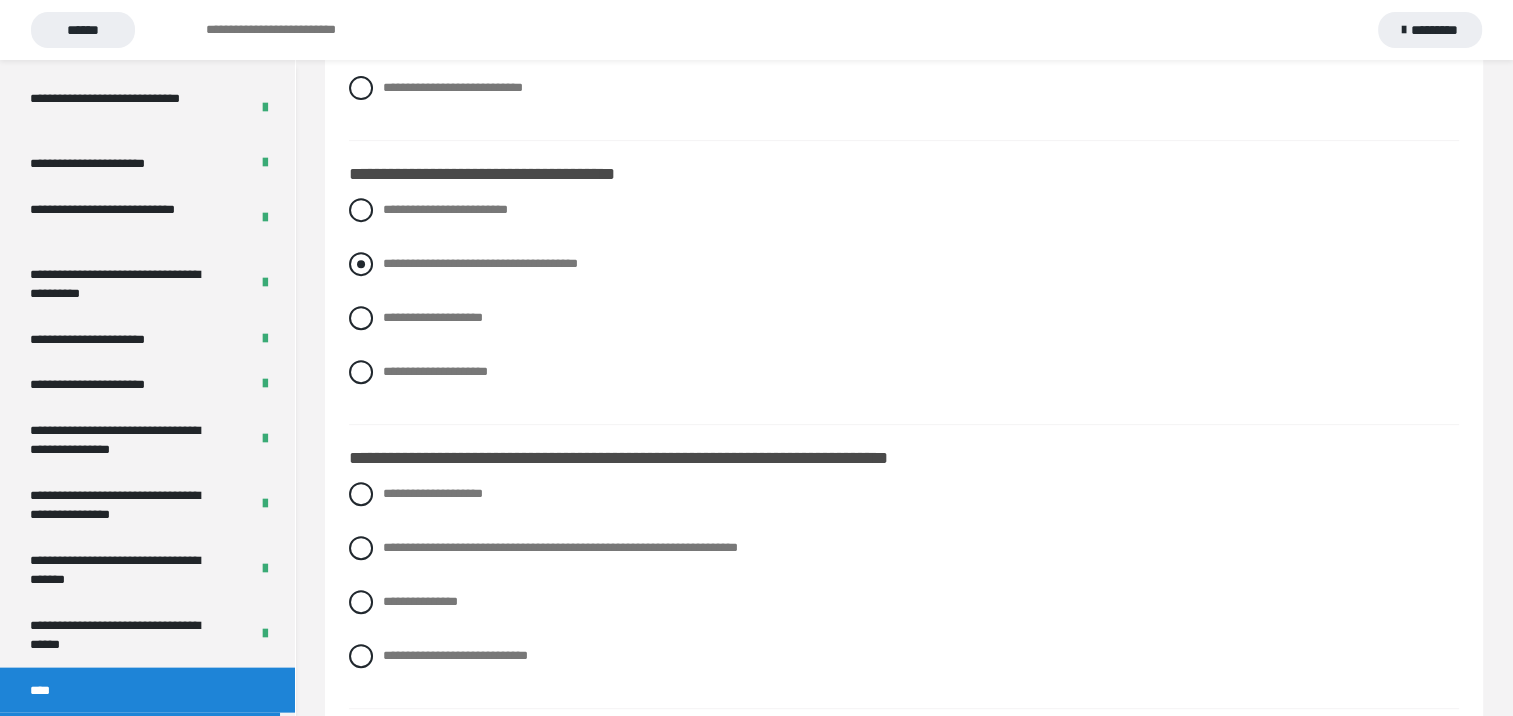 click at bounding box center [361, 264] 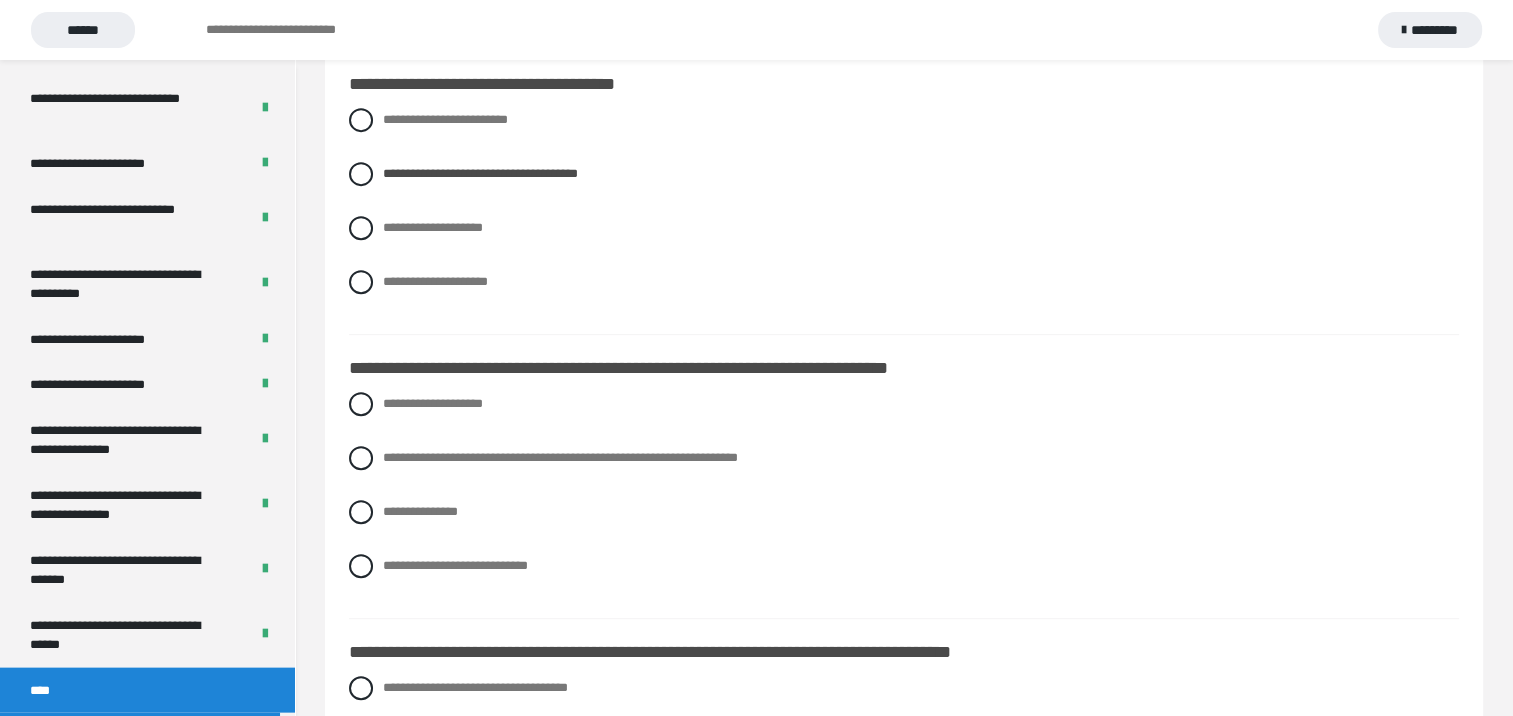 scroll, scrollTop: 878, scrollLeft: 0, axis: vertical 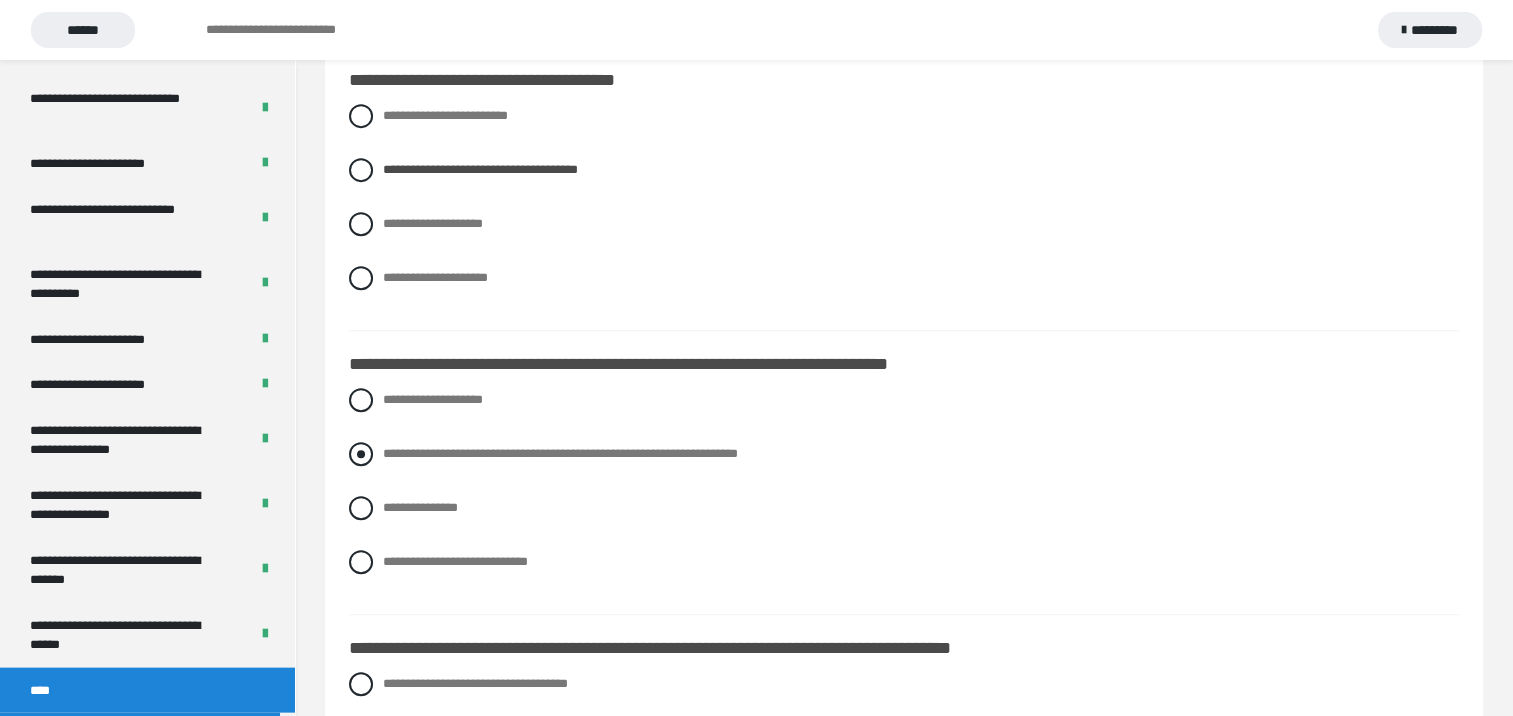 click at bounding box center [361, 454] 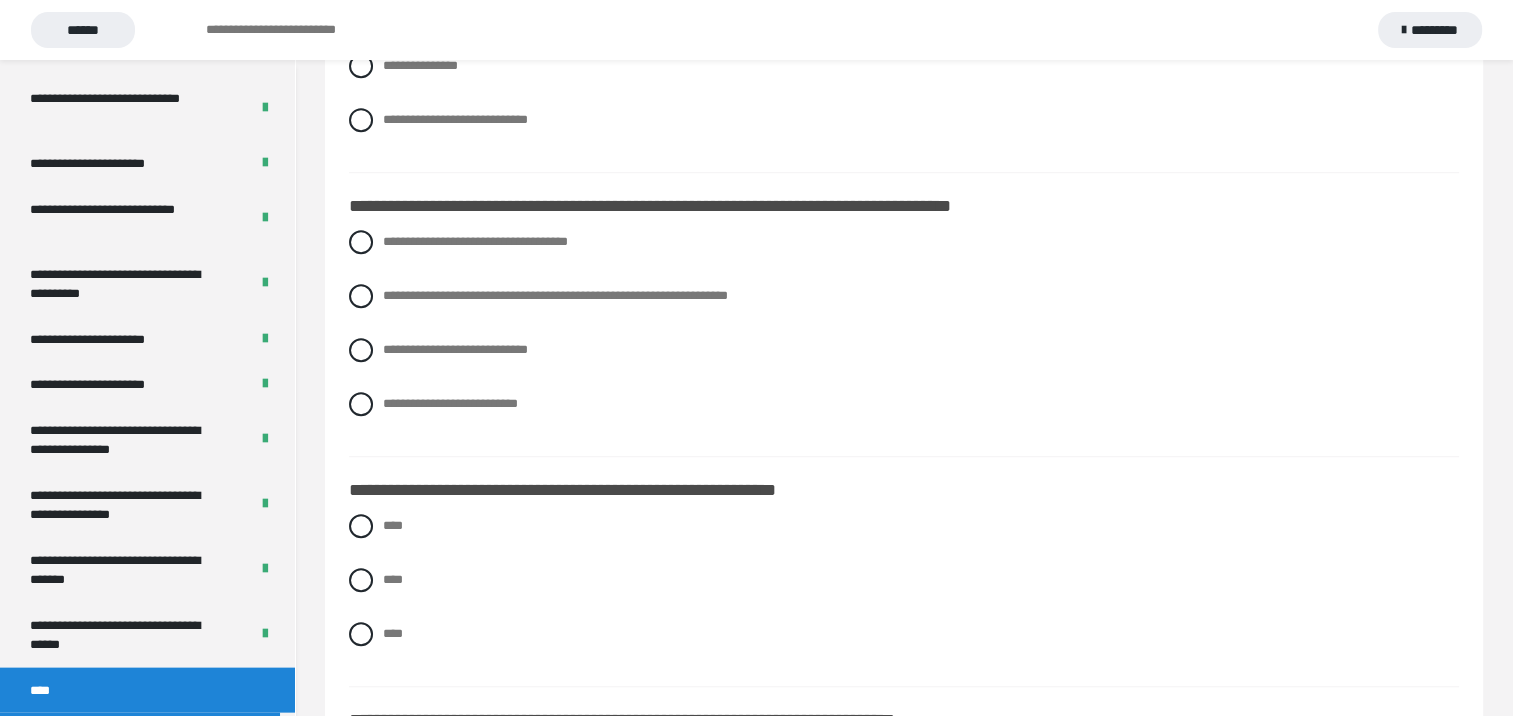 scroll, scrollTop: 1338, scrollLeft: 0, axis: vertical 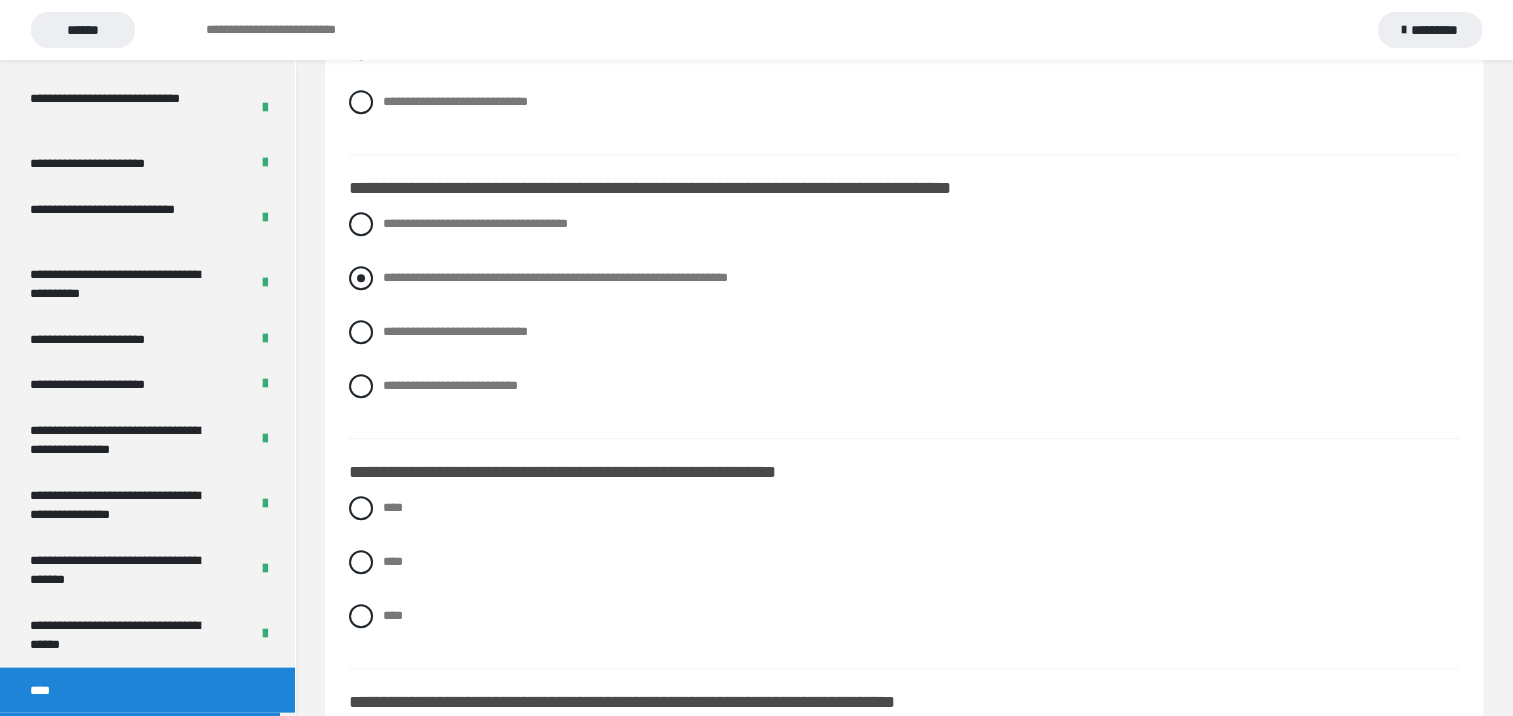 click at bounding box center (361, 278) 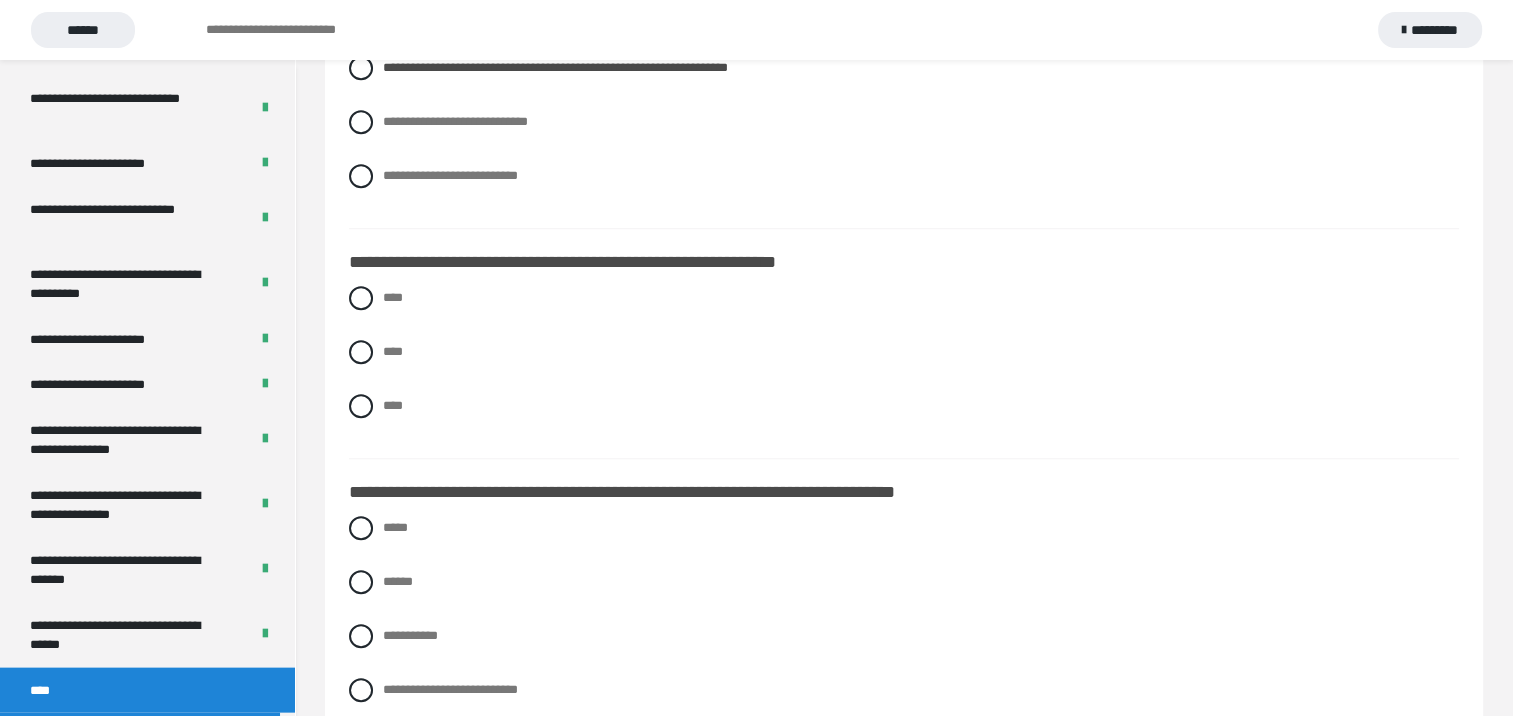 scroll, scrollTop: 1552, scrollLeft: 0, axis: vertical 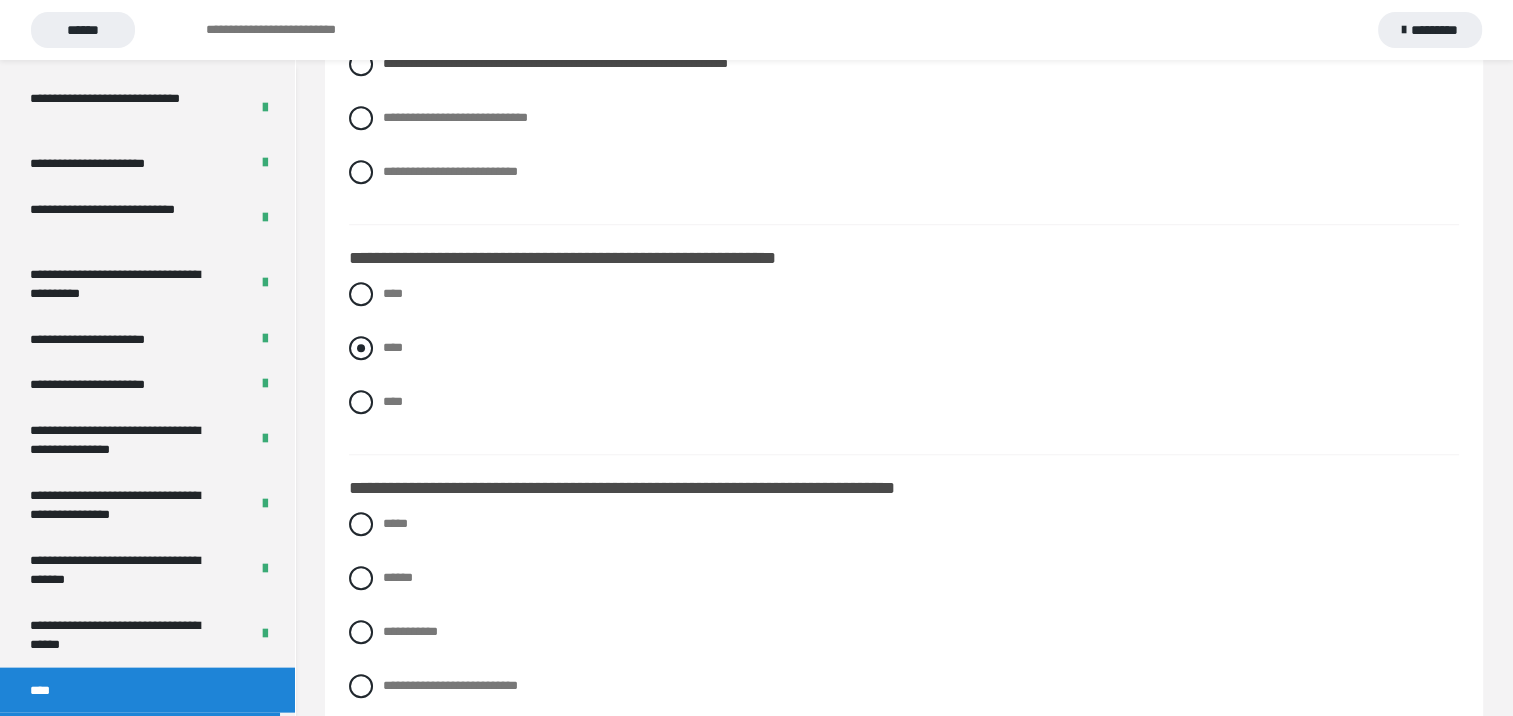 click at bounding box center [361, 348] 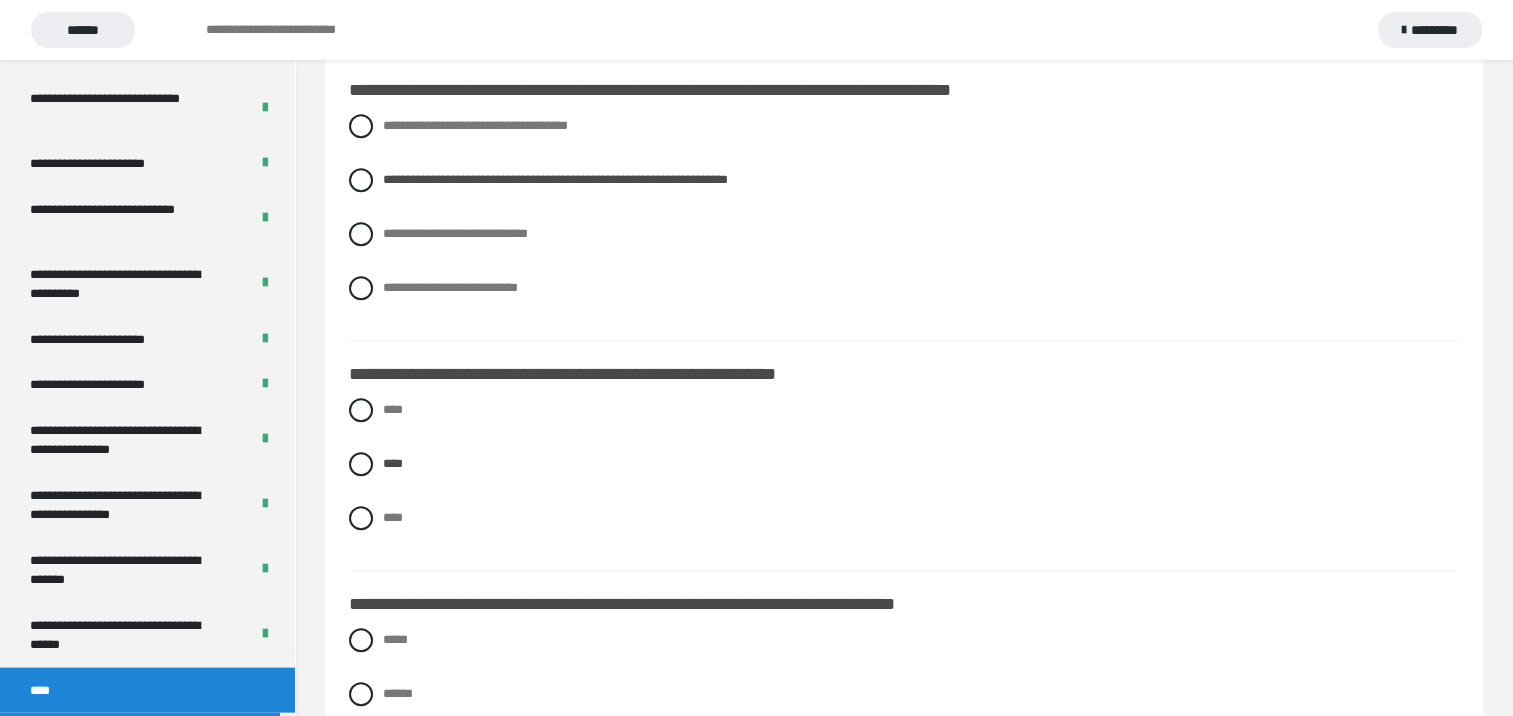 scroll, scrollTop: 1427, scrollLeft: 0, axis: vertical 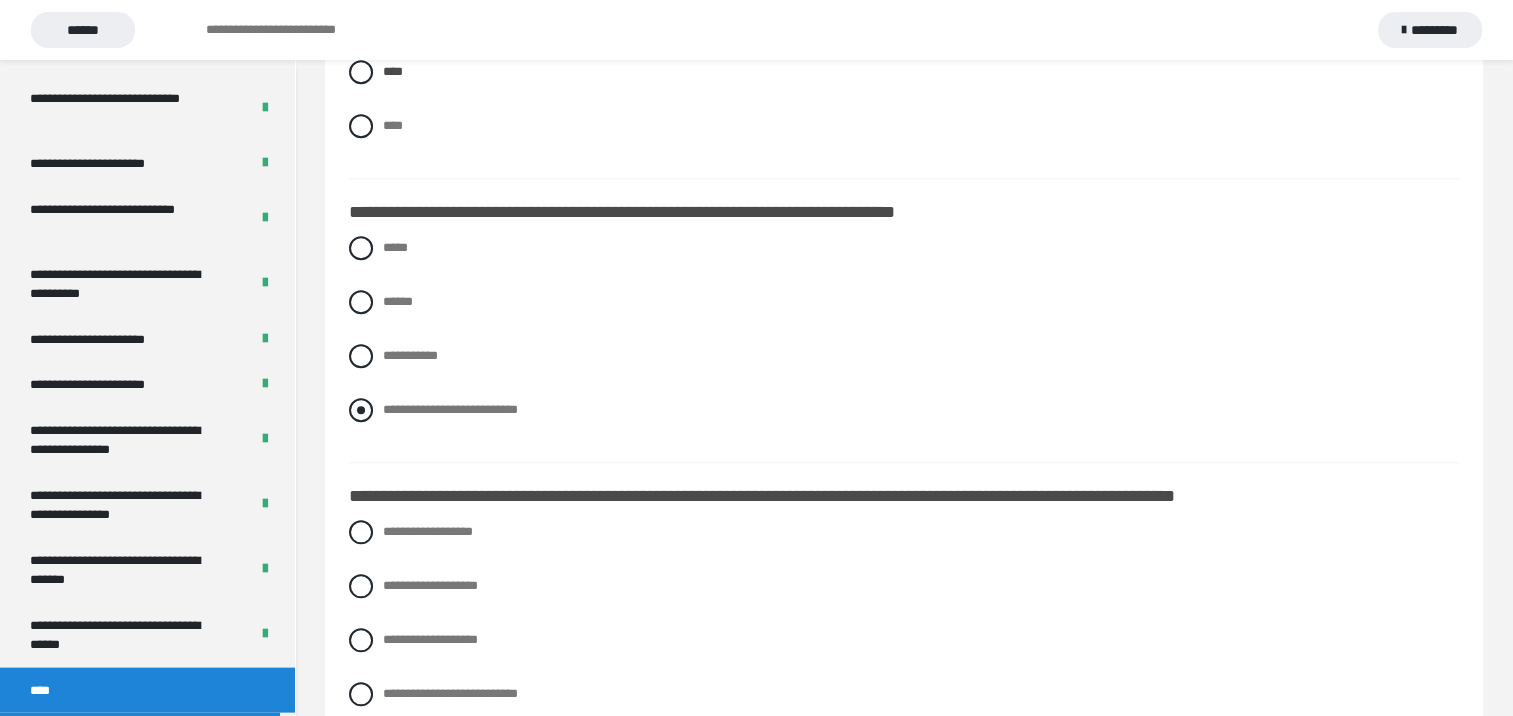 click at bounding box center [361, 410] 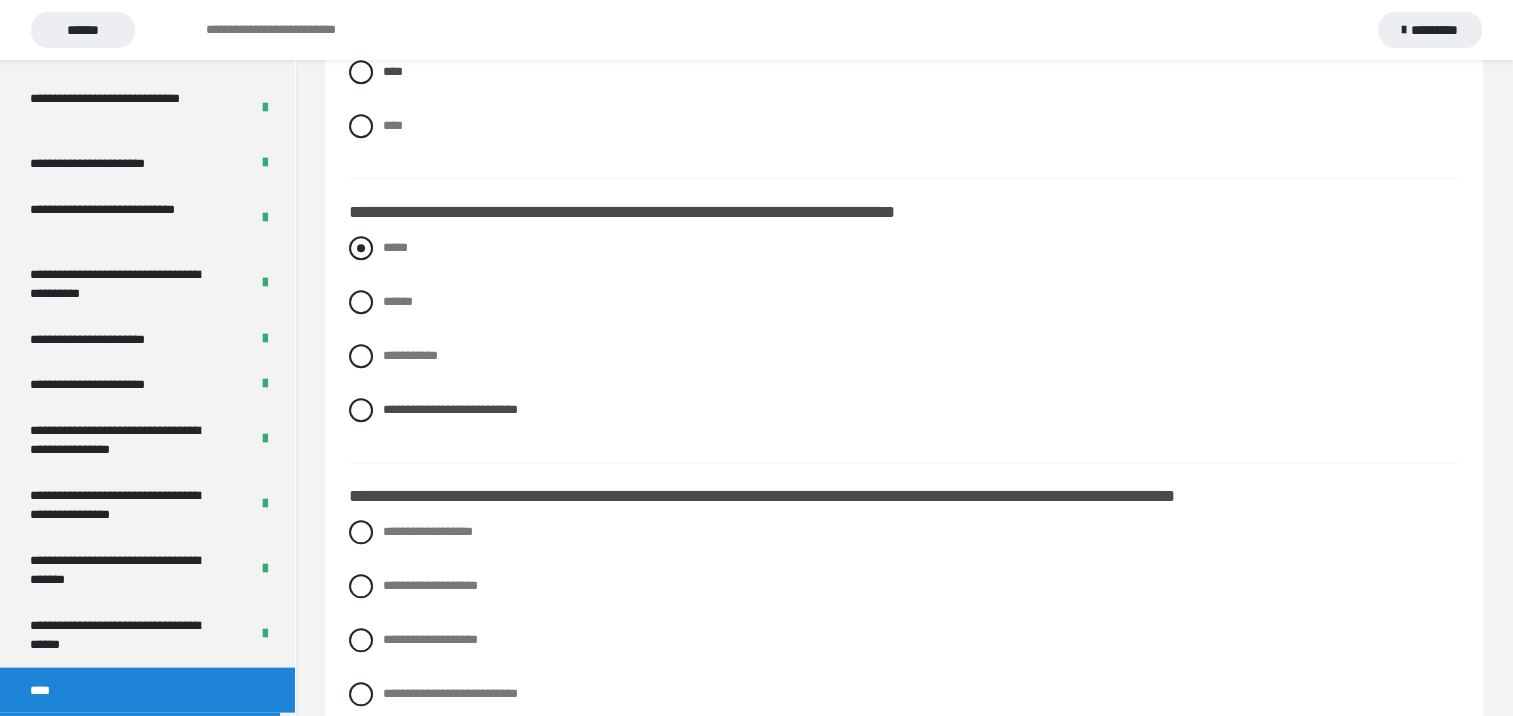 click at bounding box center [361, 248] 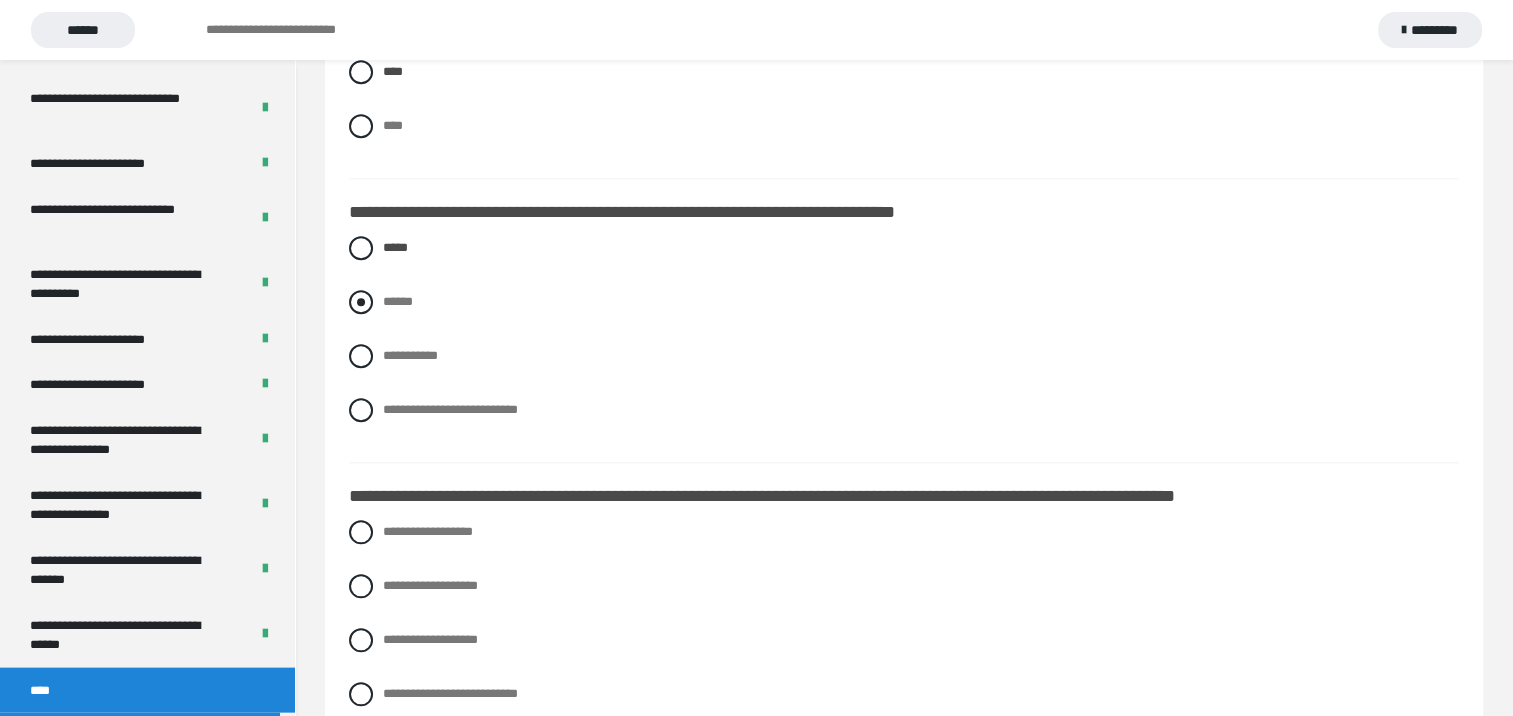 click at bounding box center [361, 302] 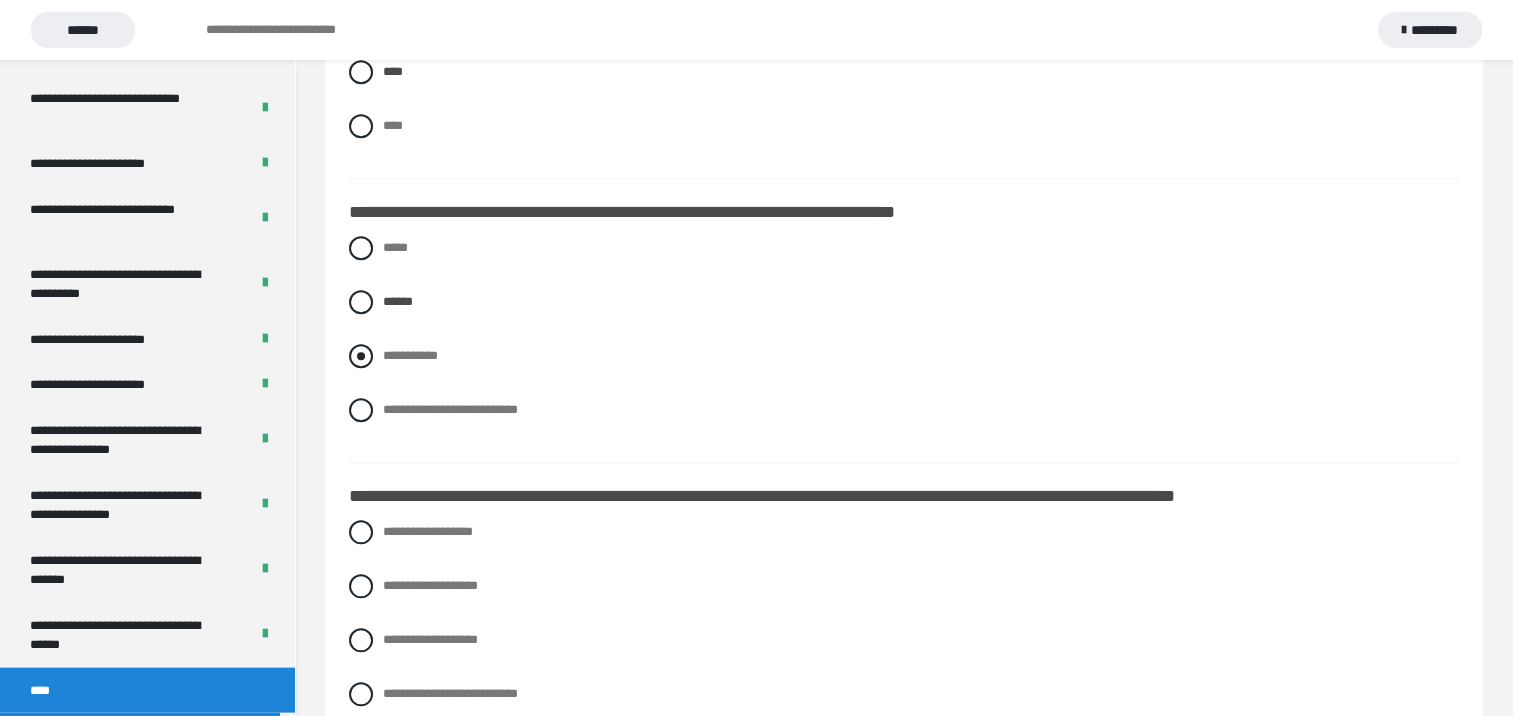 click at bounding box center (361, 356) 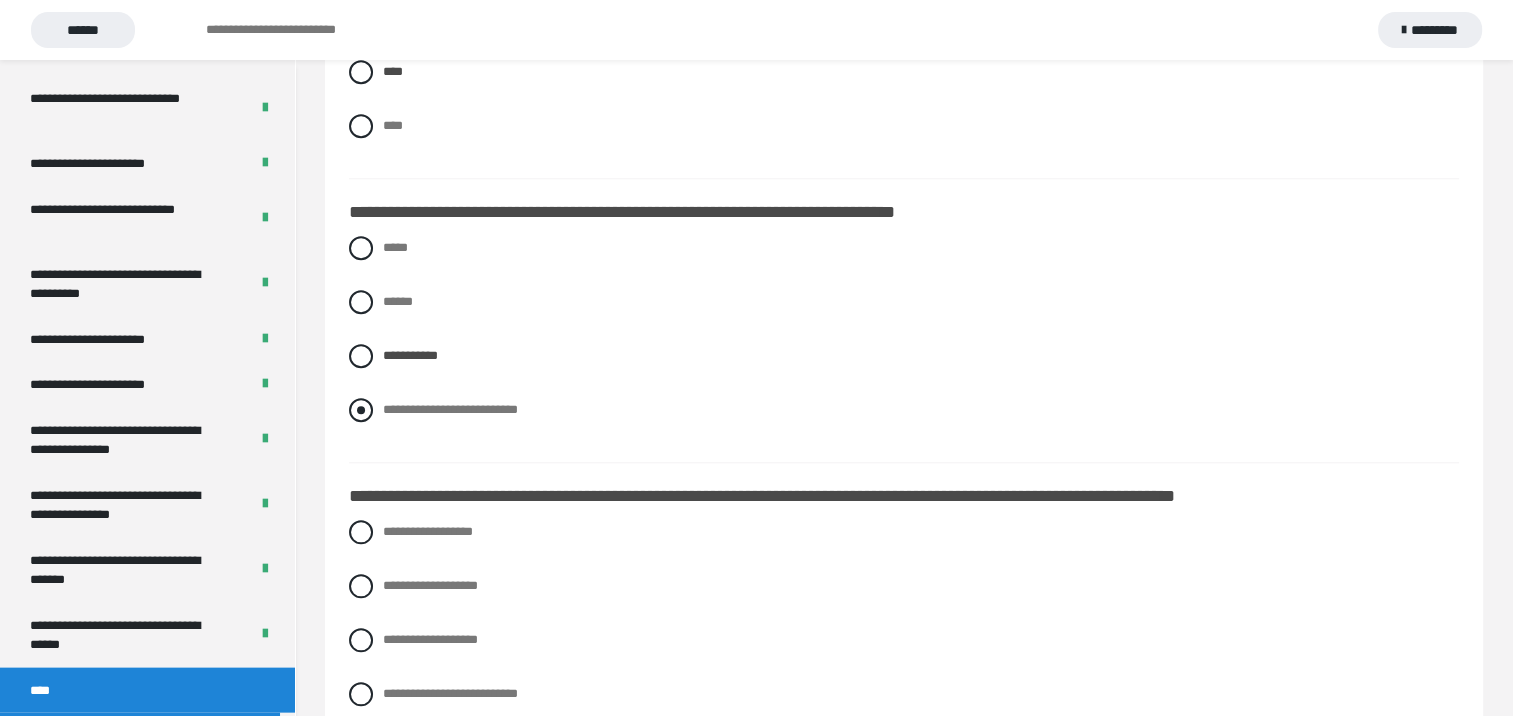 click at bounding box center (361, 410) 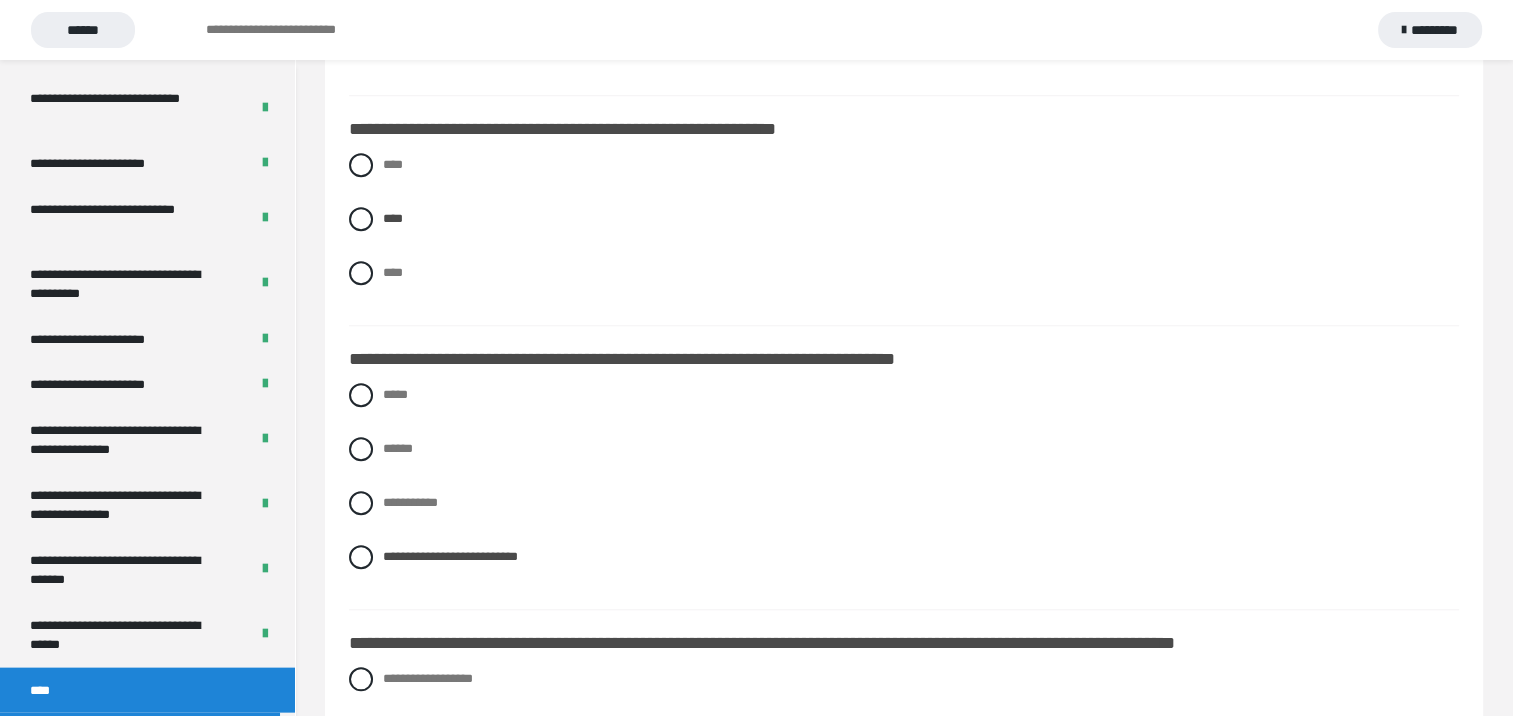 scroll, scrollTop: 1672, scrollLeft: 0, axis: vertical 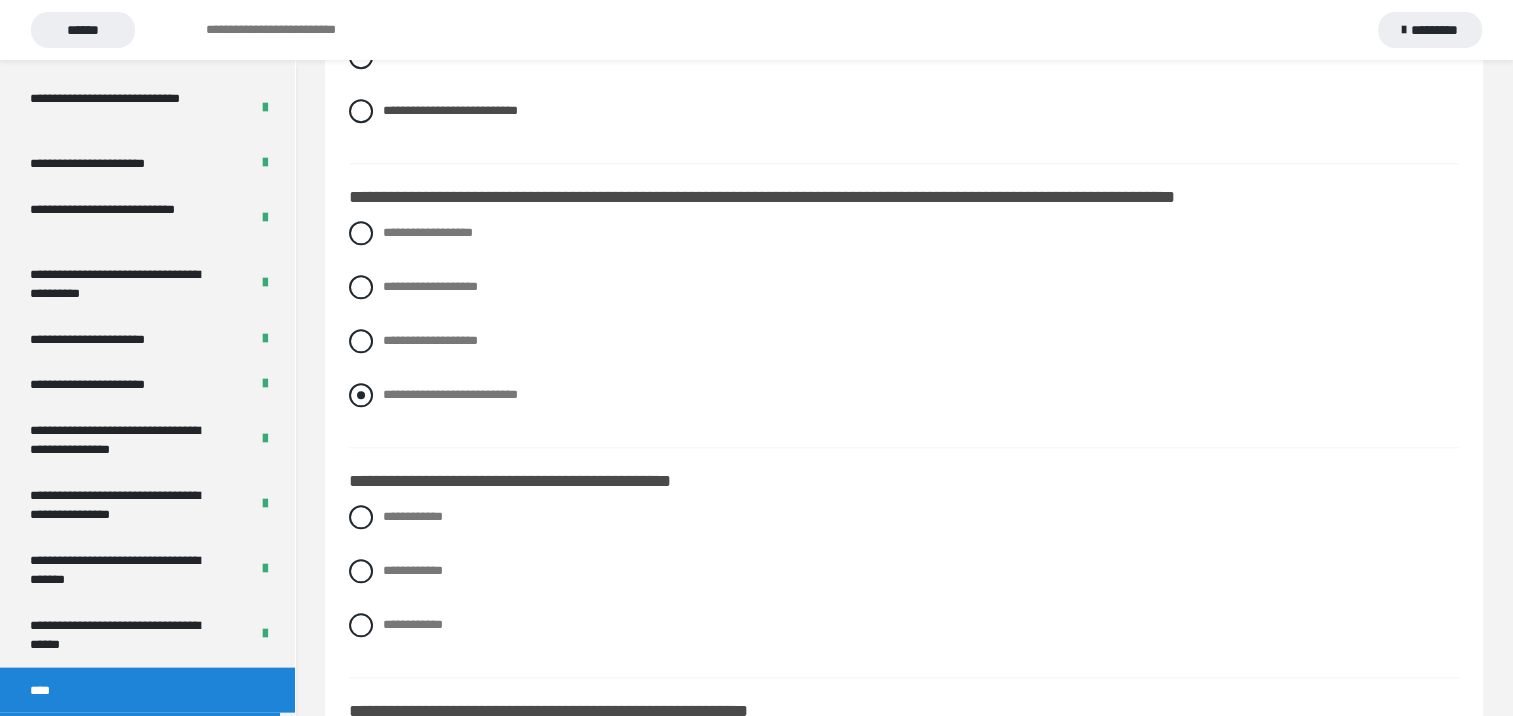 click at bounding box center (361, 395) 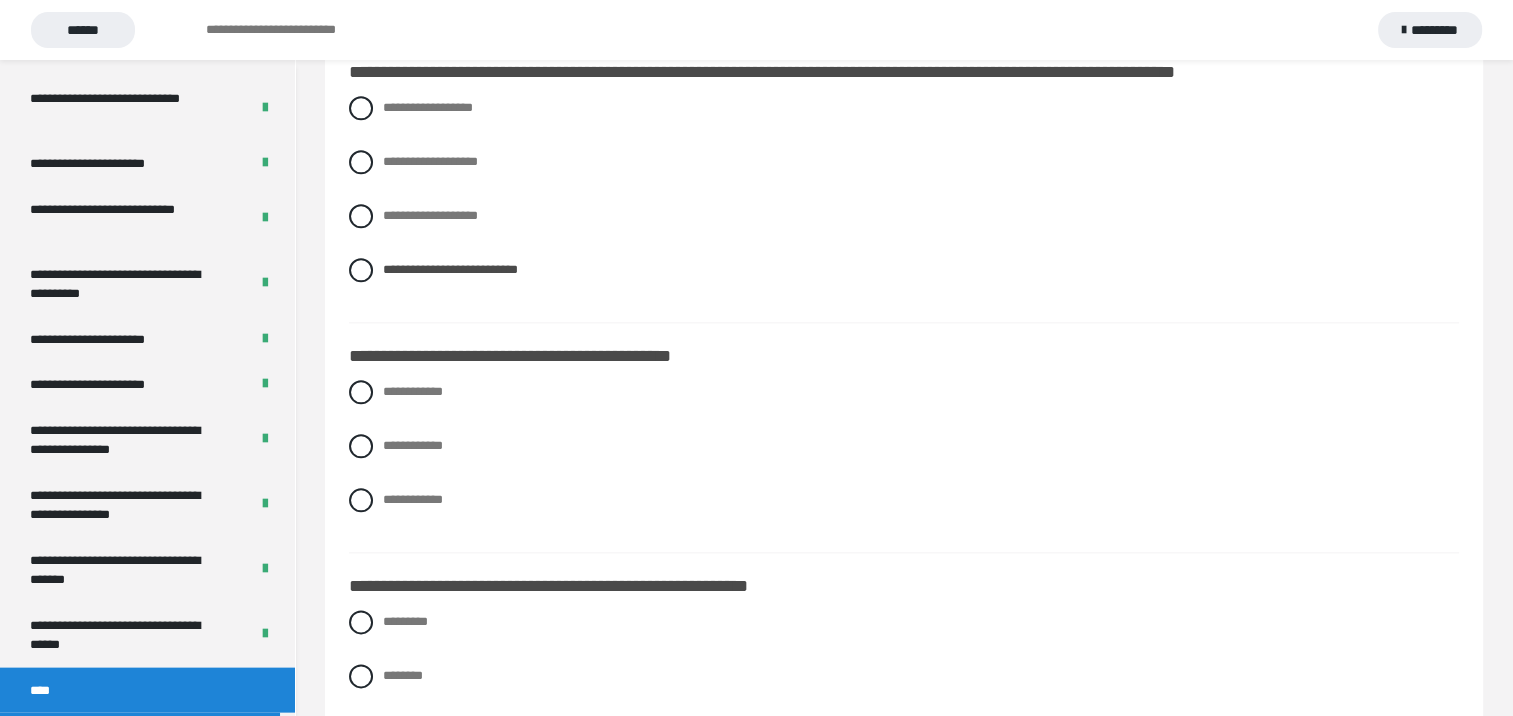 scroll, scrollTop: 2270, scrollLeft: 0, axis: vertical 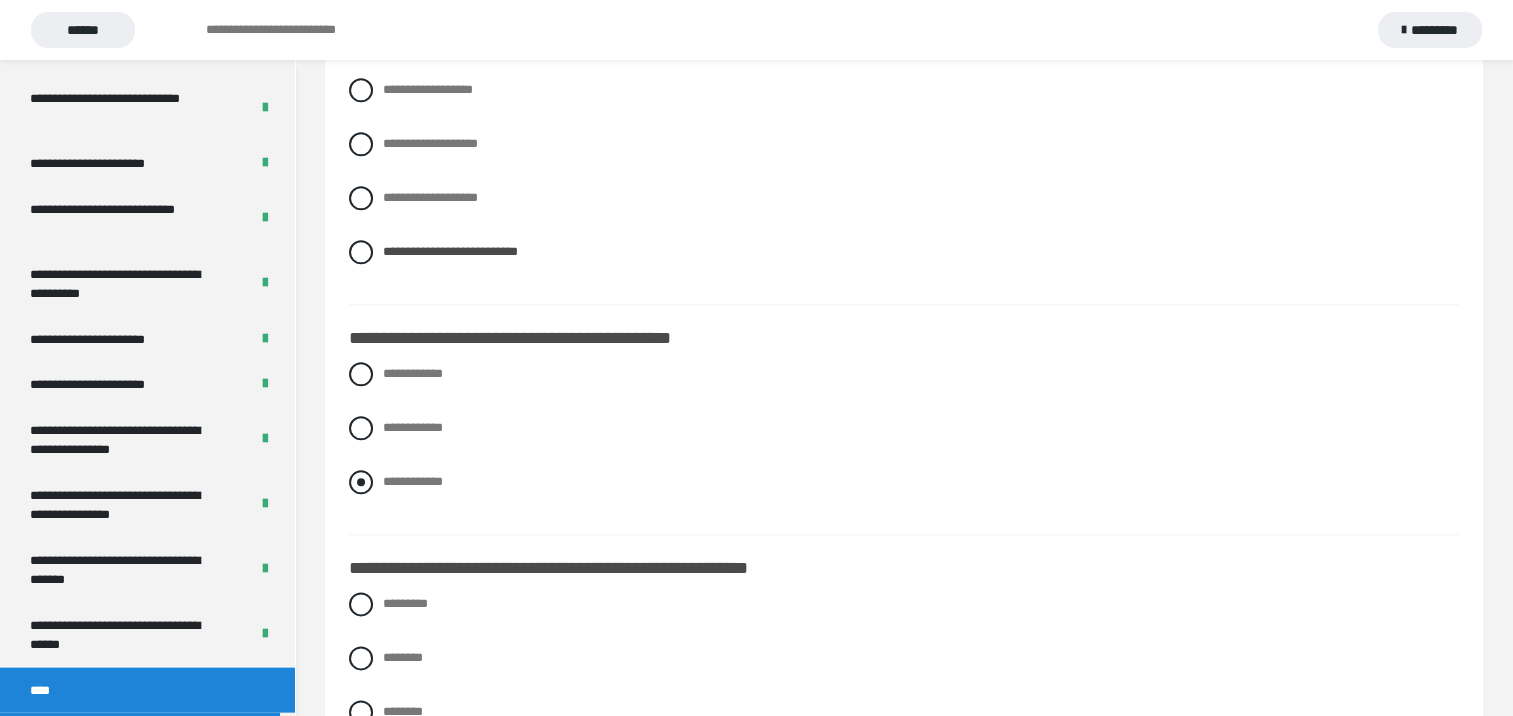 click at bounding box center (361, 482) 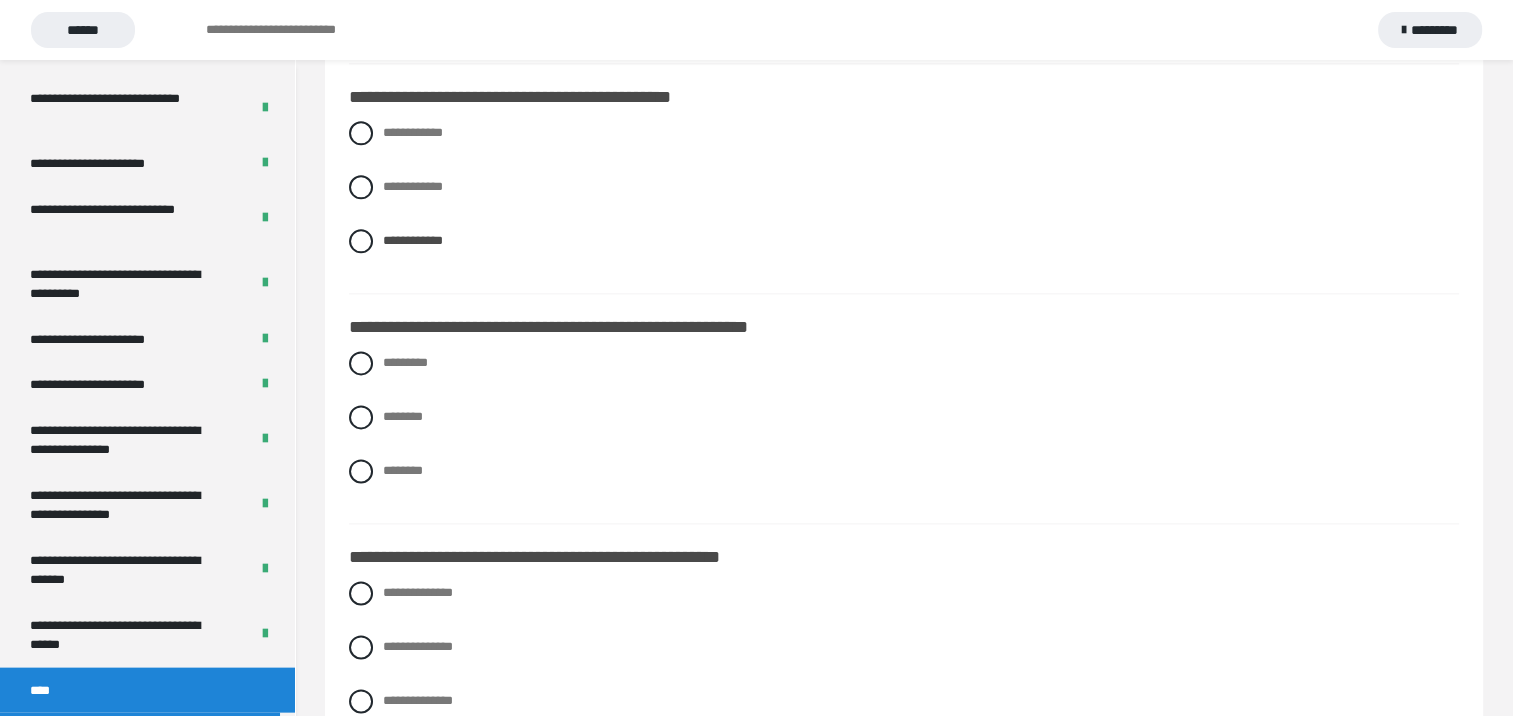 scroll, scrollTop: 2516, scrollLeft: 0, axis: vertical 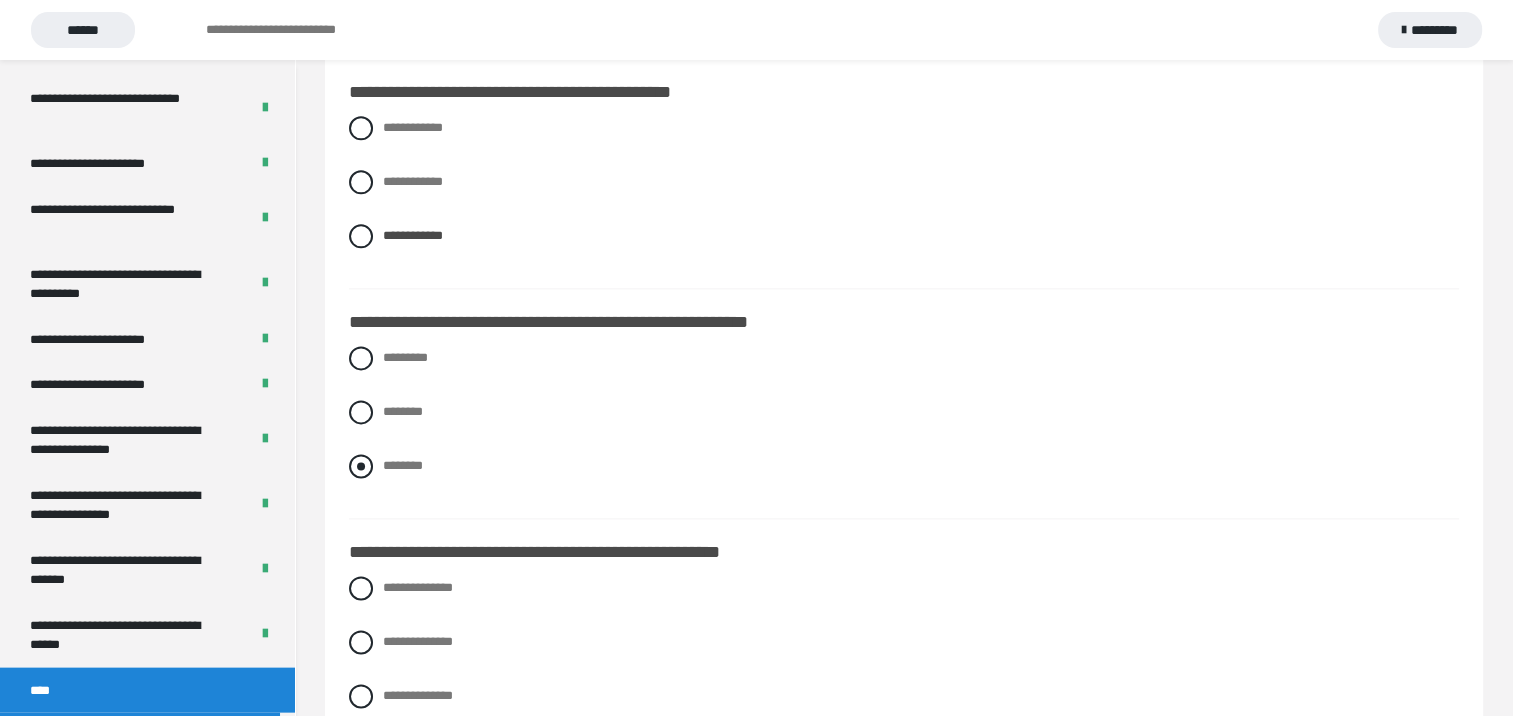 click at bounding box center [361, 466] 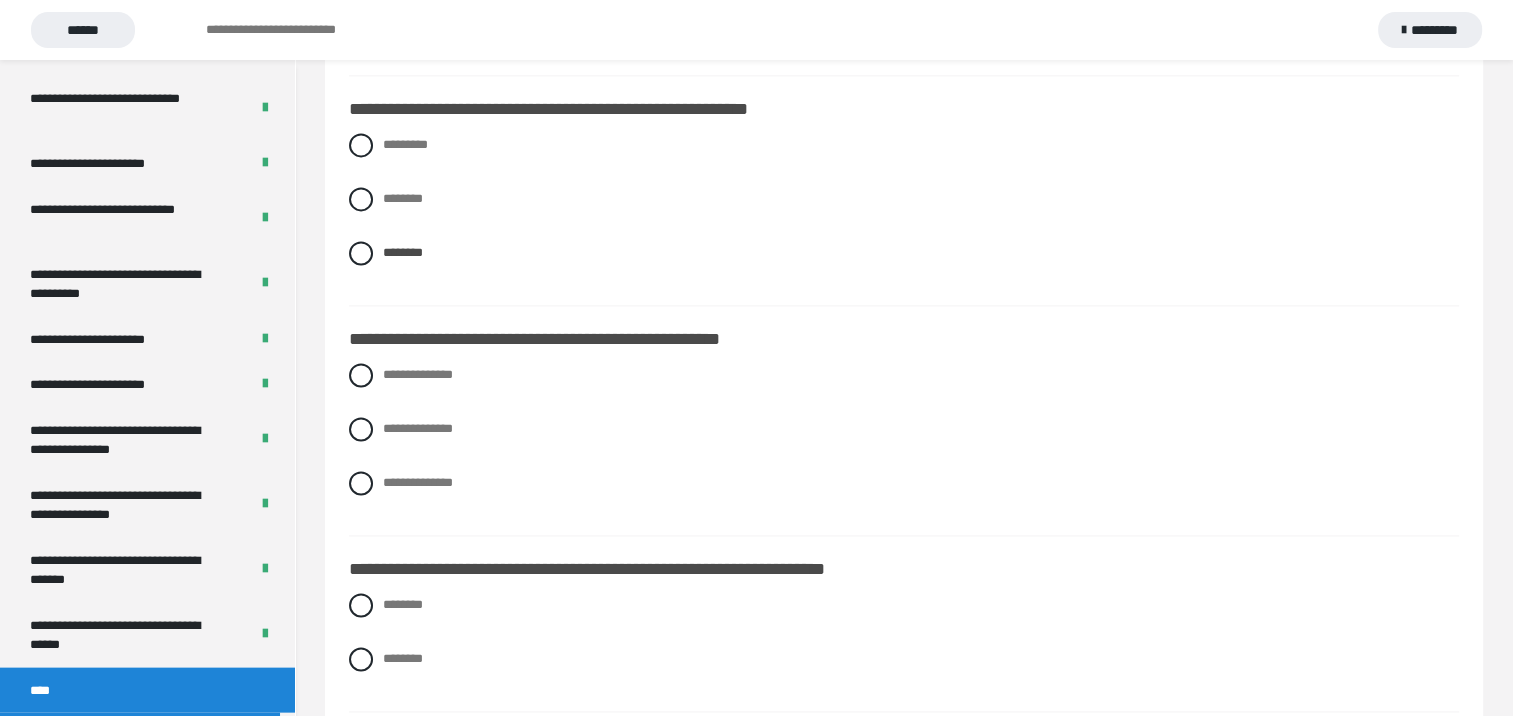 scroll, scrollTop: 2738, scrollLeft: 0, axis: vertical 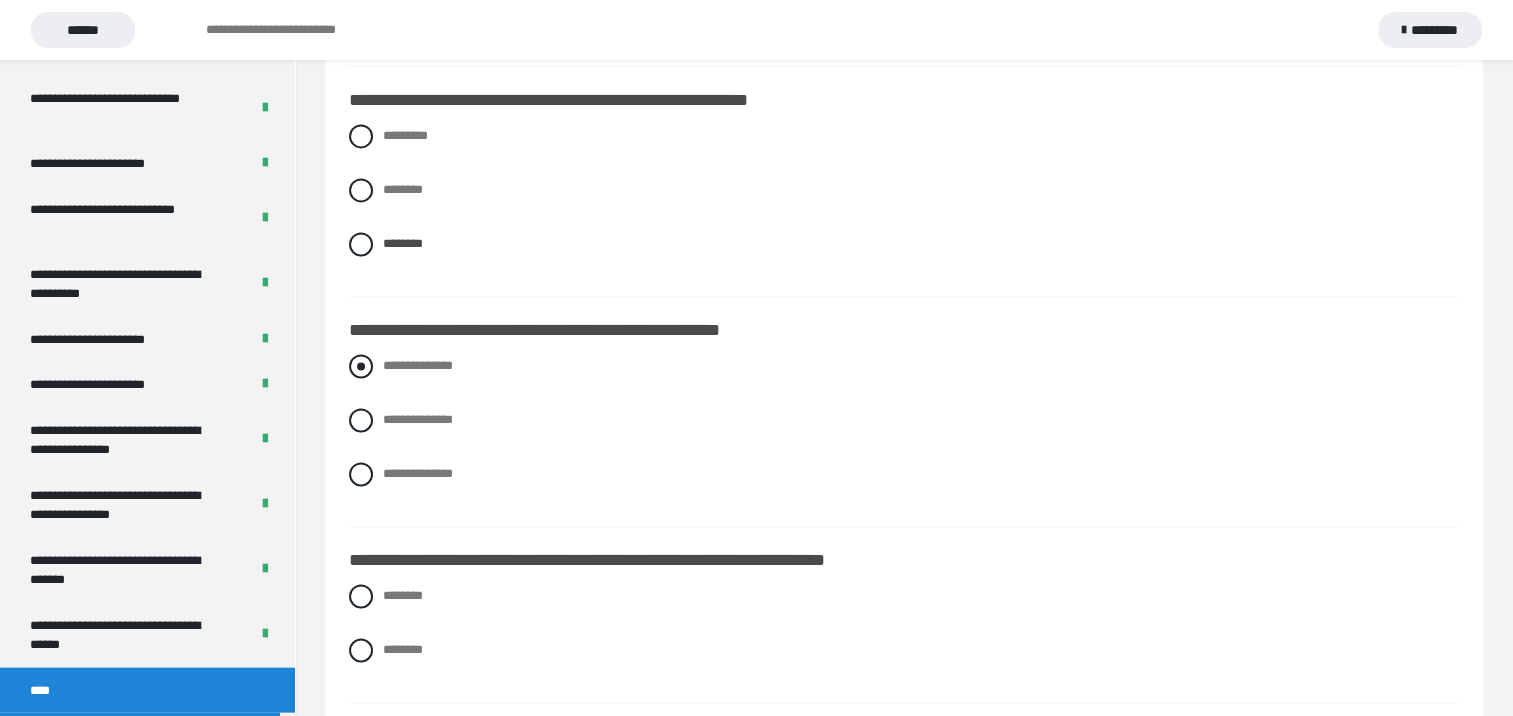 click at bounding box center [361, 366] 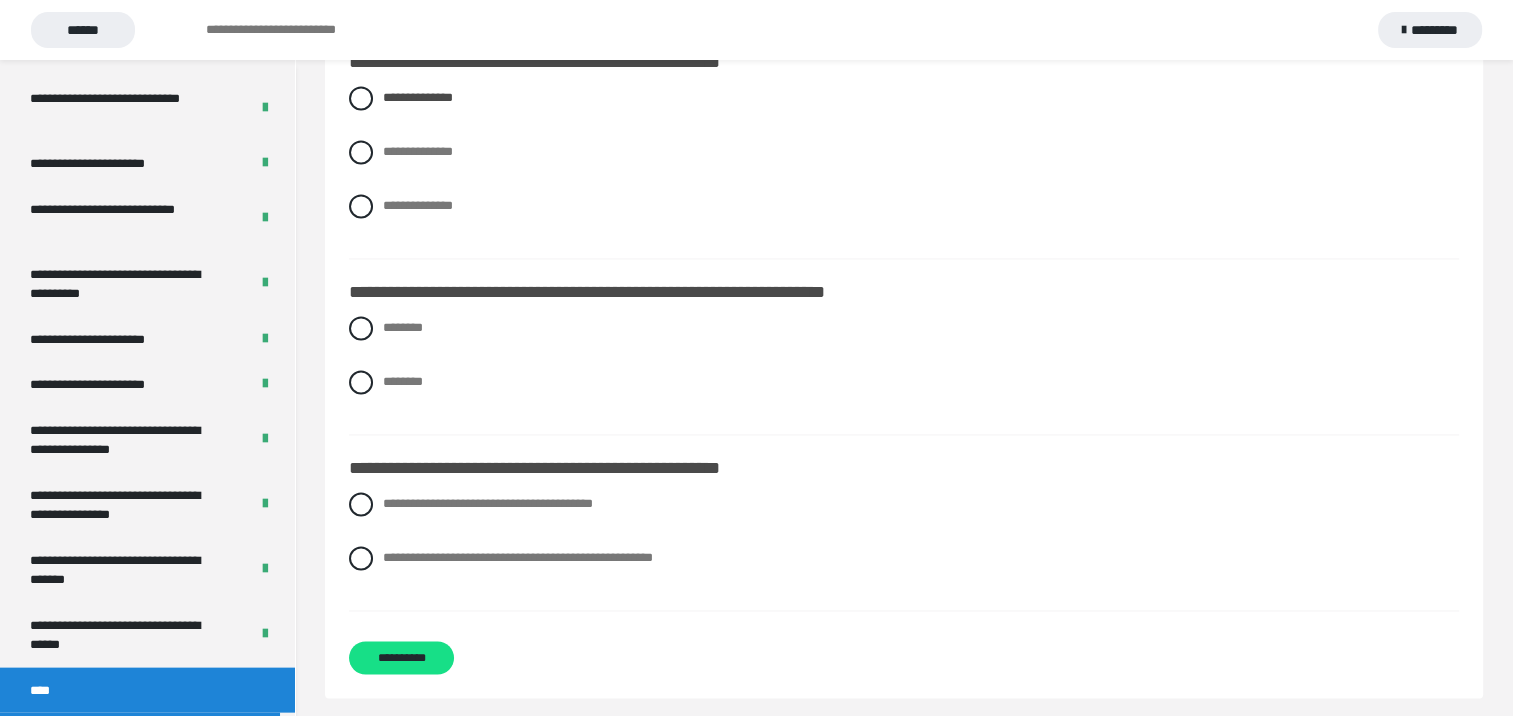 scroll, scrollTop: 3010, scrollLeft: 0, axis: vertical 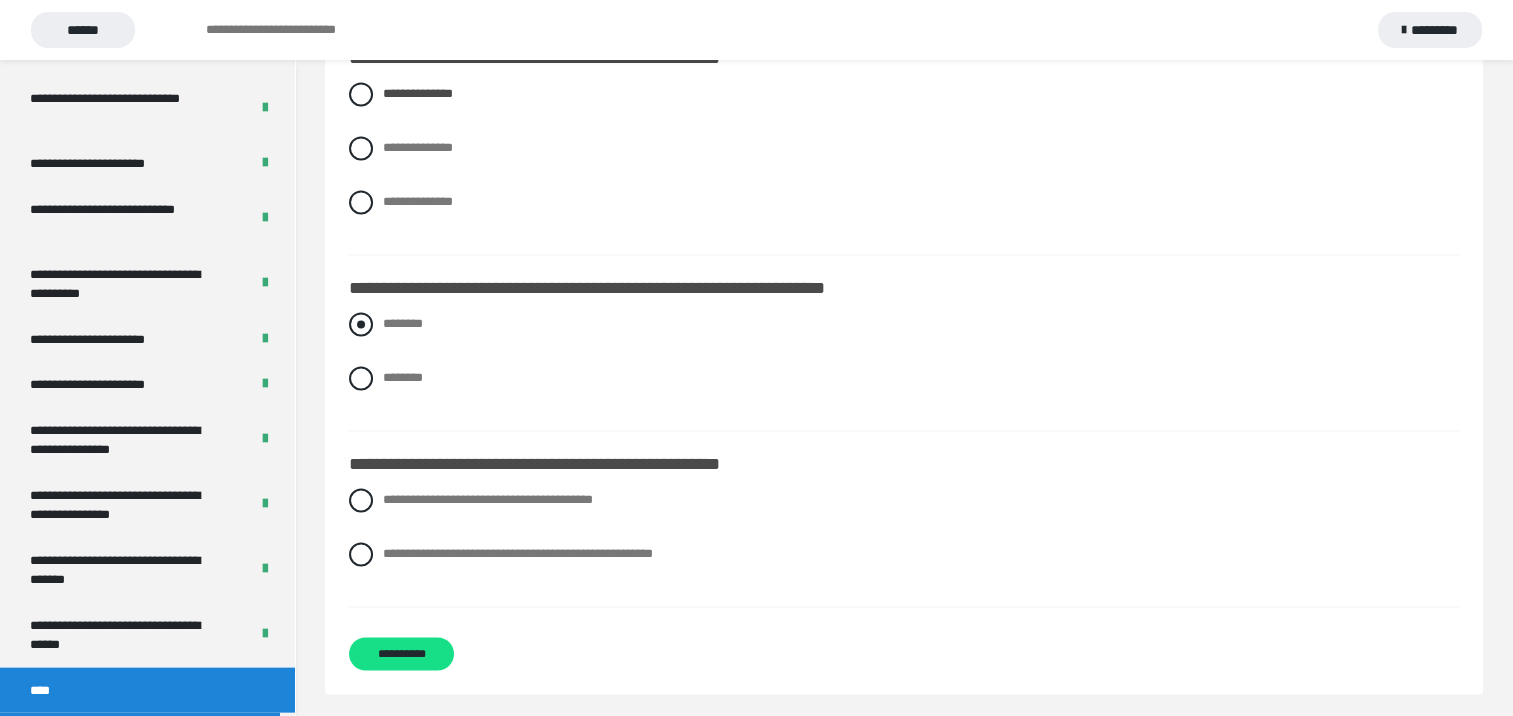 click at bounding box center (361, 324) 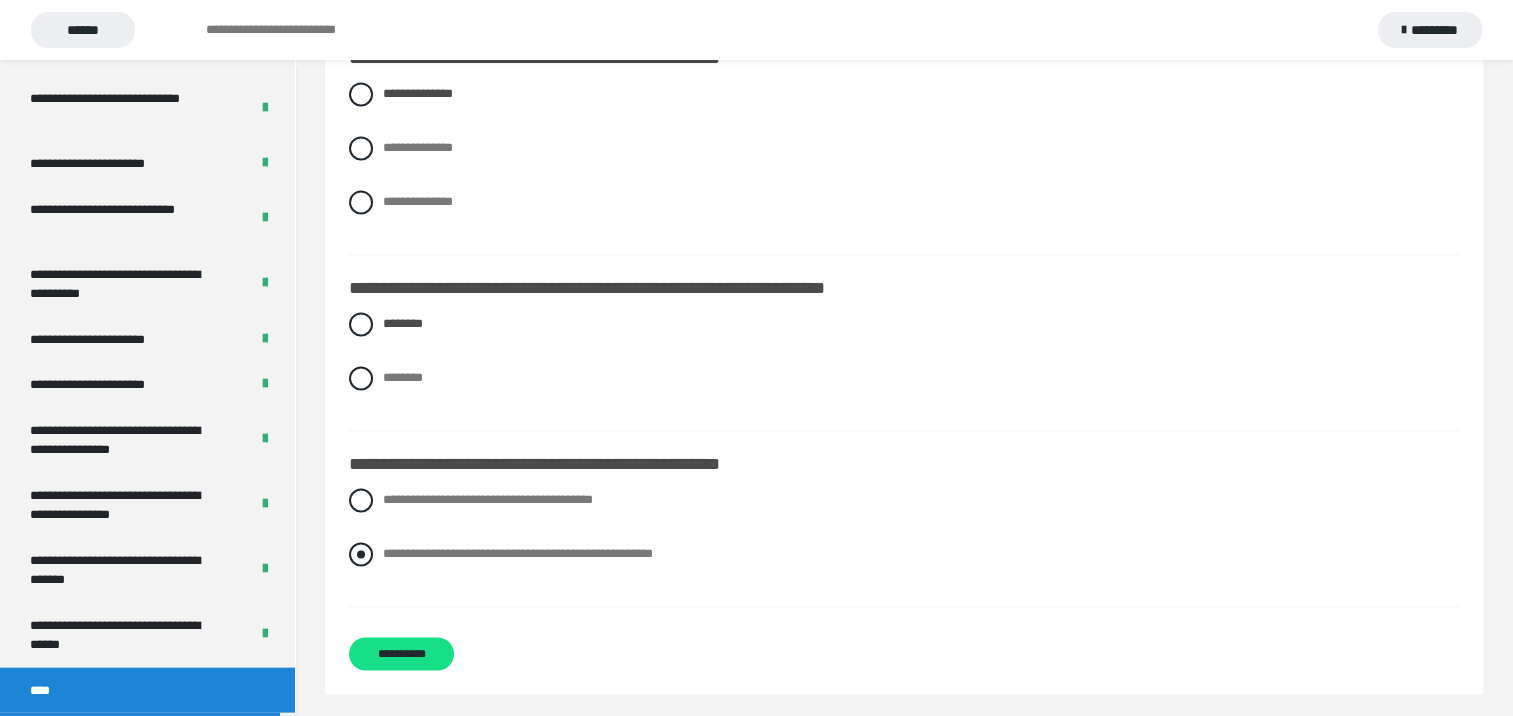 click at bounding box center [361, 554] 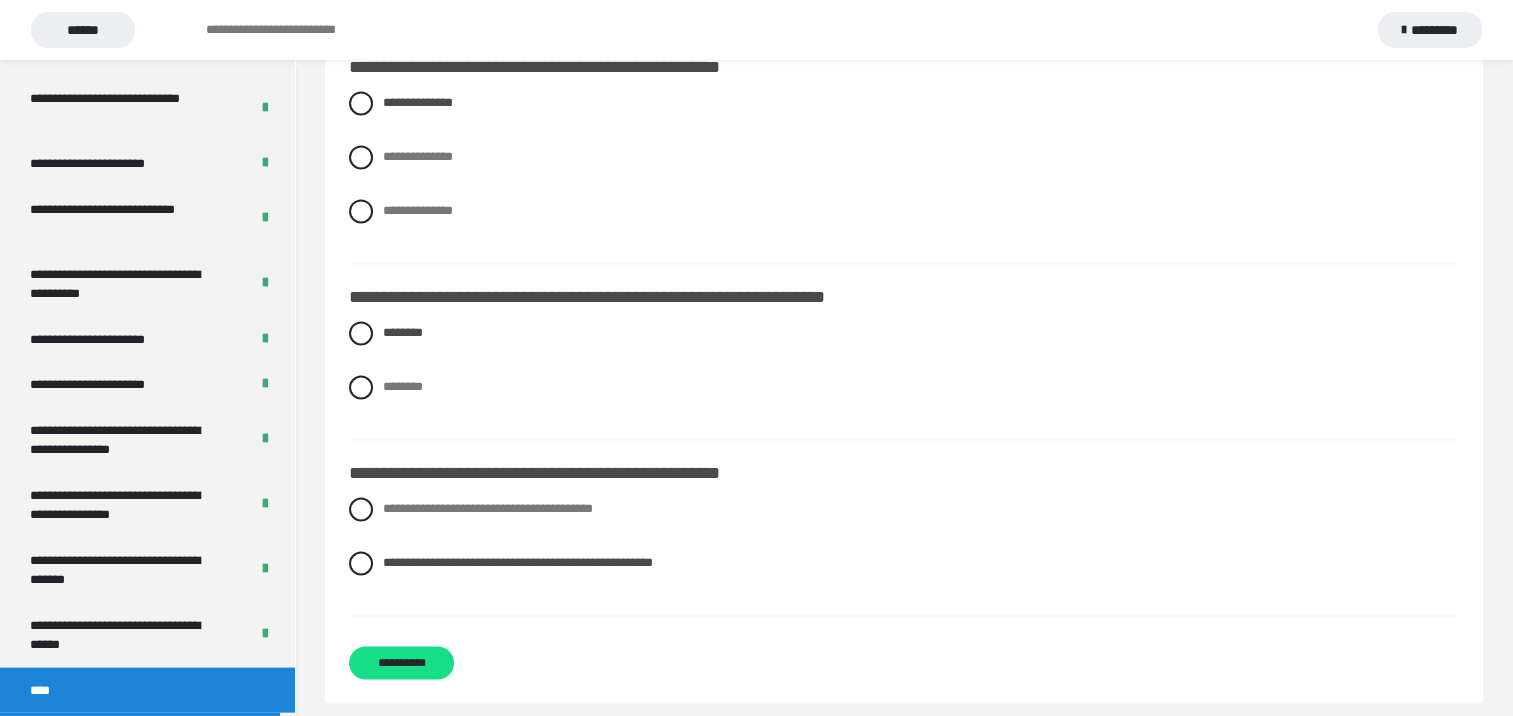 scroll, scrollTop: 2988, scrollLeft: 0, axis: vertical 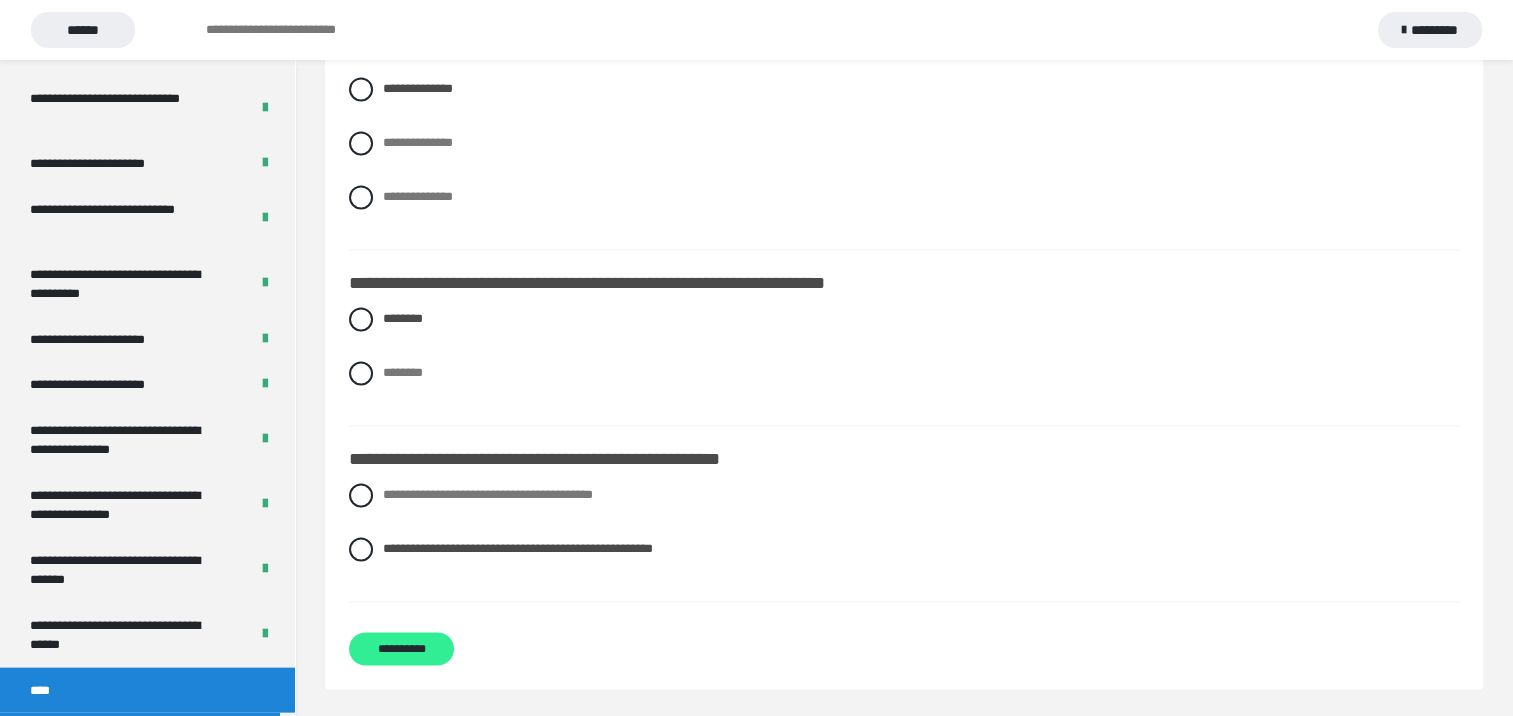click on "**********" at bounding box center (401, 648) 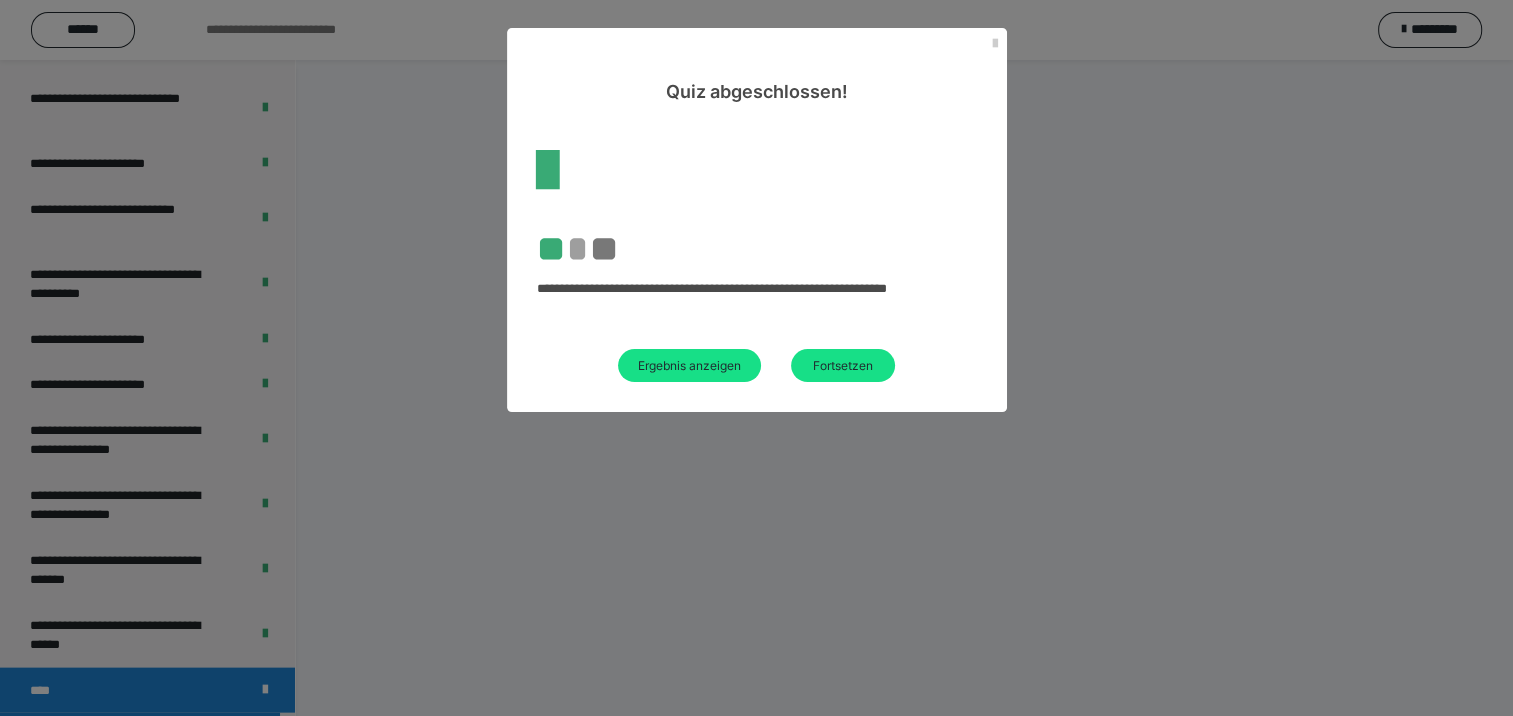scroll, scrollTop: 60, scrollLeft: 0, axis: vertical 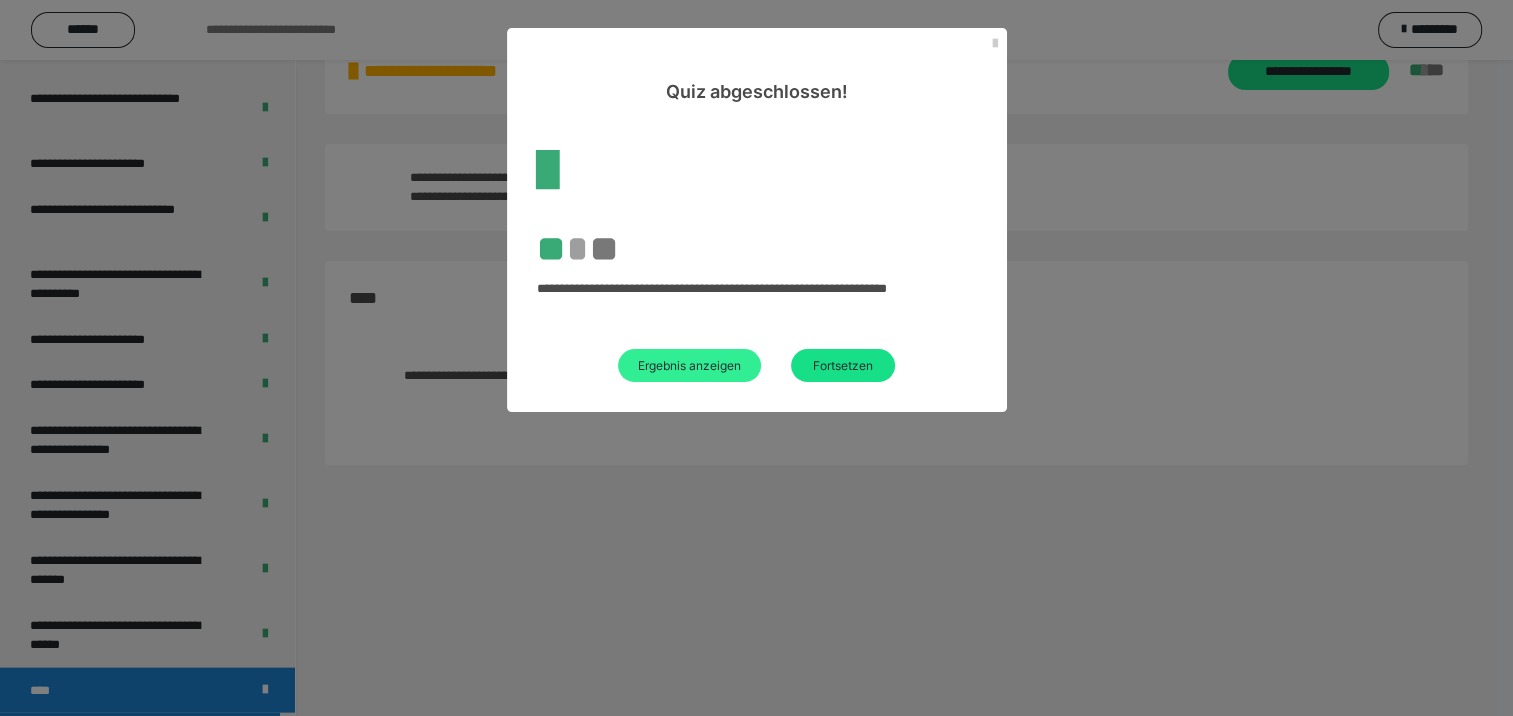 click on "Ergebnis anzeigen" at bounding box center (689, 365) 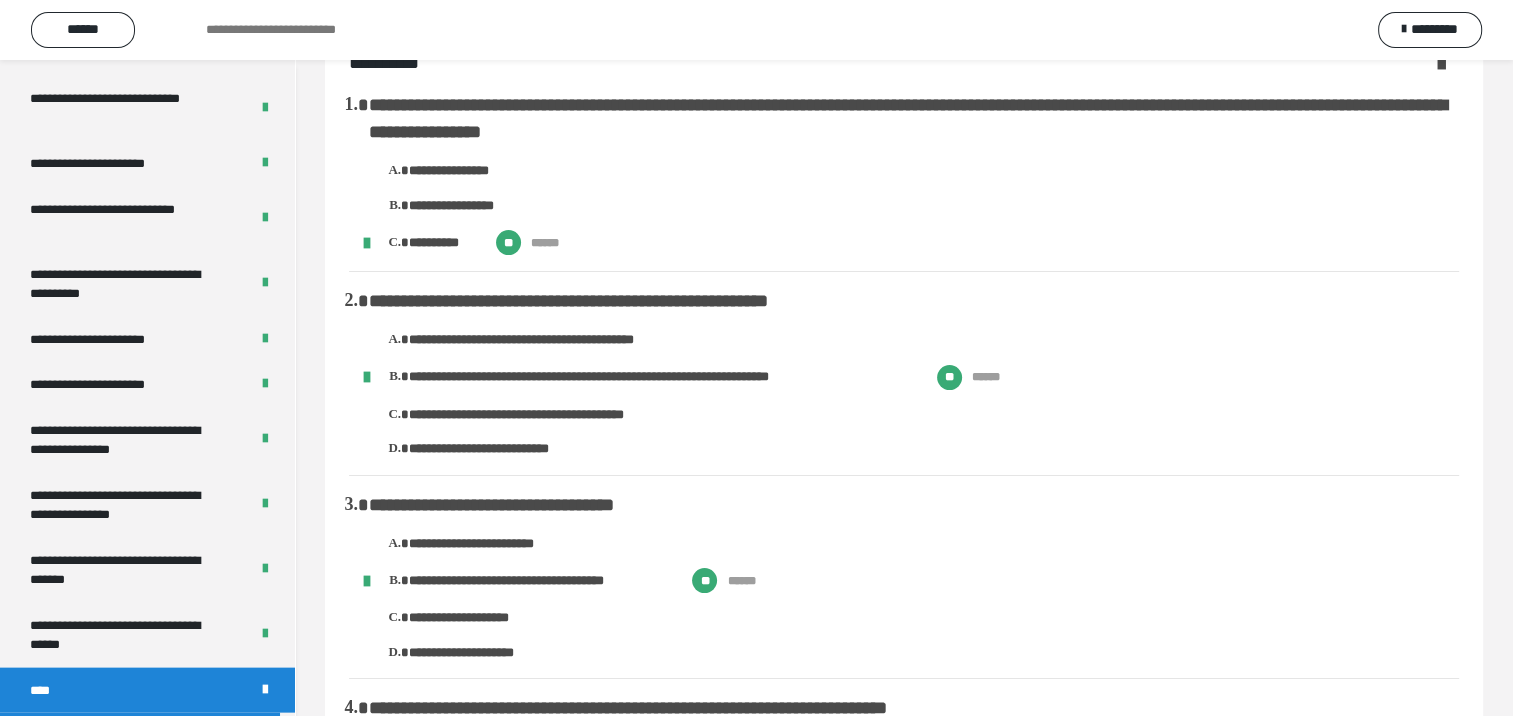 click on "**********" at bounding box center [904, 1388] 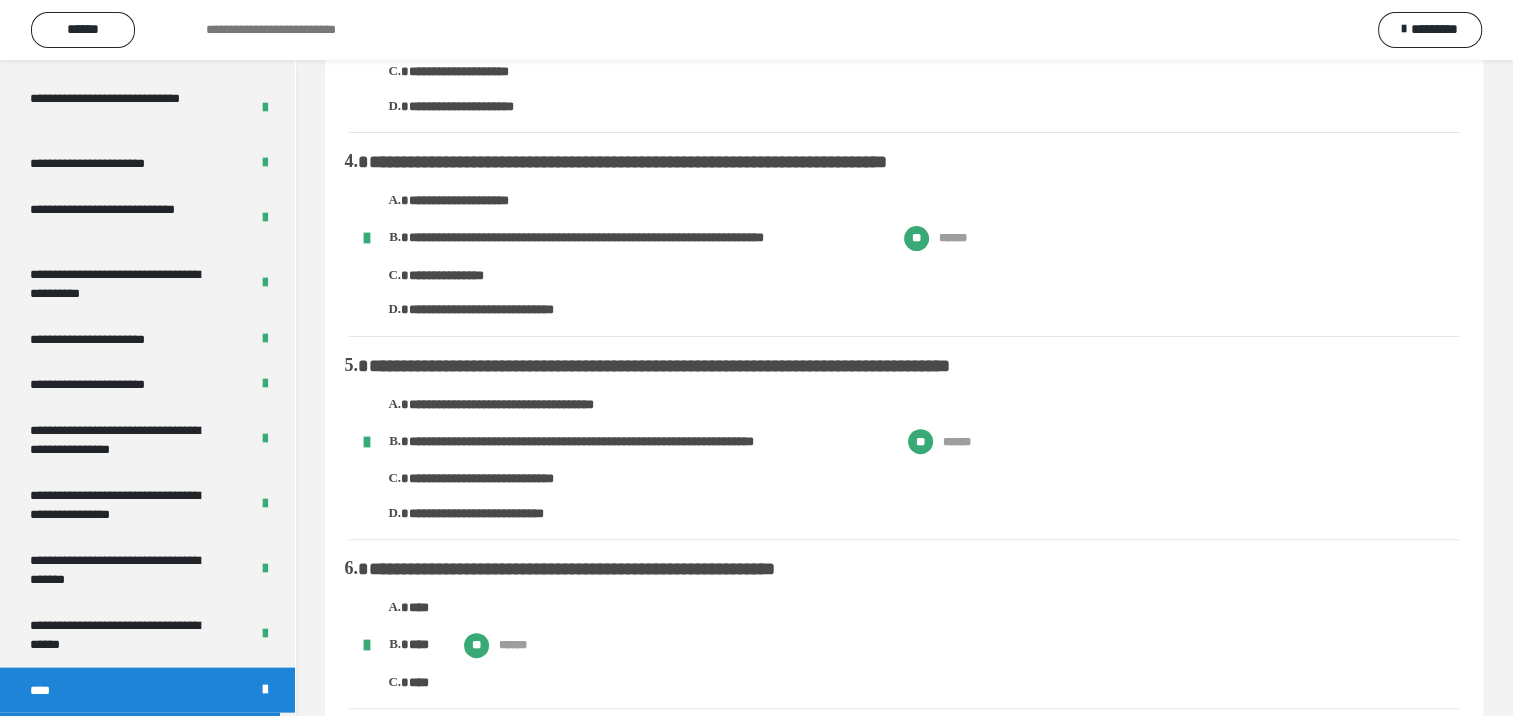 scroll, scrollTop: 627, scrollLeft: 0, axis: vertical 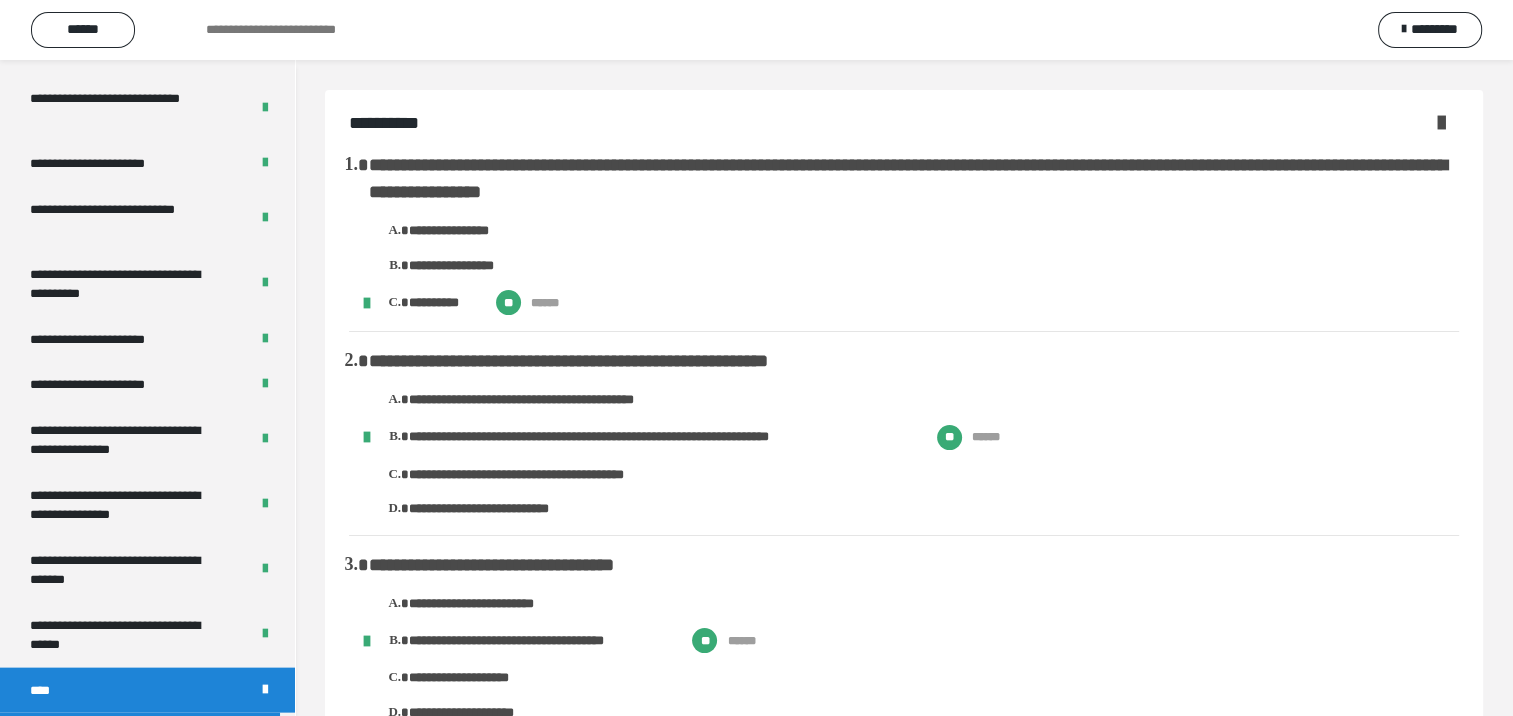 click at bounding box center [1441, 122] 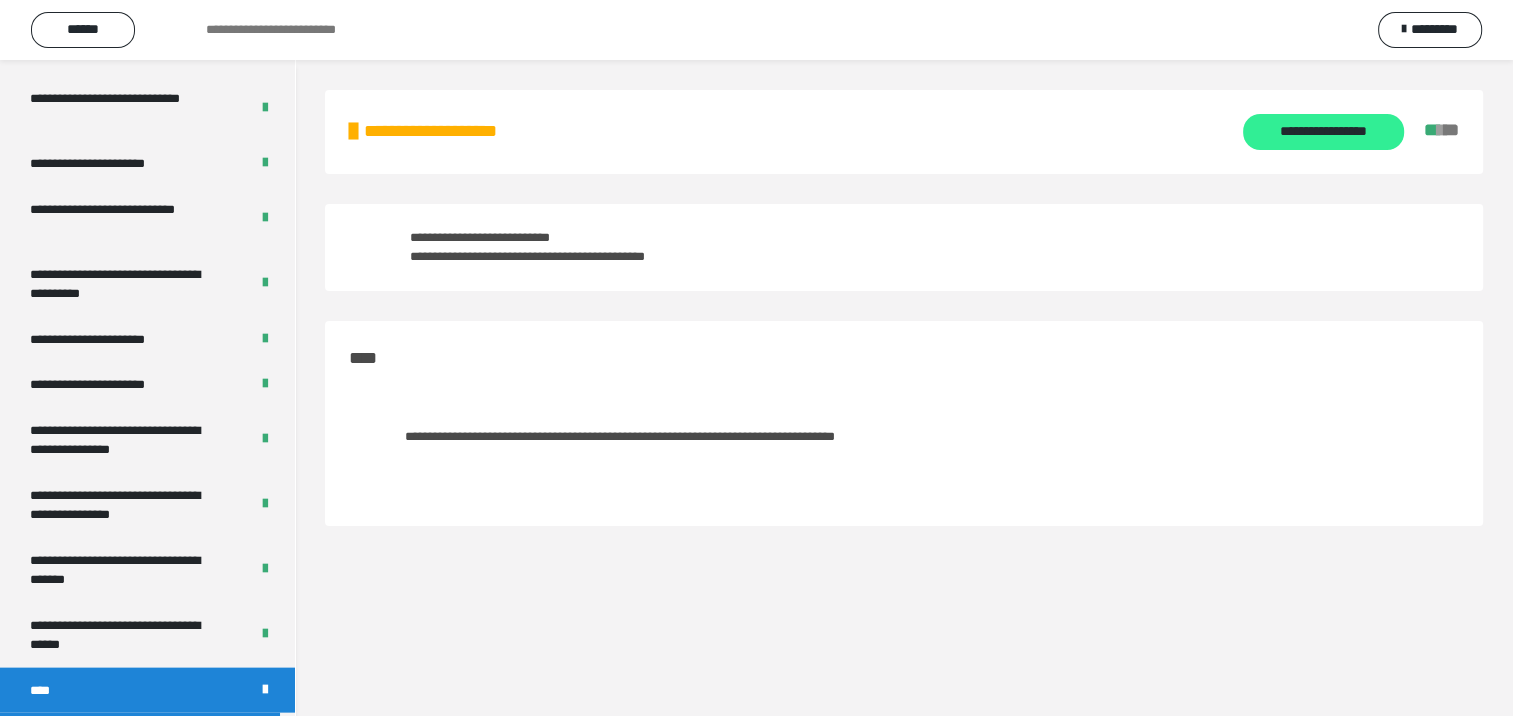 click on "**********" at bounding box center (1323, 132) 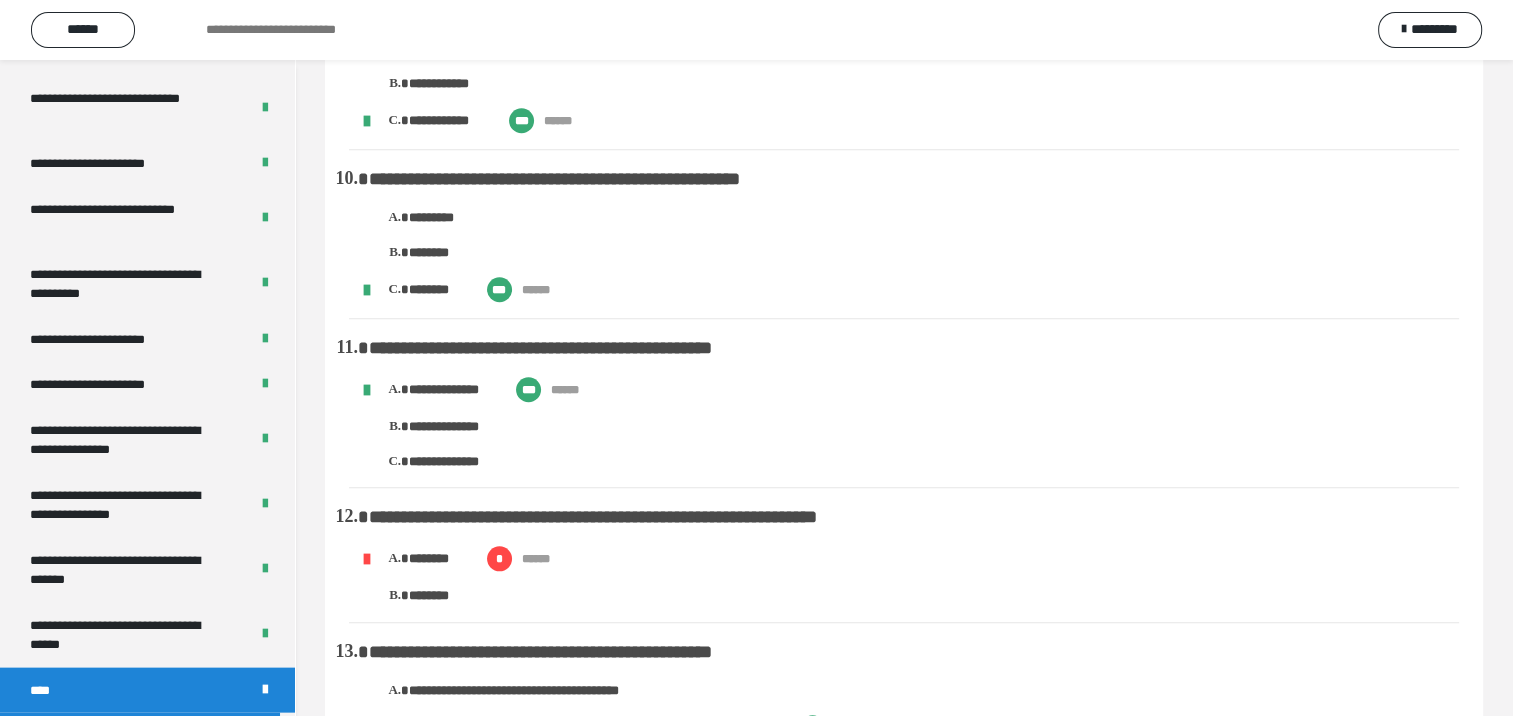 scroll, scrollTop: 2144, scrollLeft: 0, axis: vertical 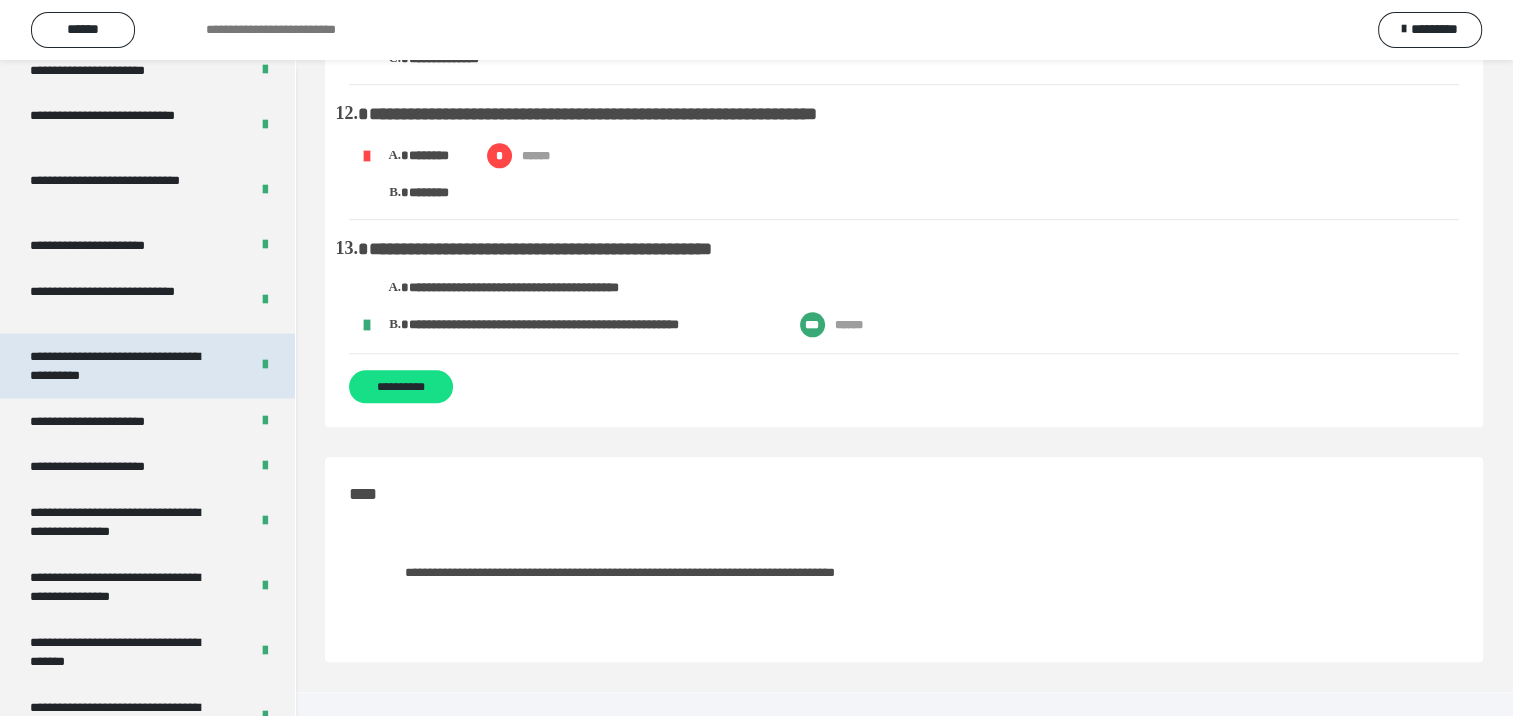 click on "**********" at bounding box center [124, 366] 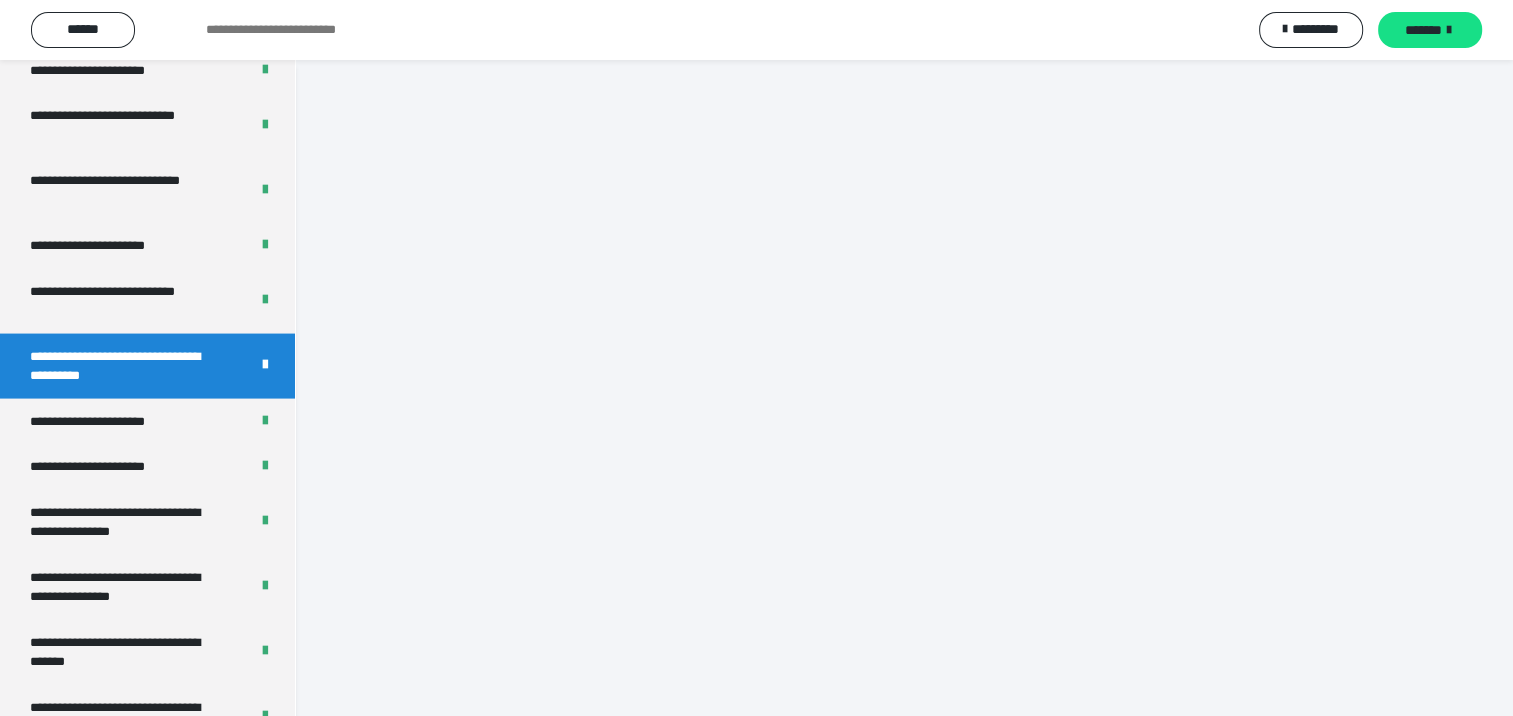 scroll, scrollTop: 0, scrollLeft: 0, axis: both 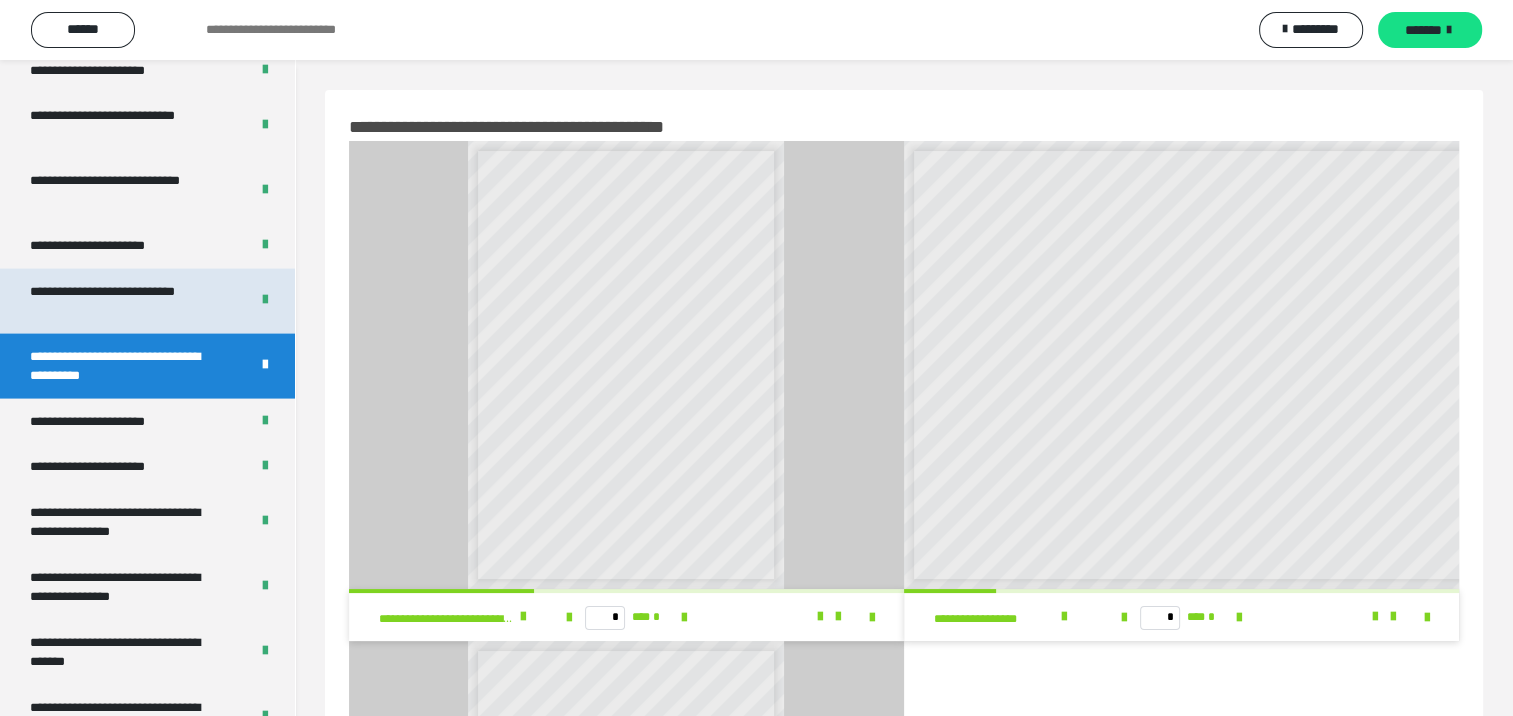 click on "**********" at bounding box center [124, 301] 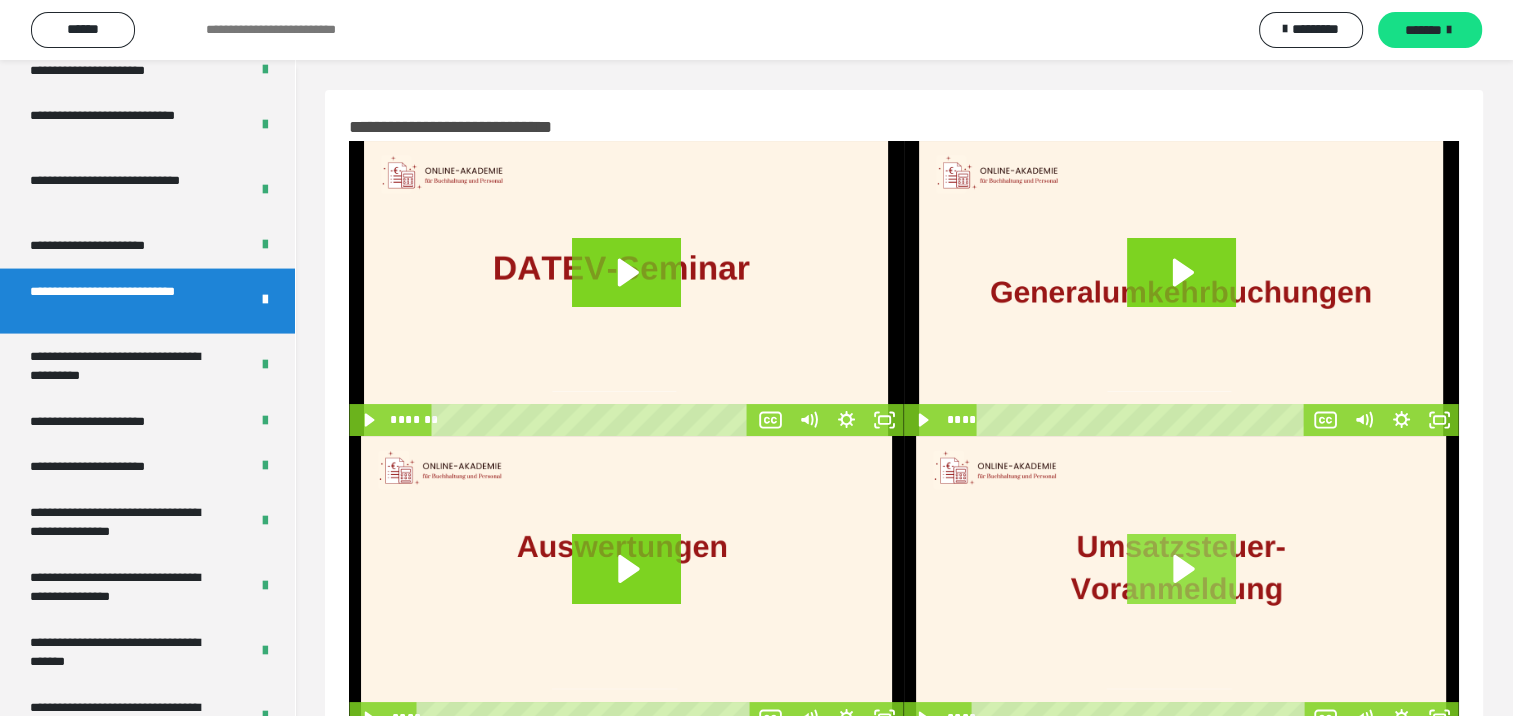 click 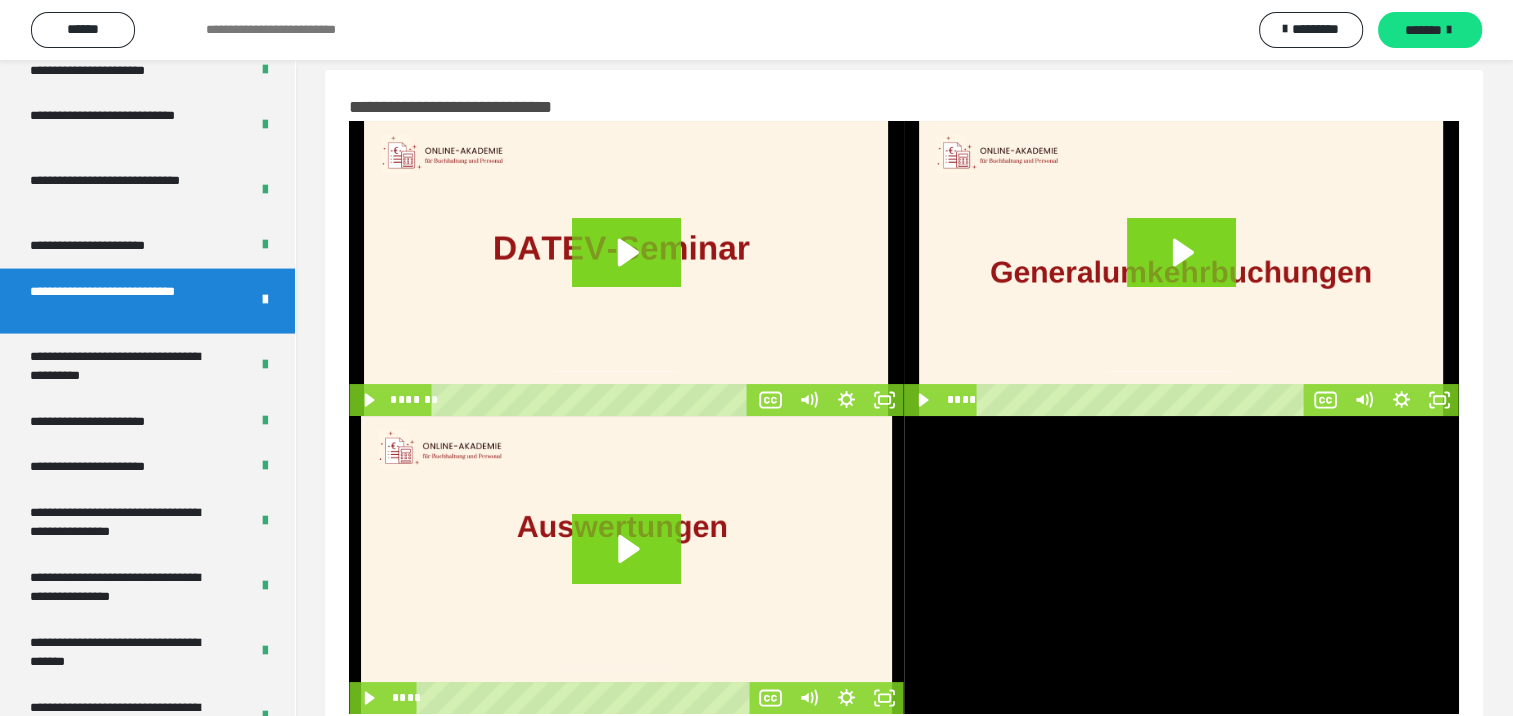 scroll, scrollTop: 72, scrollLeft: 0, axis: vertical 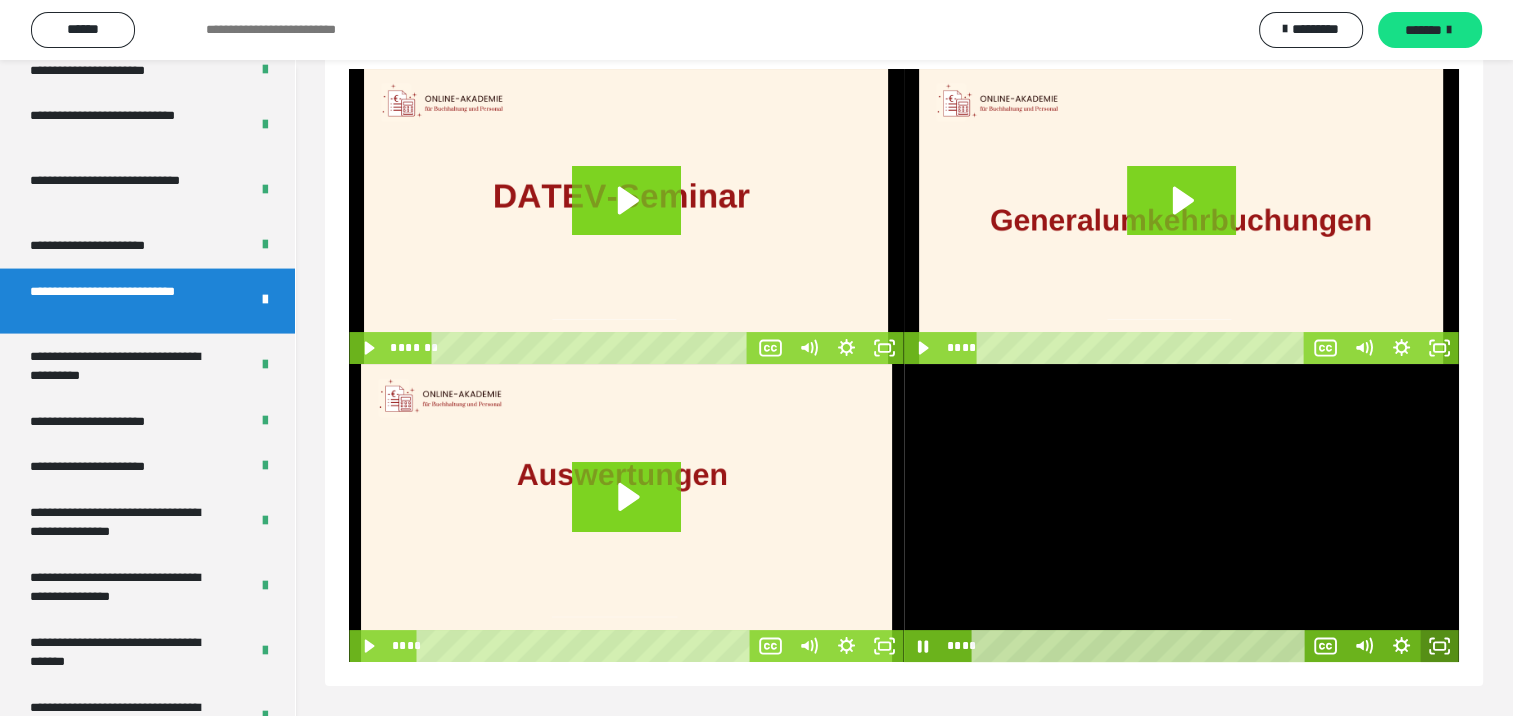 click 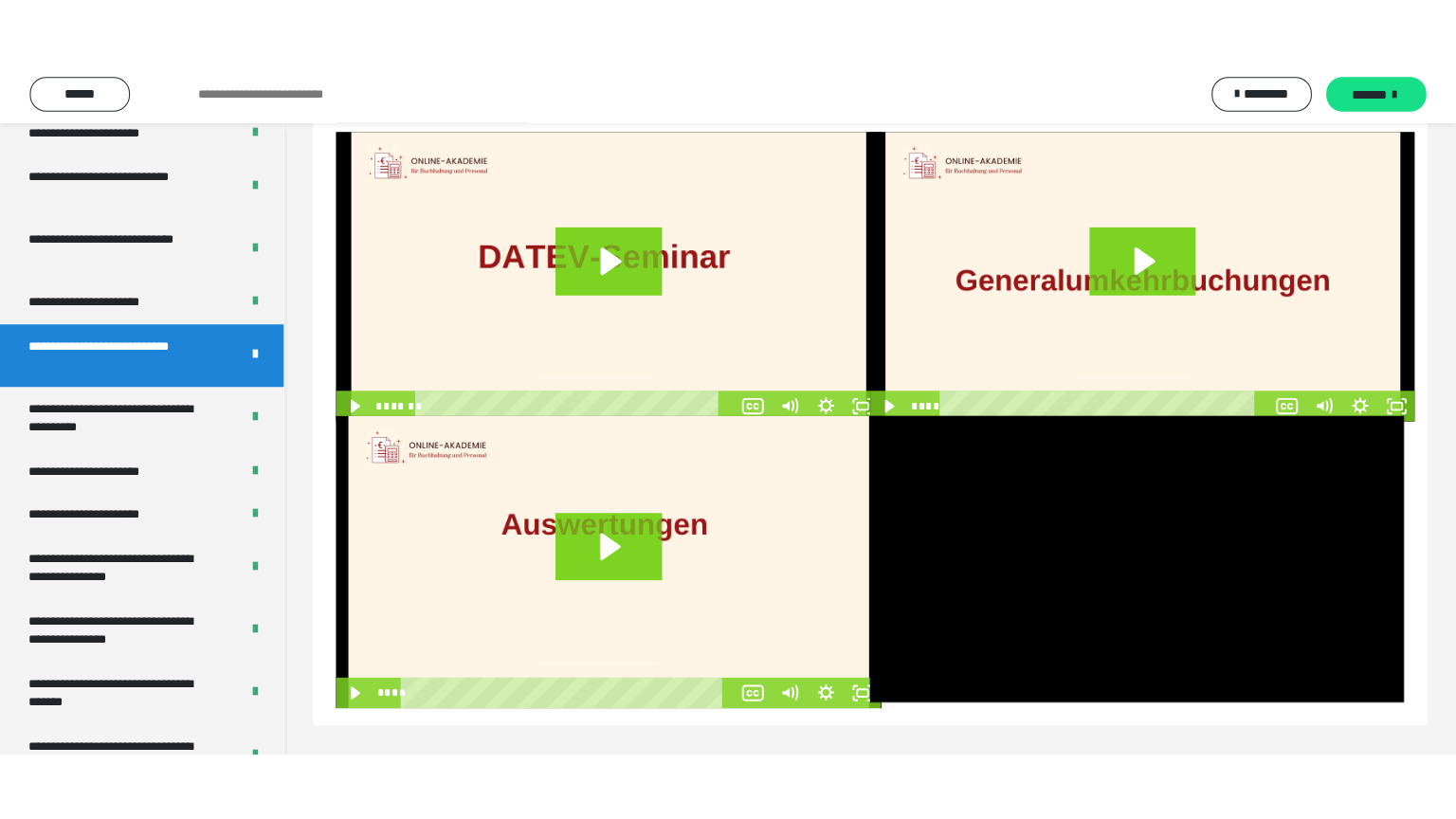 scroll, scrollTop: 57, scrollLeft: 0, axis: vertical 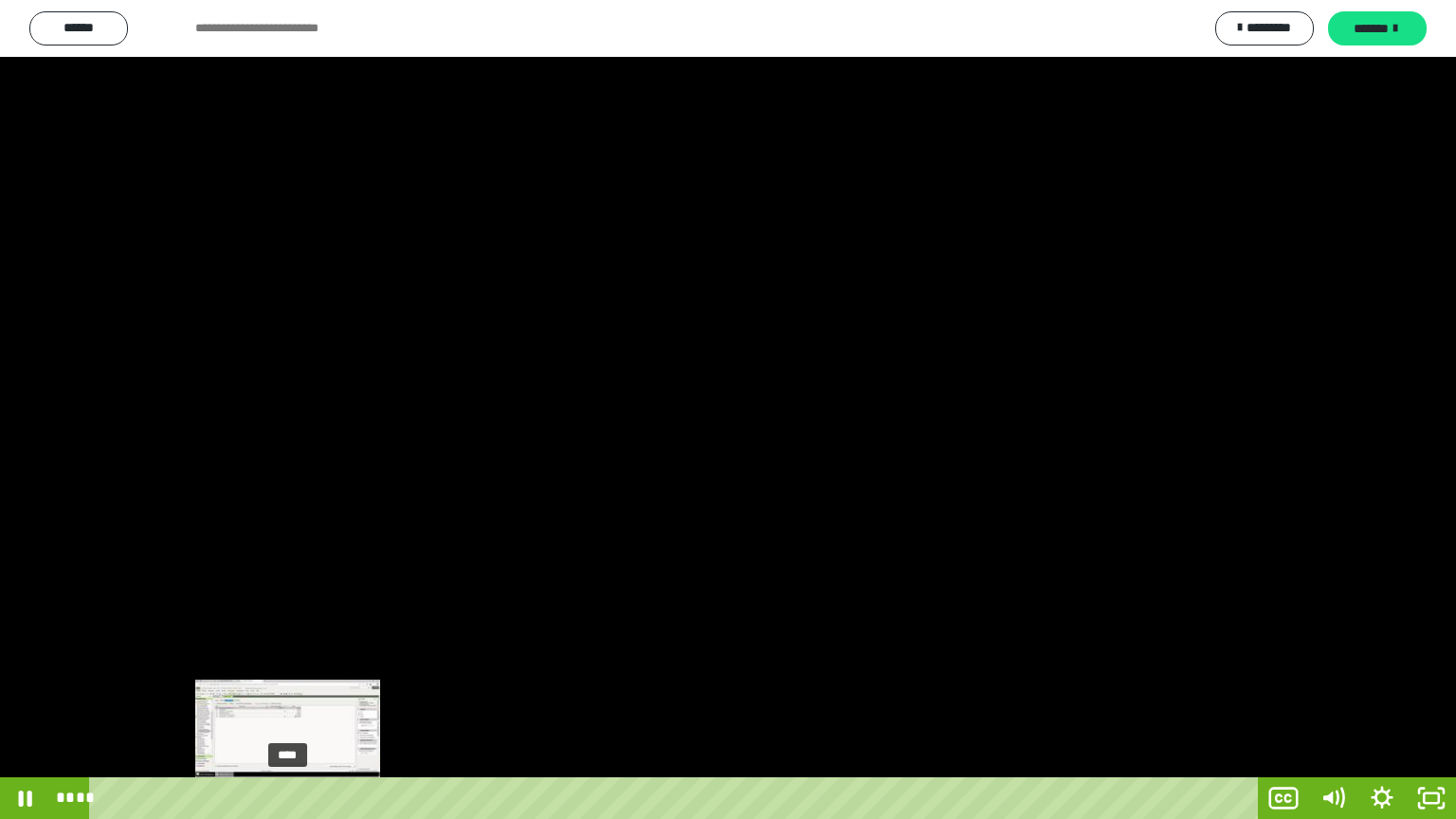 click on "****" at bounding box center (677, 798) 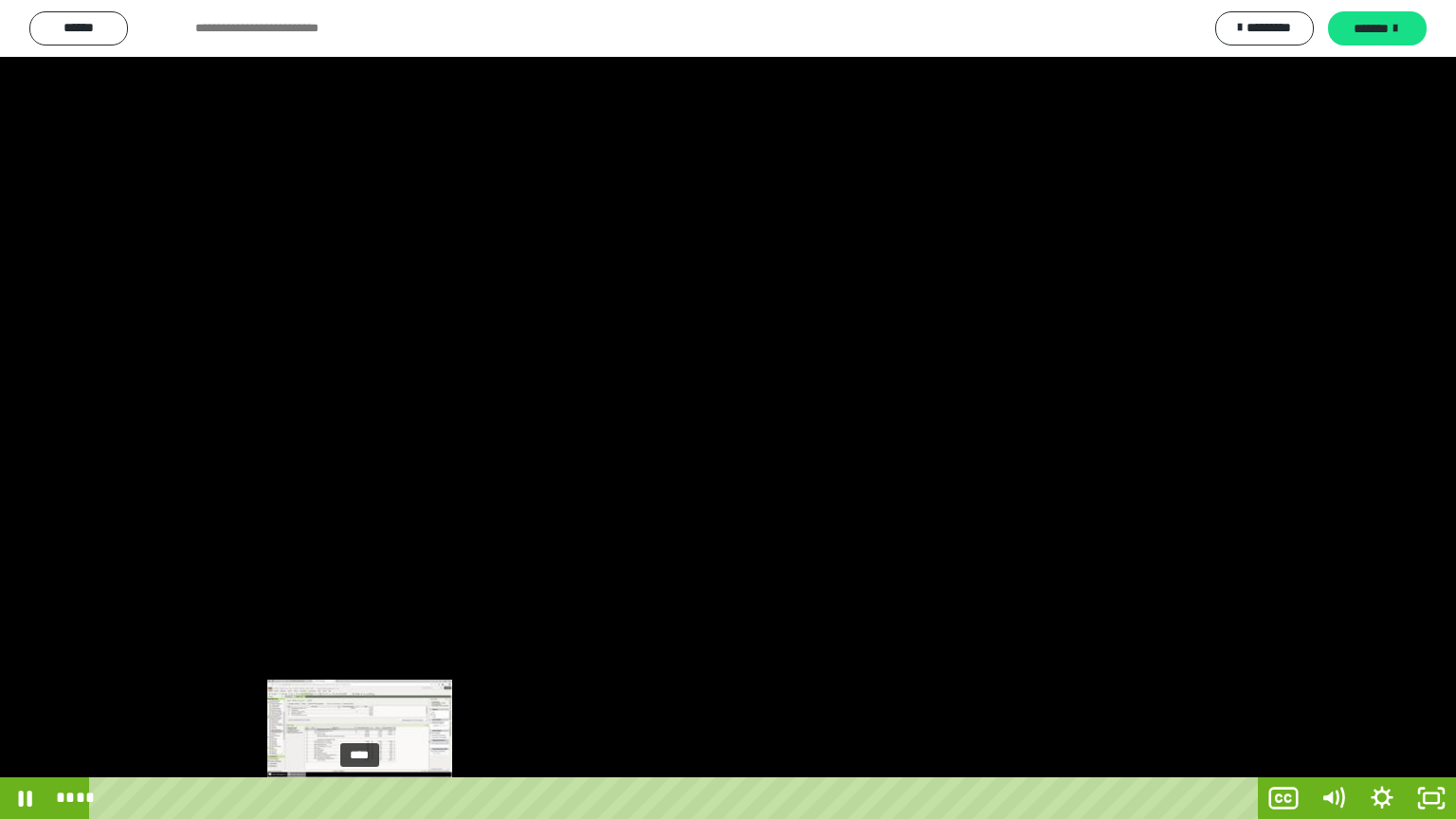 click on "****" at bounding box center [677, 798] 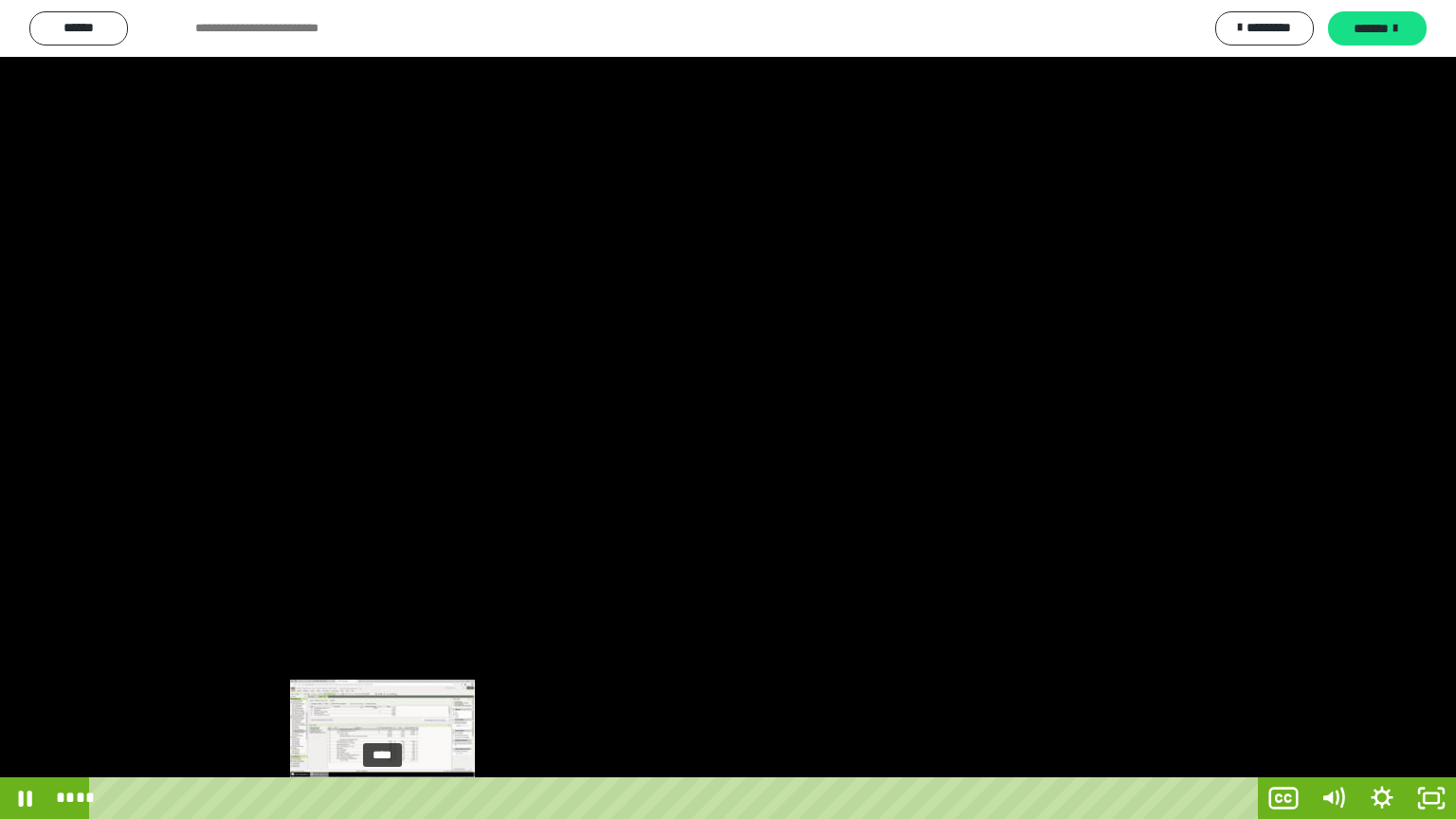 click on "****" at bounding box center [677, 798] 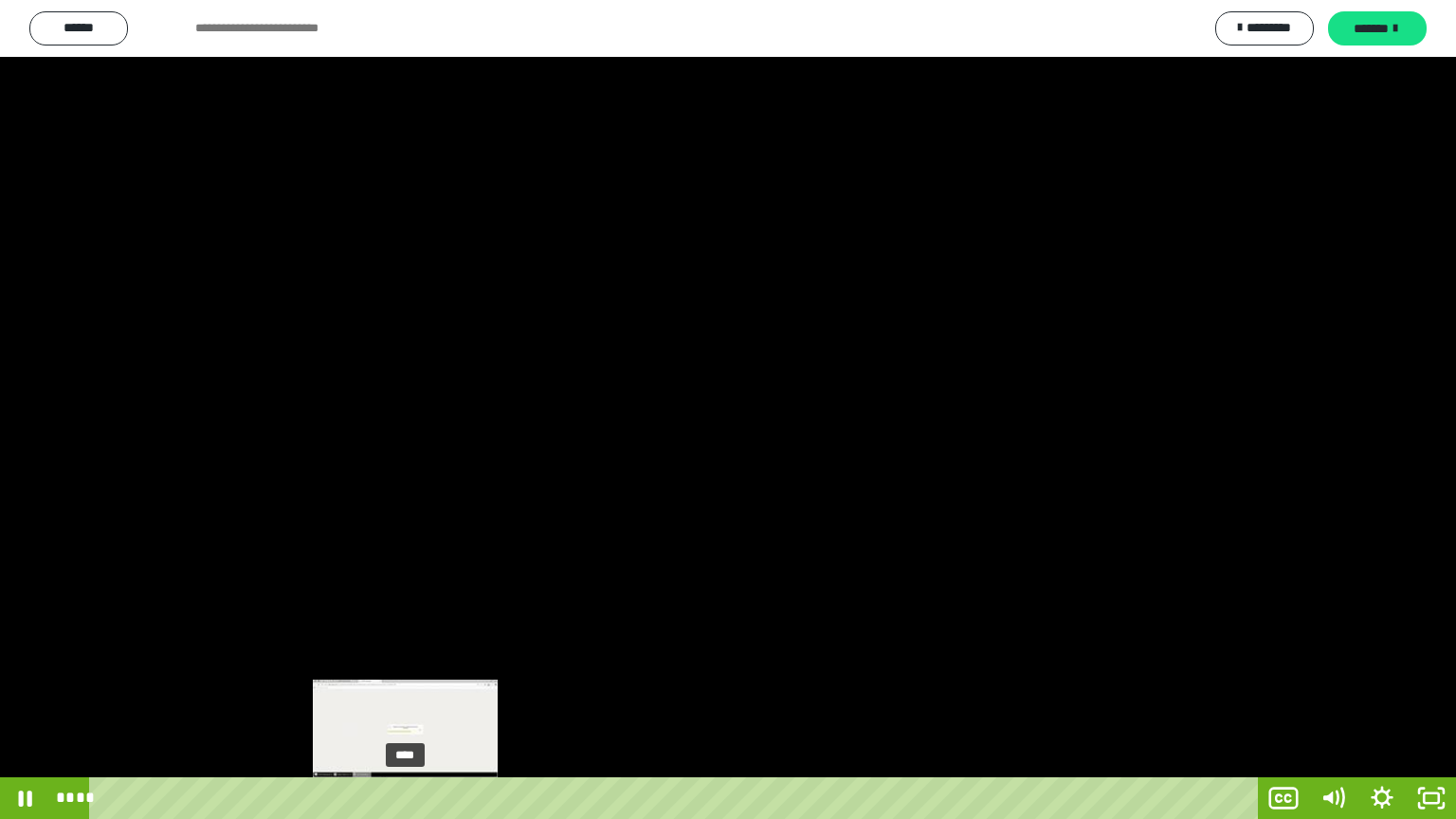 click on "****" at bounding box center [677, 798] 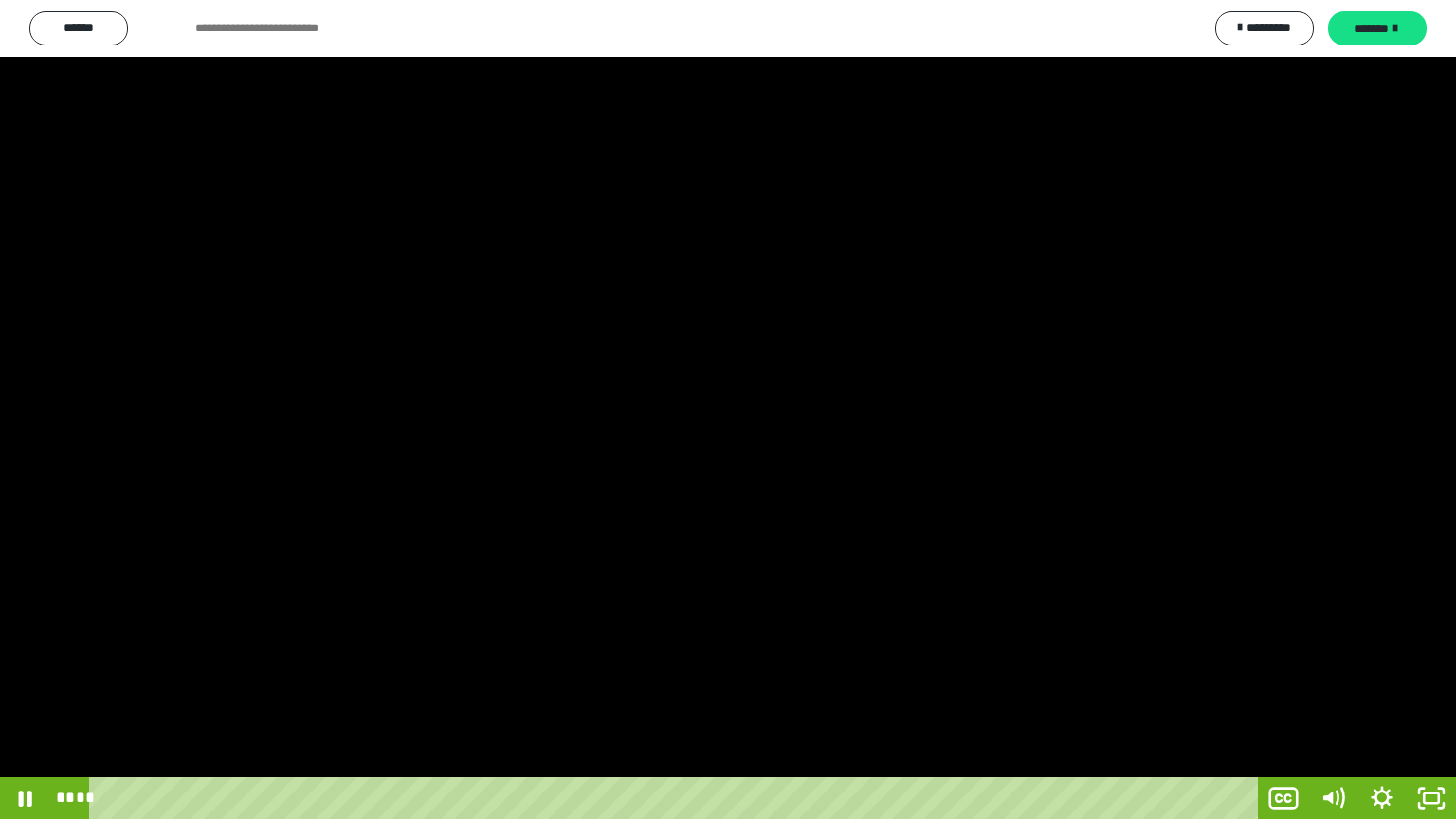 click at bounding box center [728, 410] 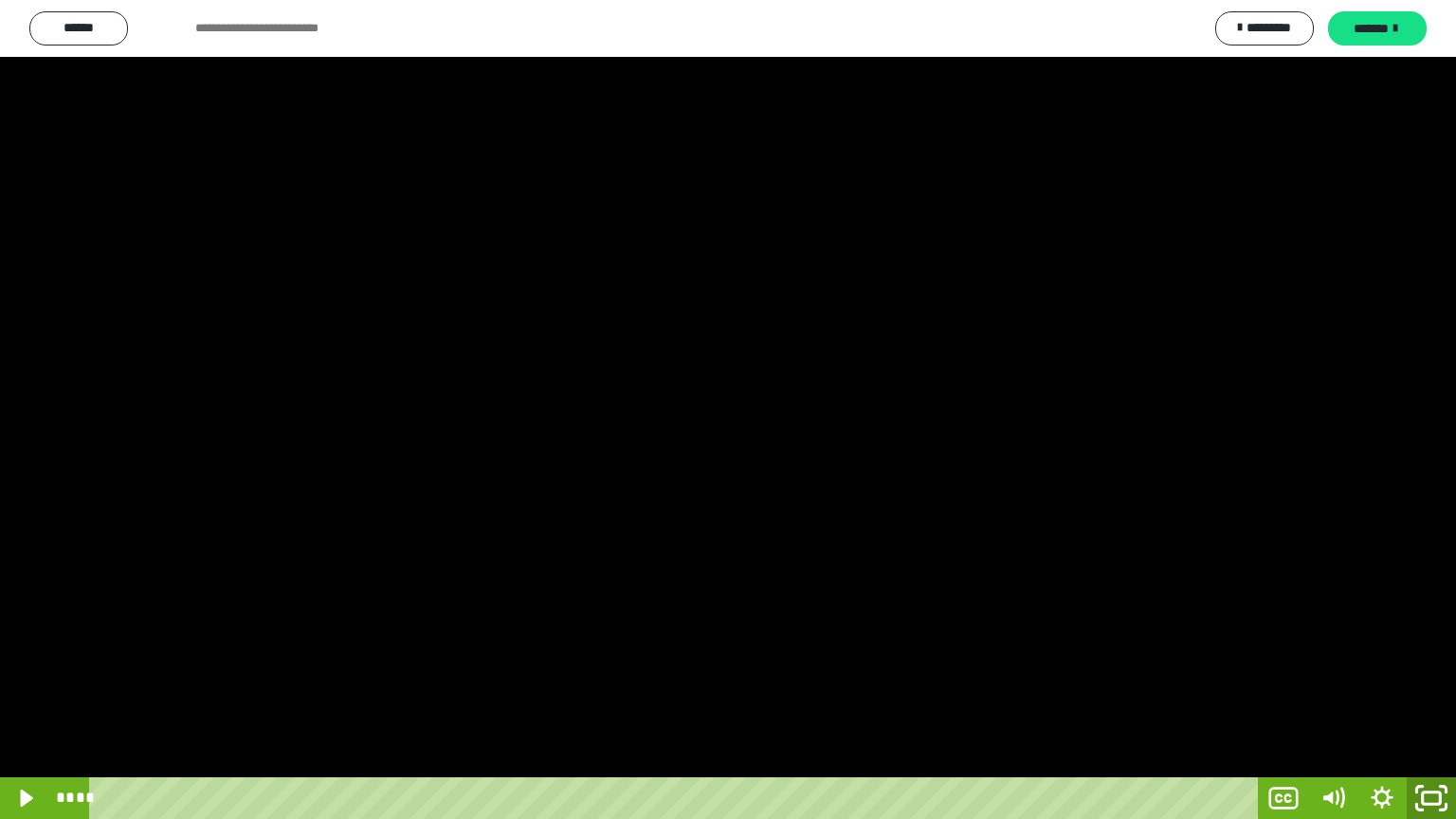 click 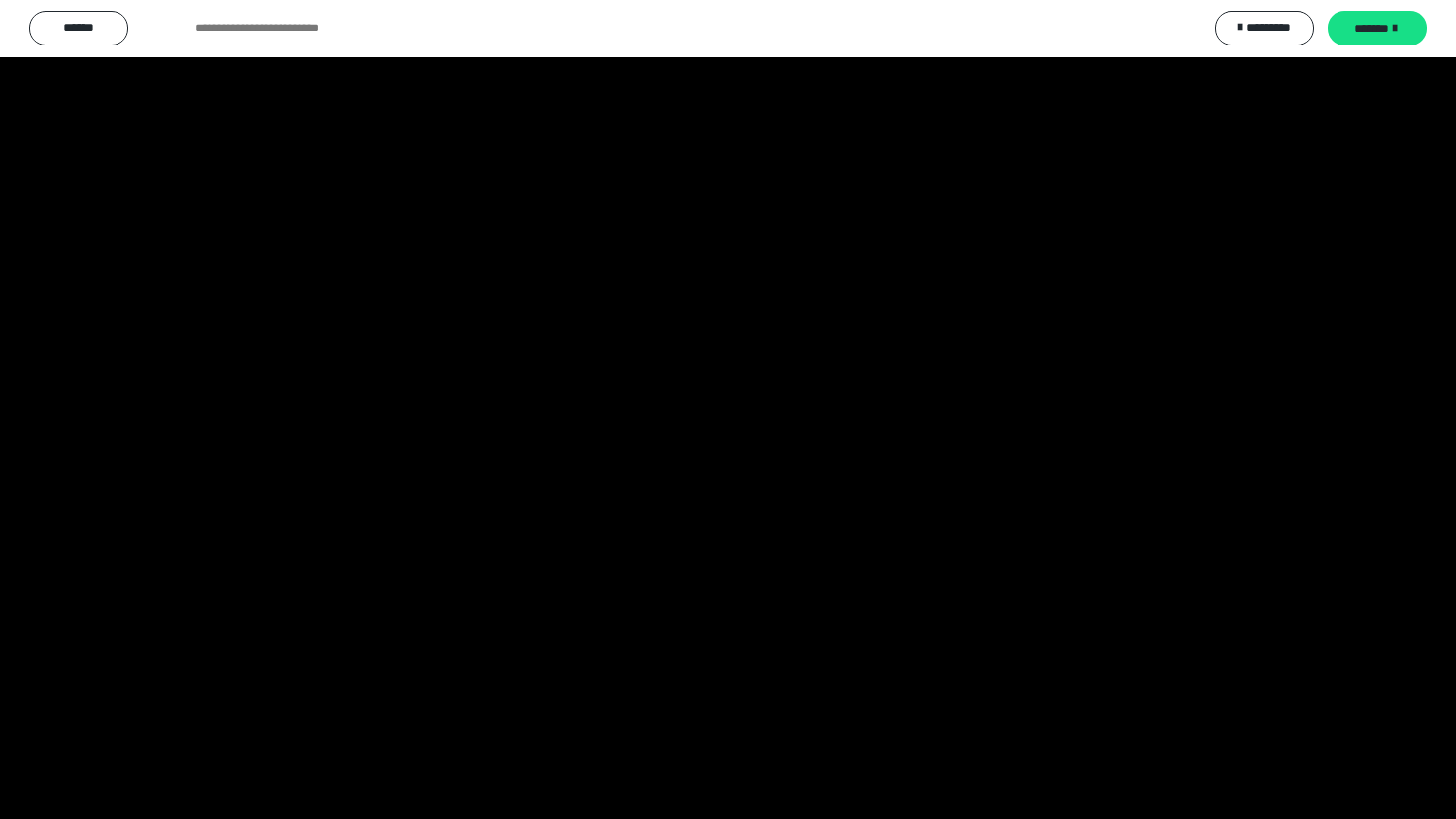 scroll, scrollTop: 3834, scrollLeft: 0, axis: vertical 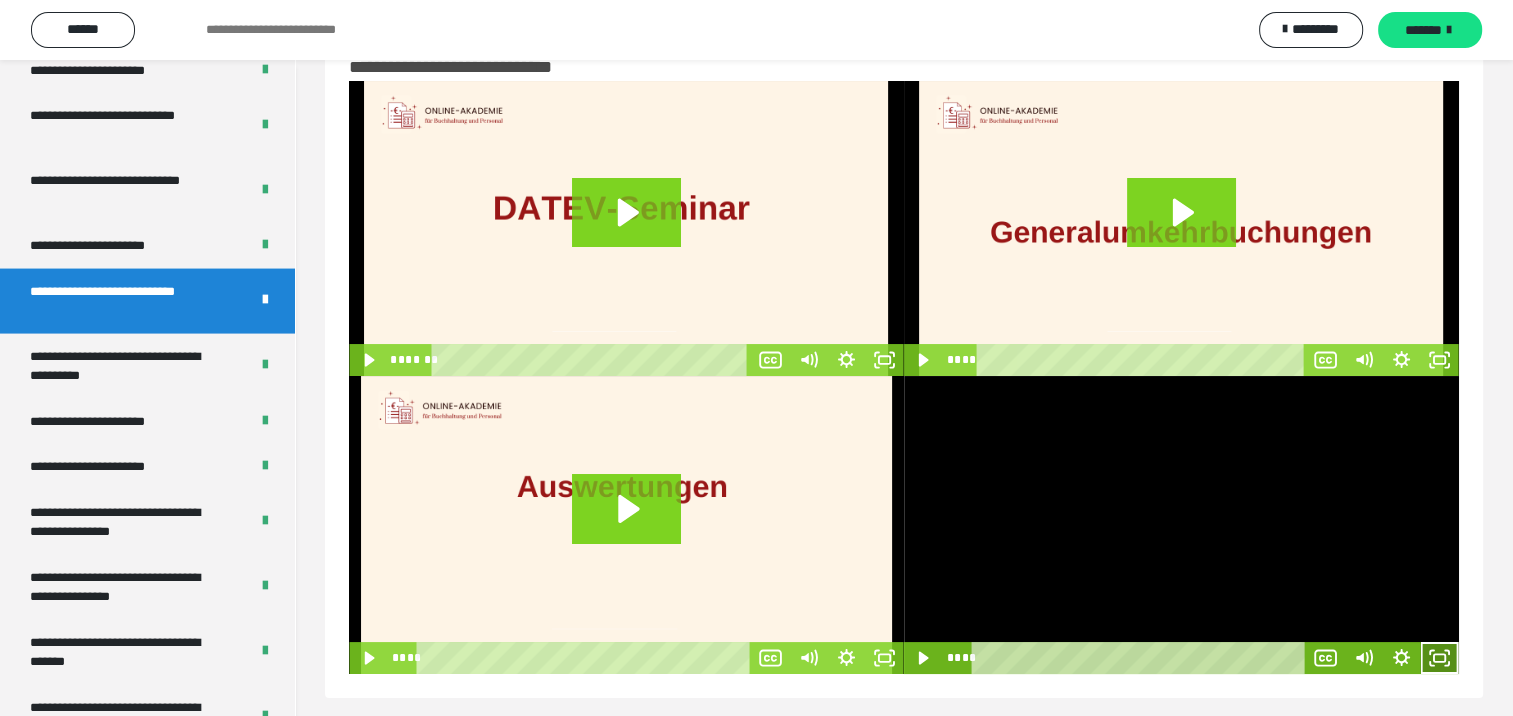 click 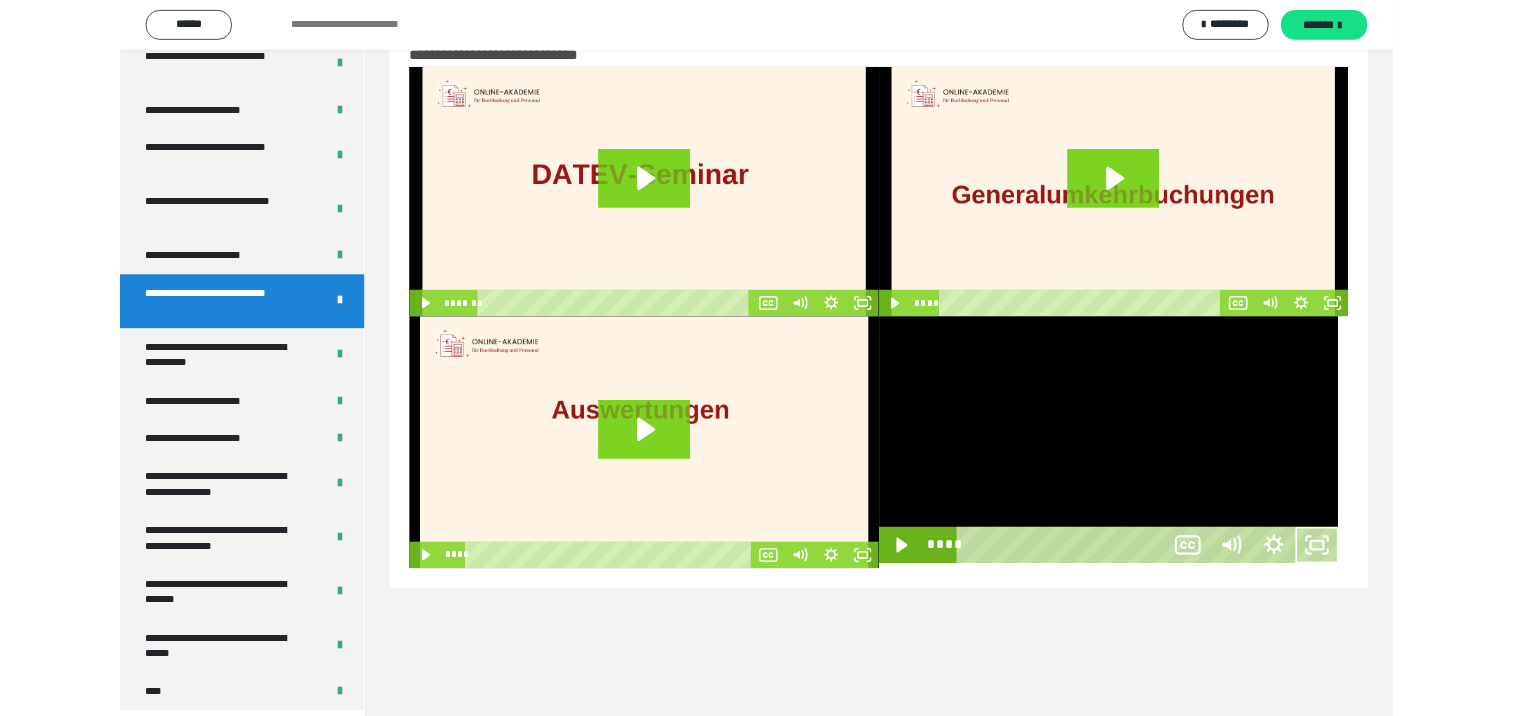 scroll, scrollTop: 3979, scrollLeft: 0, axis: vertical 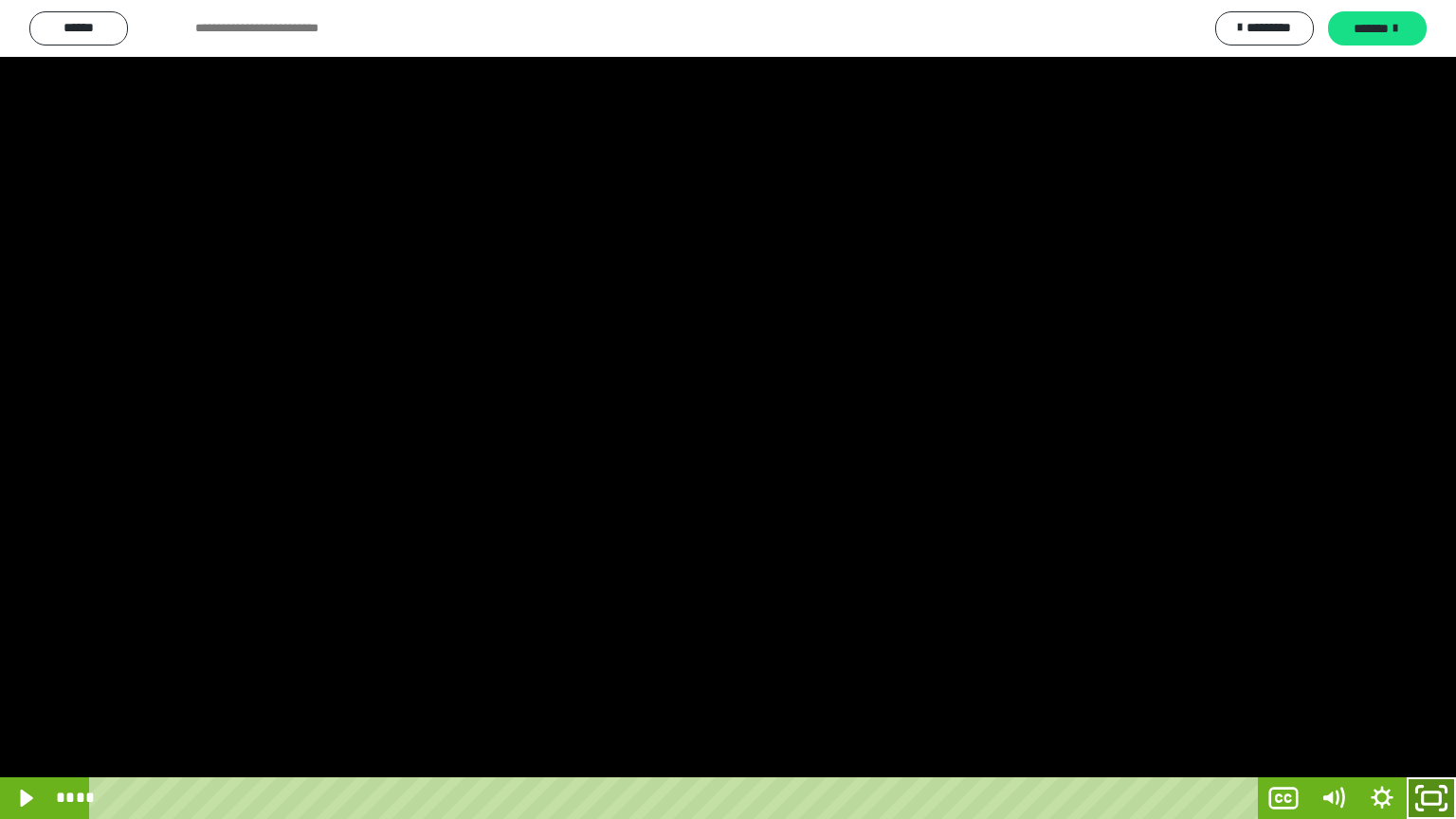 click 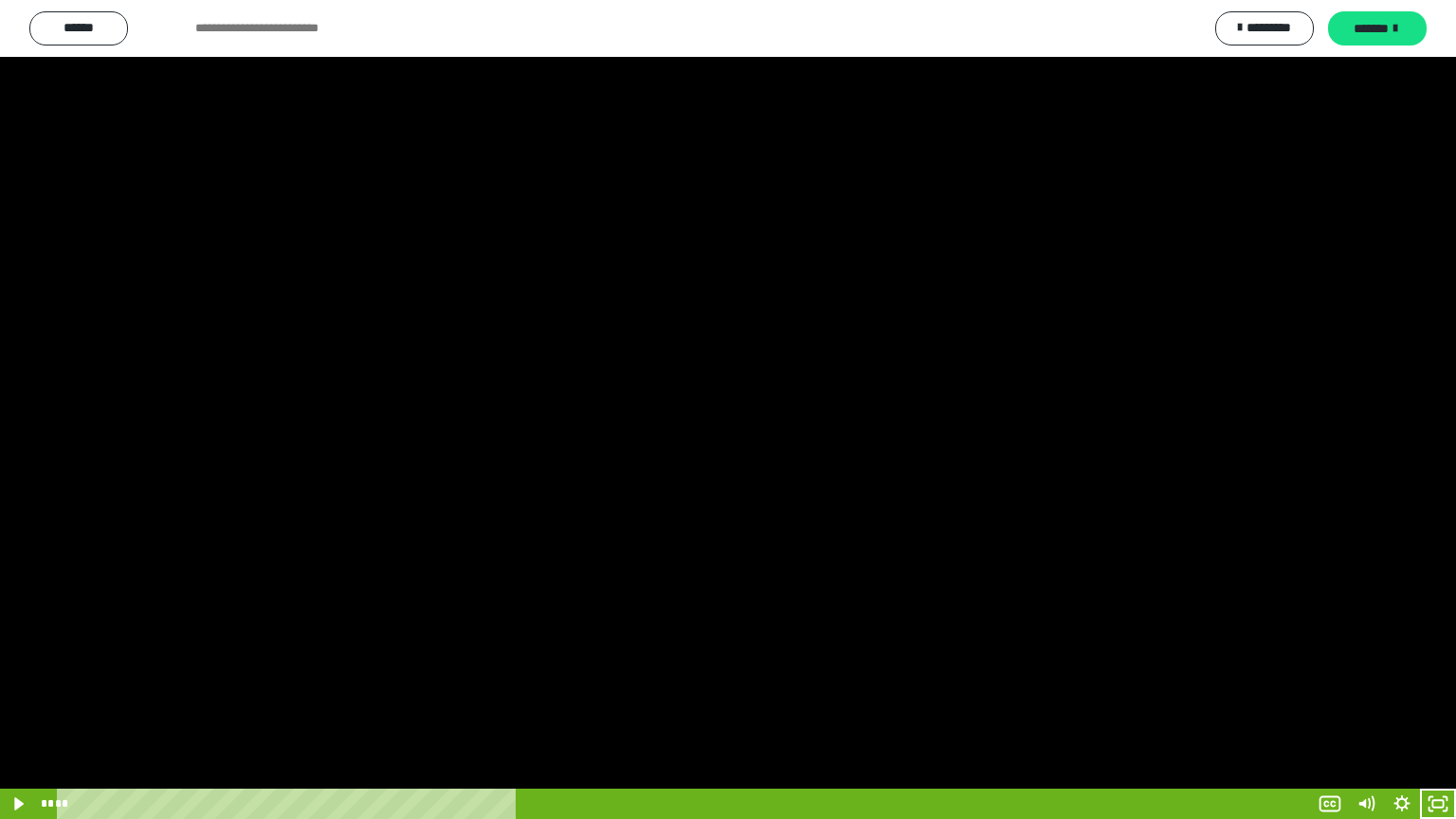 scroll, scrollTop: 3834, scrollLeft: 0, axis: vertical 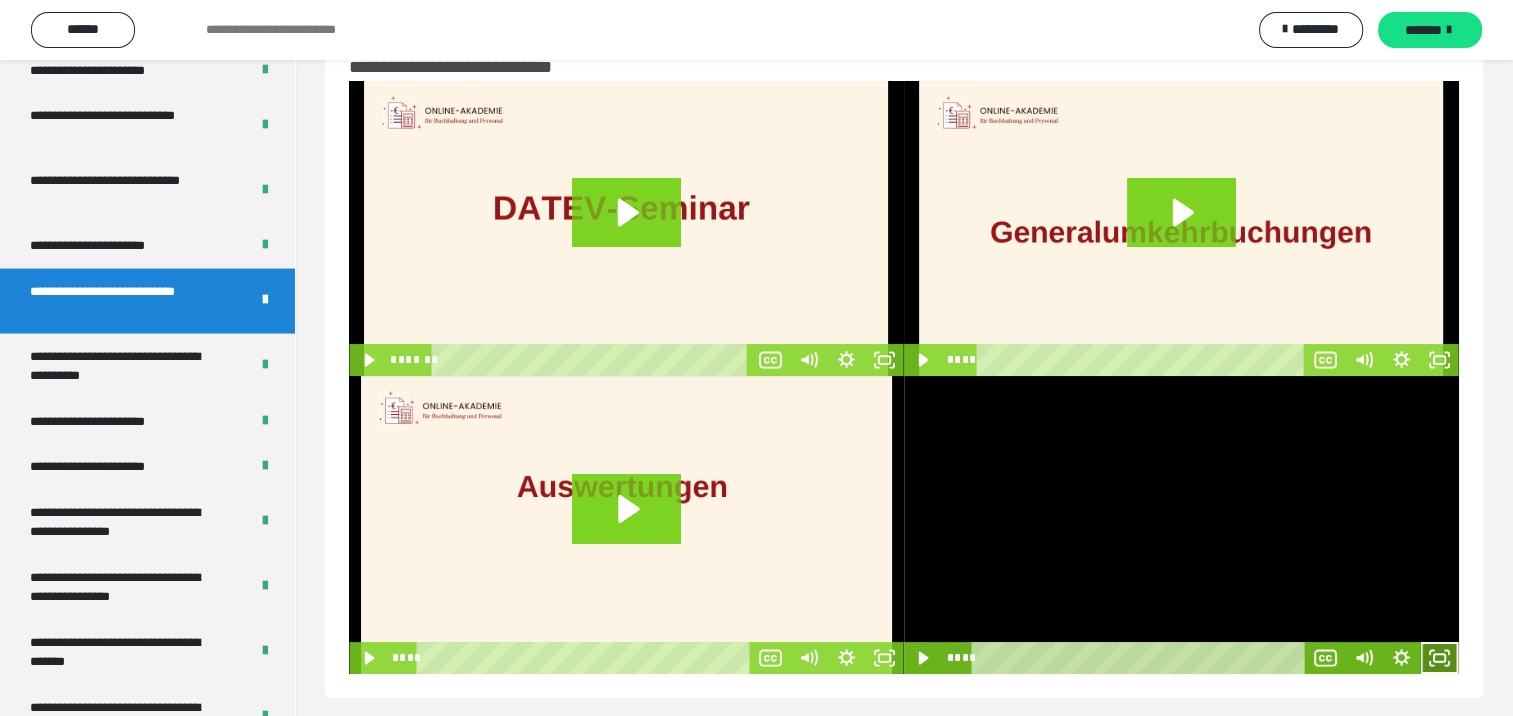 click 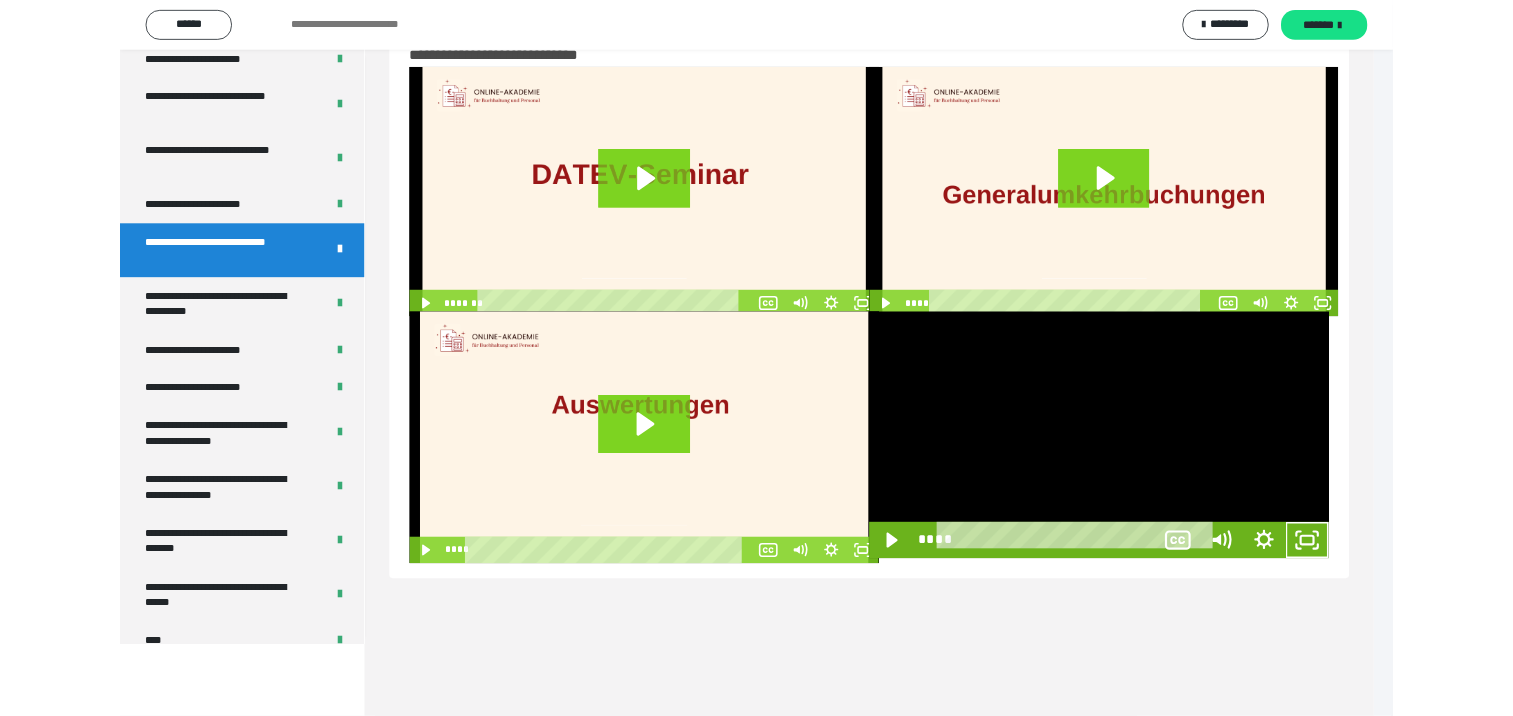 scroll, scrollTop: 3979, scrollLeft: 0, axis: vertical 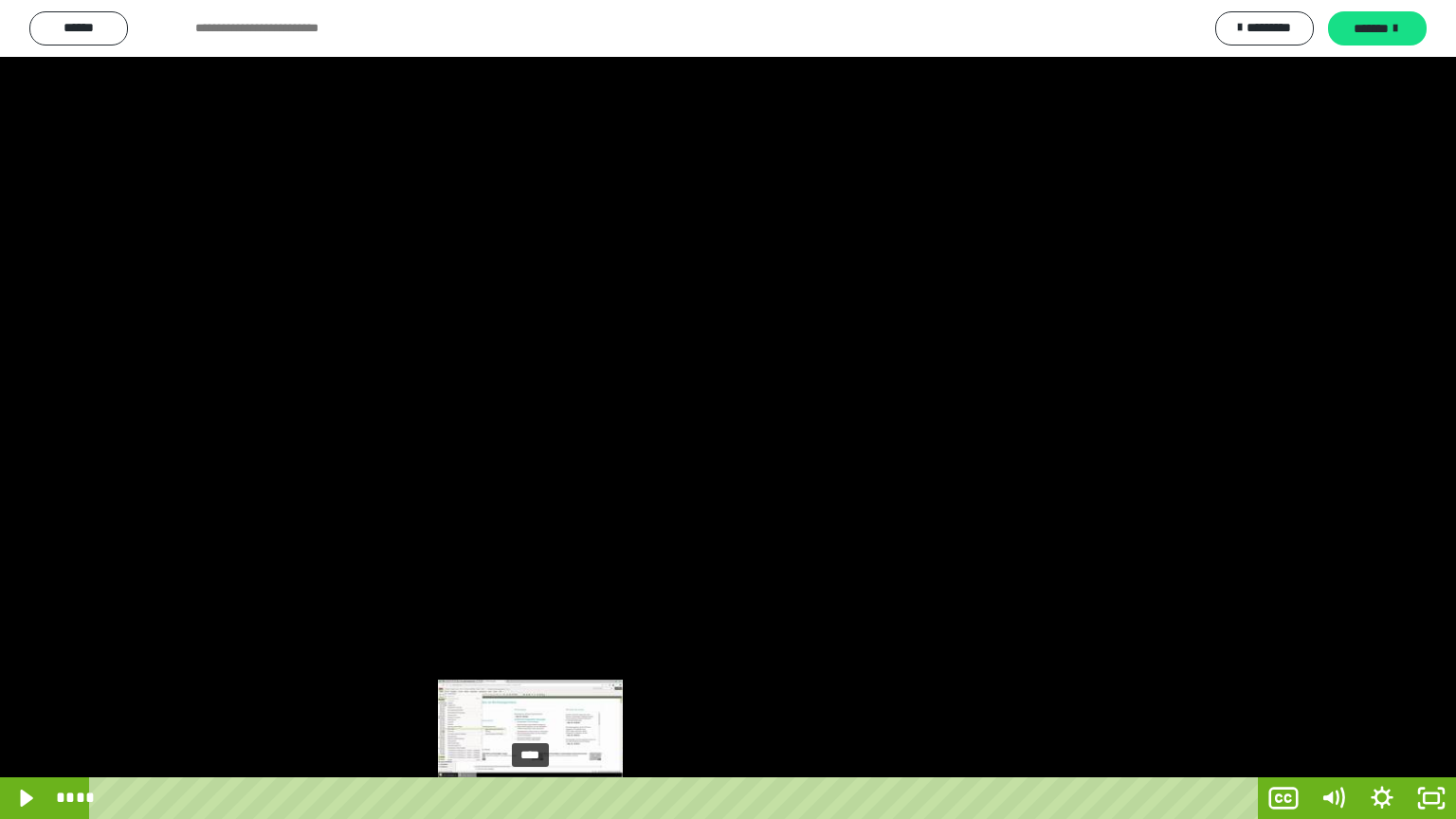 click on "****" at bounding box center [677, 798] 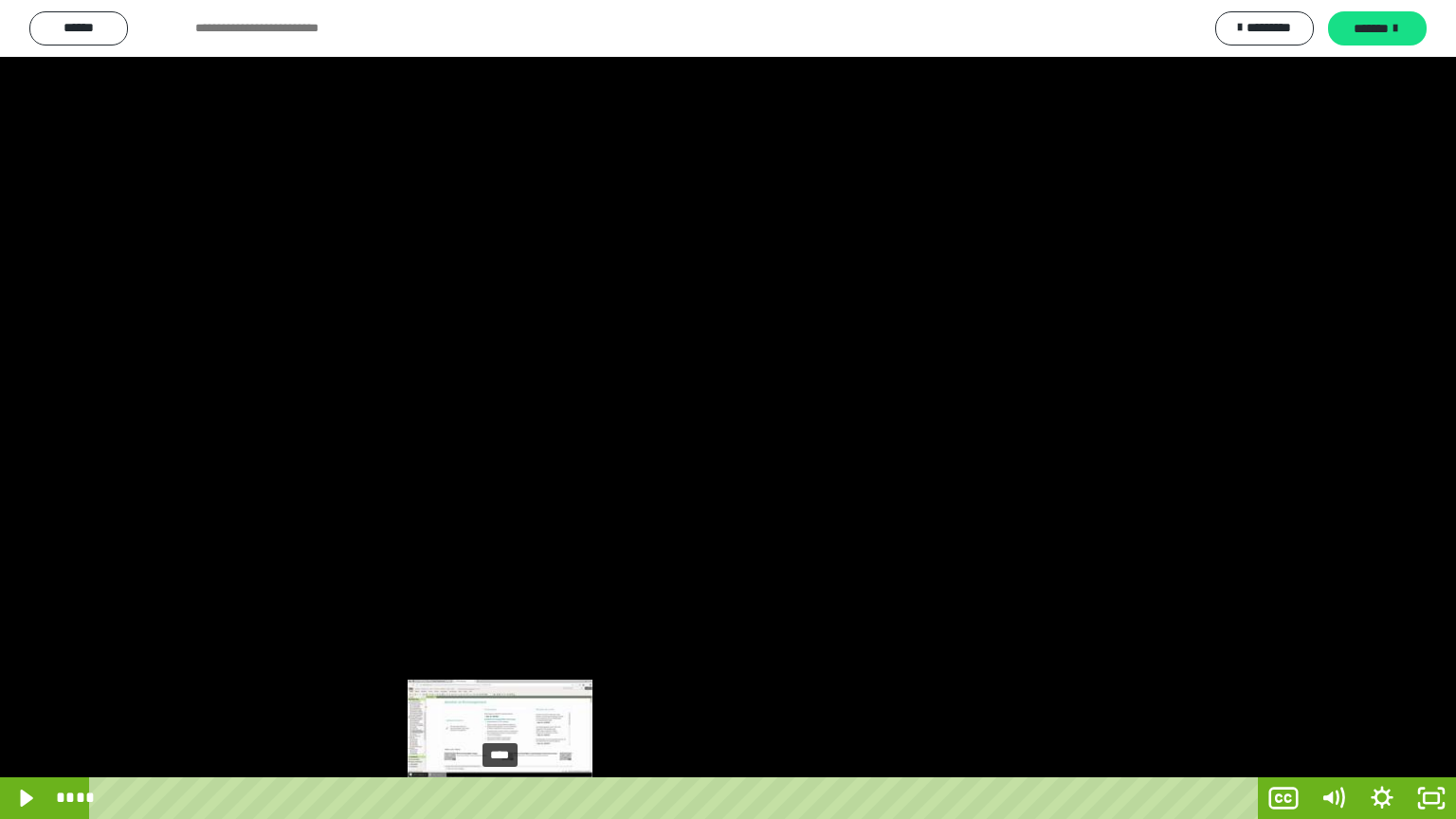 click on "****" at bounding box center [677, 798] 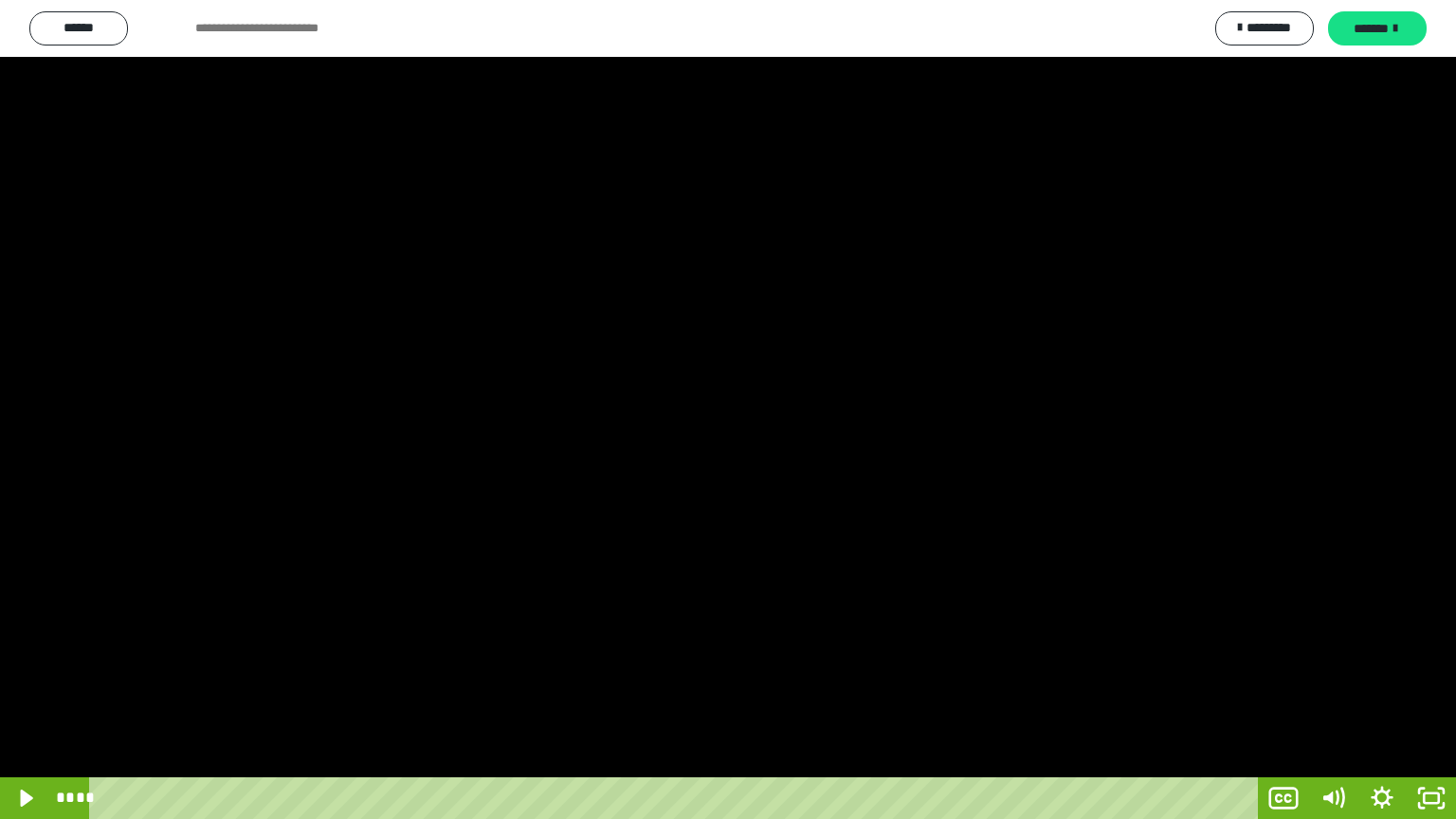 click at bounding box center [728, 410] 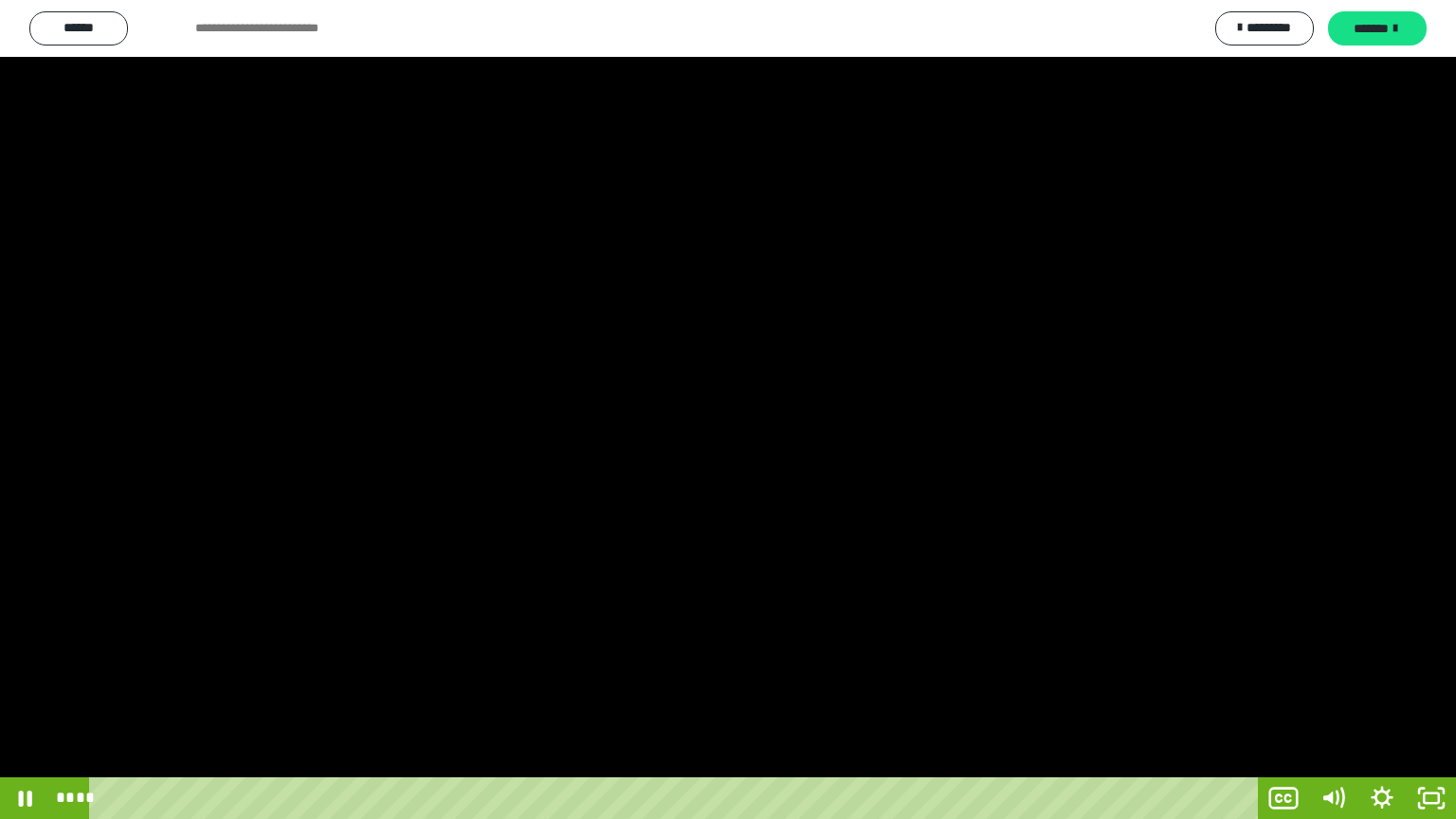 click at bounding box center (728, 410) 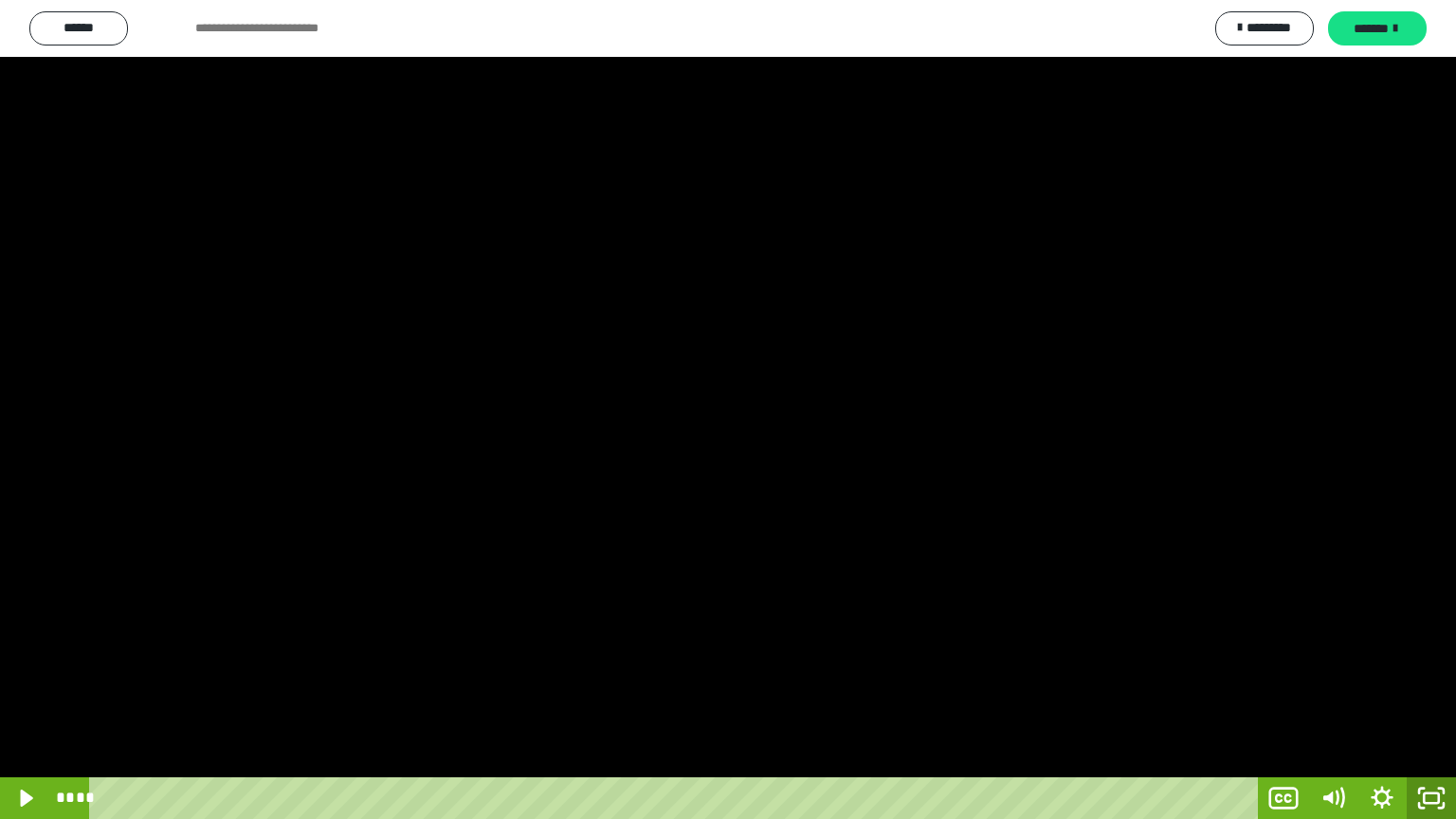 click 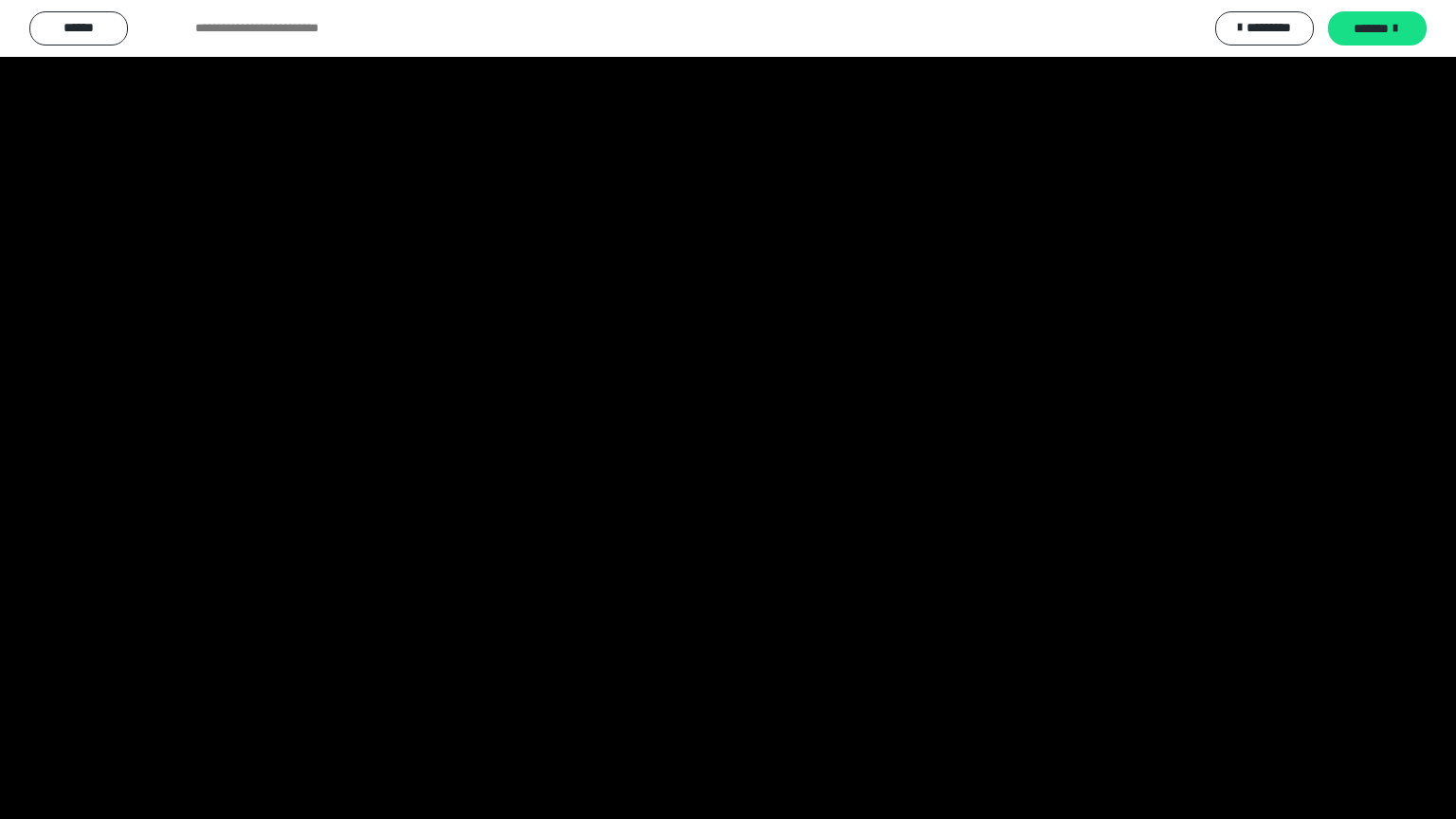 scroll, scrollTop: 3834, scrollLeft: 0, axis: vertical 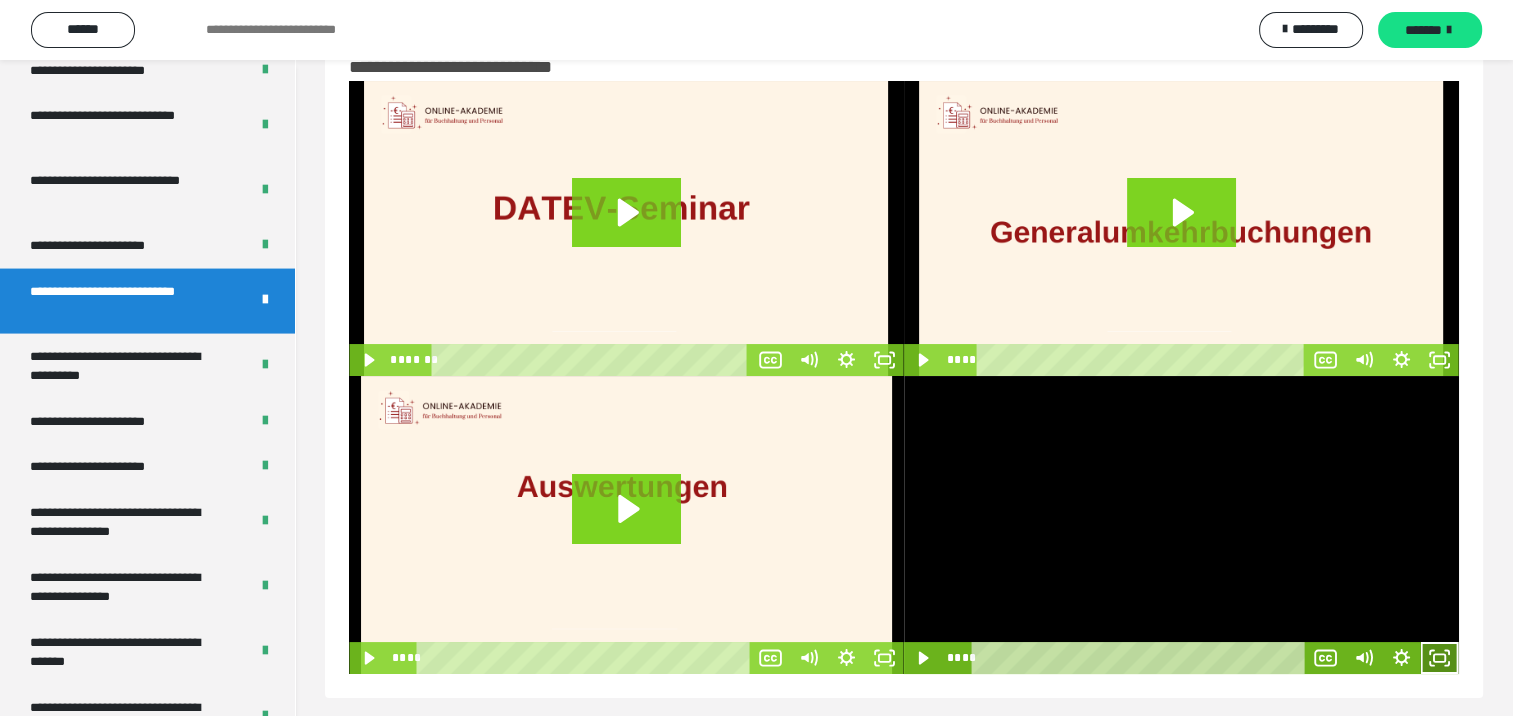 click 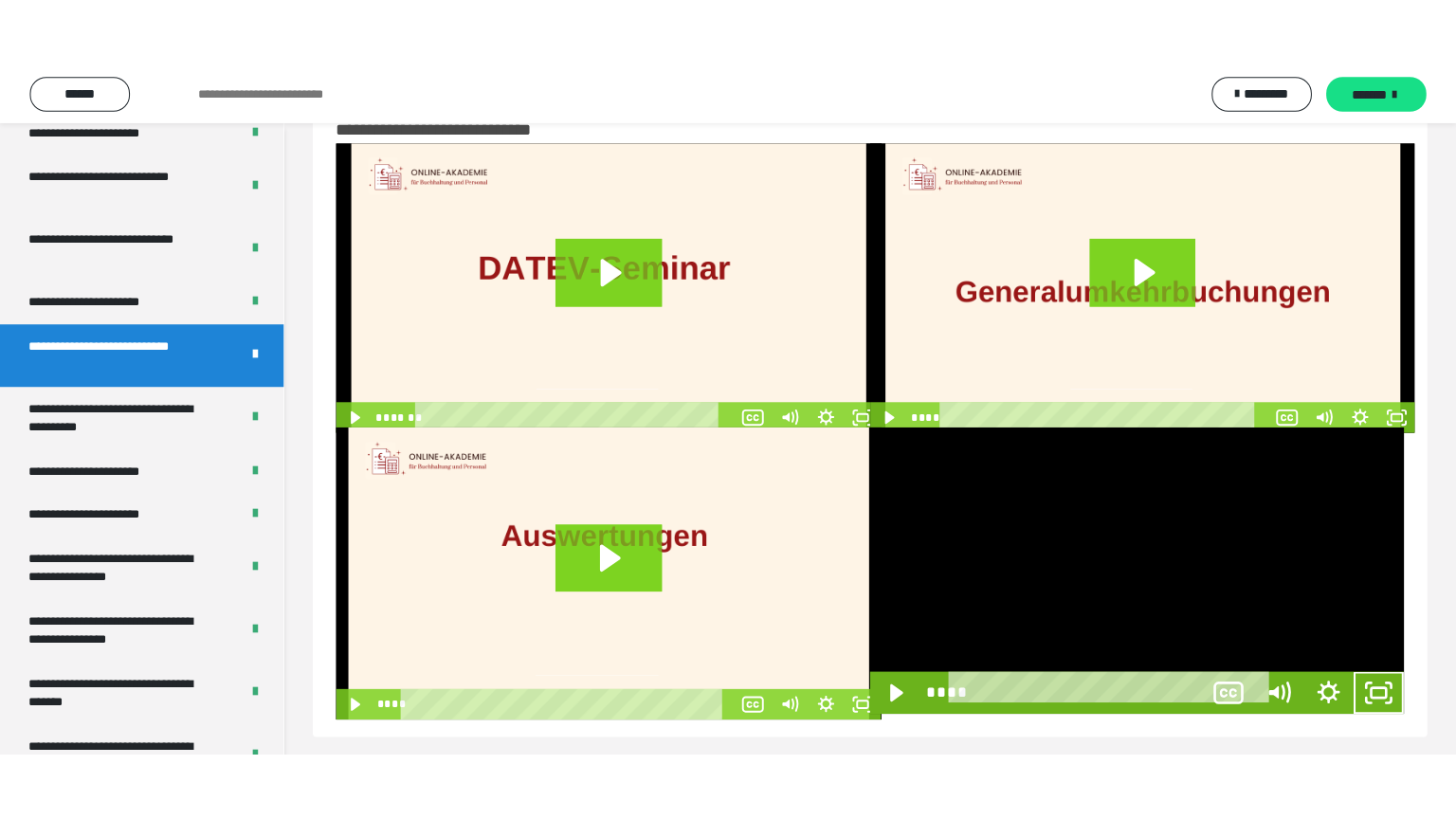 scroll, scrollTop: 3772, scrollLeft: 0, axis: vertical 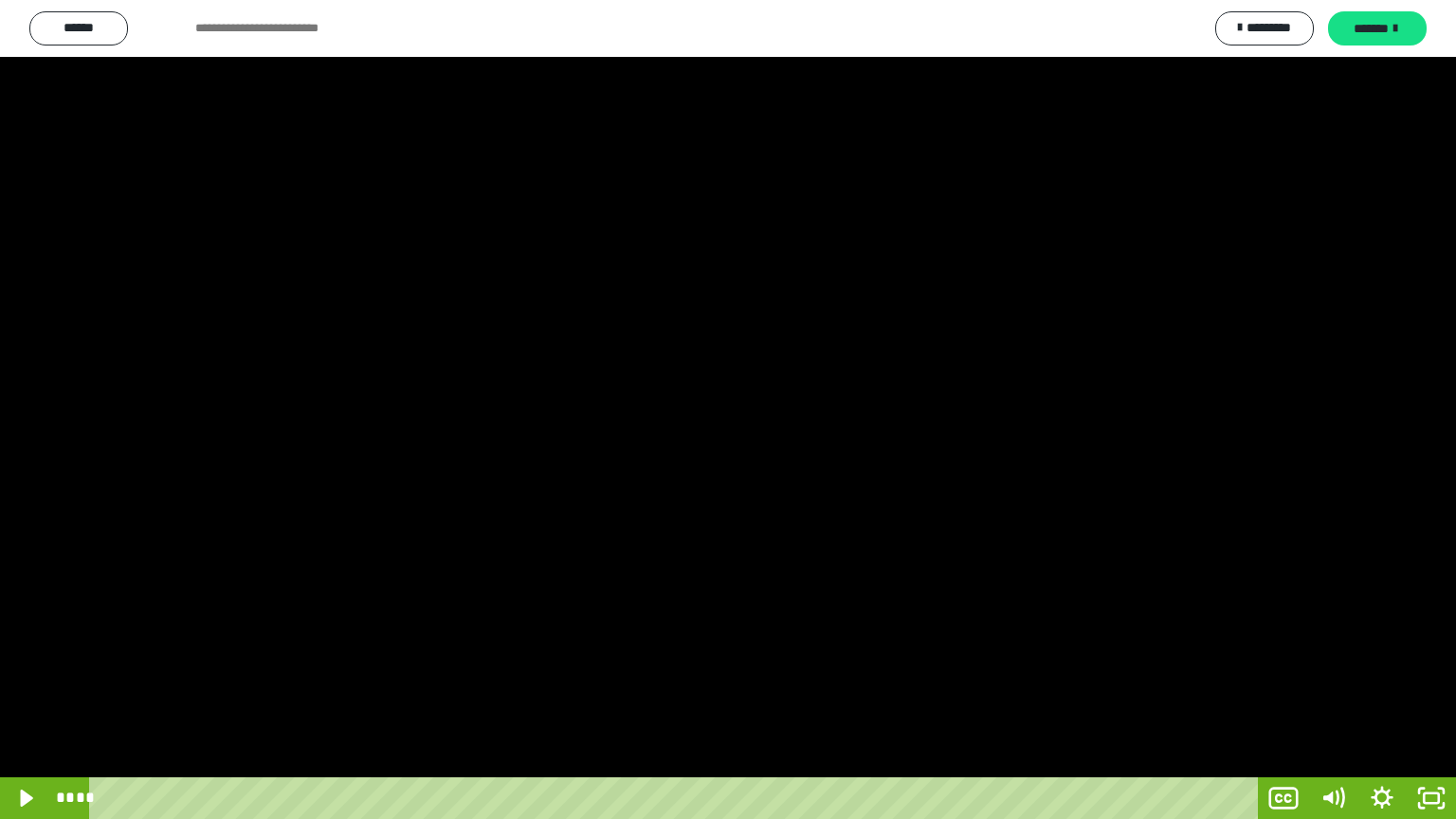 click at bounding box center (728, 410) 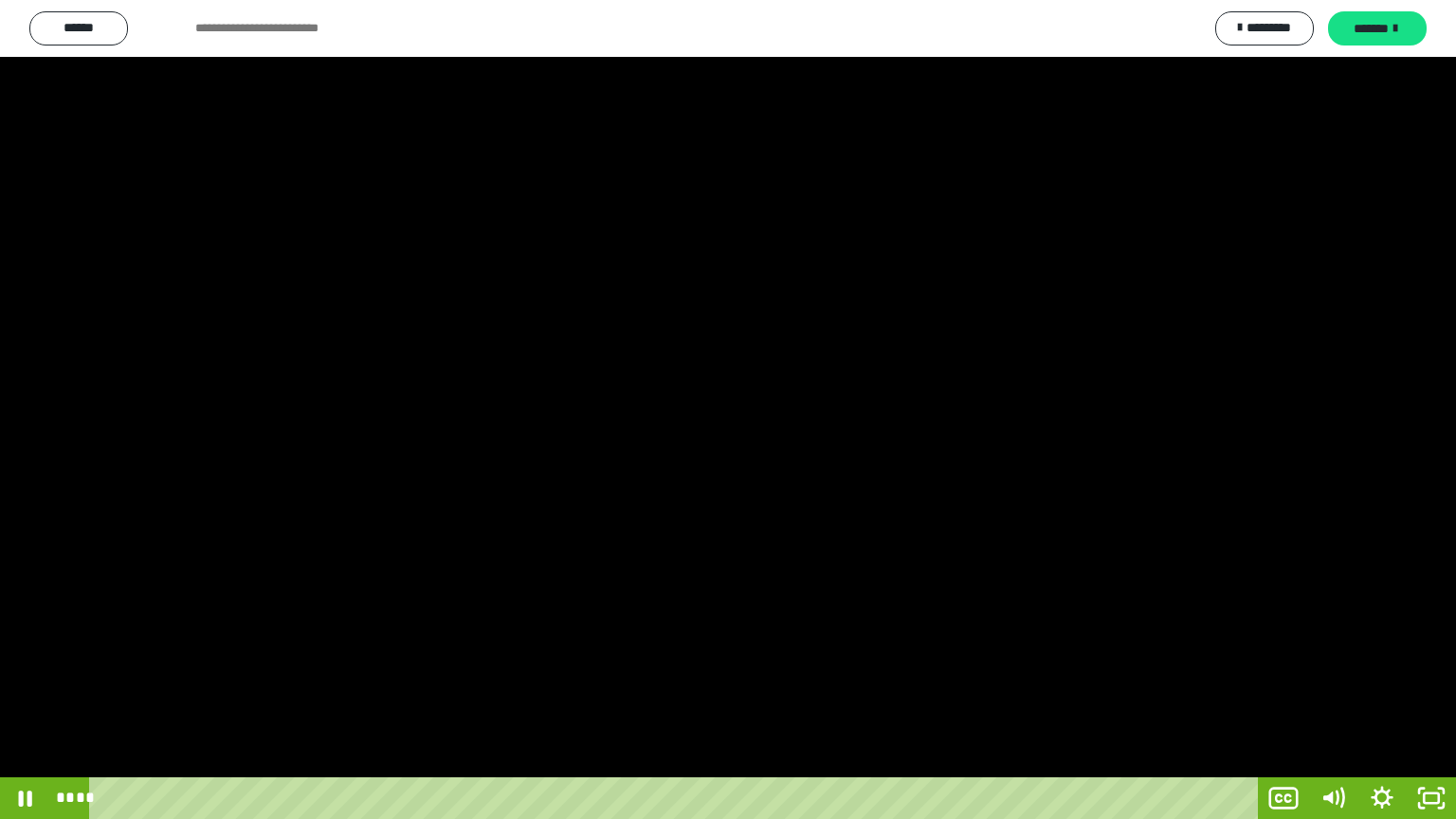 click at bounding box center (728, 410) 